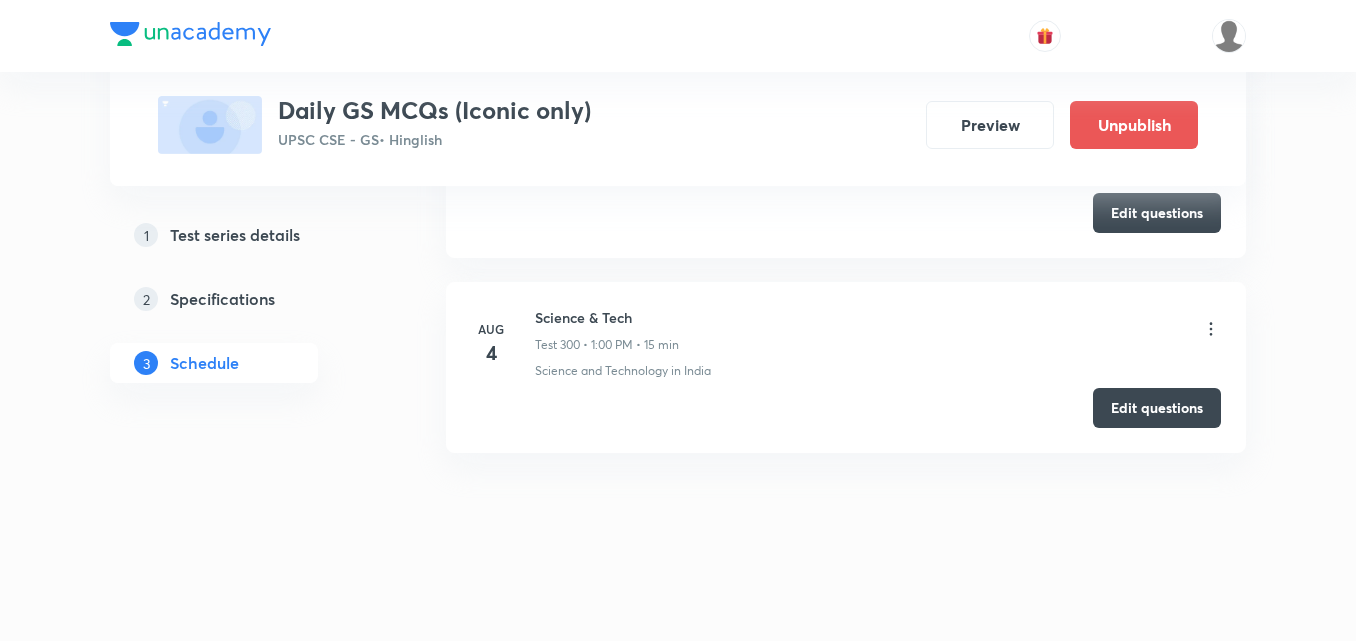 scroll, scrollTop: 0, scrollLeft: 0, axis: both 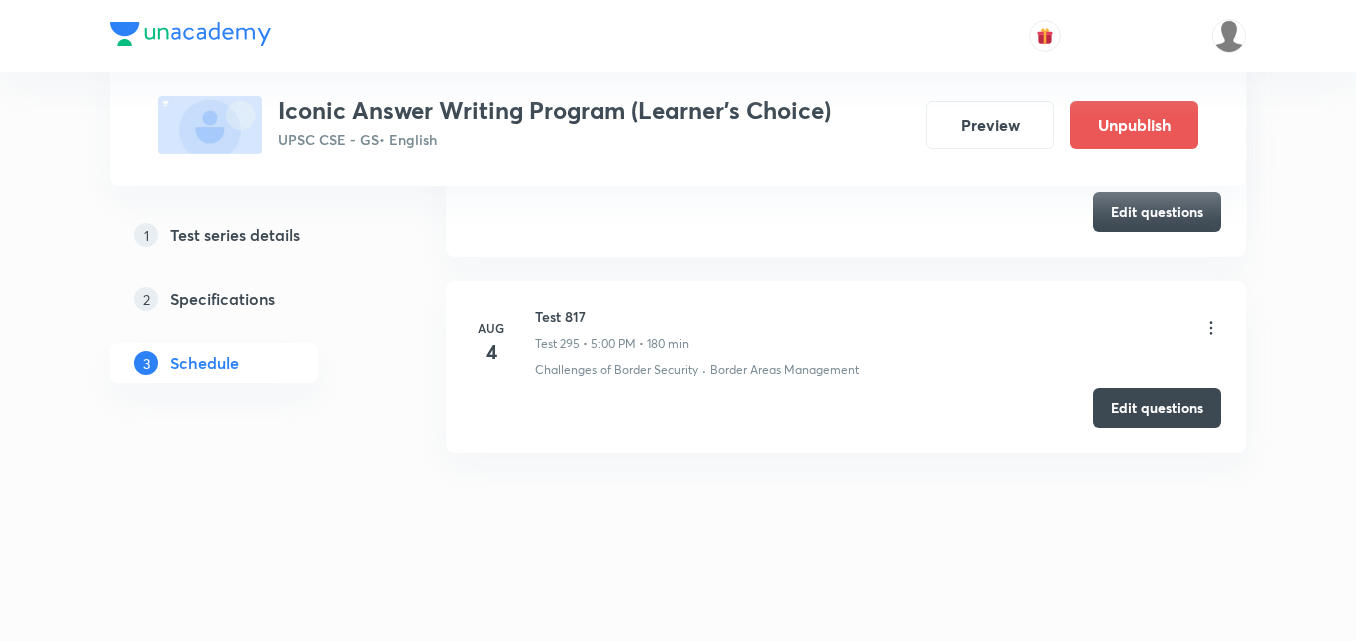 click on "Test 817" at bounding box center [612, 316] 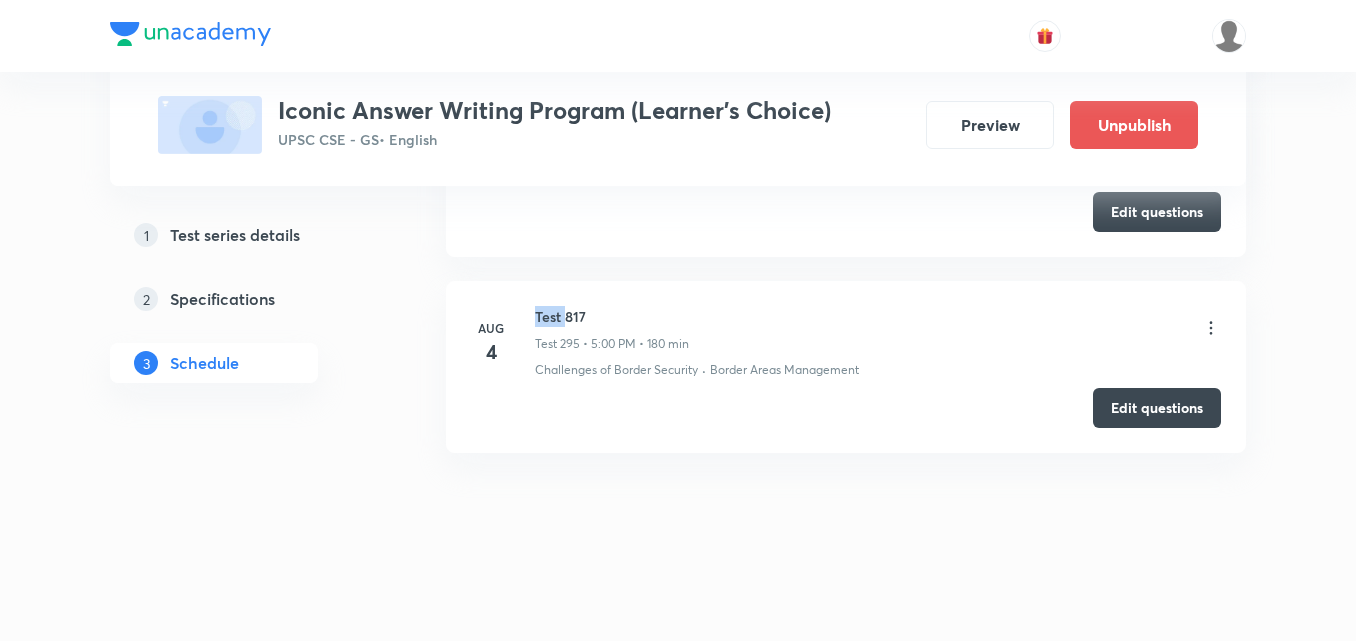 click on "Test 817" at bounding box center (612, 316) 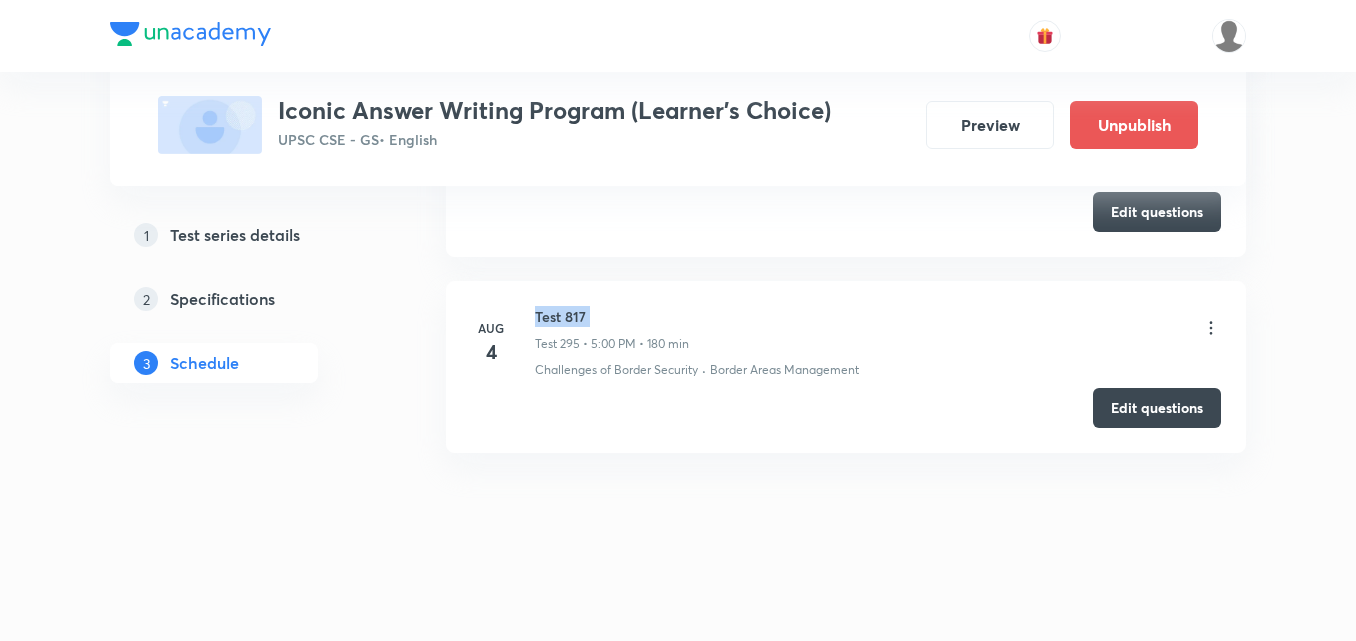click on "Test 817" at bounding box center (612, 316) 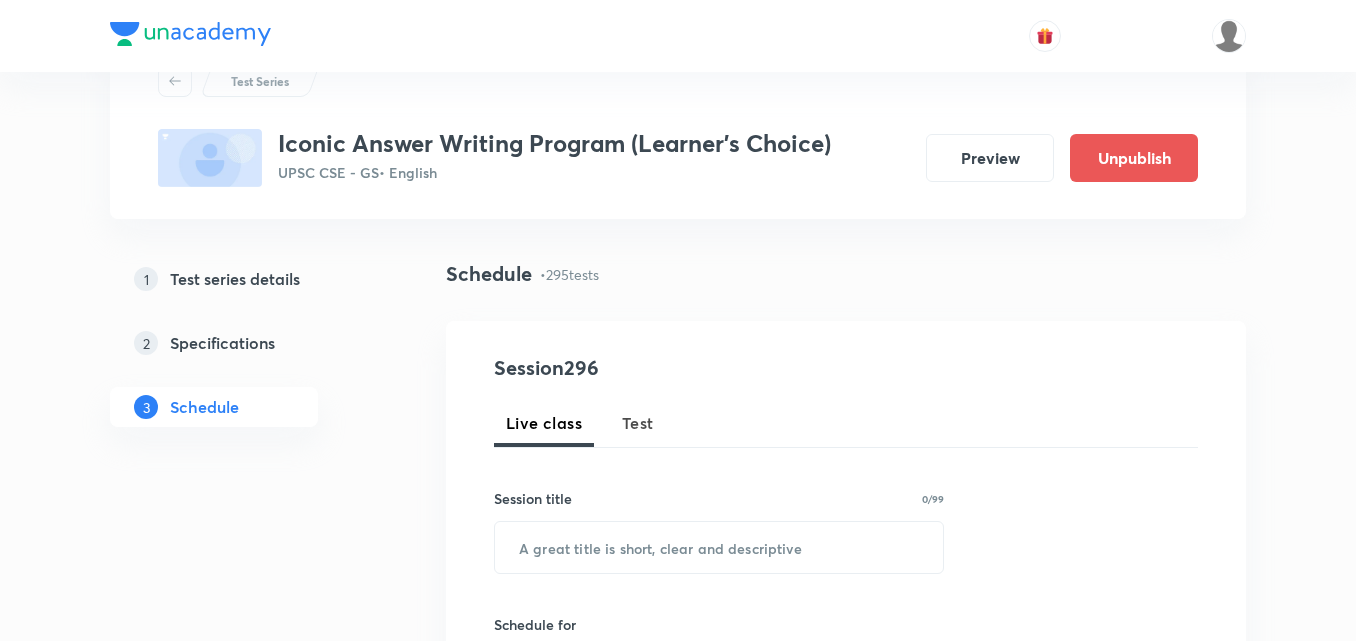 scroll, scrollTop: 200, scrollLeft: 0, axis: vertical 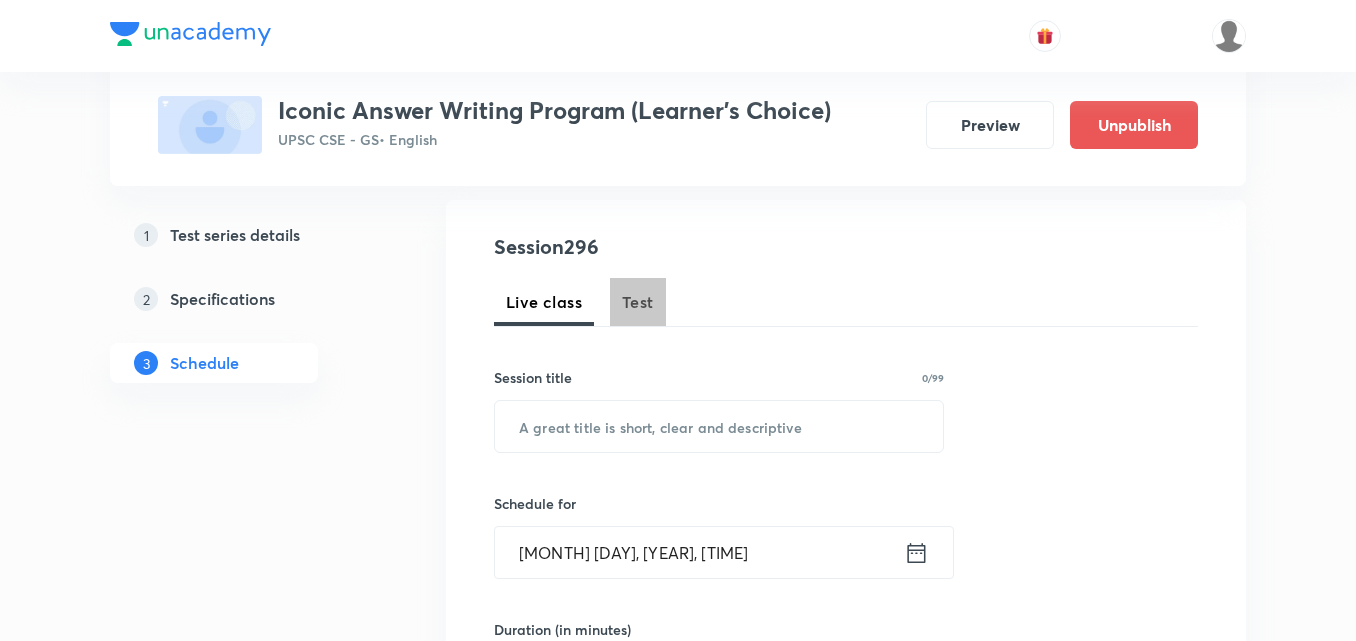 click on "Test" at bounding box center (638, 302) 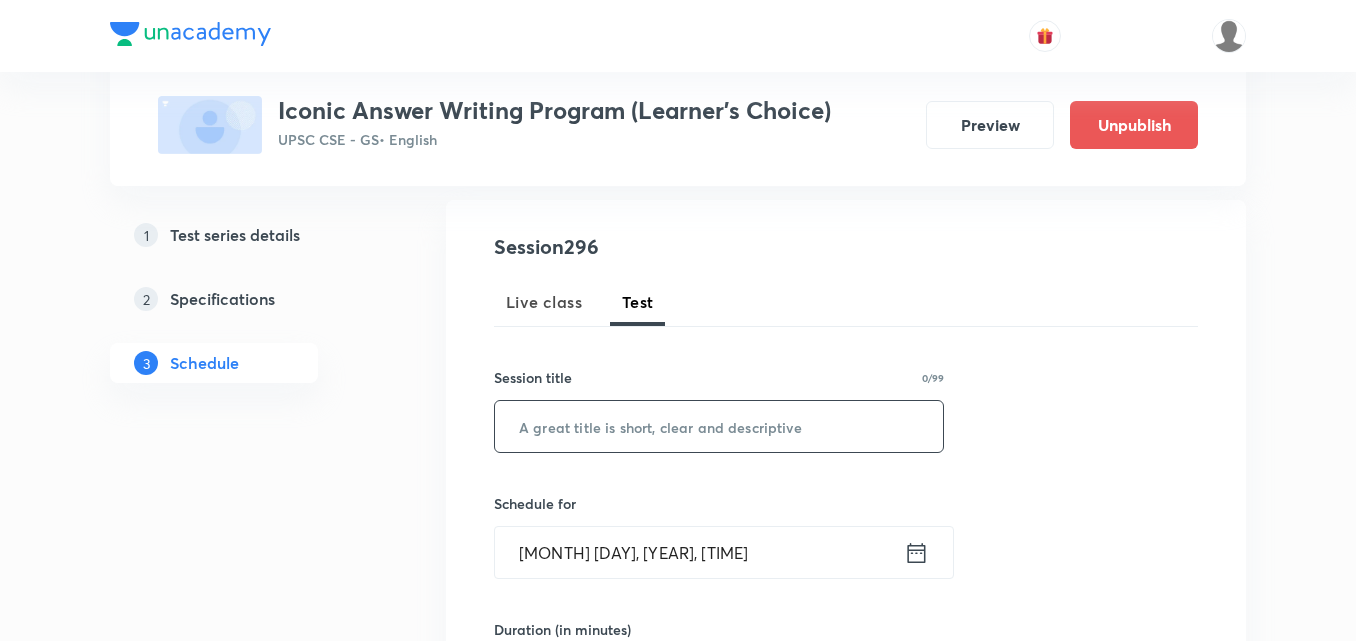 scroll, scrollTop: 400, scrollLeft: 0, axis: vertical 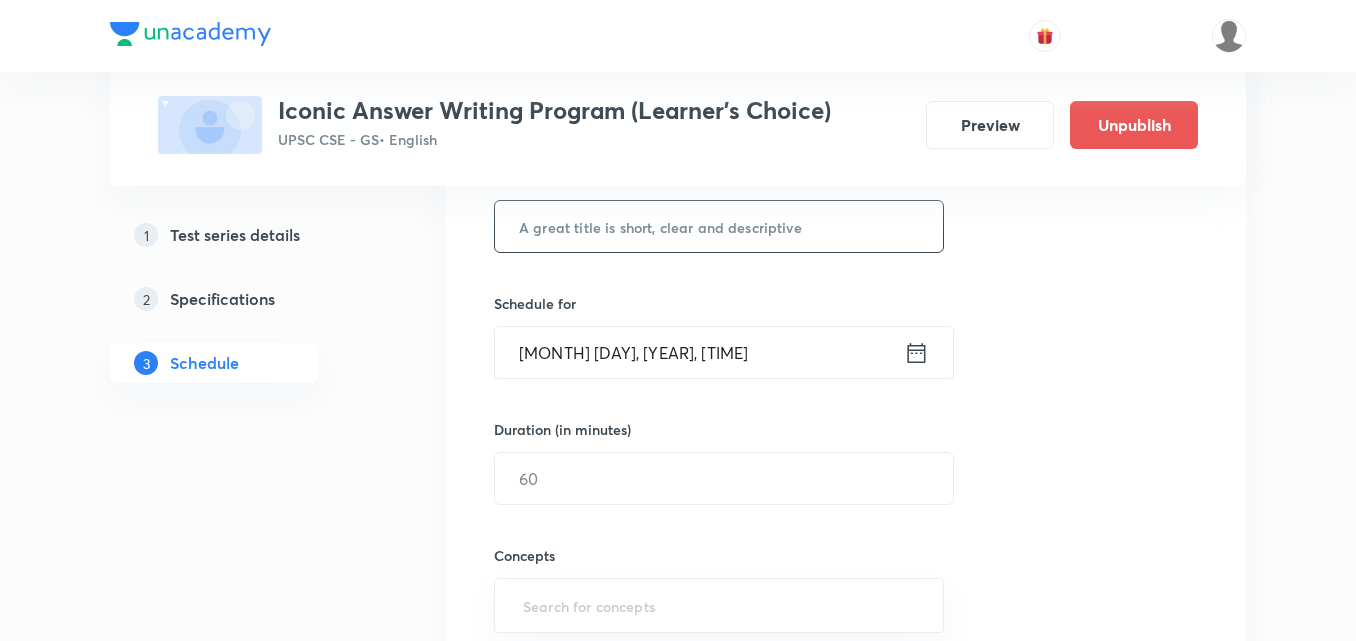 click at bounding box center (719, 226) 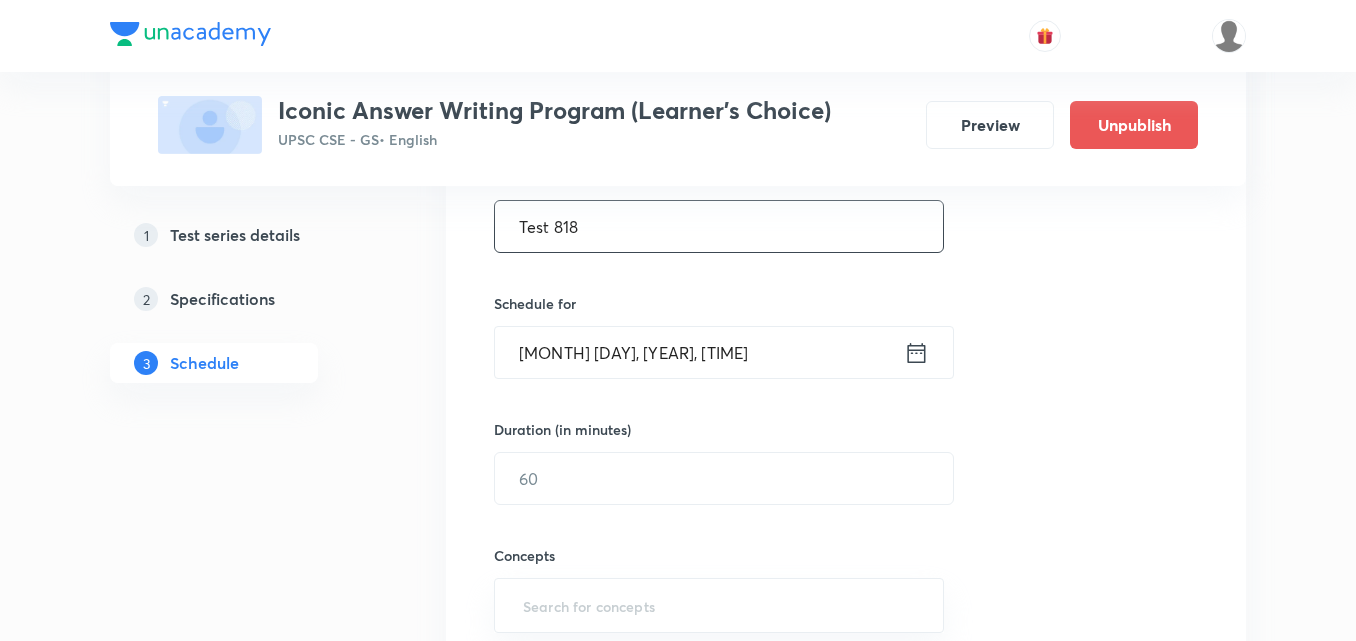 type on "Test 818" 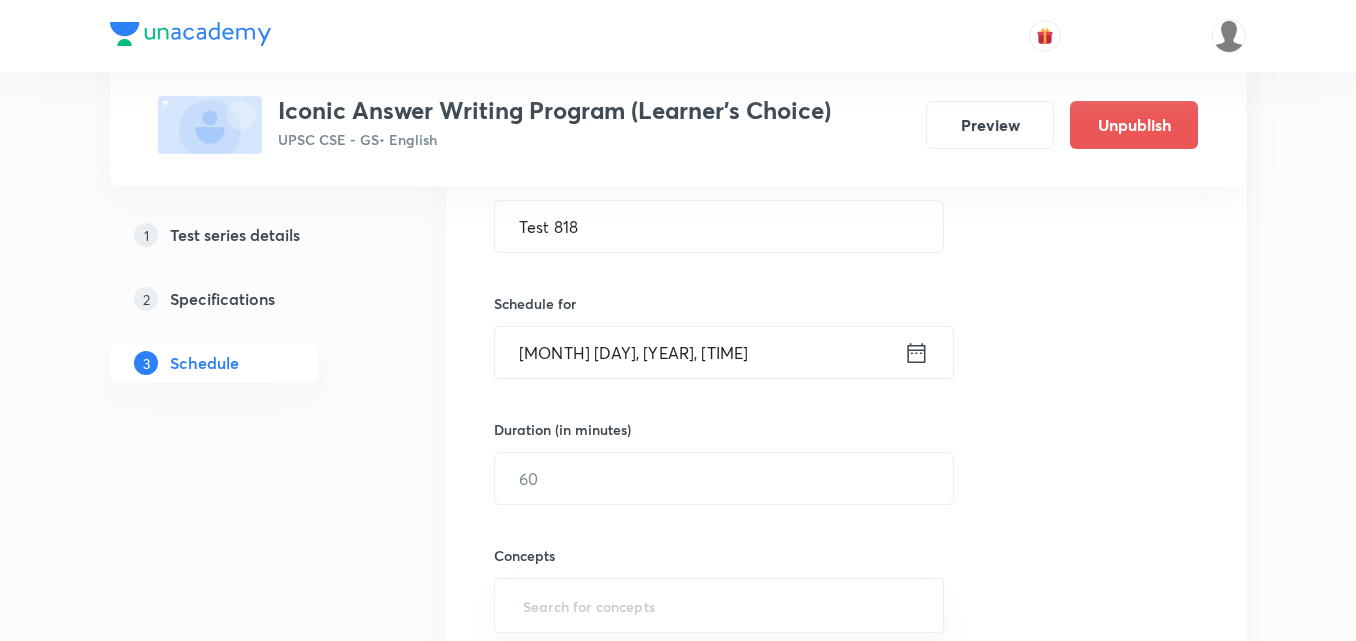 click on "Aug 4, 2025, 4:06 PM" at bounding box center [699, 352] 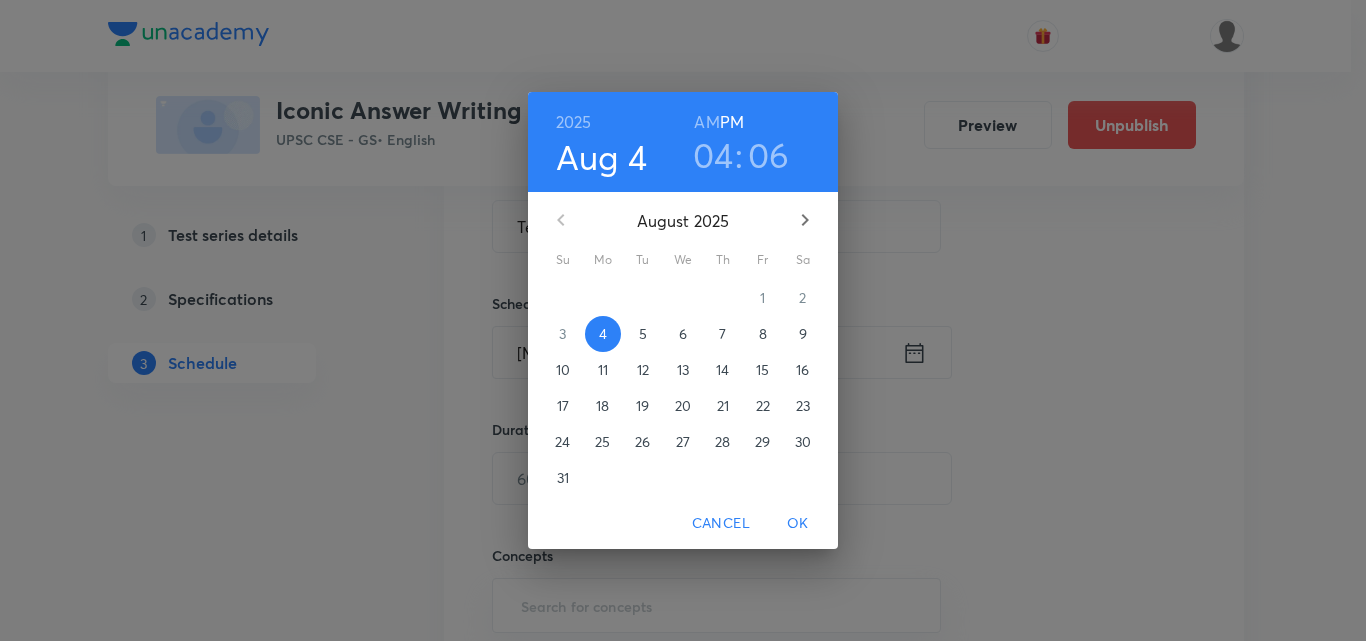 click 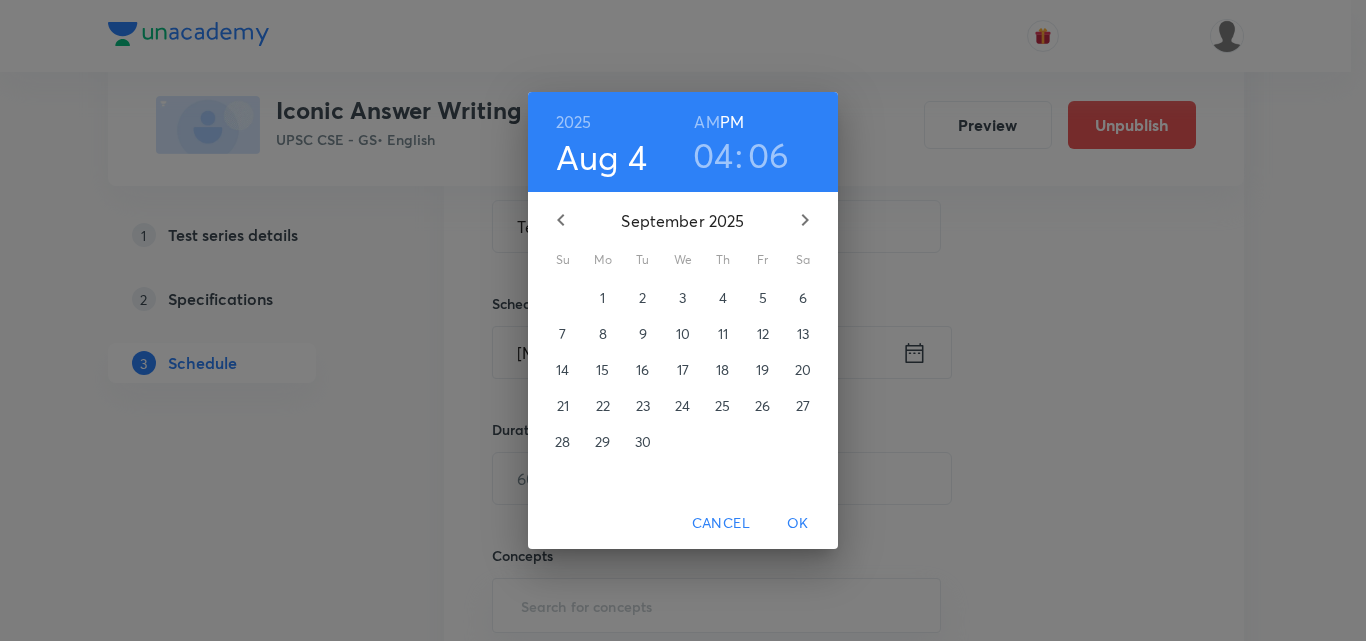 click at bounding box center [561, 220] 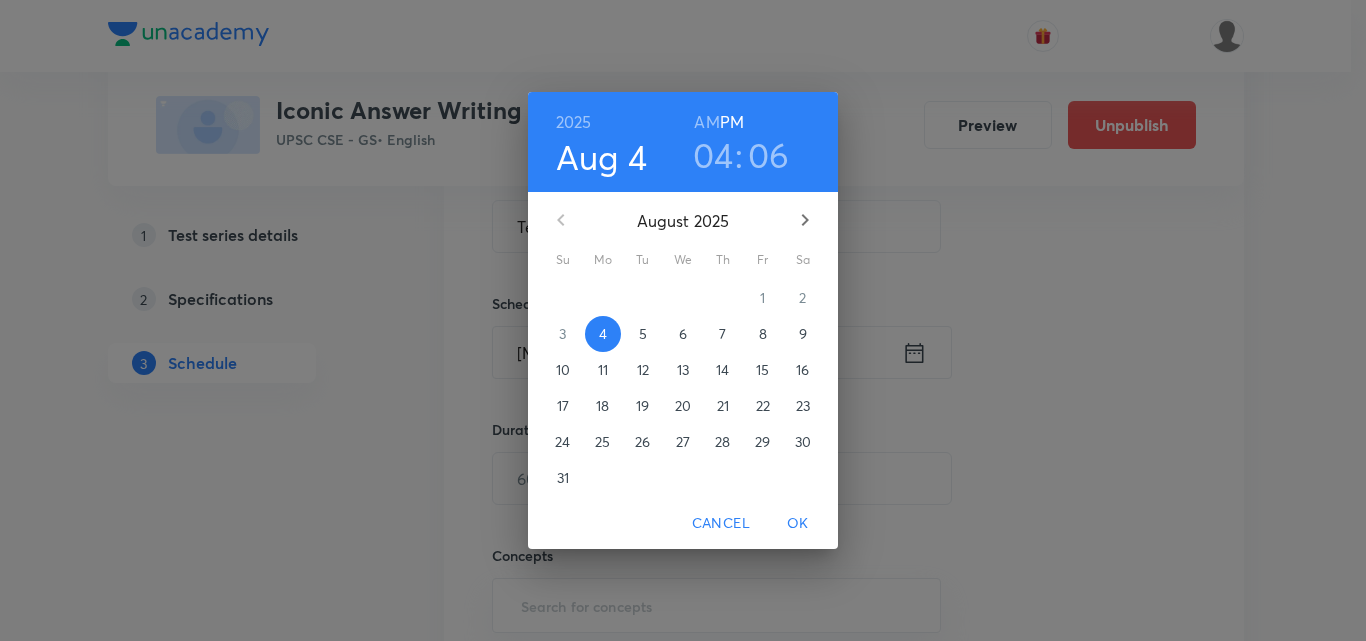 click on "5" at bounding box center [643, 334] 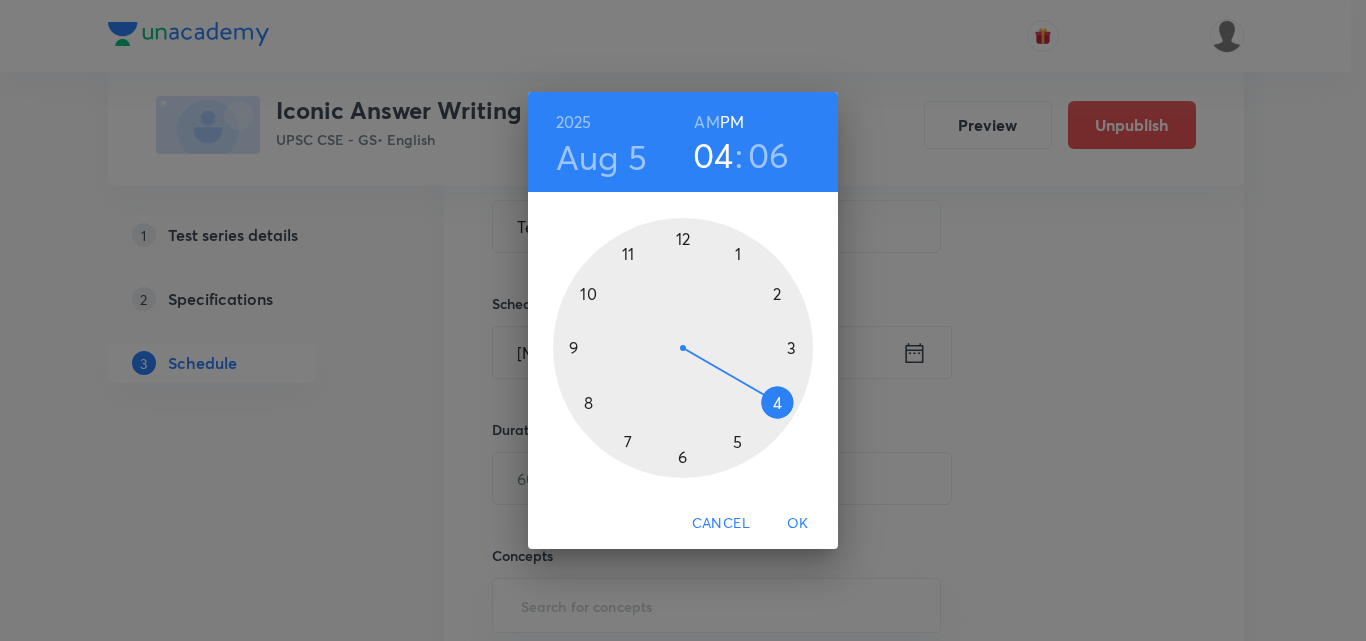 click at bounding box center [683, 348] 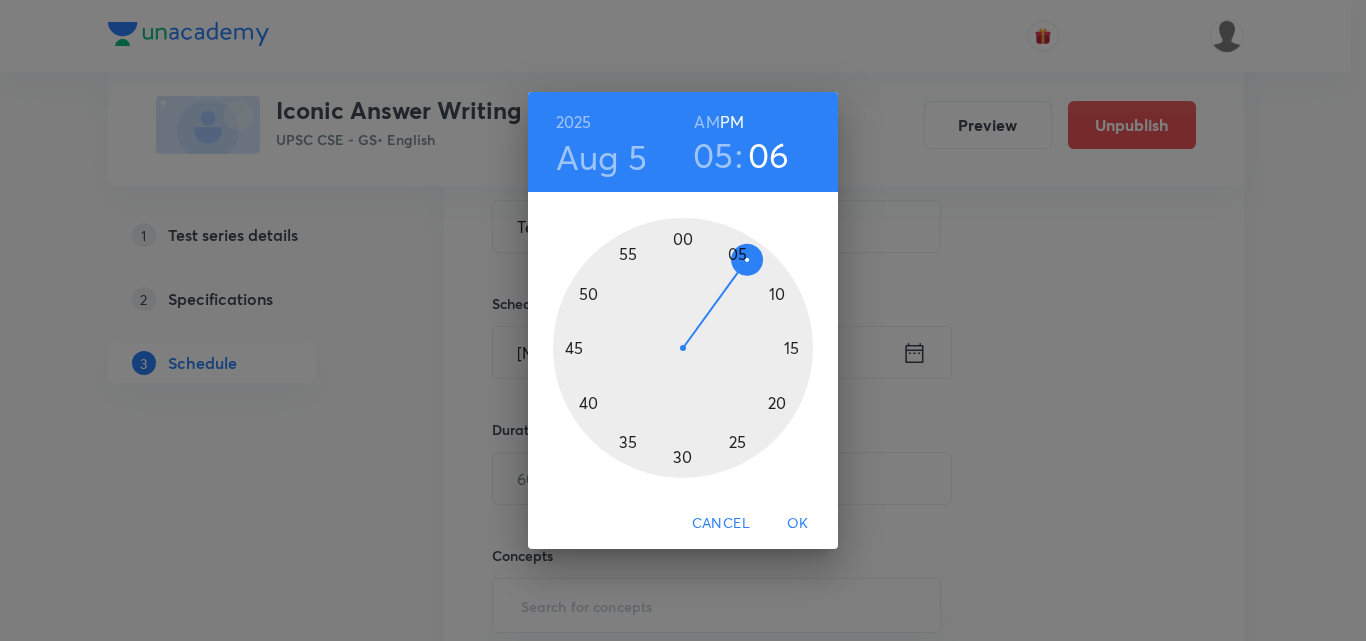 click at bounding box center (683, 348) 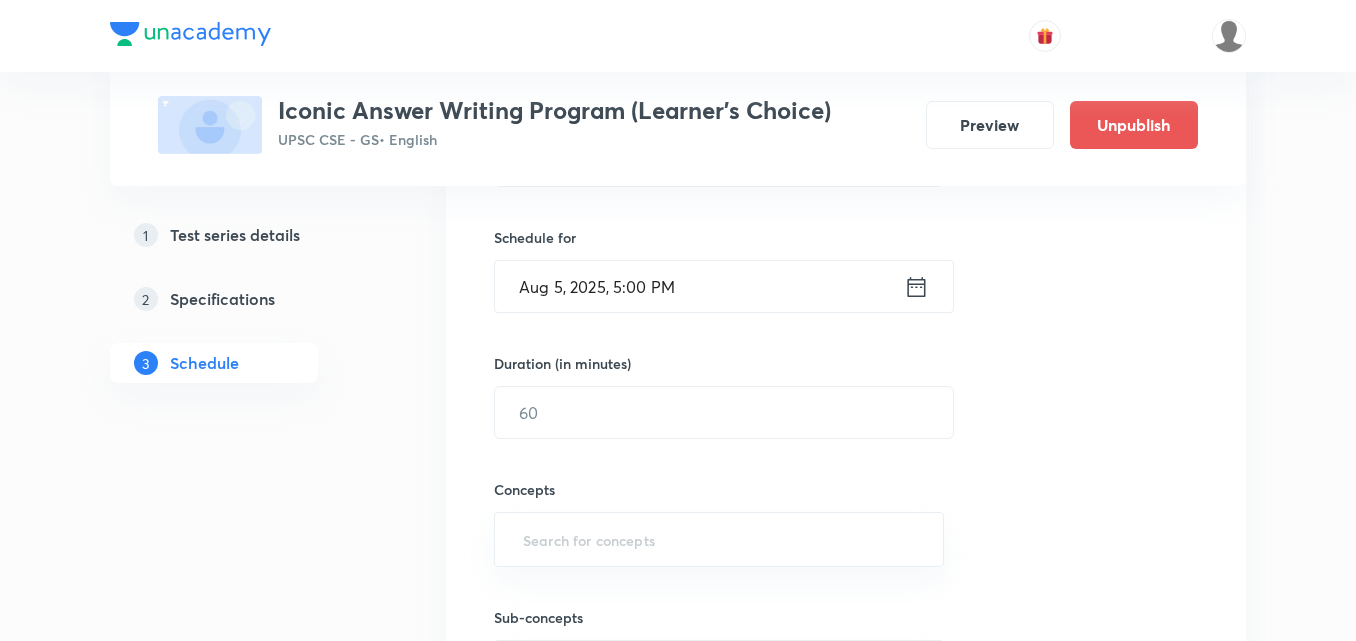 scroll, scrollTop: 500, scrollLeft: 0, axis: vertical 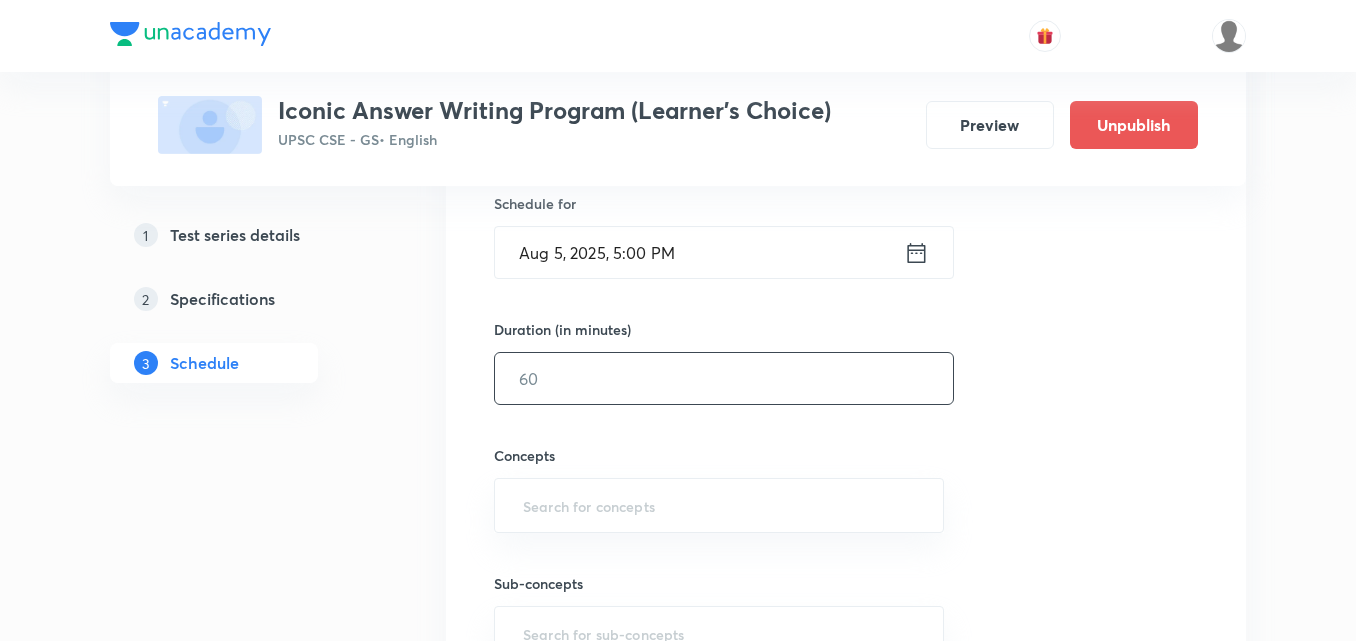 click at bounding box center [724, 378] 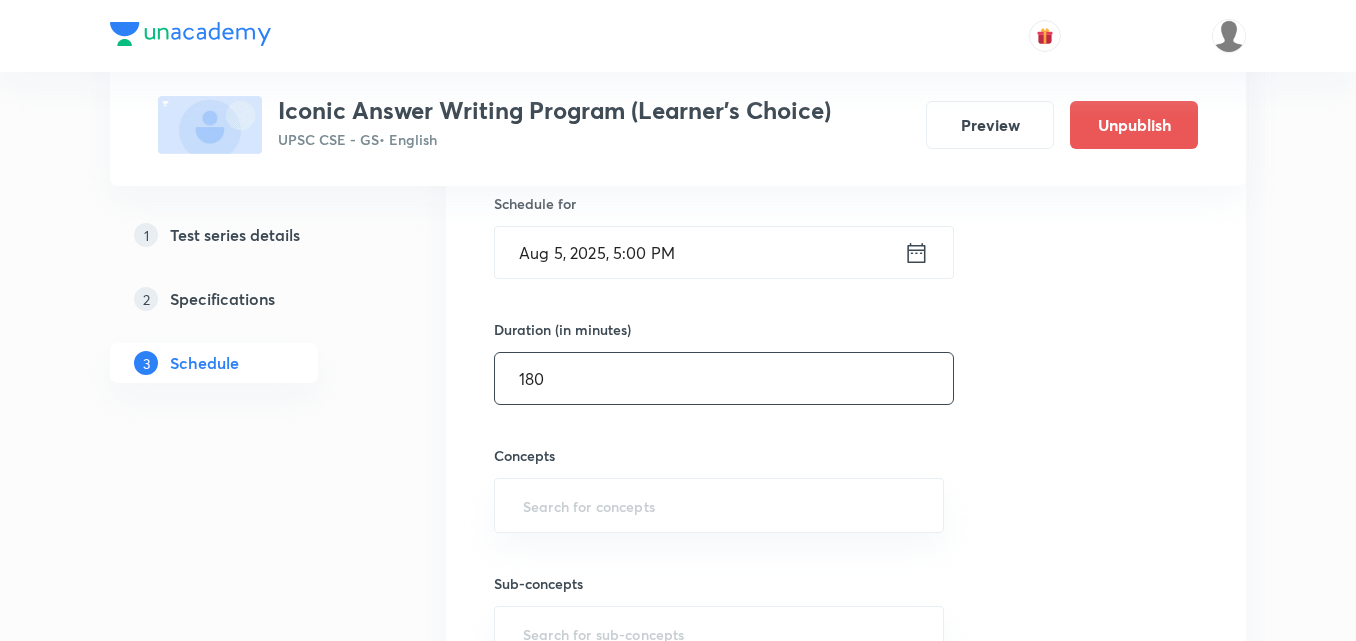 type on "180" 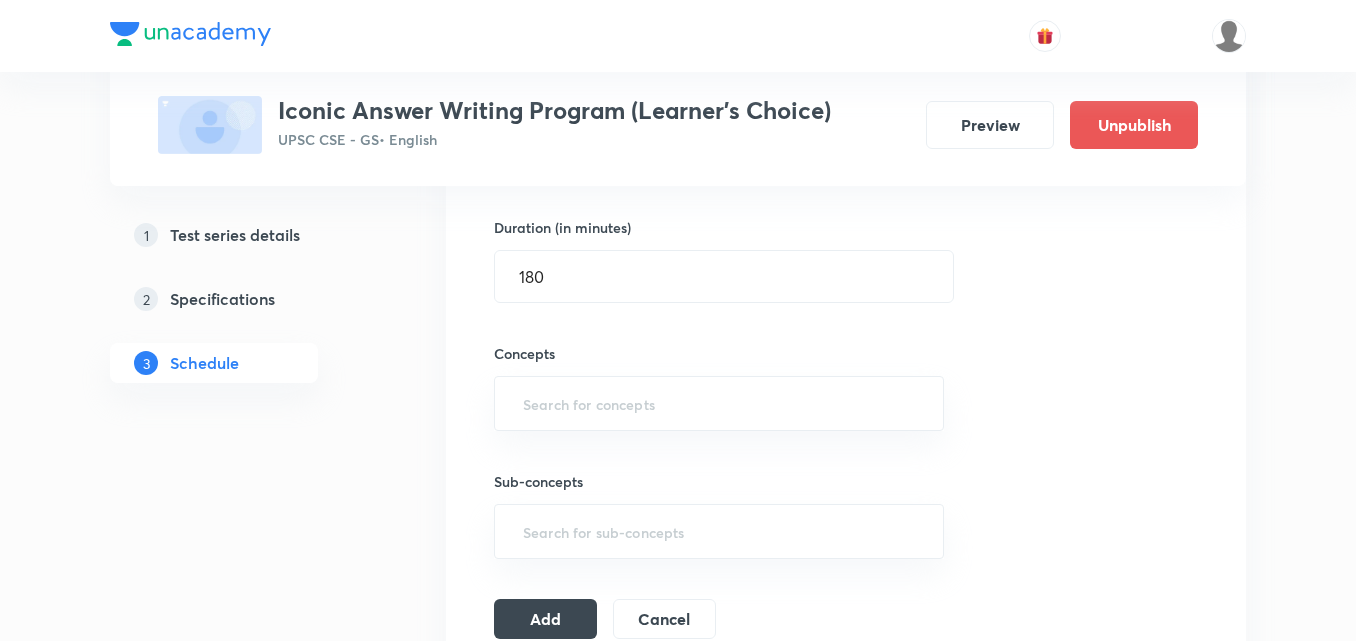 scroll, scrollTop: 700, scrollLeft: 0, axis: vertical 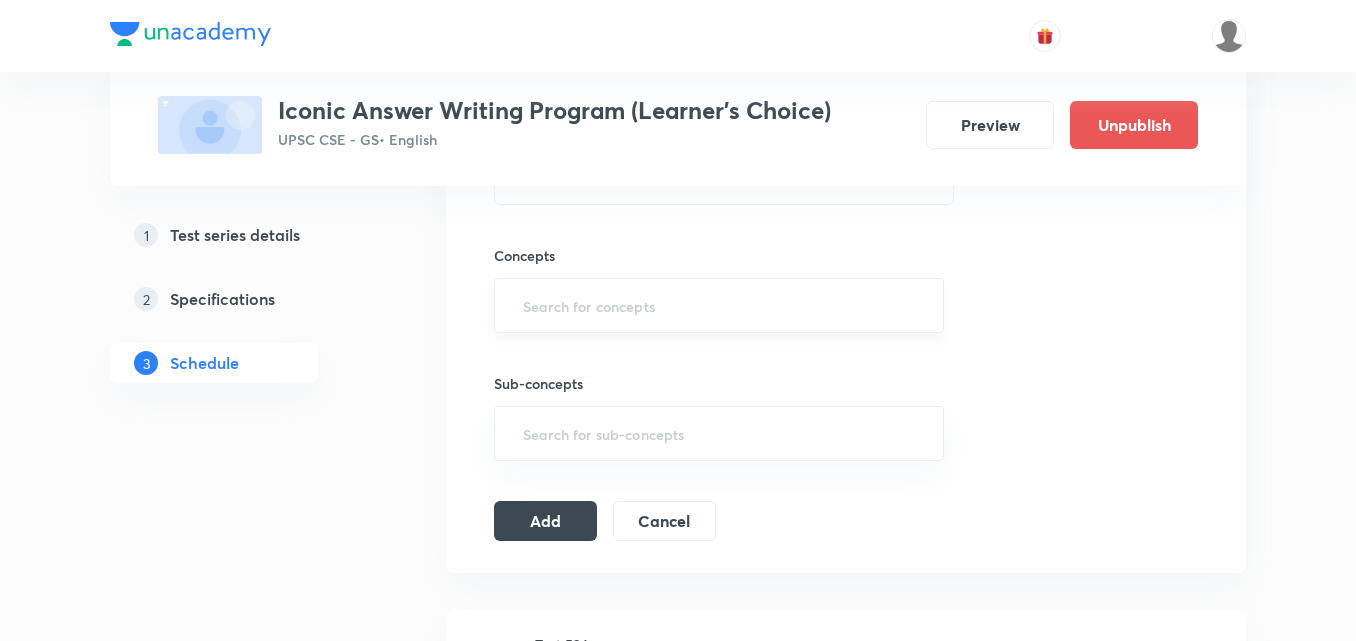 click at bounding box center (719, 305) 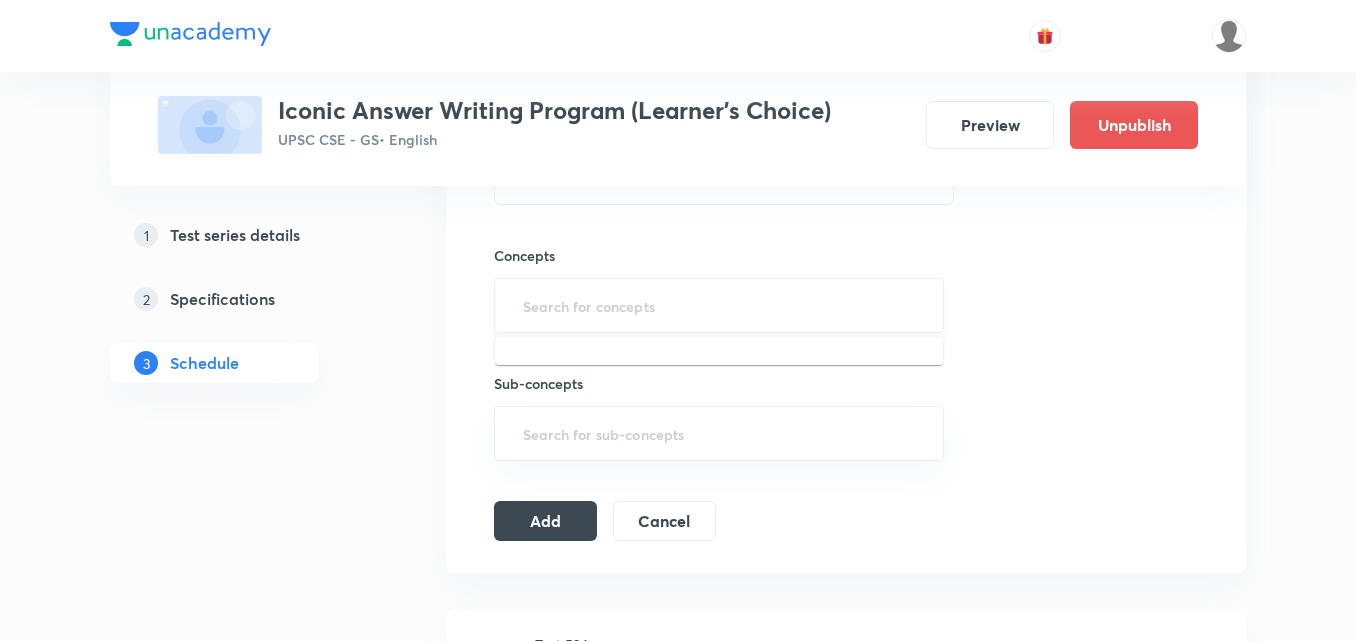 type on "a" 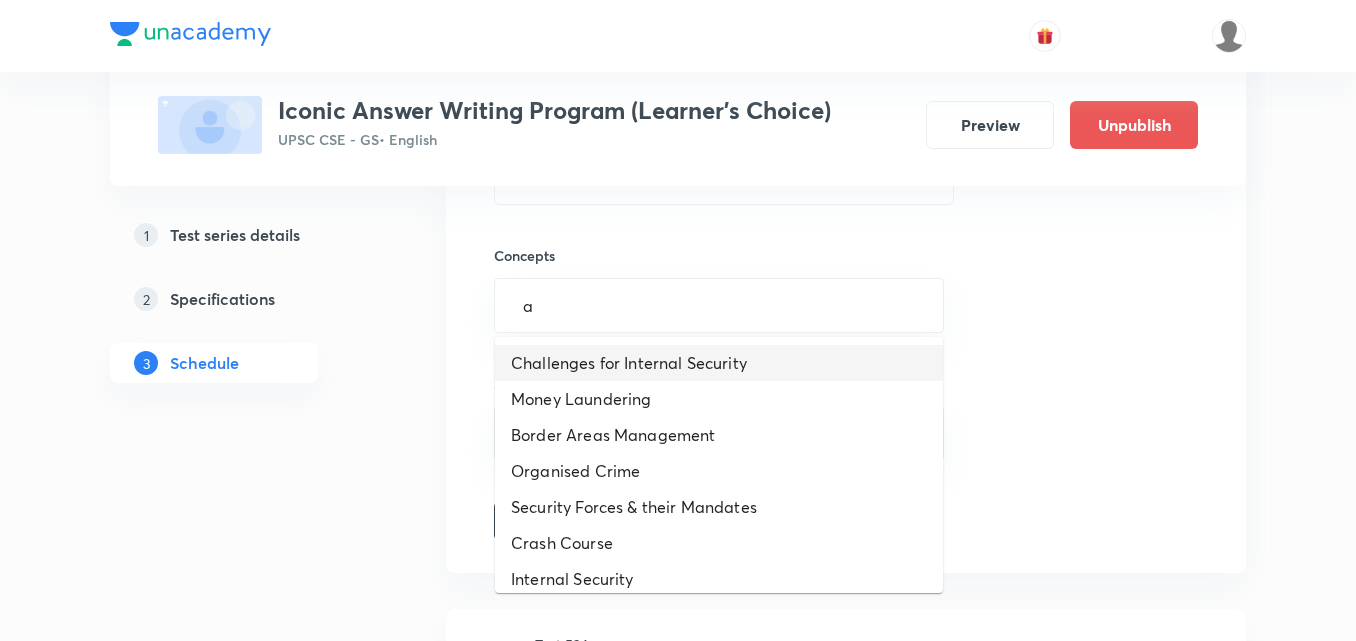 click on "Challenges for Internal Security" at bounding box center (719, 363) 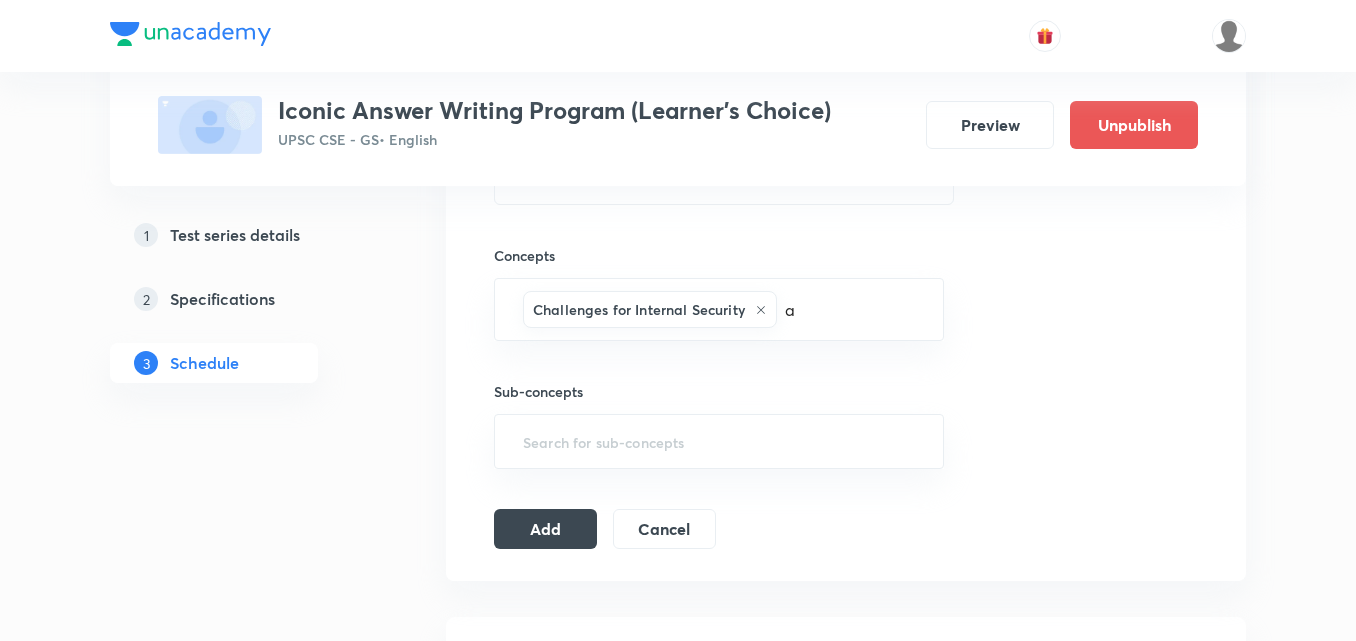 type 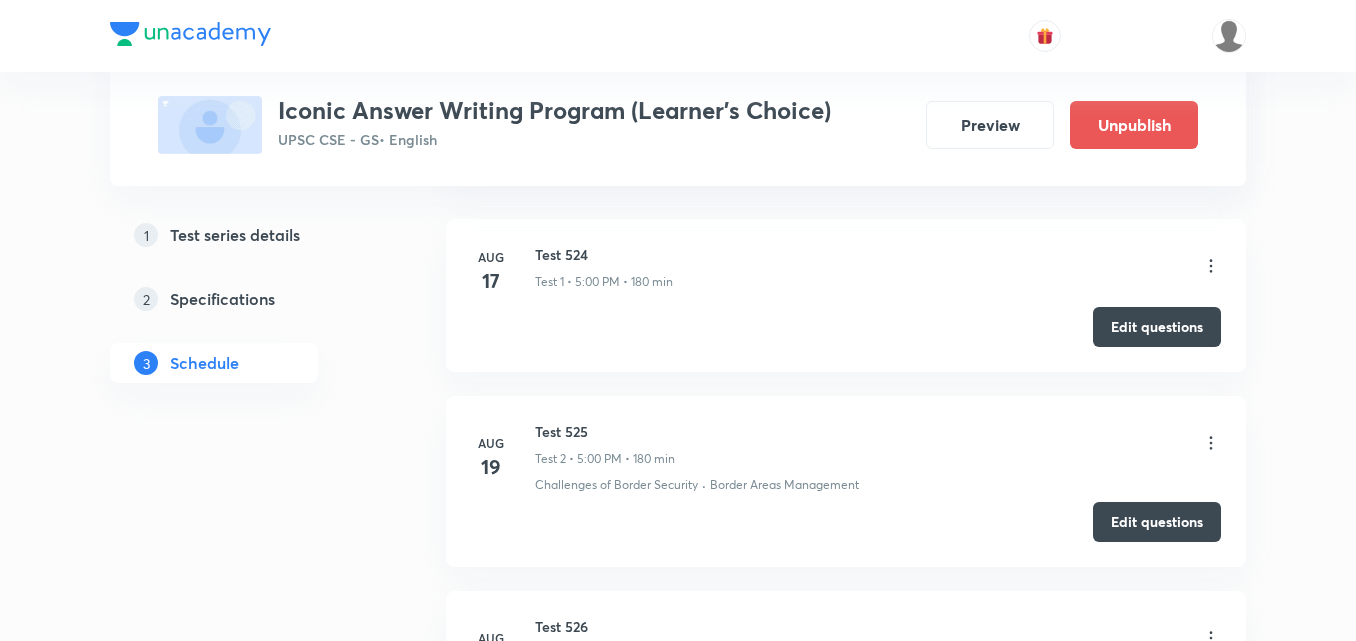 scroll, scrollTop: 1100, scrollLeft: 0, axis: vertical 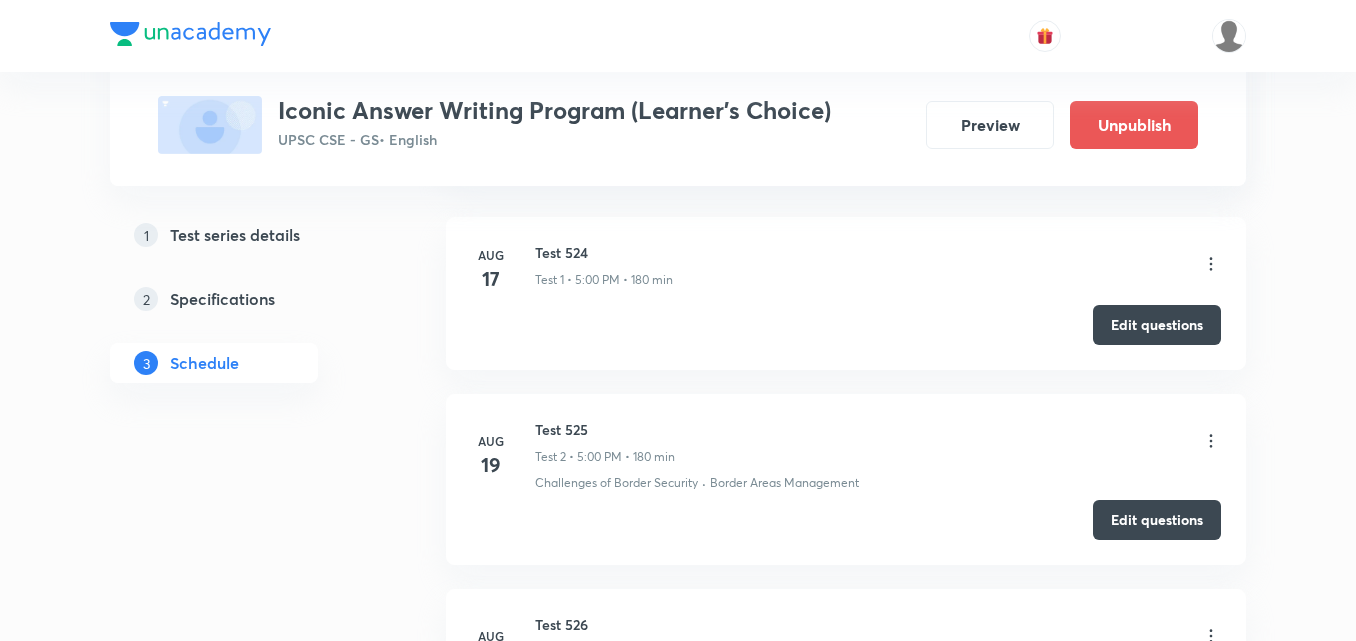 click 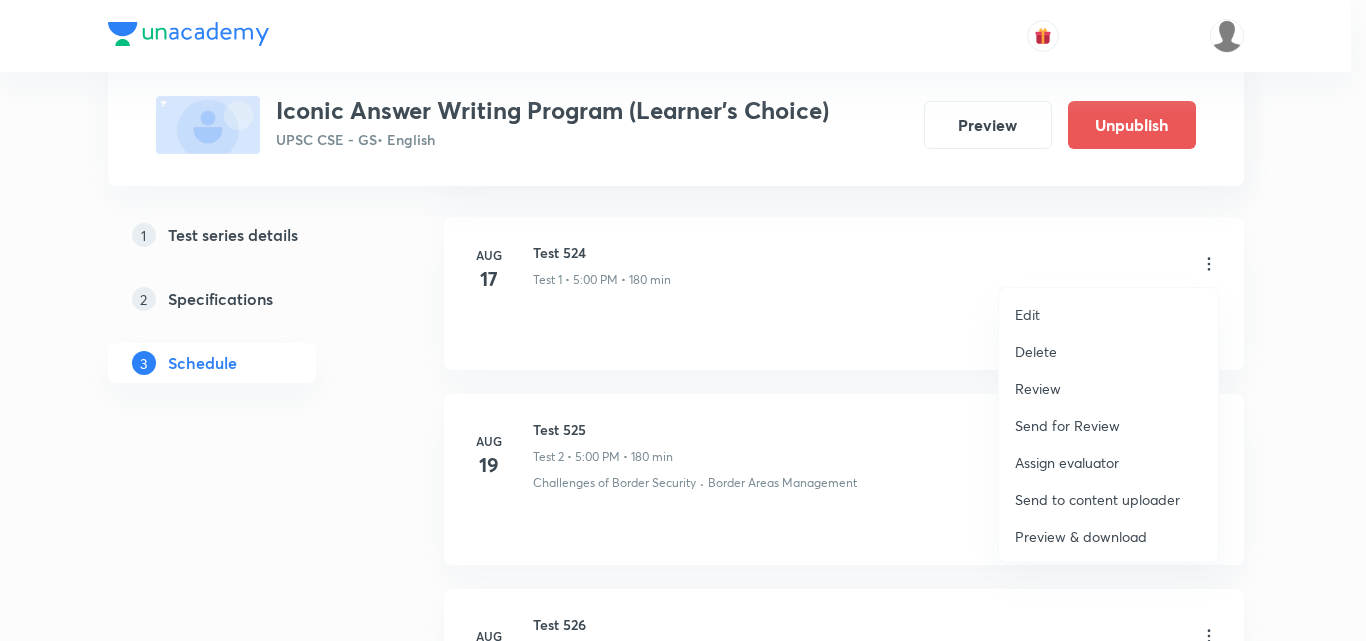 click on "Delete" at bounding box center [1036, 351] 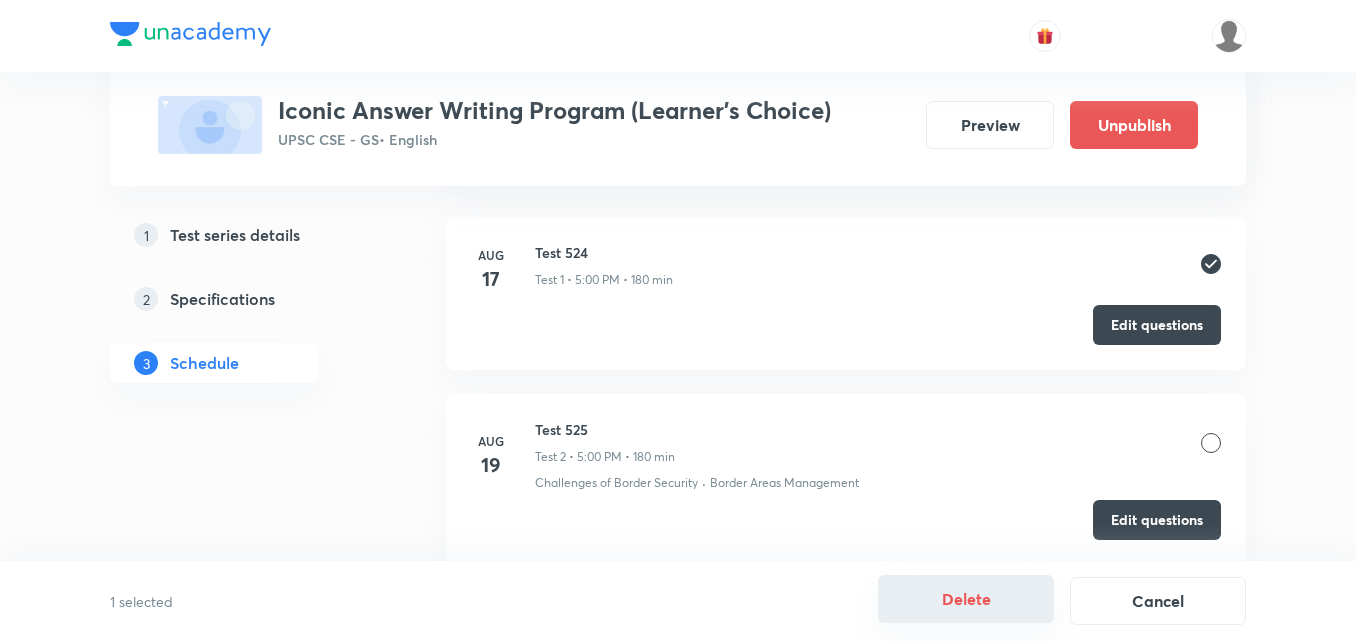 click on "Delete" at bounding box center [966, 599] 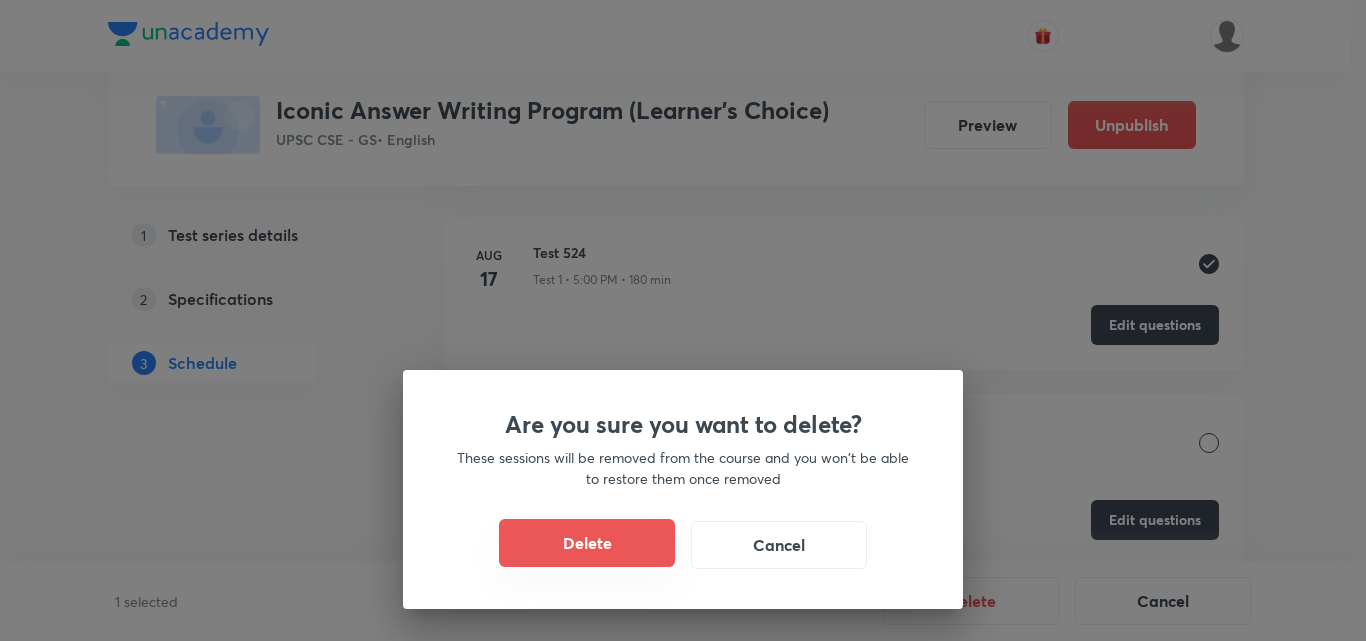 drag, startPoint x: 627, startPoint y: 548, endPoint x: 636, endPoint y: 520, distance: 29.410883 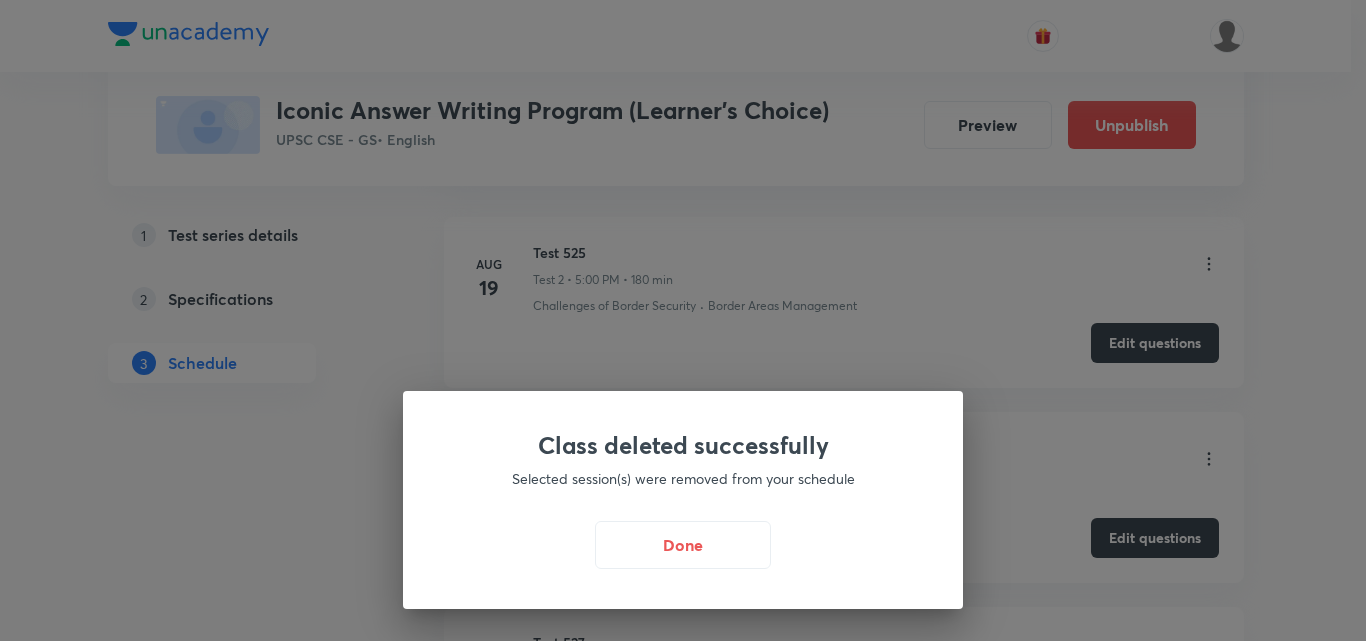 click on "Done" at bounding box center (683, 545) 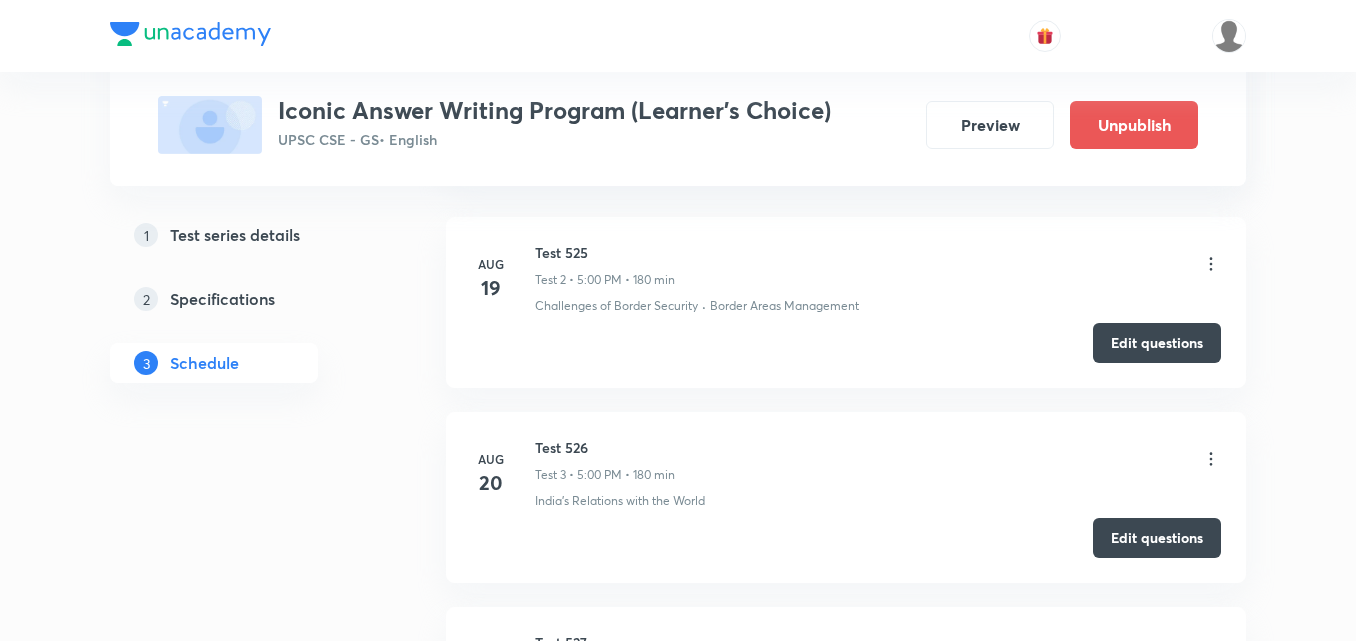 click 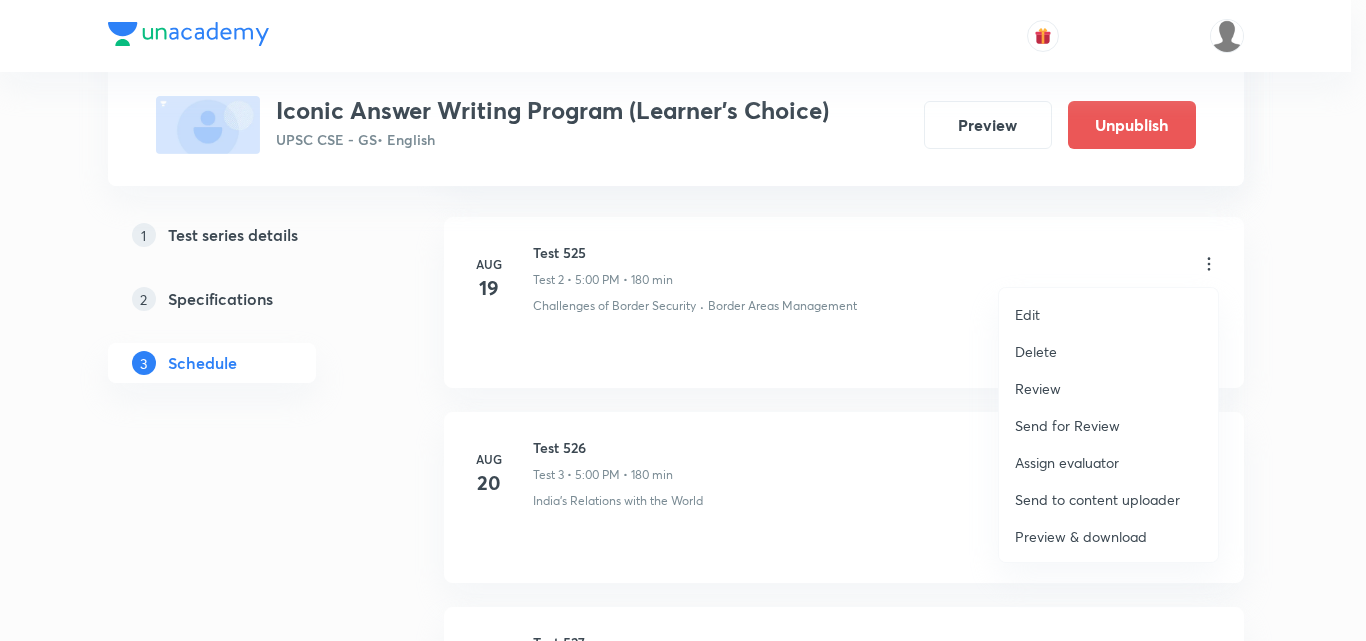 click on "Delete" at bounding box center [1036, 351] 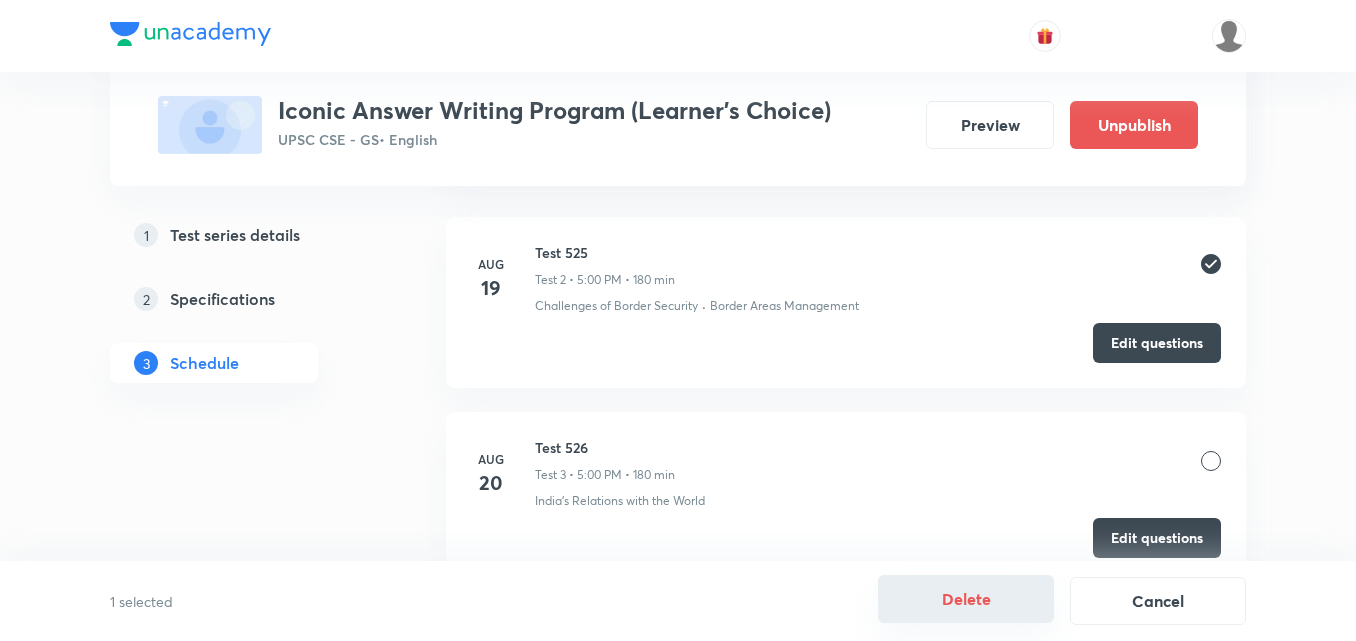 click on "Delete" at bounding box center (966, 599) 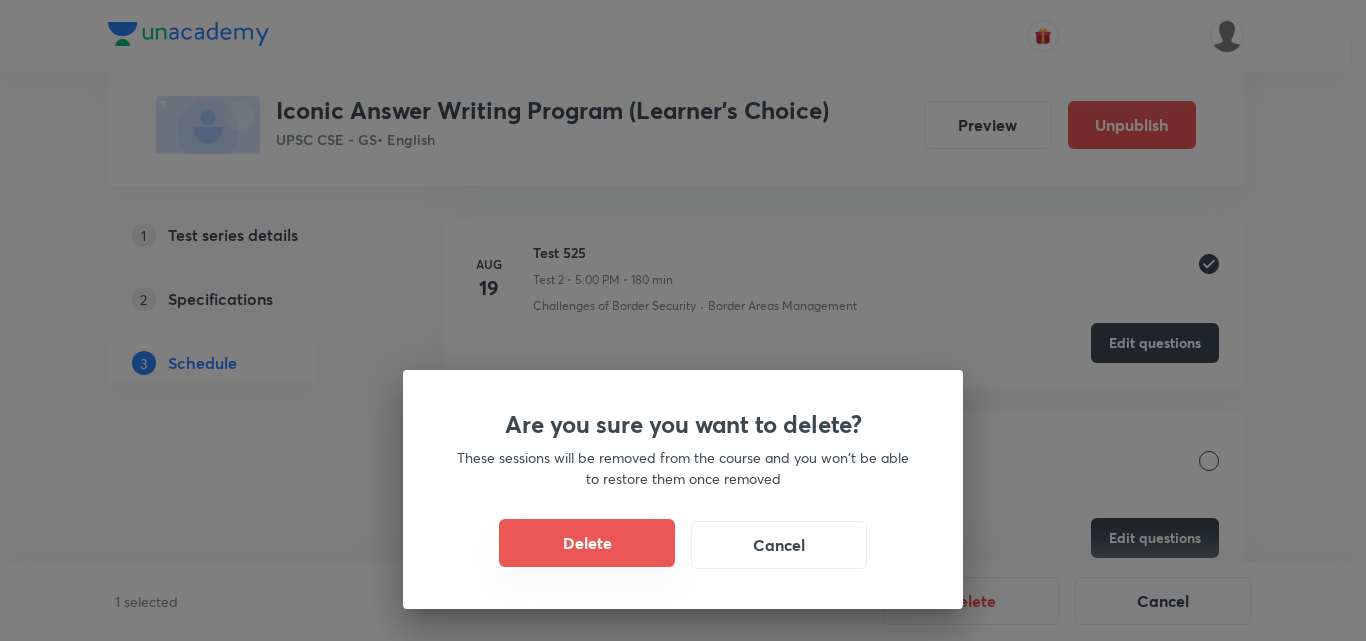 click on "Delete" at bounding box center (587, 543) 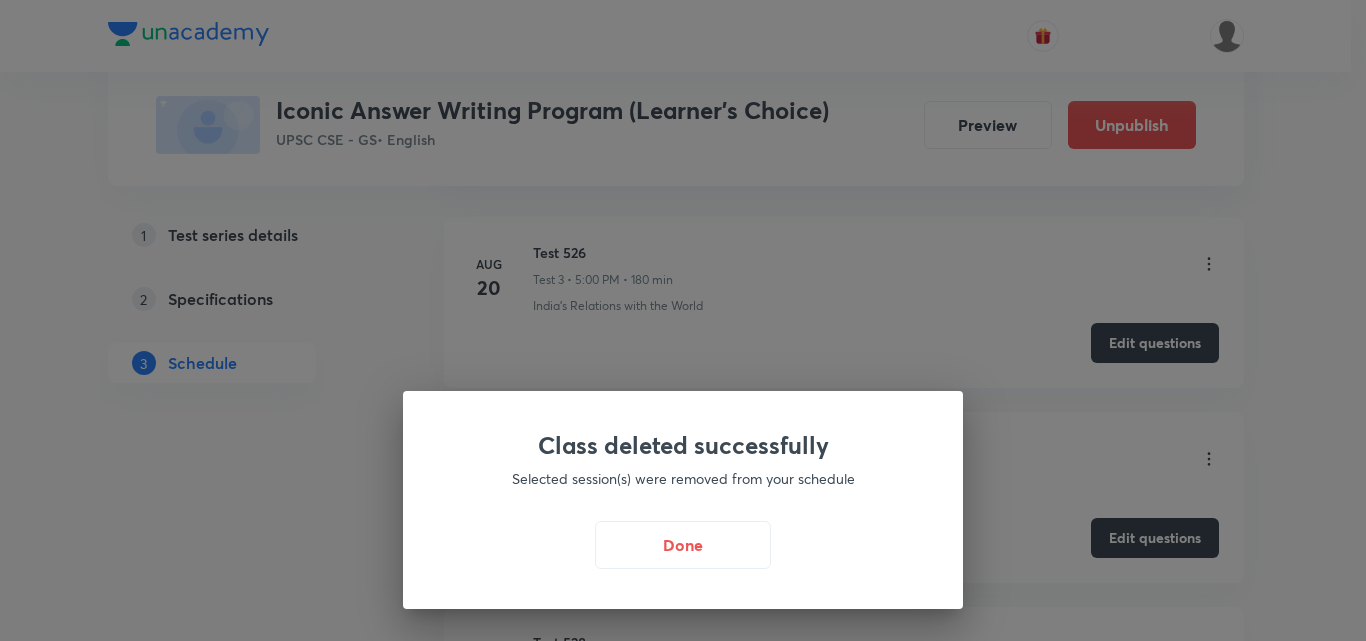 click on "Done" at bounding box center (683, 545) 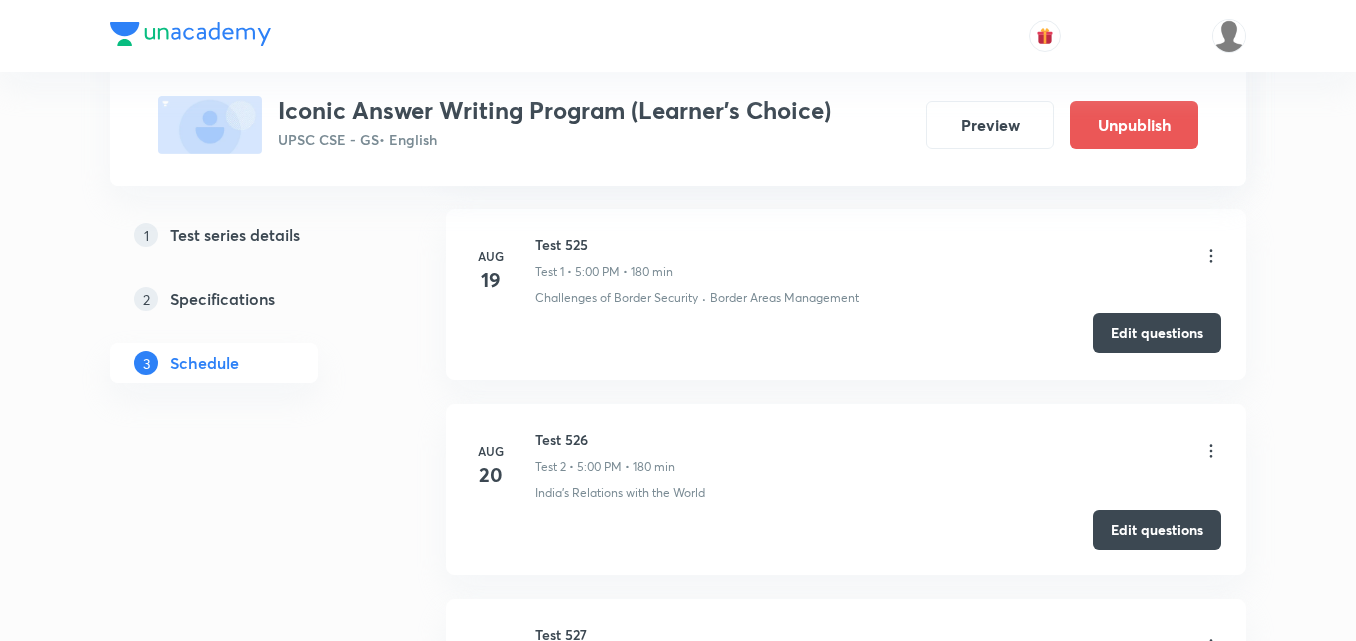 click on "Edit questions" at bounding box center (1157, 333) 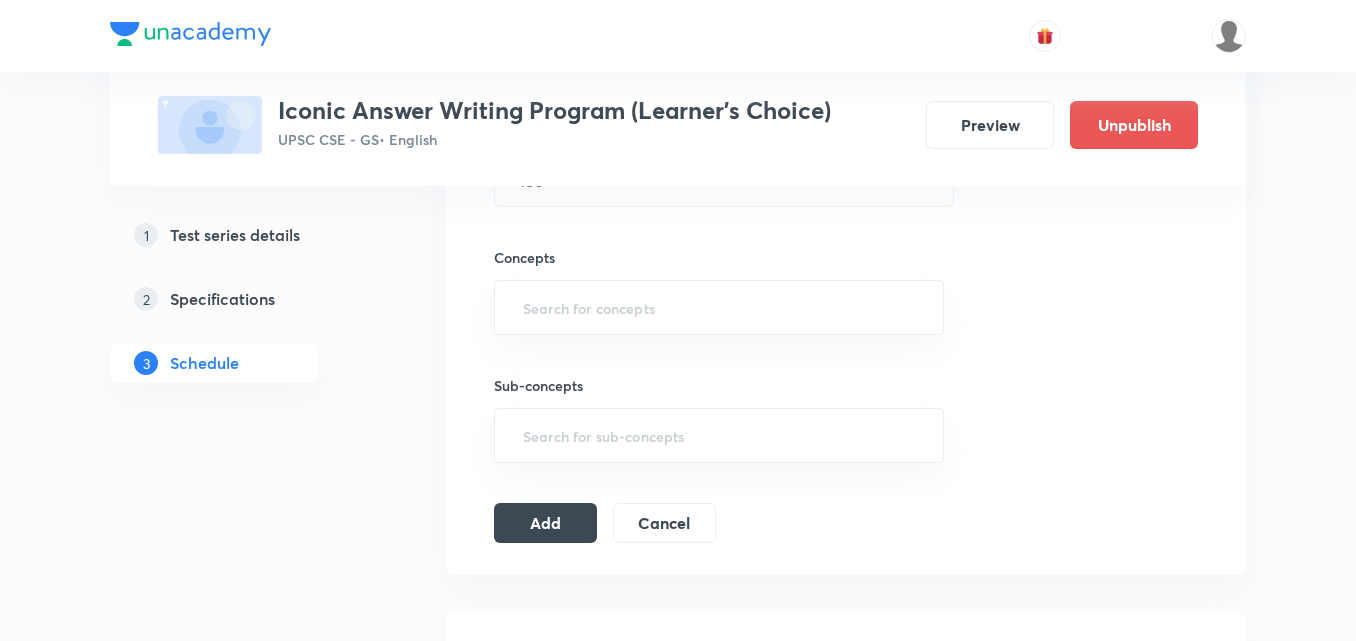 scroll, scrollTop: 700, scrollLeft: 0, axis: vertical 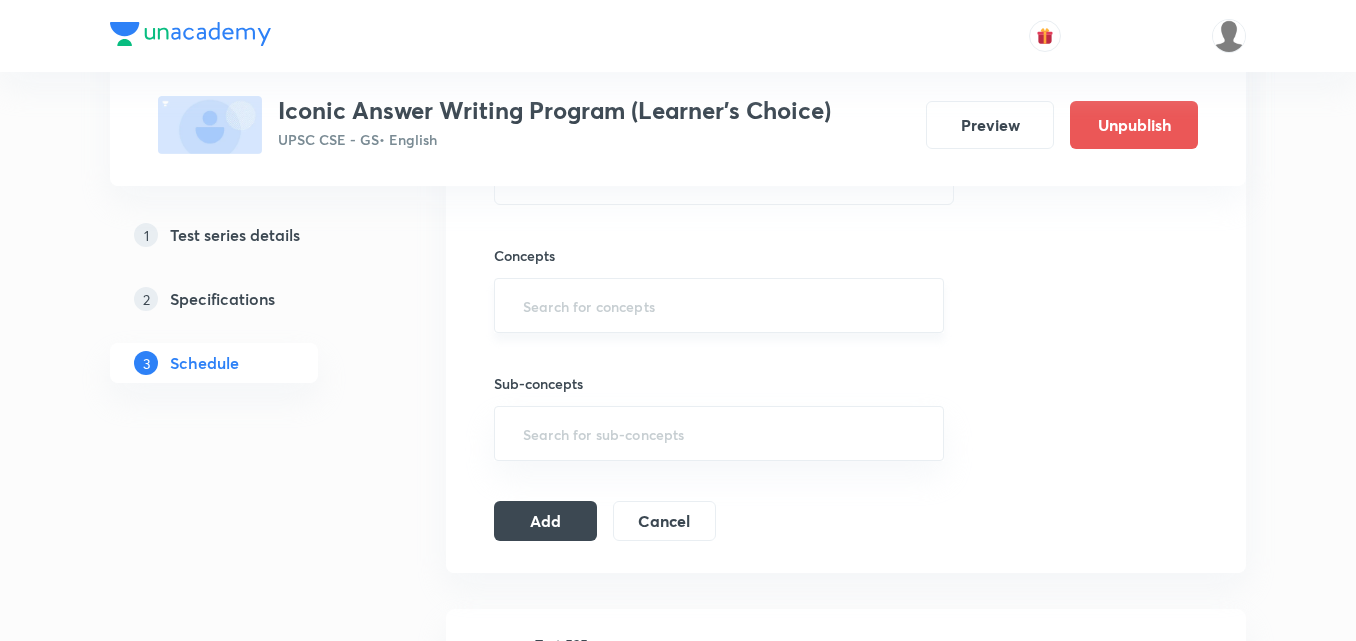 click at bounding box center (719, 305) 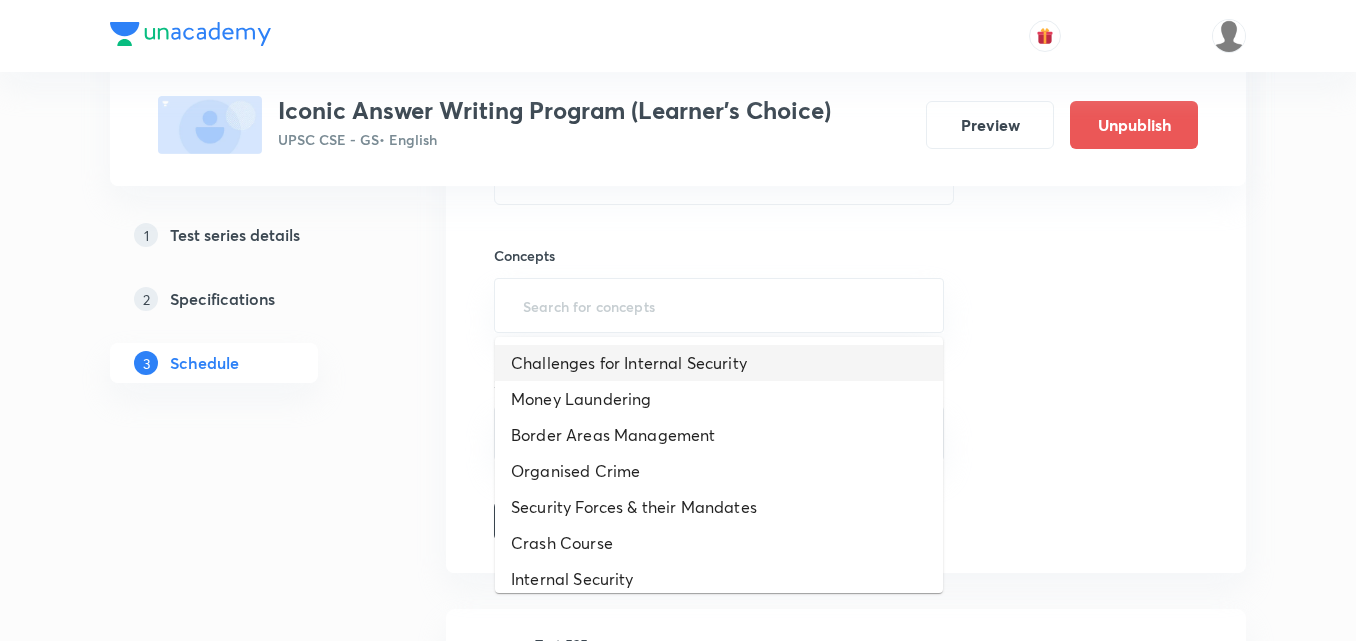 click on "Challenges for Internal Security" at bounding box center (719, 363) 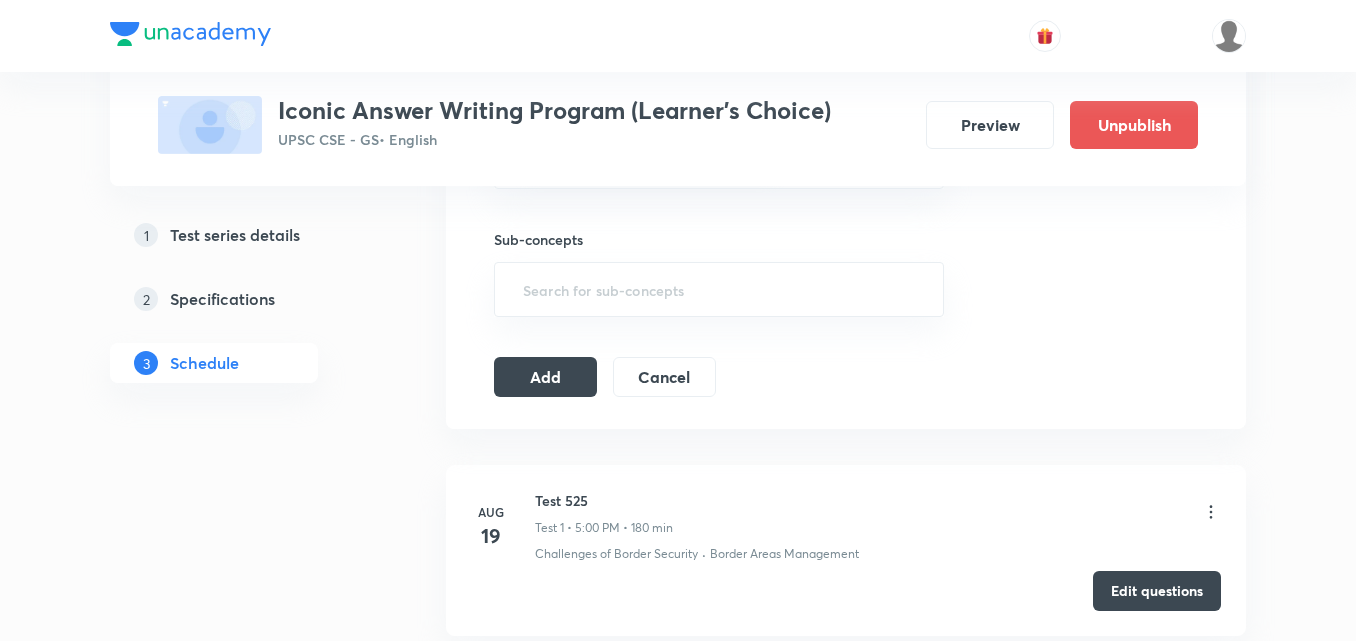 scroll, scrollTop: 900, scrollLeft: 0, axis: vertical 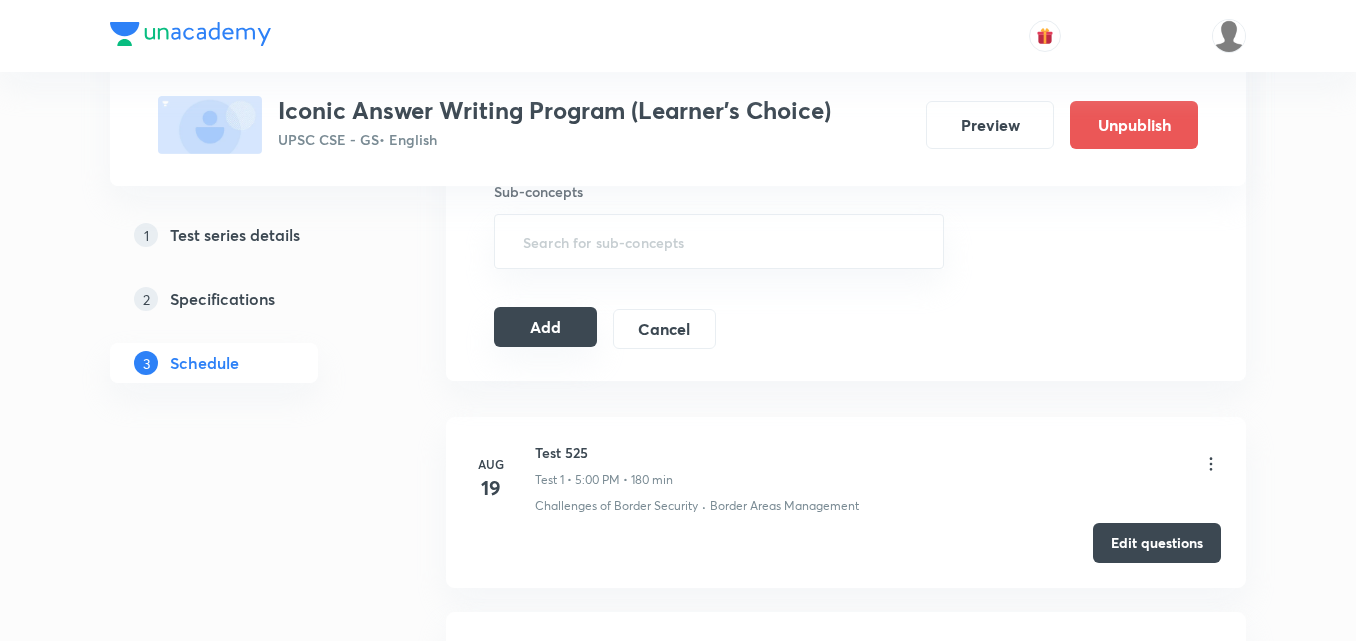 click on "Add" at bounding box center (545, 327) 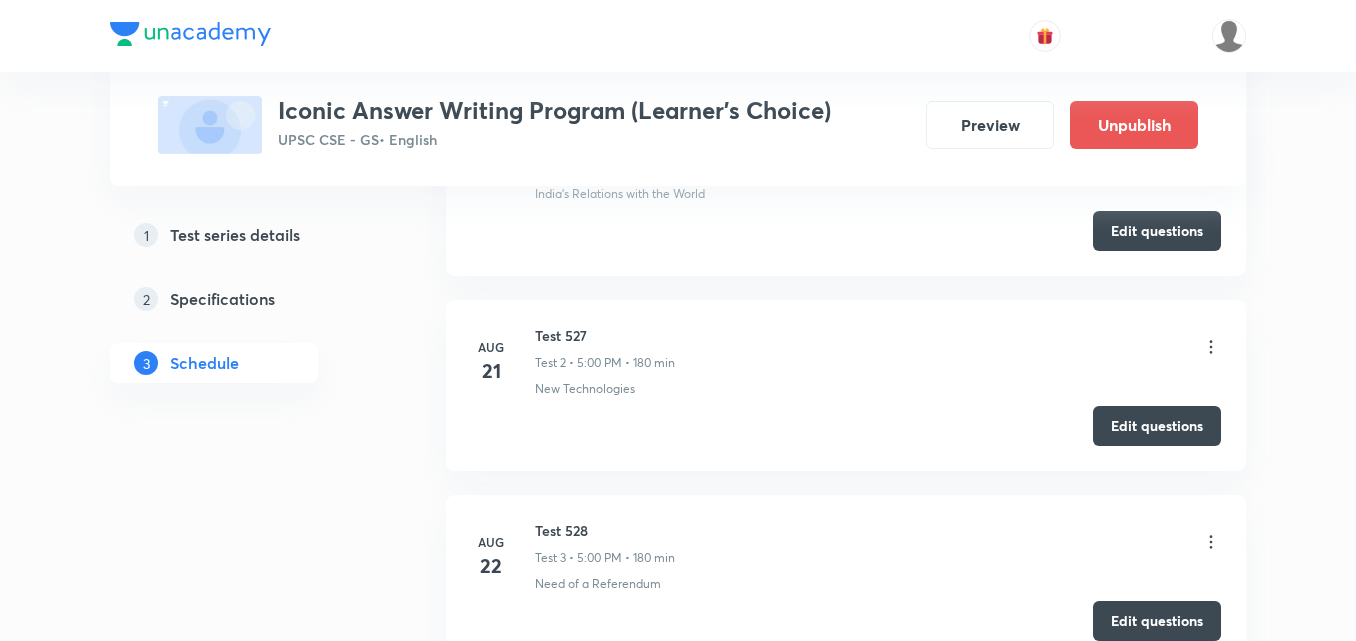scroll, scrollTop: 300, scrollLeft: 0, axis: vertical 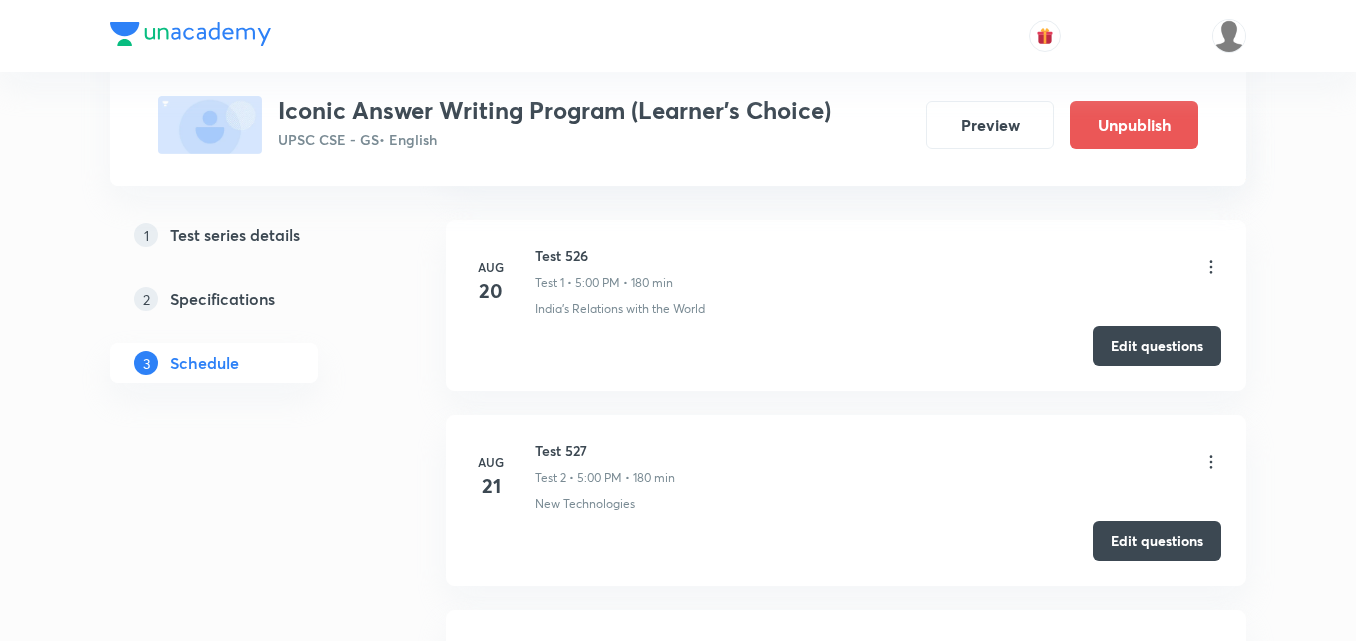 click 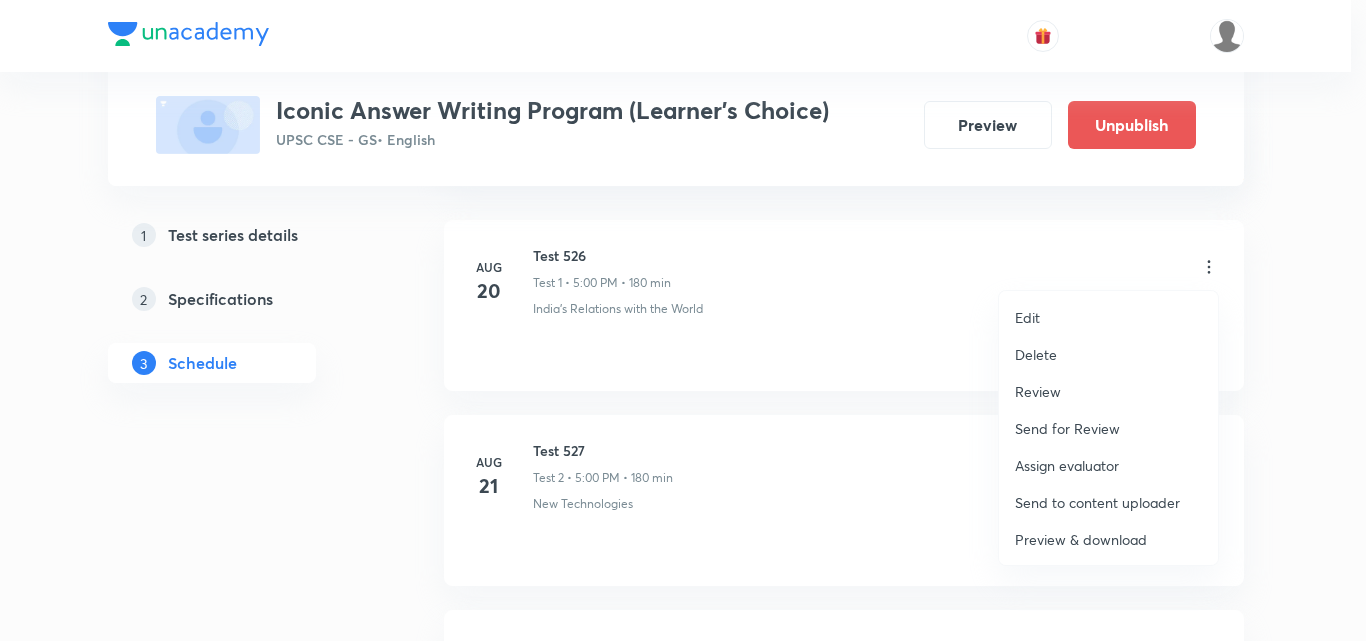 click on "Delete" at bounding box center (1036, 354) 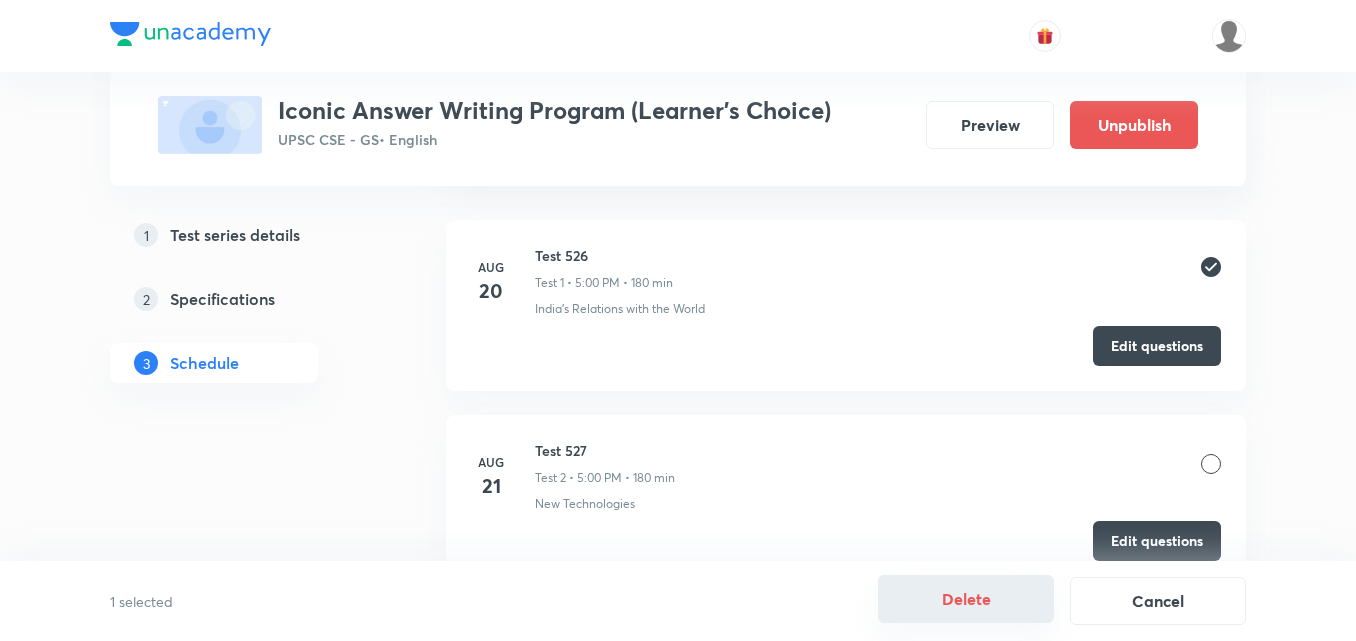 click on "Delete" at bounding box center (966, 599) 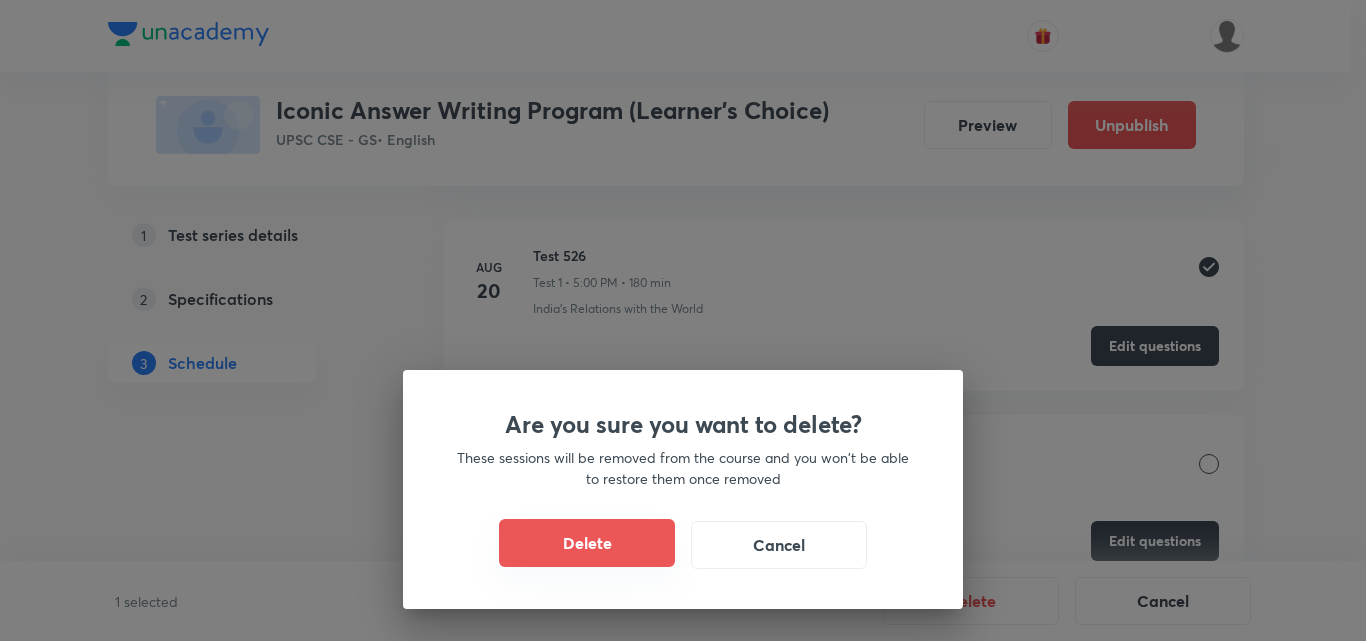 click on "Delete" at bounding box center [587, 543] 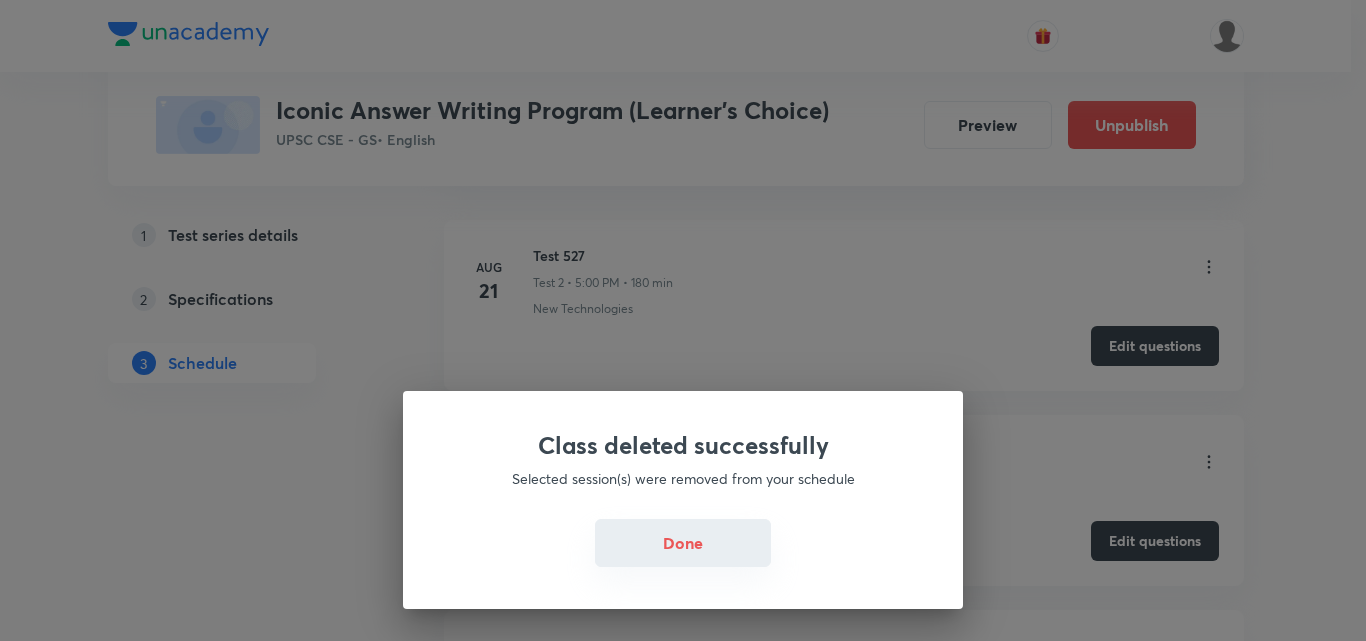 click on "Done" at bounding box center (683, 543) 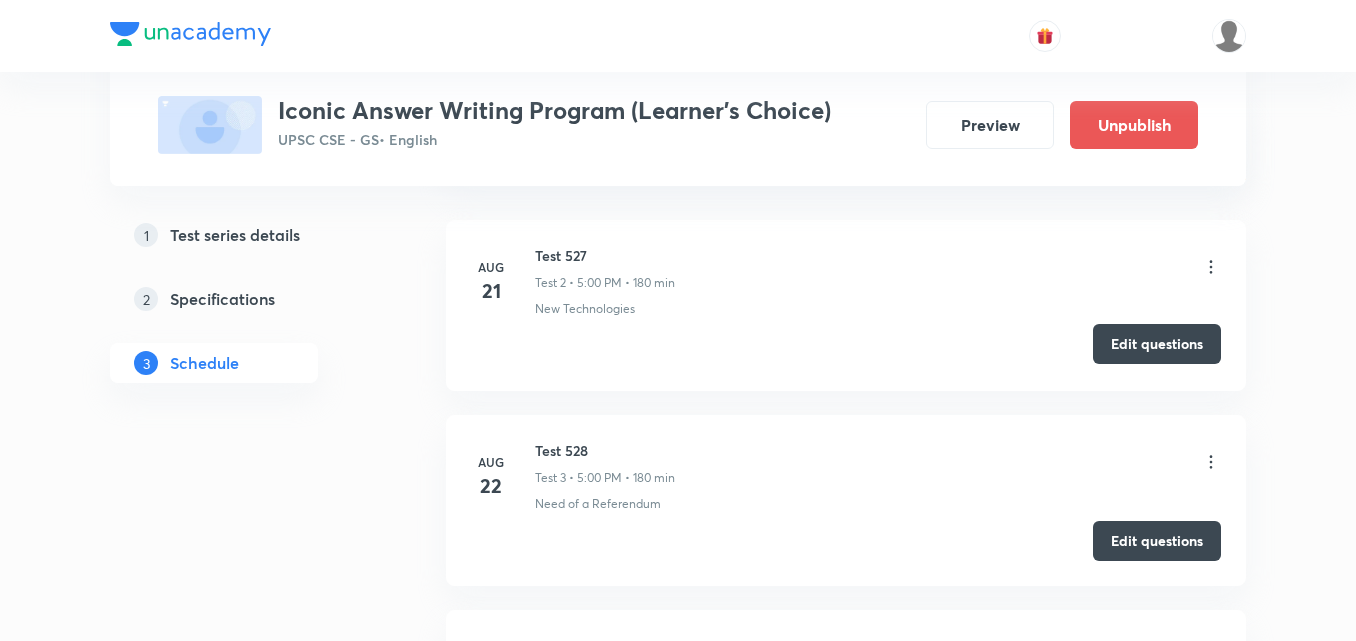 click on "Edit questions" at bounding box center (1157, 344) 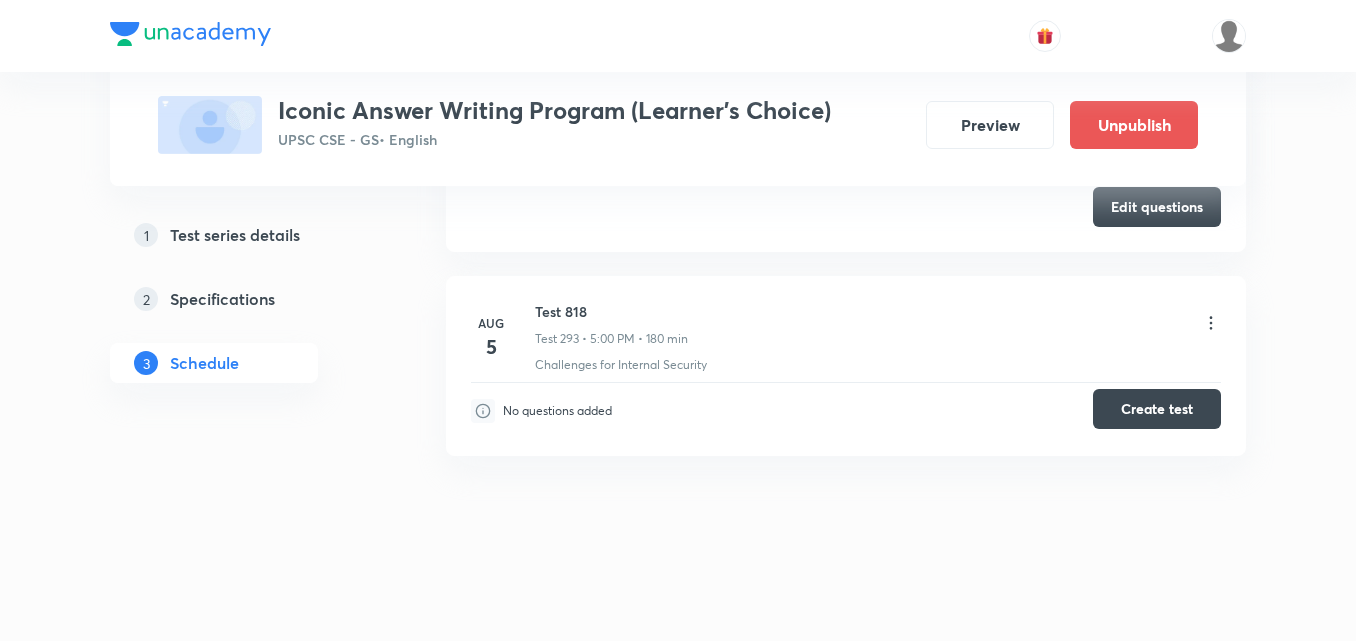 scroll, scrollTop: 57211, scrollLeft: 0, axis: vertical 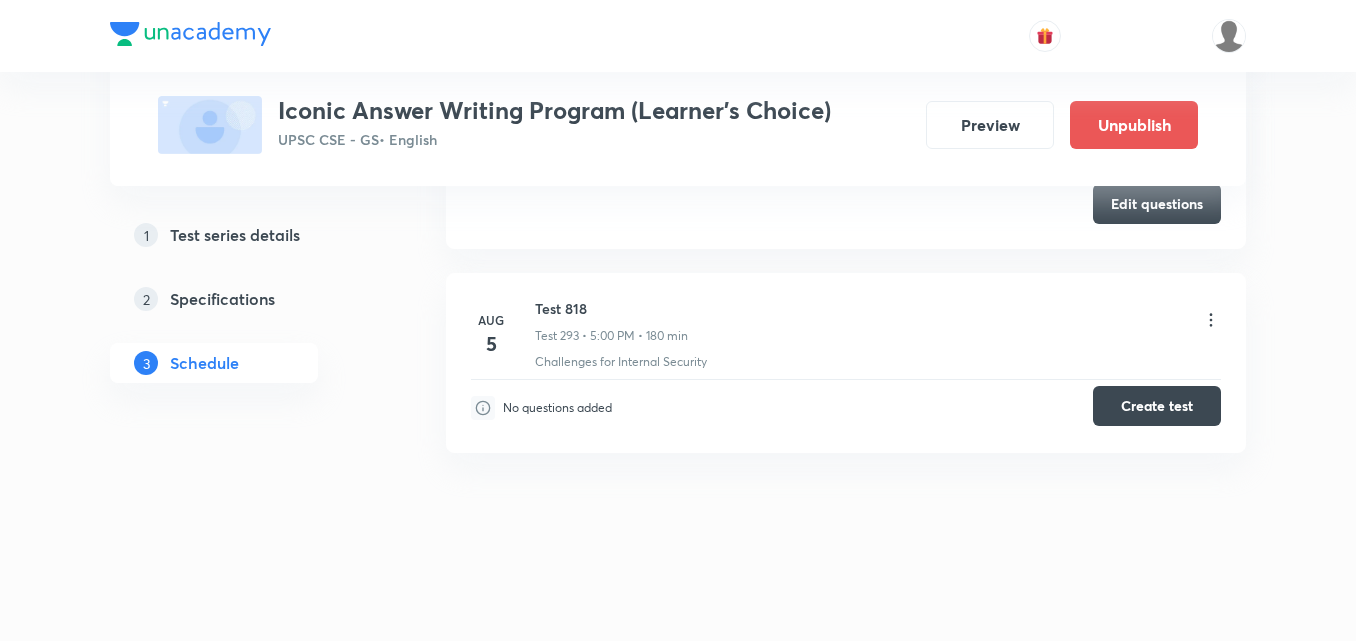 click on "Create test" at bounding box center (1157, 406) 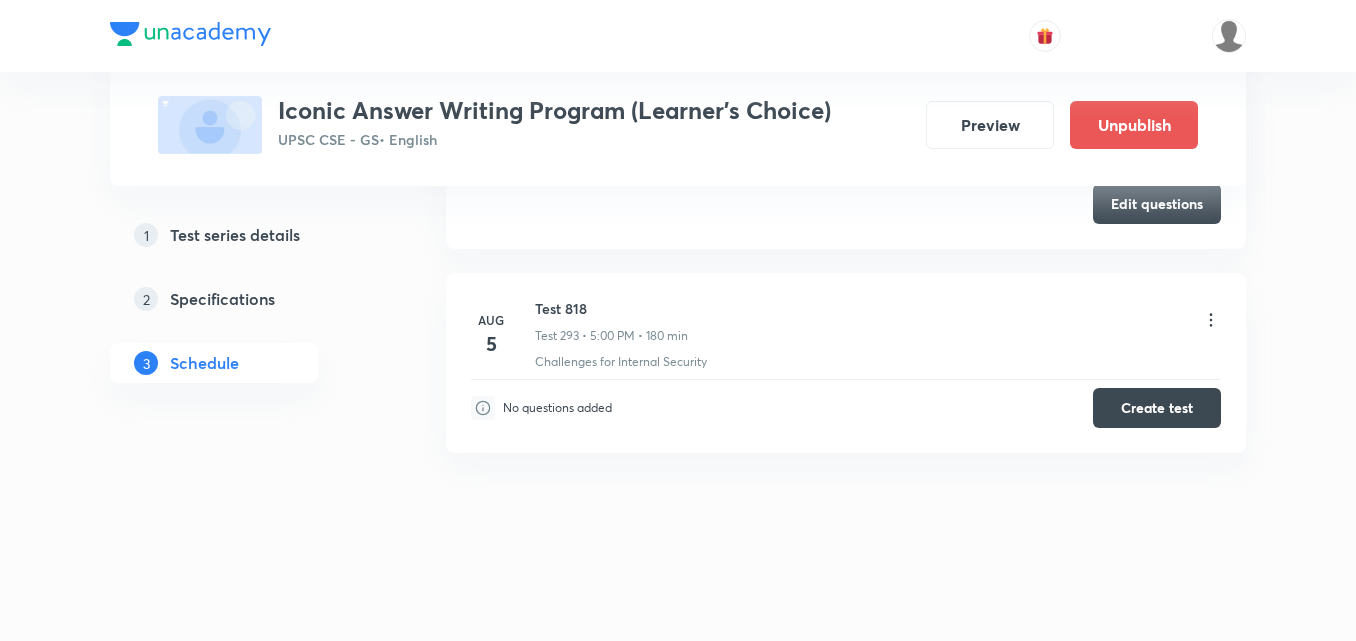 click on "Test 818" at bounding box center (611, 308) 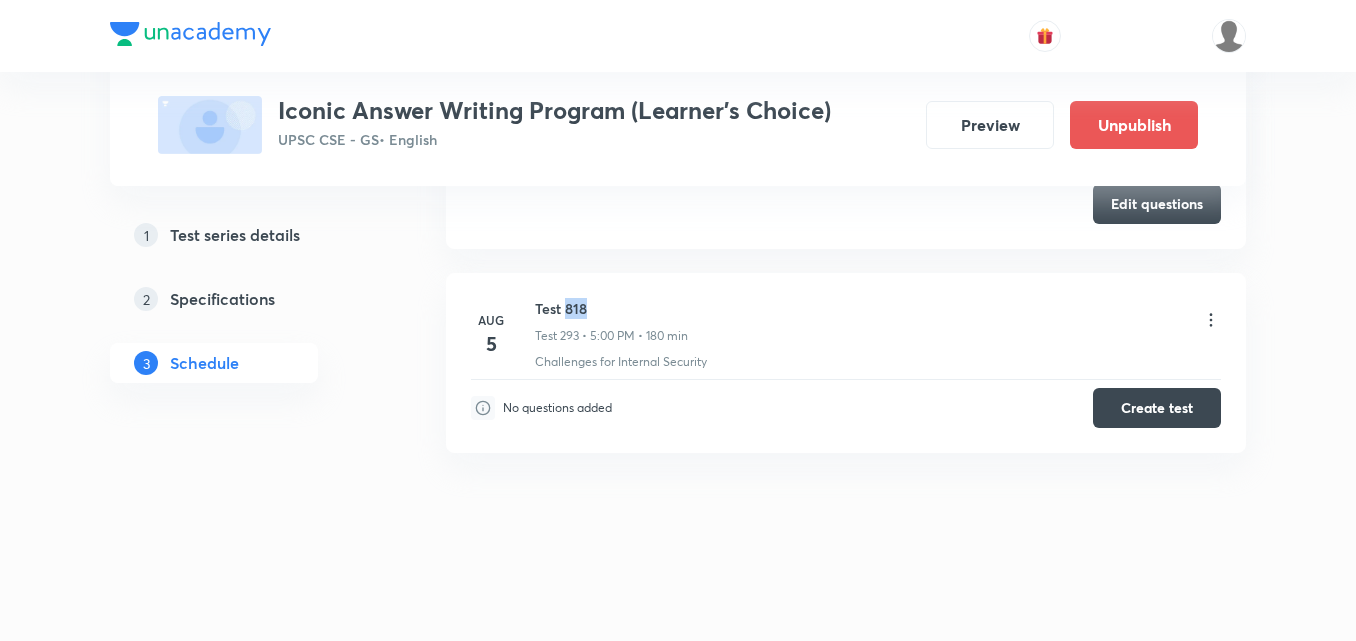 click on "Test 818" at bounding box center (611, 308) 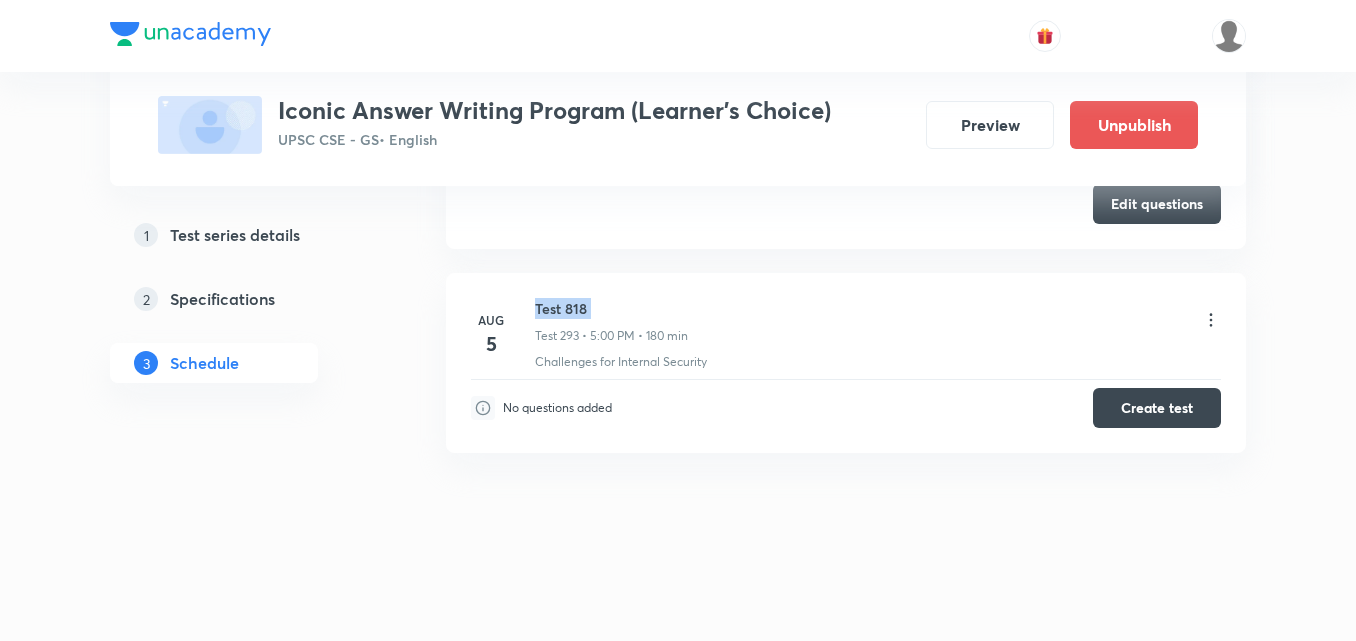 click on "Test 818" at bounding box center [611, 308] 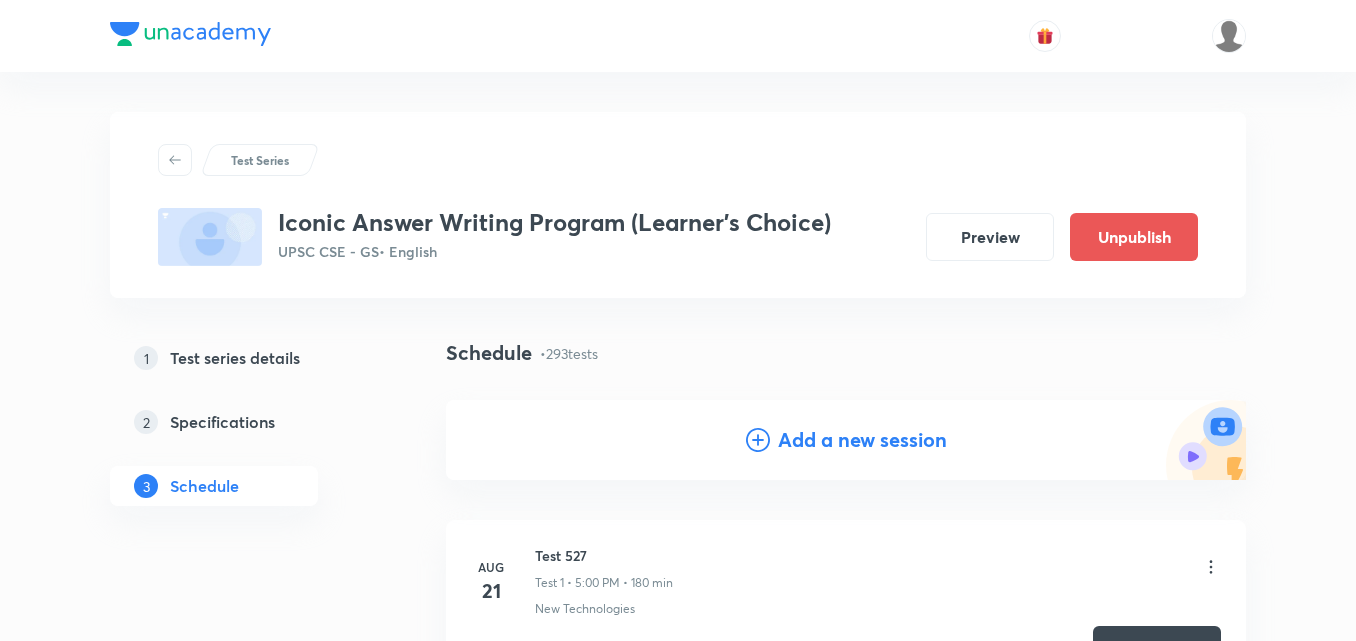 click on "Add a new session" at bounding box center [846, 440] 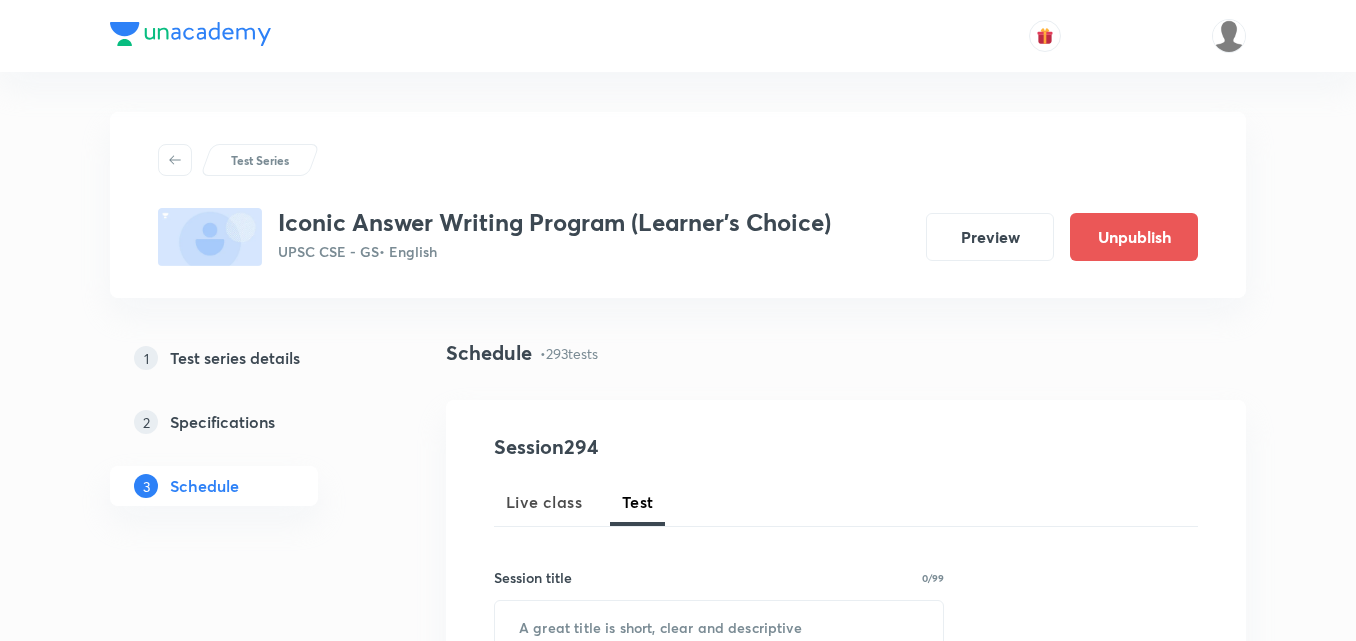 scroll, scrollTop: 300, scrollLeft: 0, axis: vertical 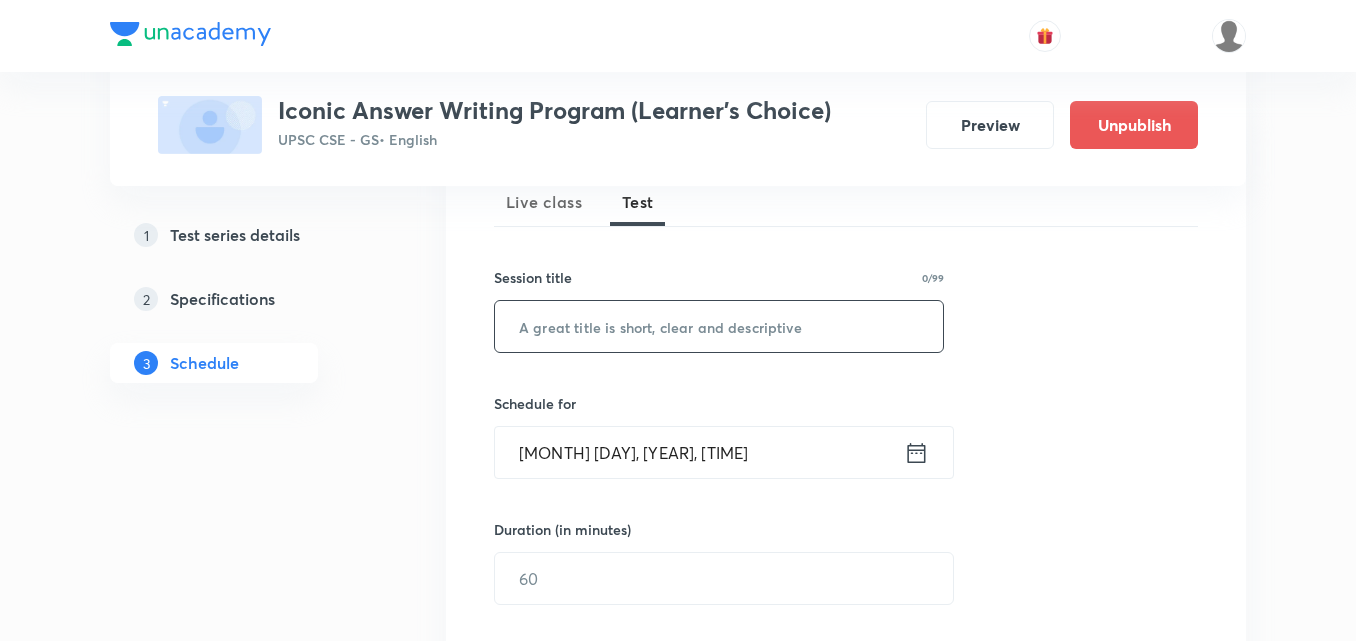 click at bounding box center [719, 326] 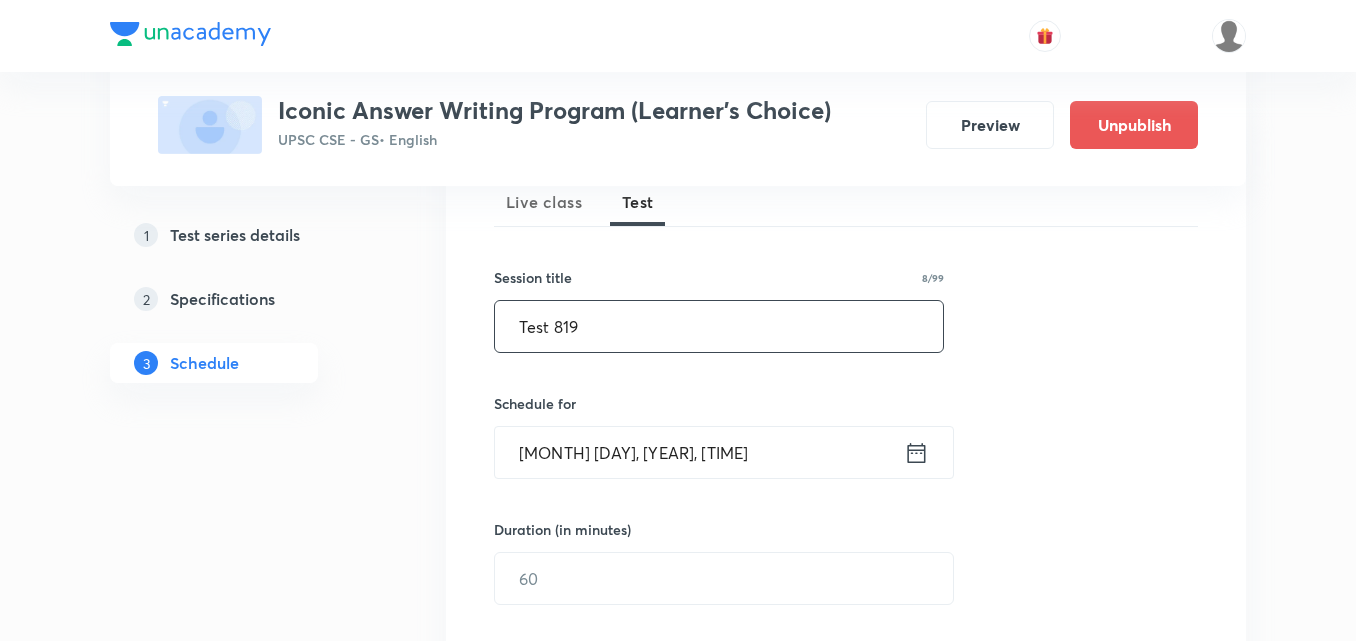 type on "Test 819" 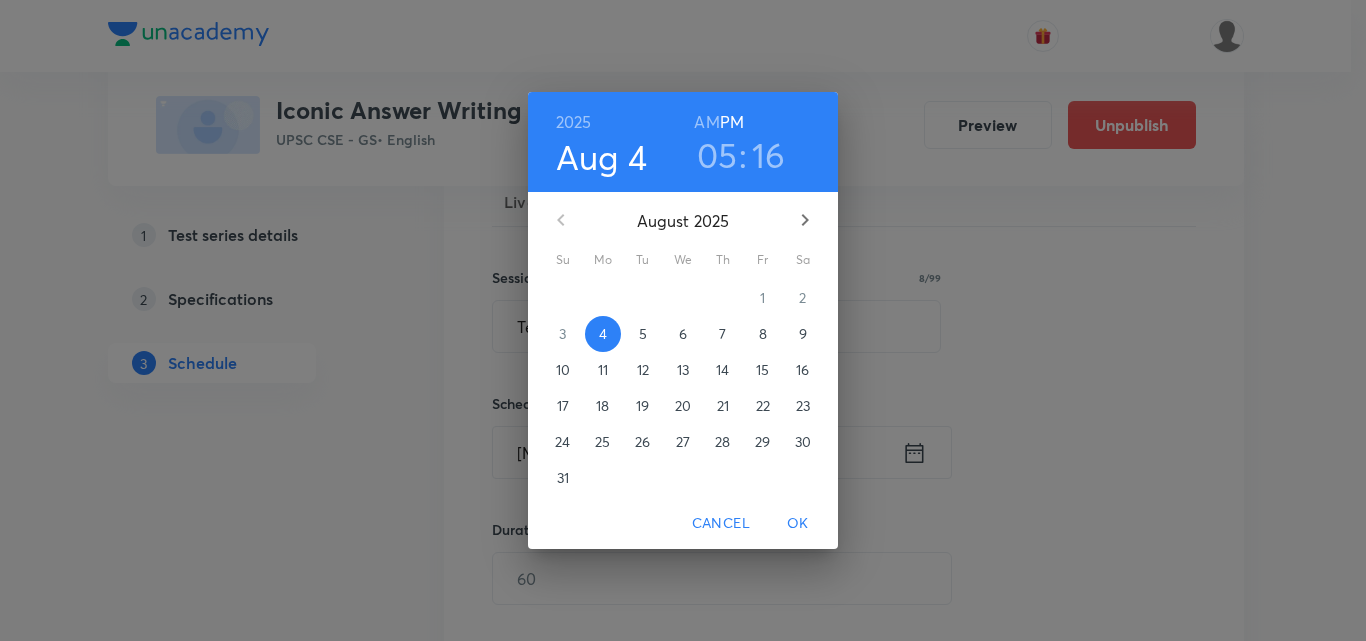 click on "6" at bounding box center (683, 334) 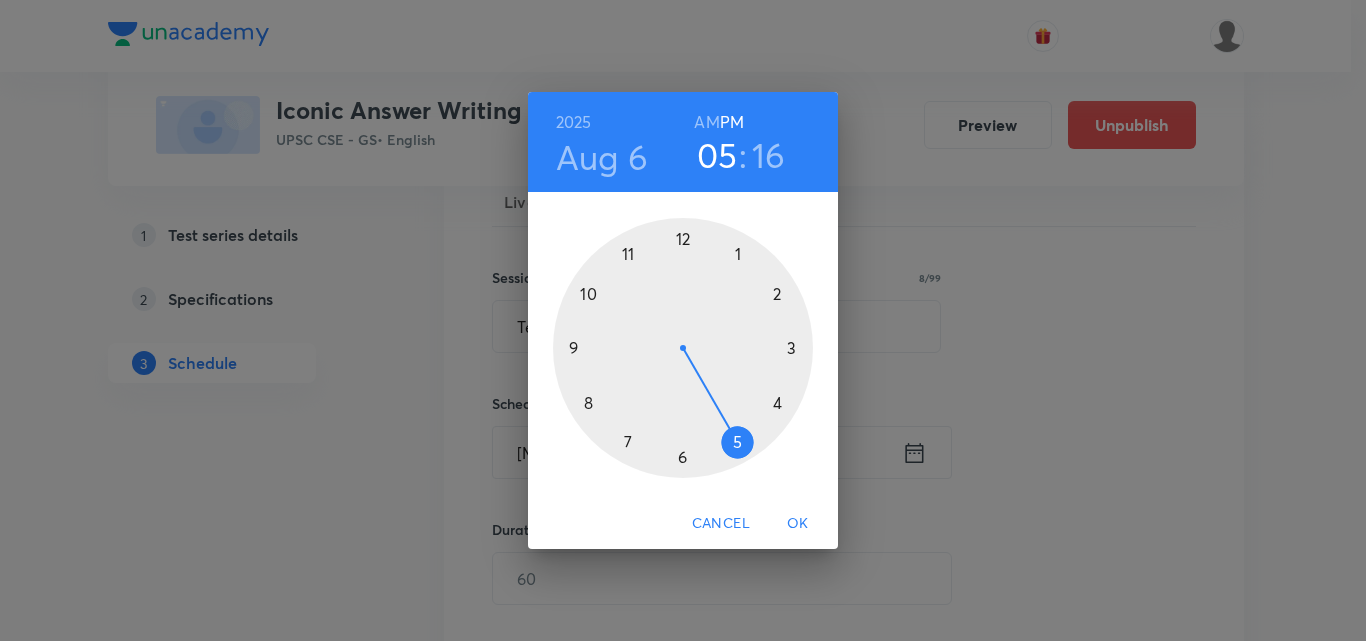 click at bounding box center [683, 348] 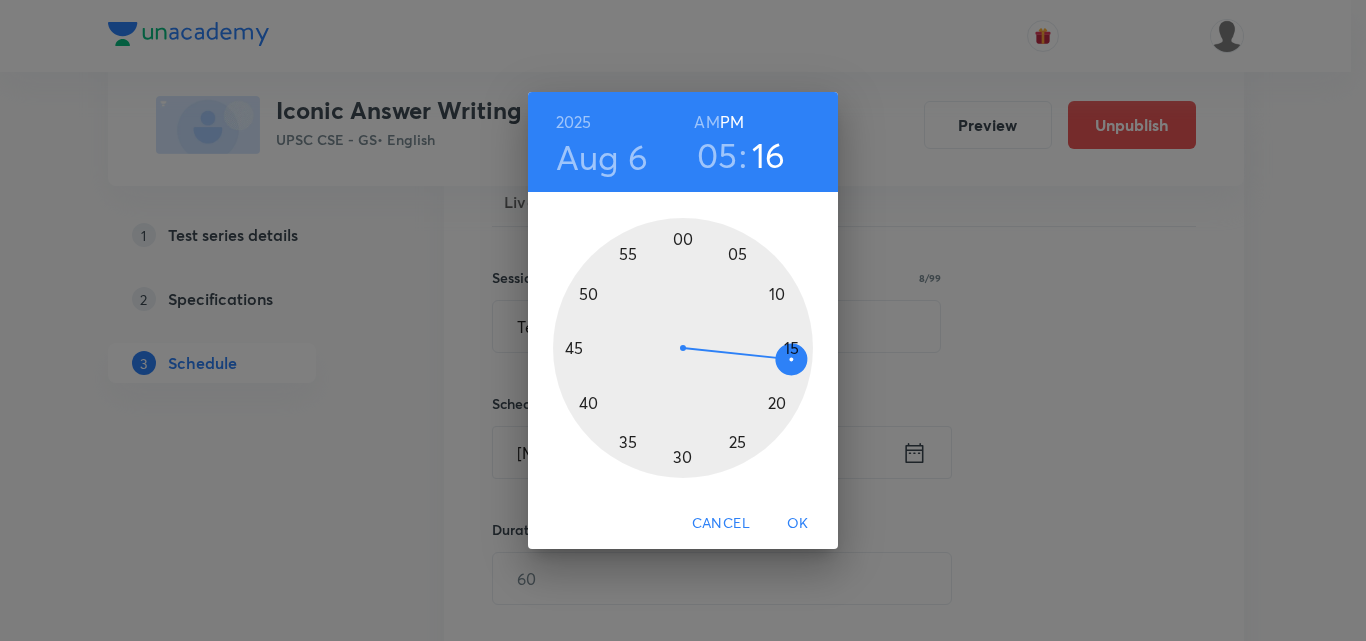 click at bounding box center [683, 348] 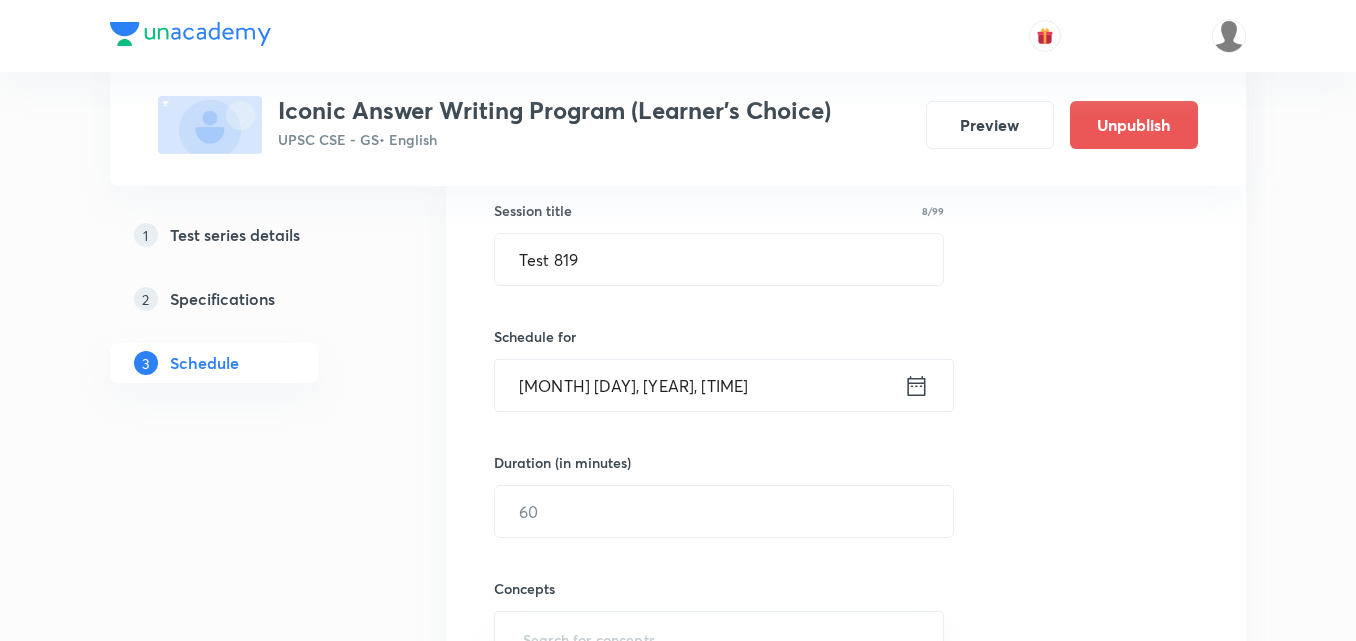 scroll, scrollTop: 400, scrollLeft: 0, axis: vertical 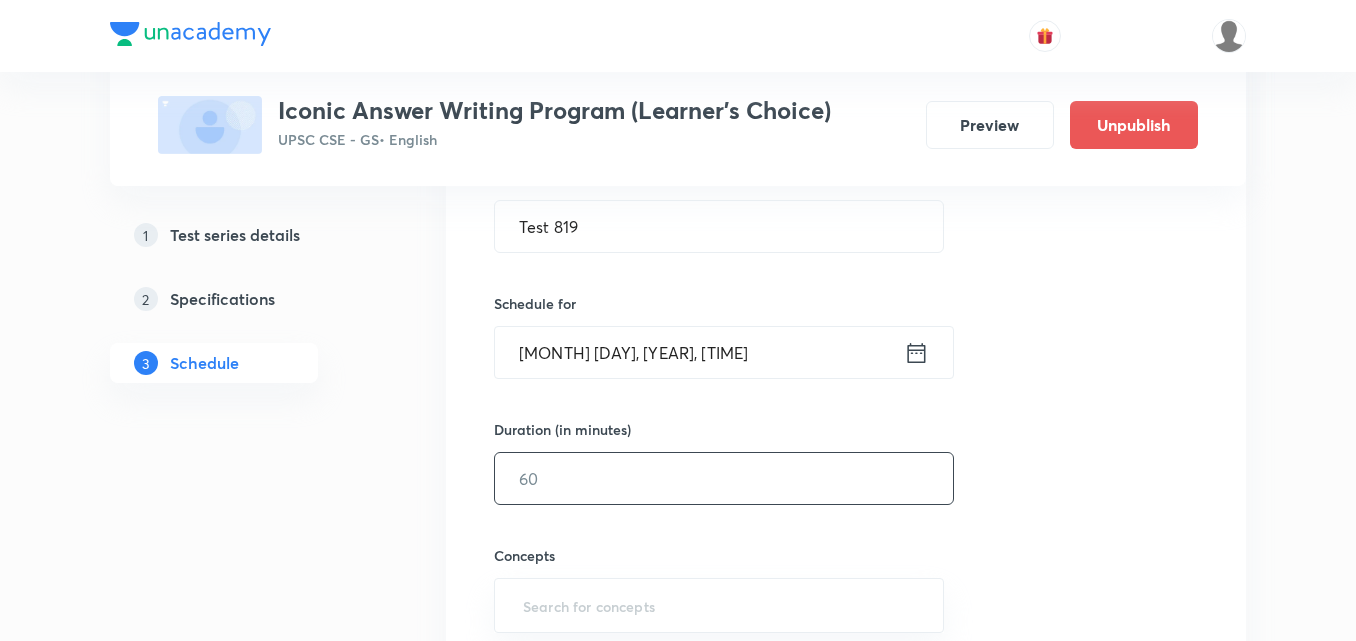click at bounding box center (724, 478) 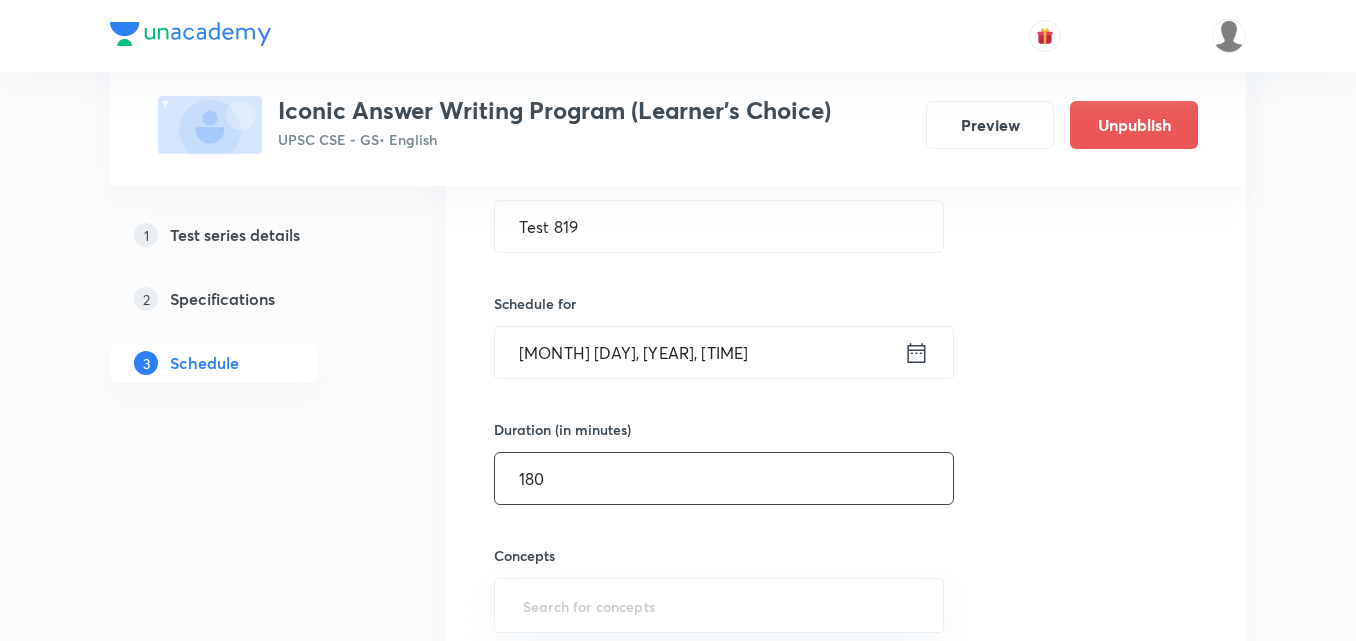 type on "180" 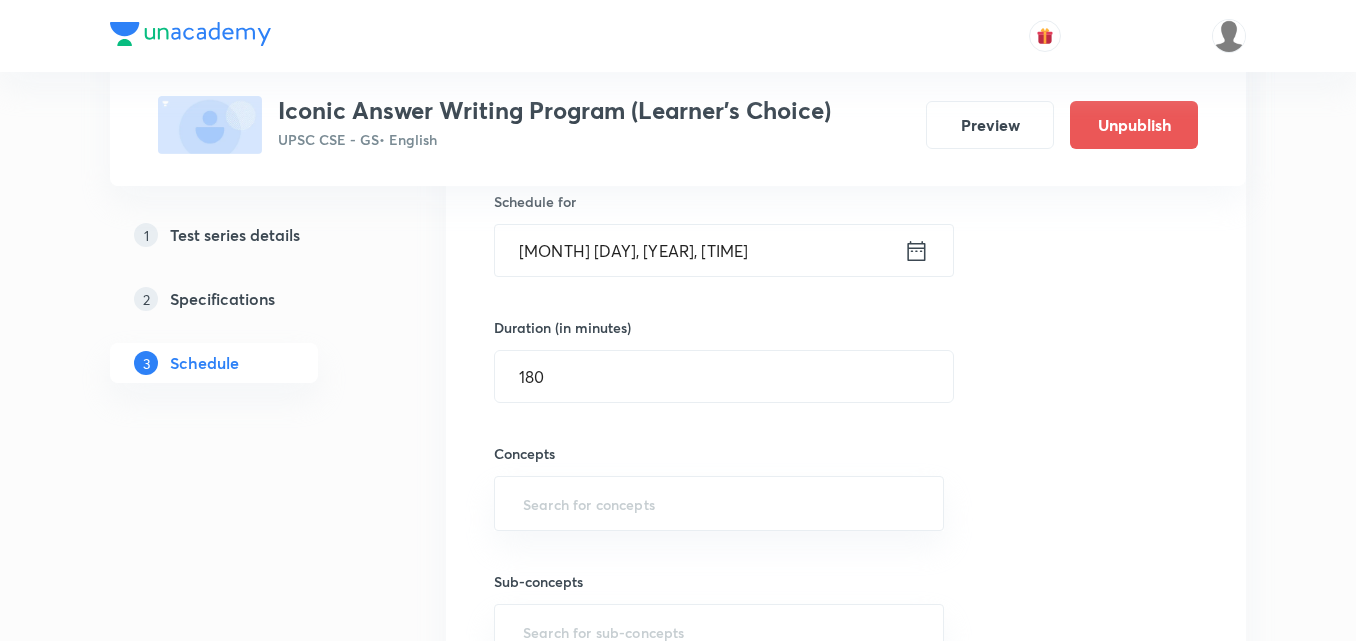 scroll, scrollTop: 700, scrollLeft: 0, axis: vertical 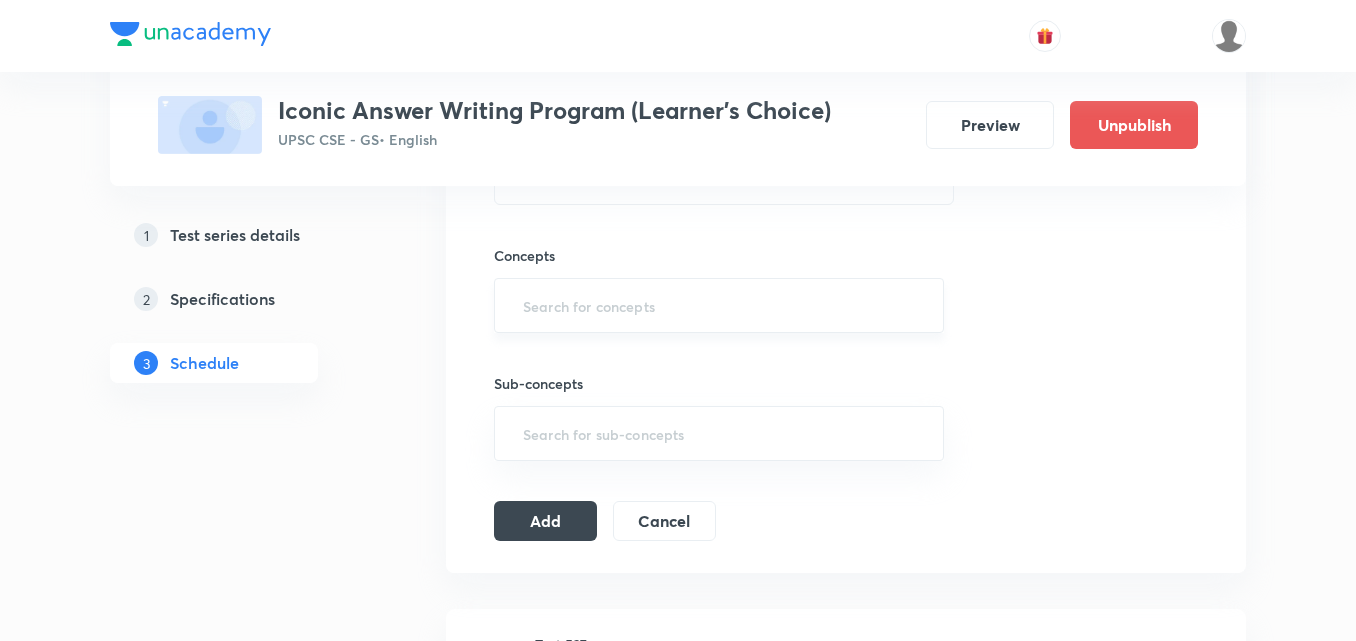 click at bounding box center [719, 305] 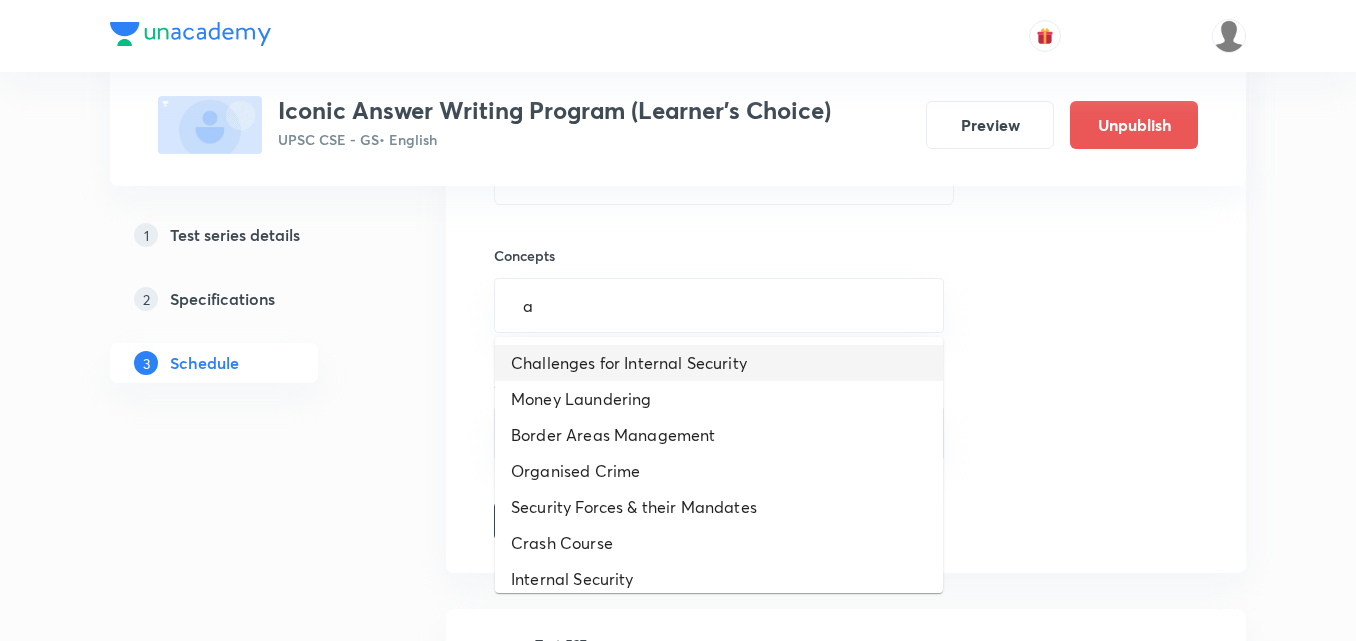 click on "Challenges for Internal Security" at bounding box center [719, 363] 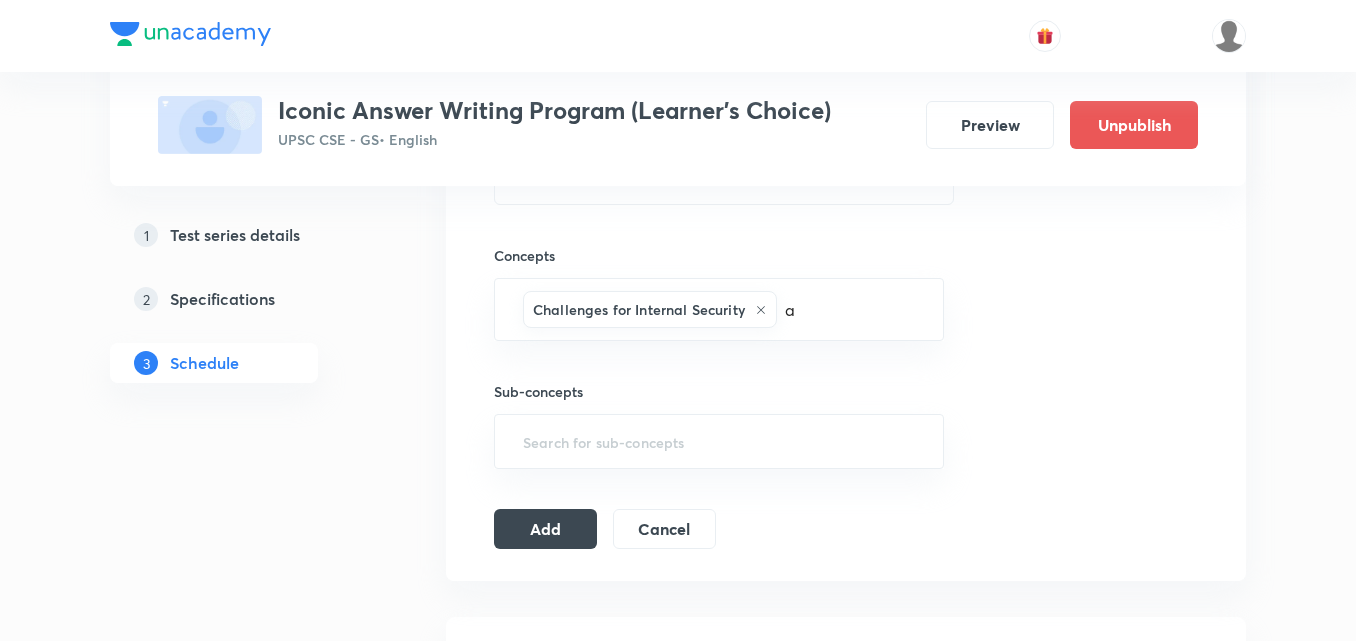 type 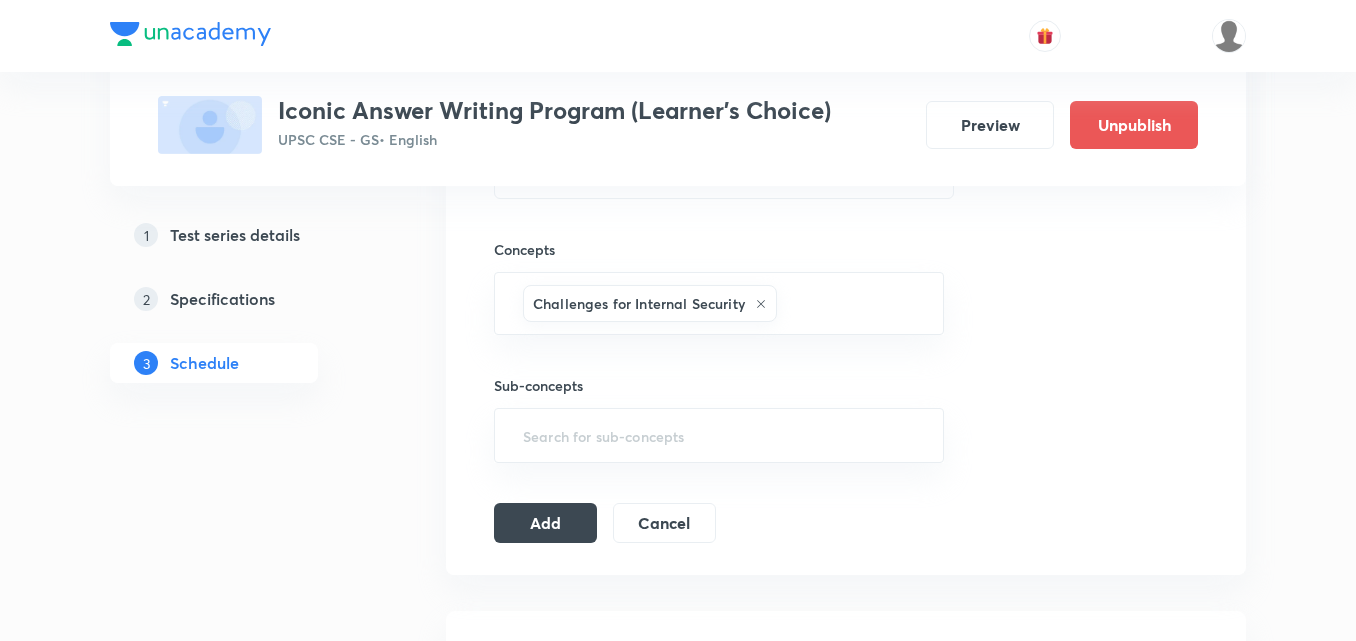 scroll, scrollTop: 900, scrollLeft: 0, axis: vertical 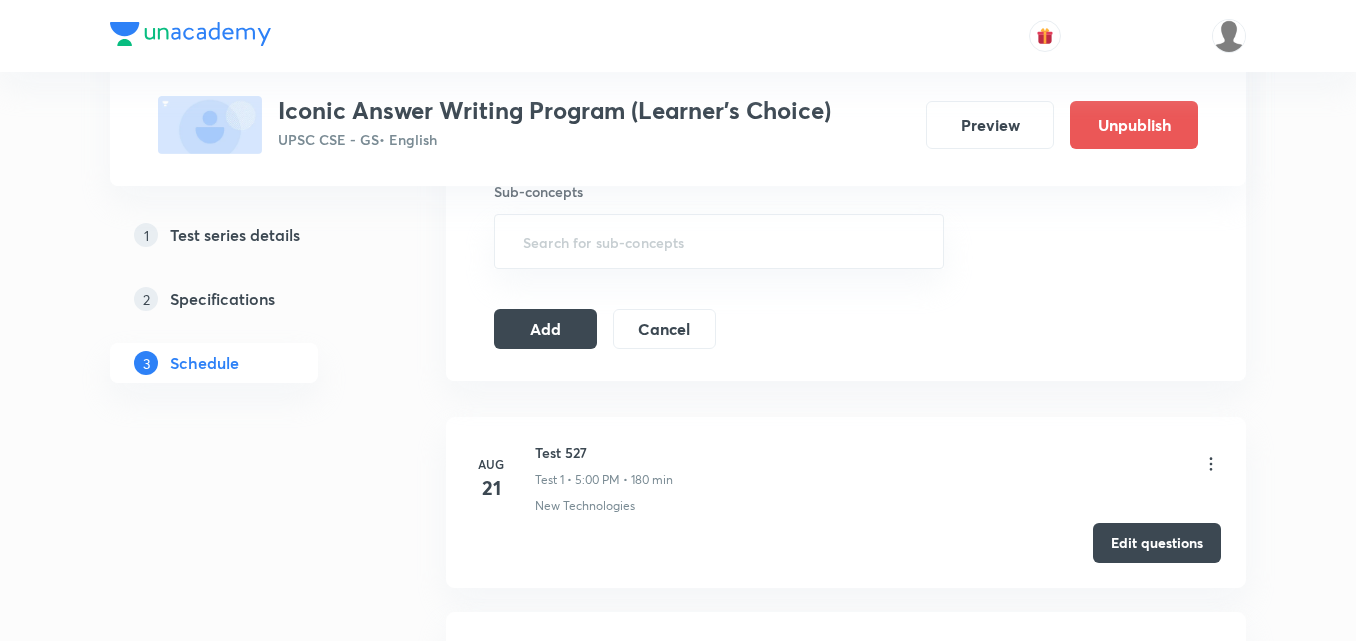 click 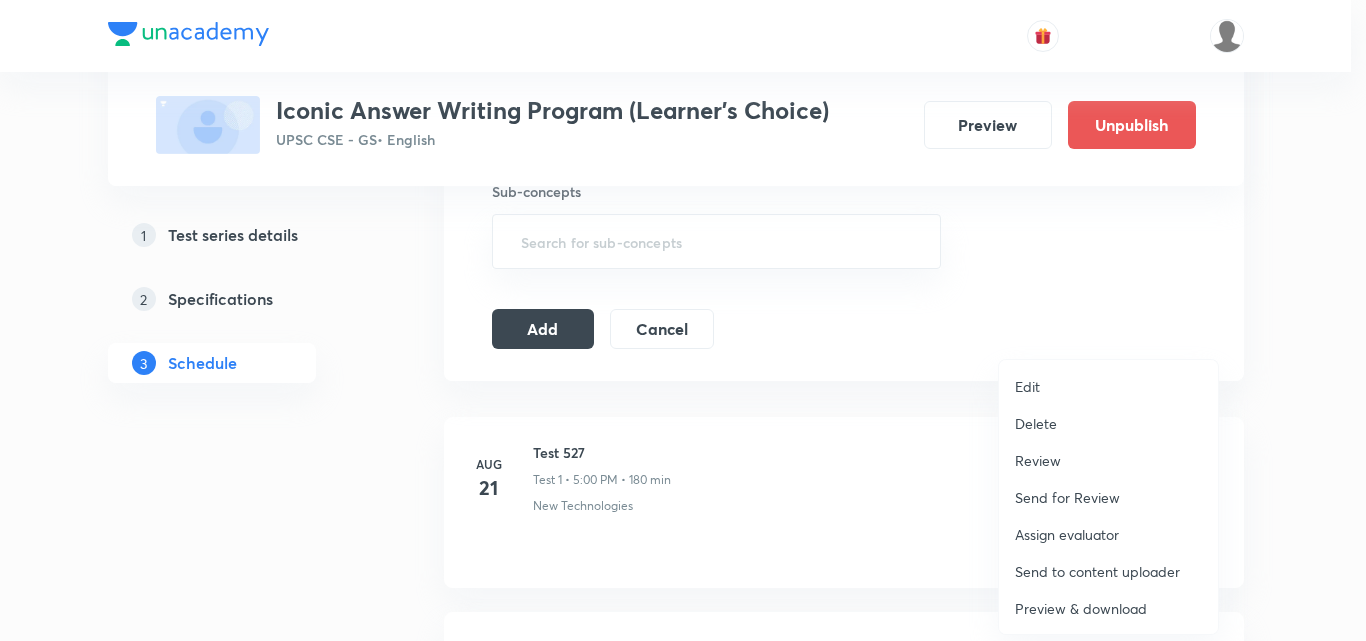 click on "Delete" at bounding box center (1108, 423) 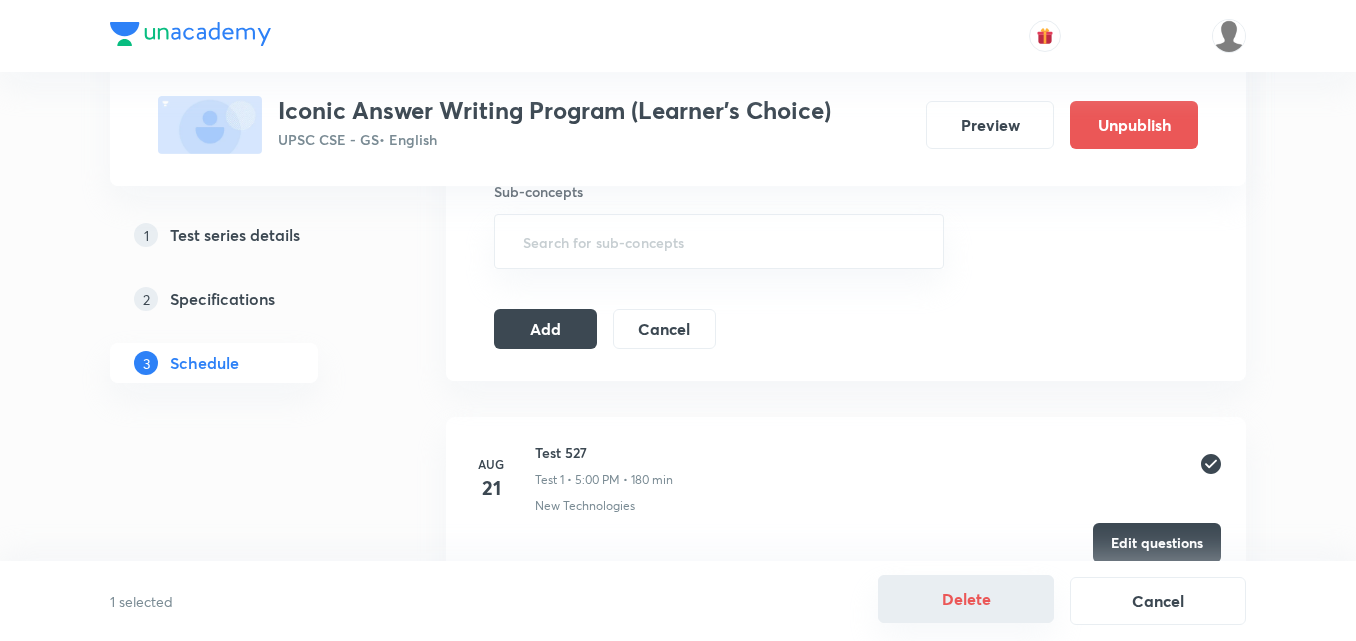 click on "Delete" at bounding box center [966, 599] 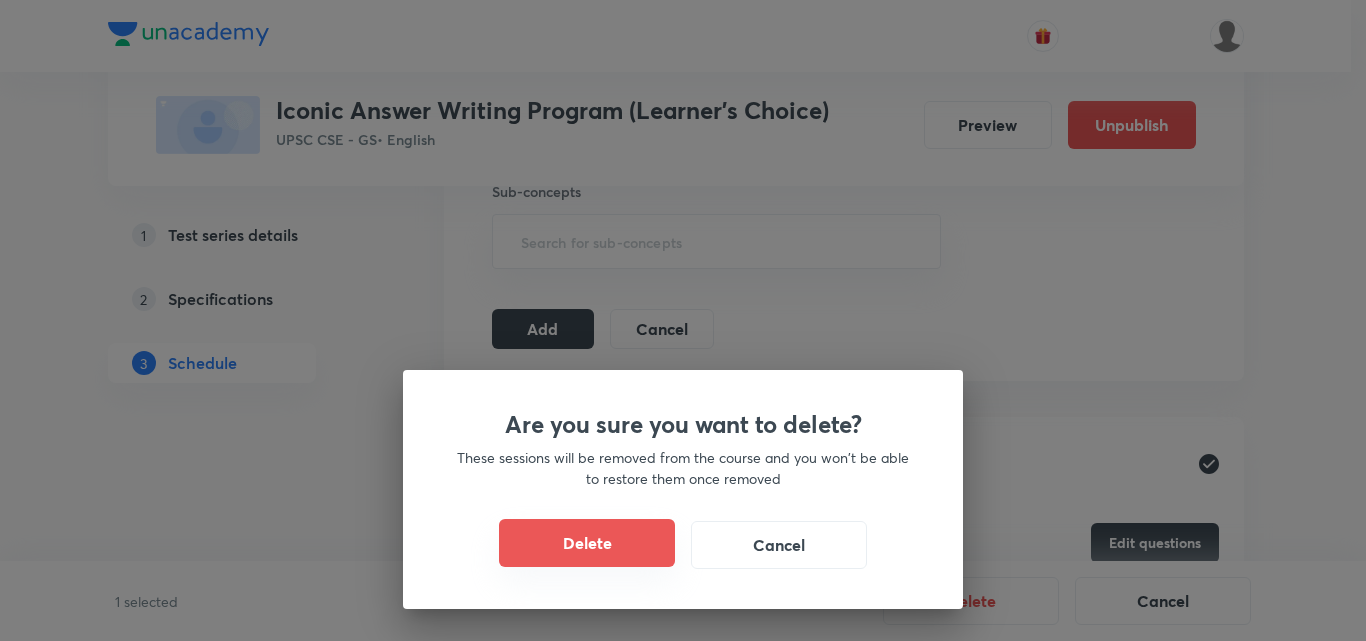 click on "Delete" at bounding box center [587, 543] 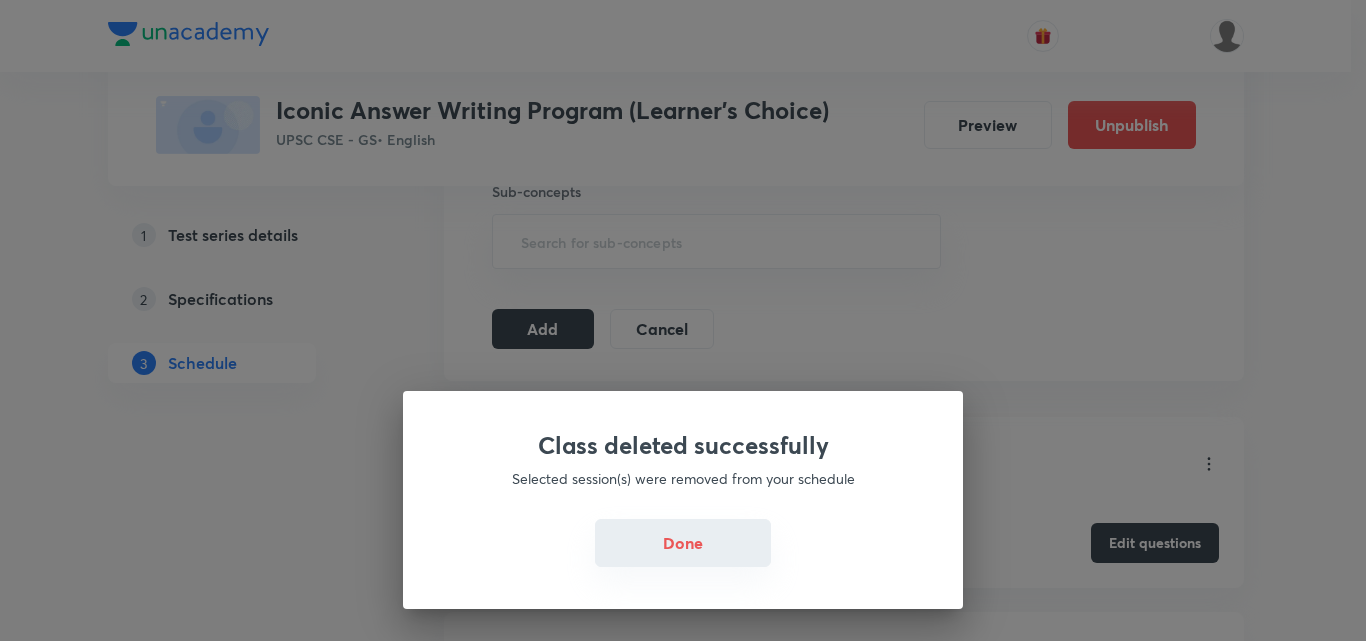 click on "Done" at bounding box center [683, 543] 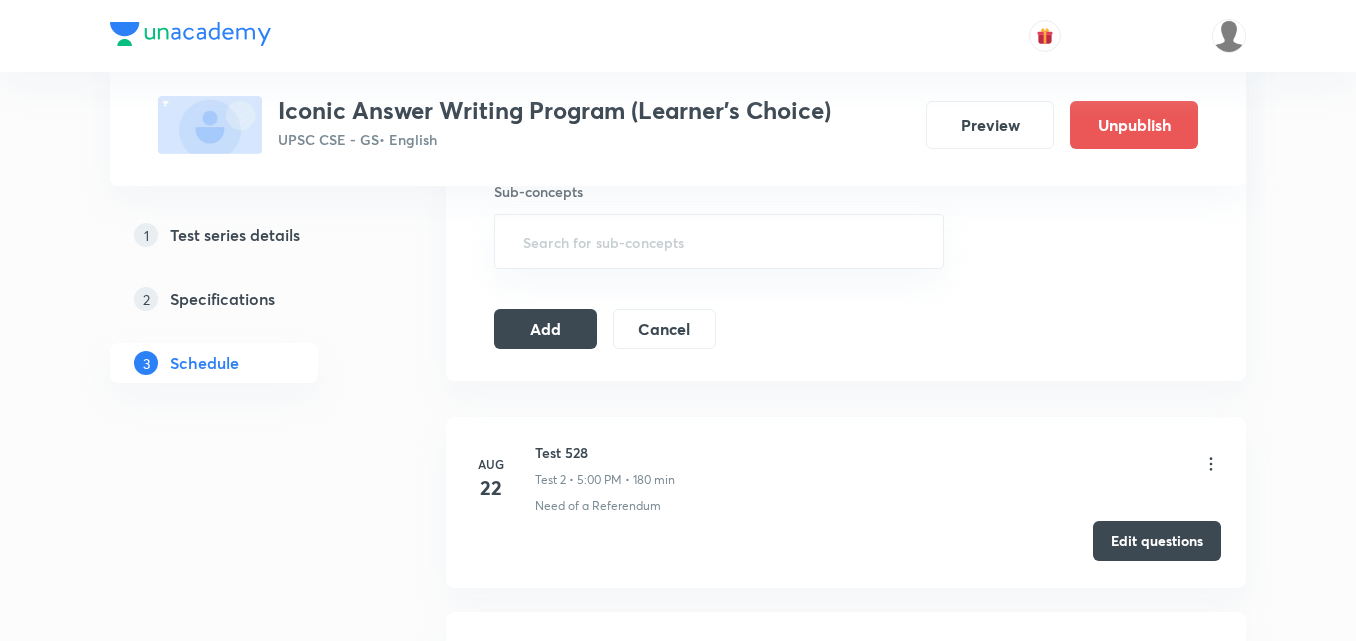 click on "Edit questions" at bounding box center (1157, 541) 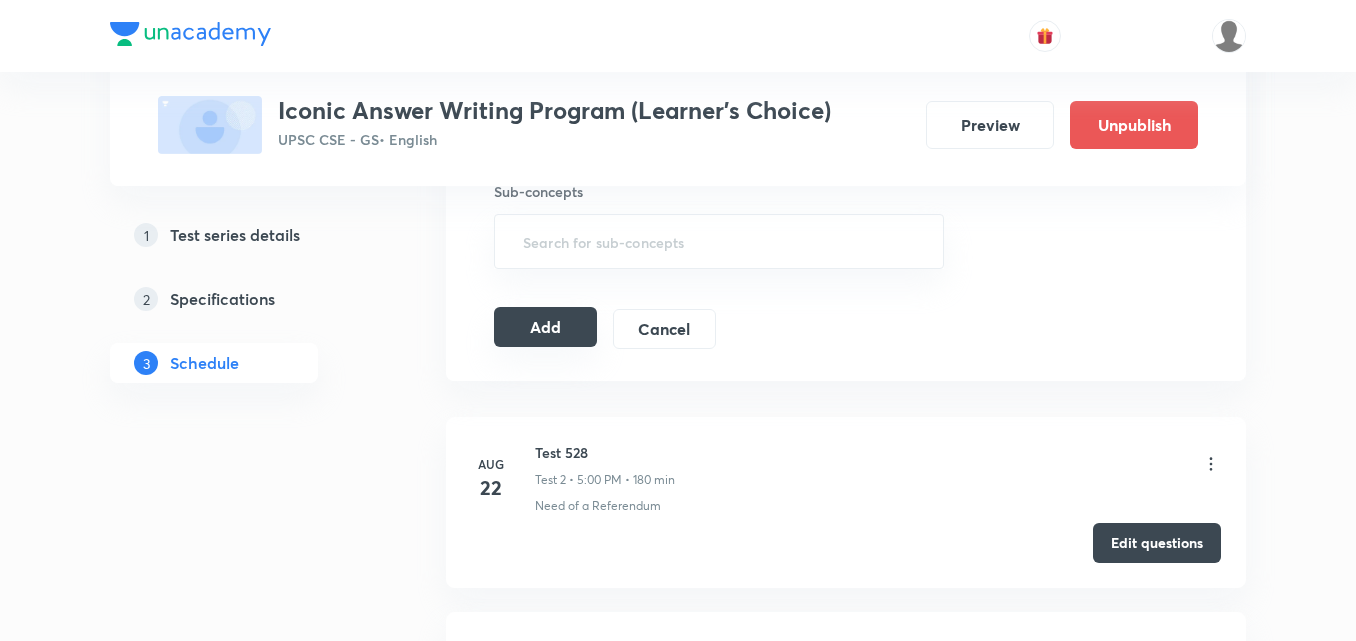 click on "Add" at bounding box center (545, 327) 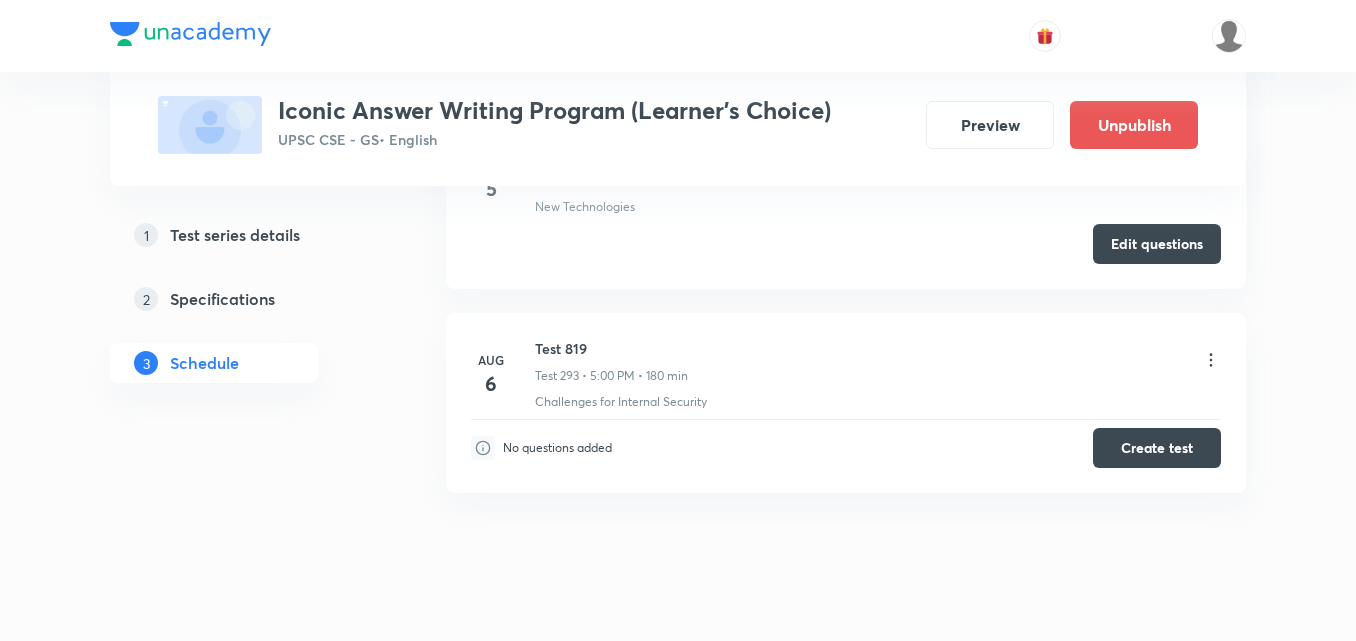 scroll, scrollTop: 57207, scrollLeft: 0, axis: vertical 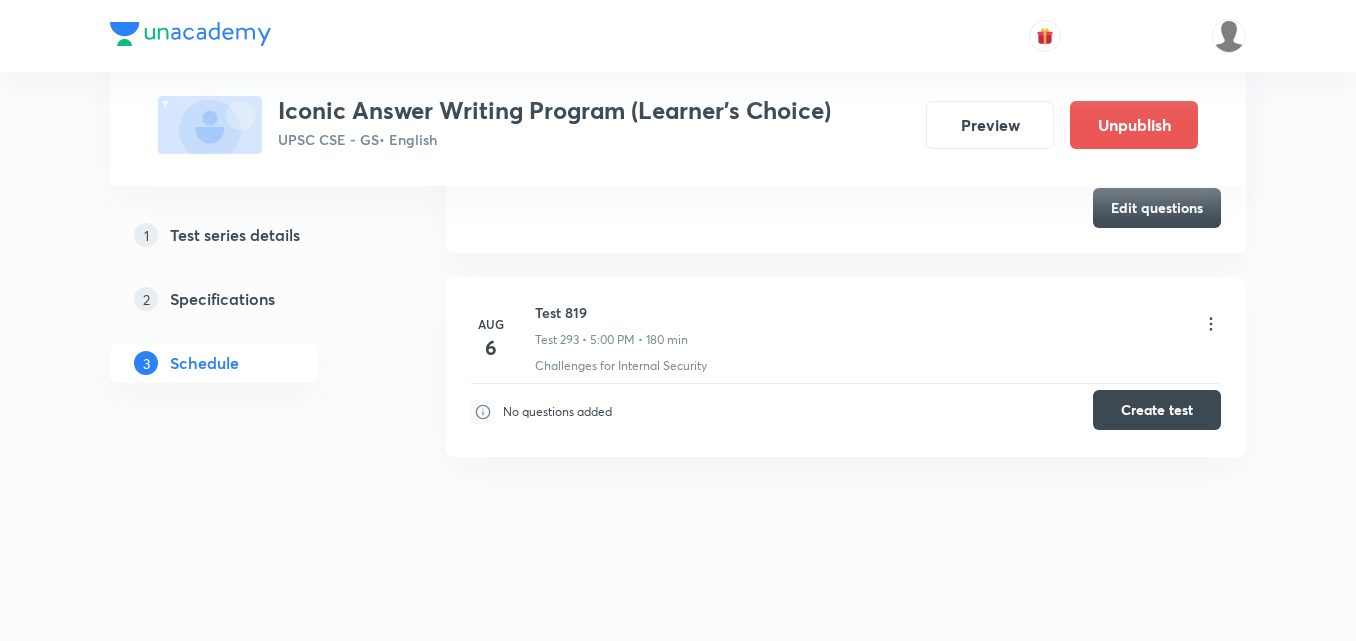 click on "Create test" at bounding box center [1157, 410] 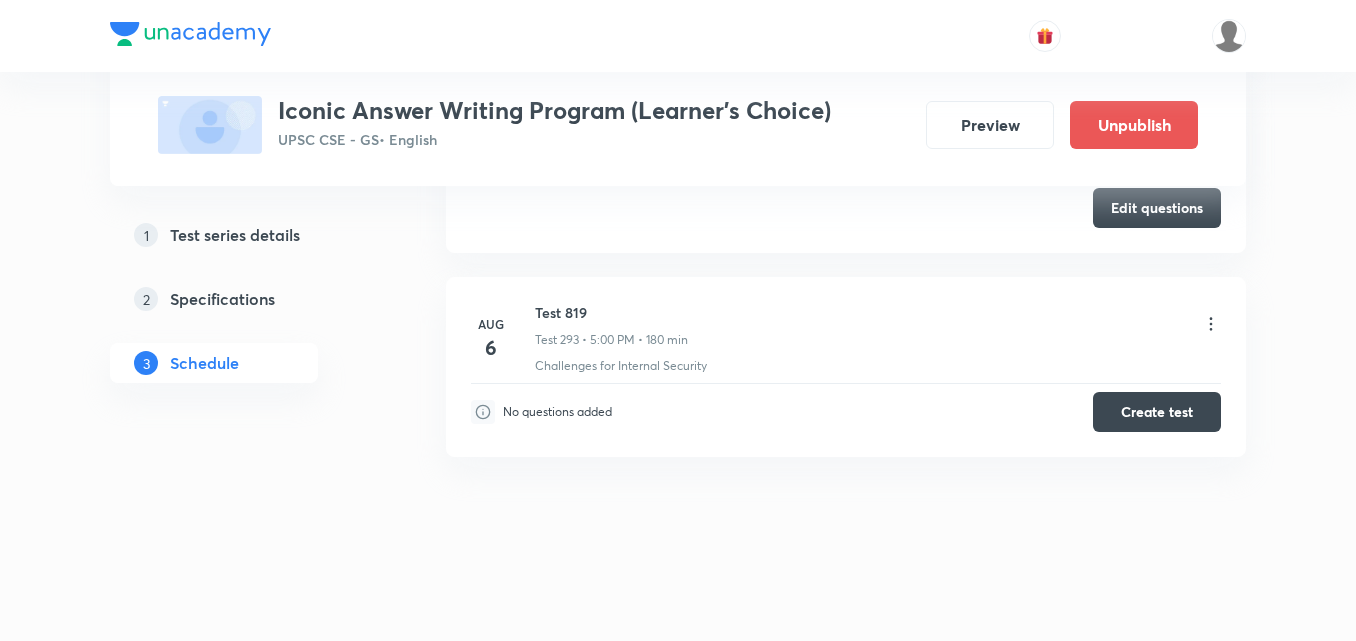 click on "Test 819" at bounding box center (611, 312) 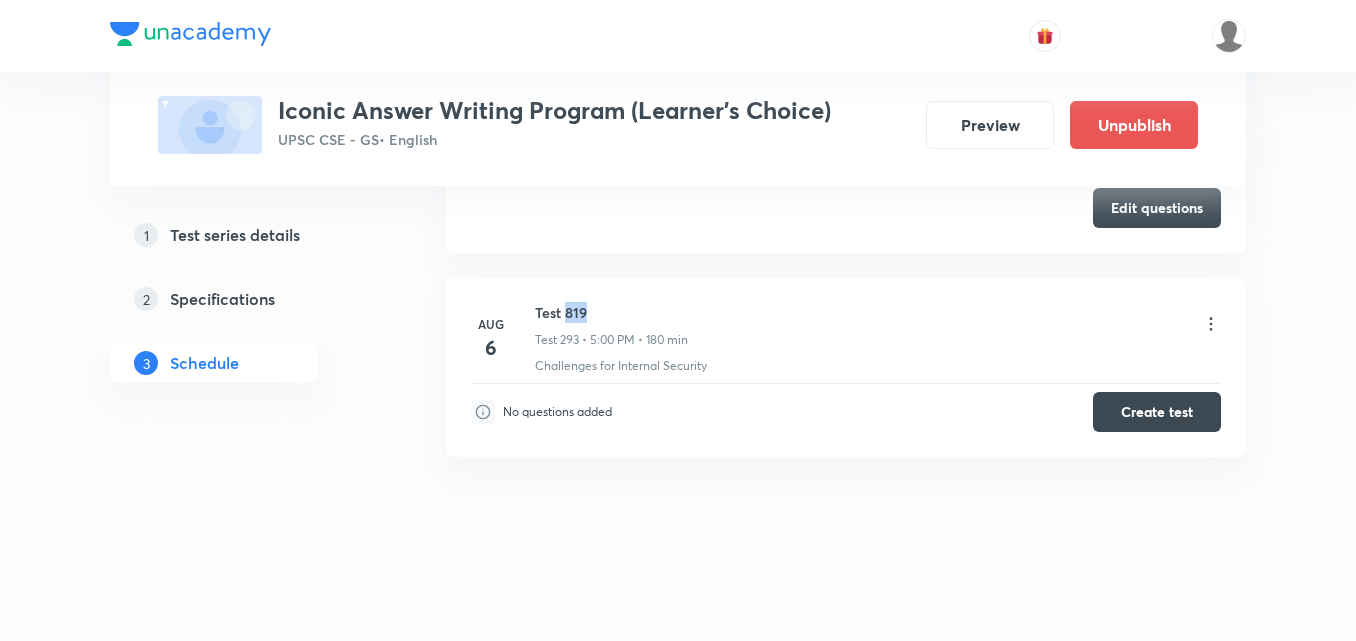 click on "Test 819" at bounding box center [611, 312] 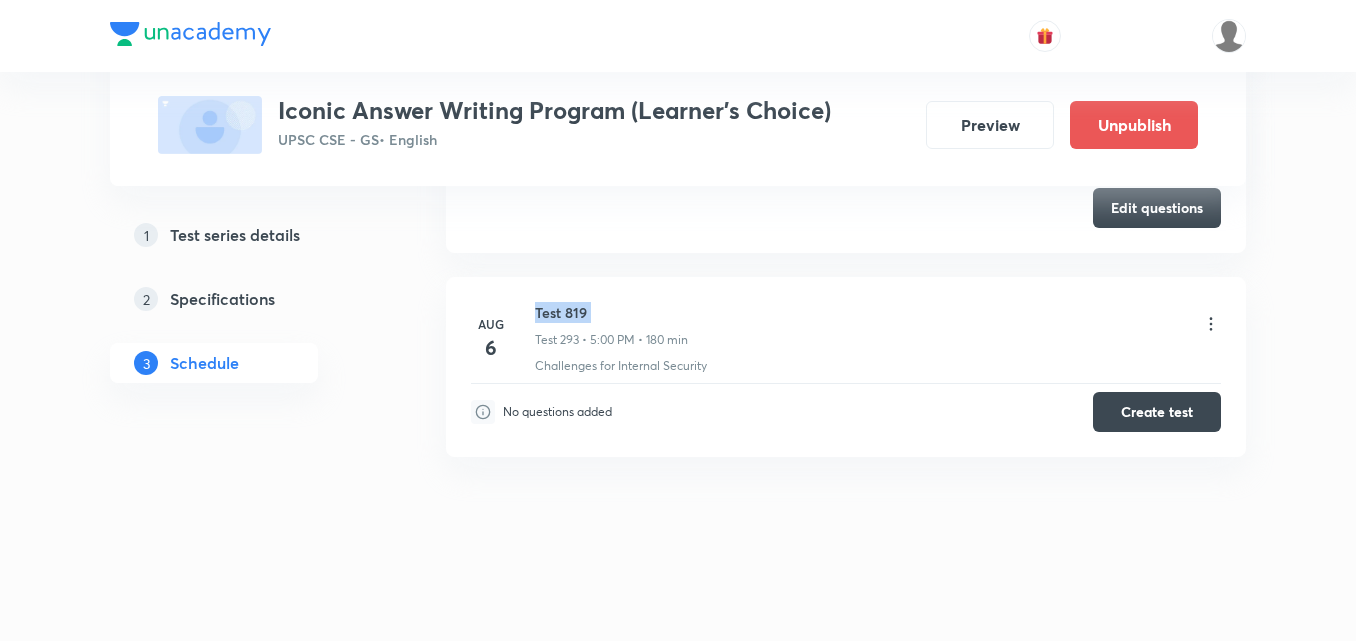 click on "Test 819" at bounding box center [611, 312] 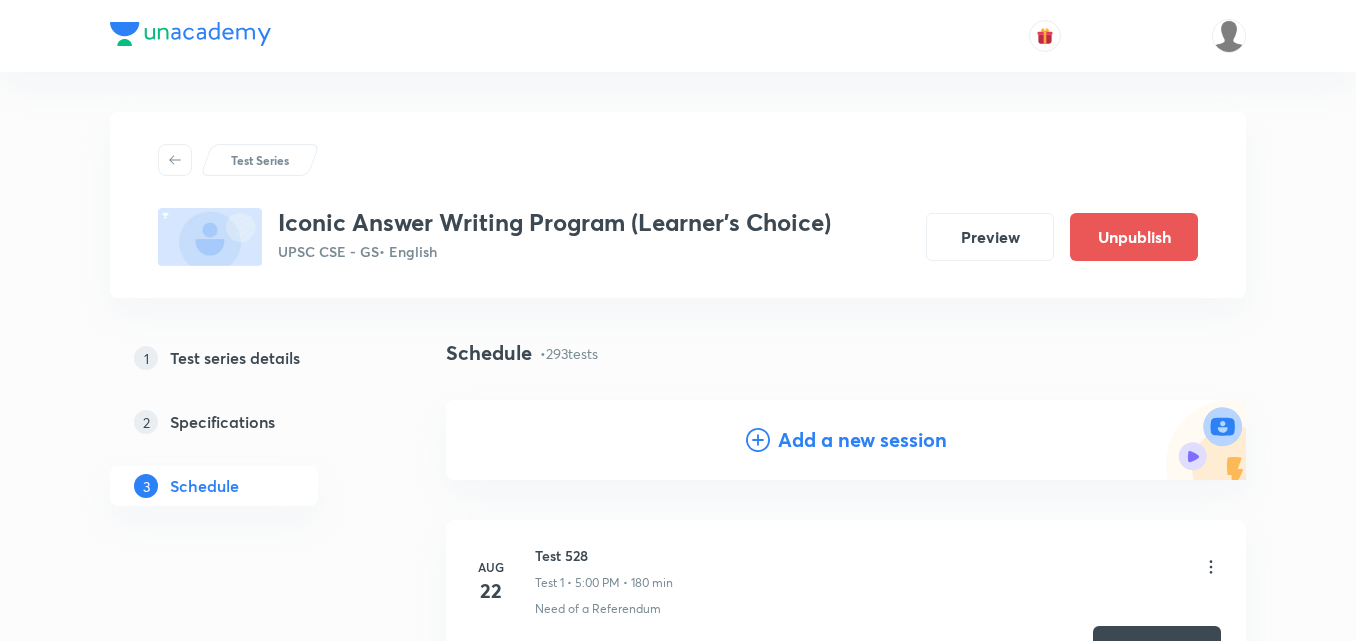 click on "Add a new session" at bounding box center (862, 440) 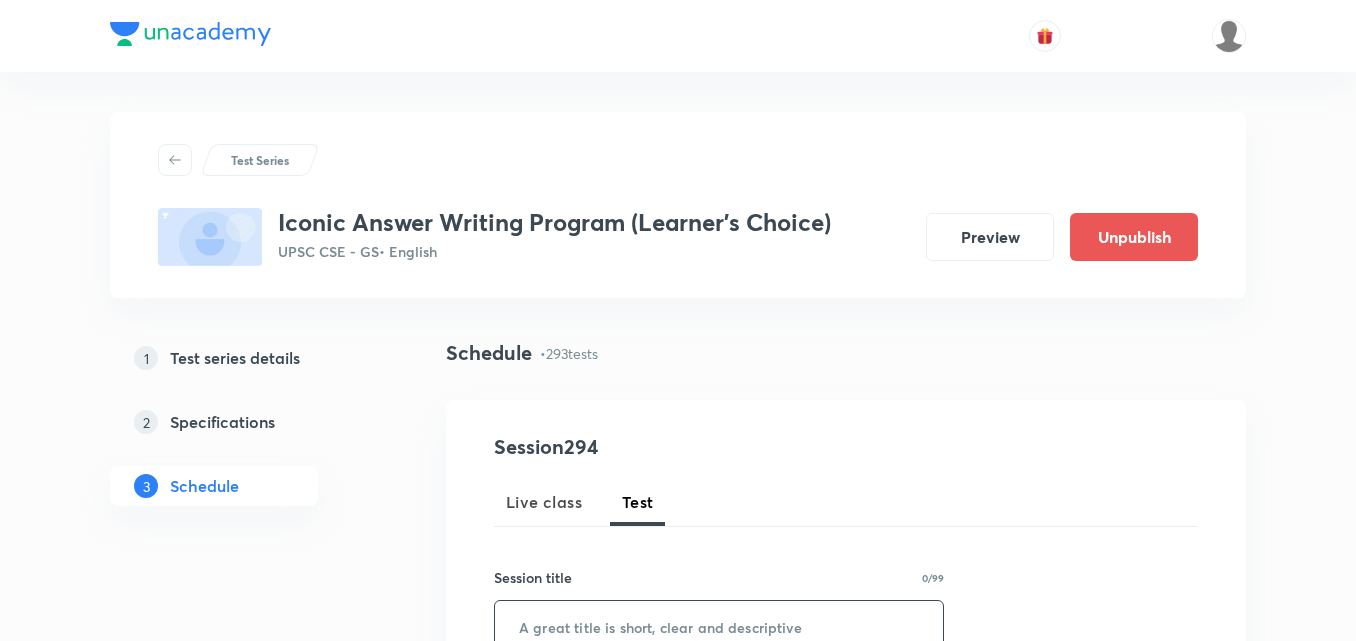 scroll, scrollTop: 200, scrollLeft: 0, axis: vertical 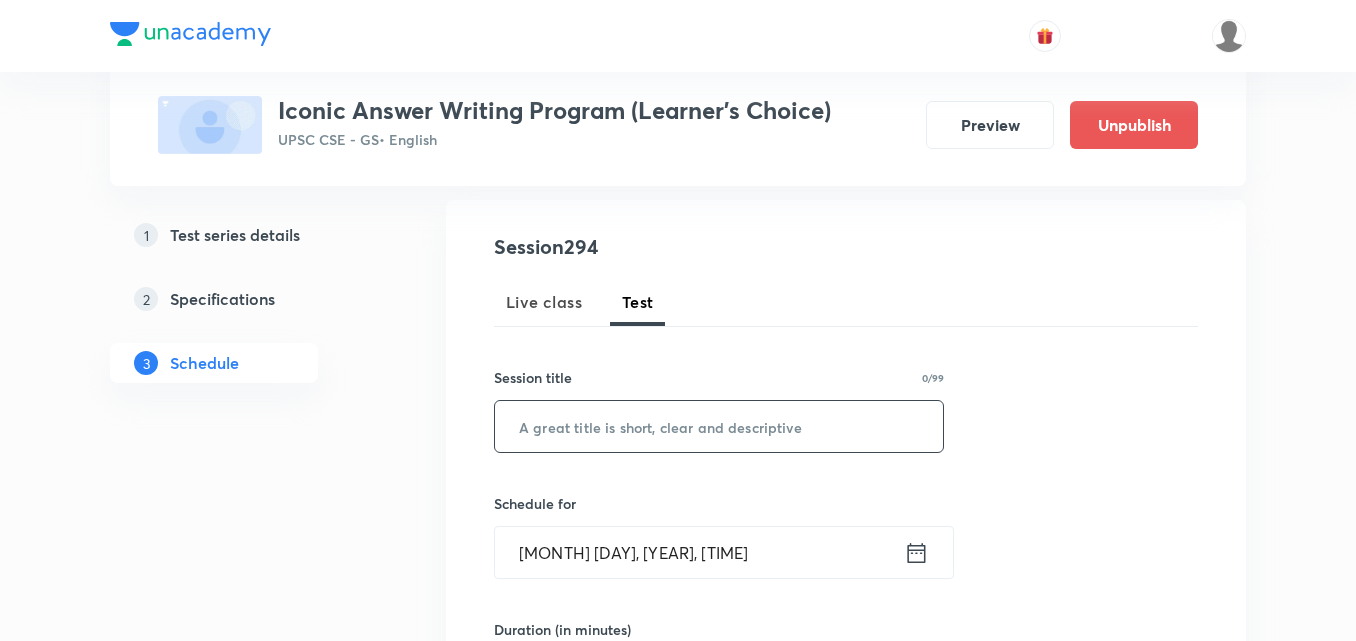 click at bounding box center (719, 426) 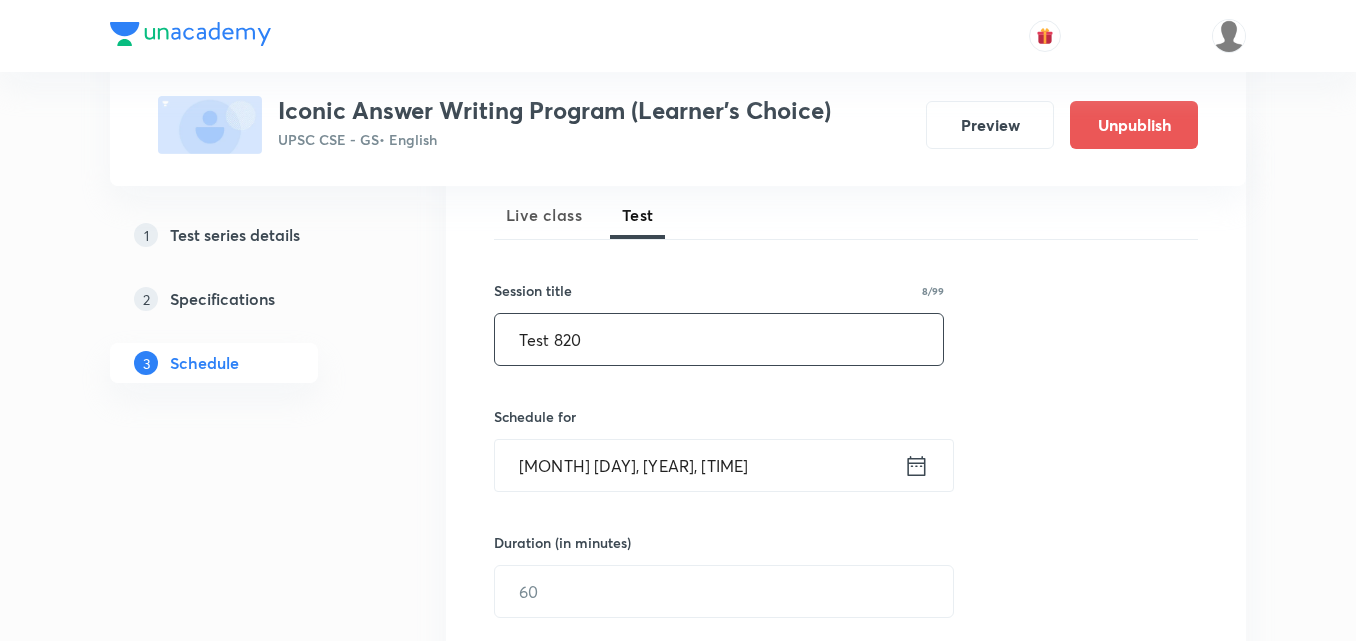 scroll, scrollTop: 400, scrollLeft: 0, axis: vertical 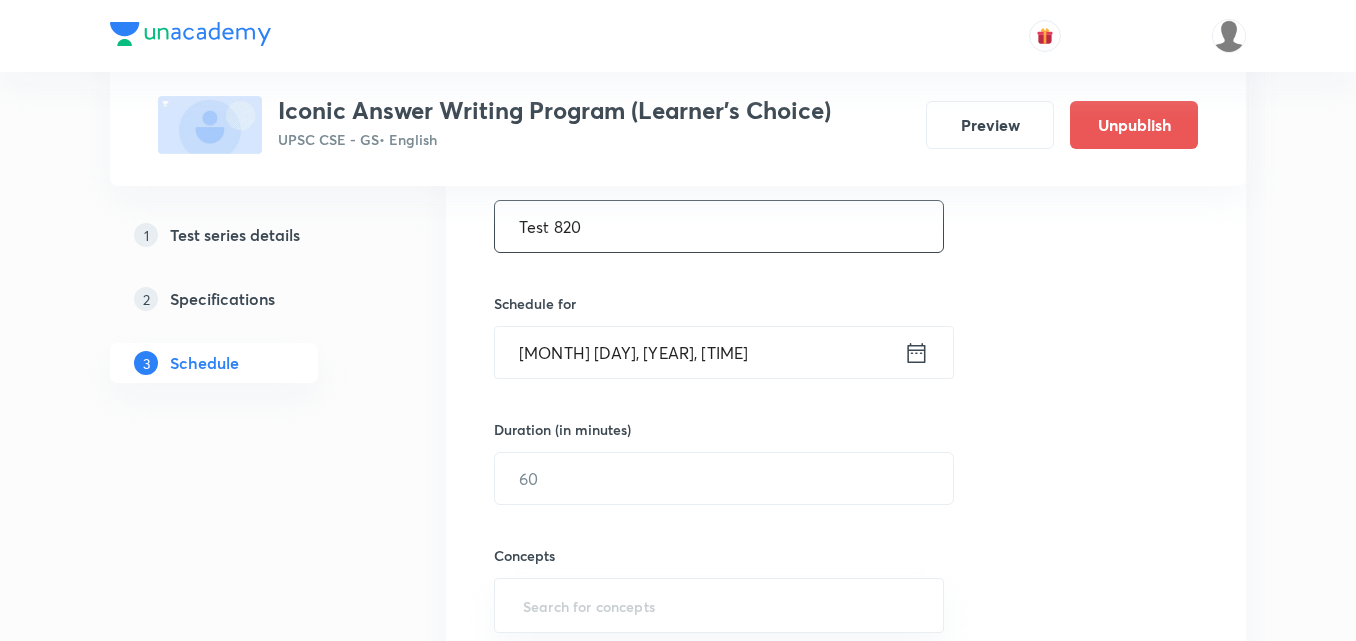 type on "Test 820" 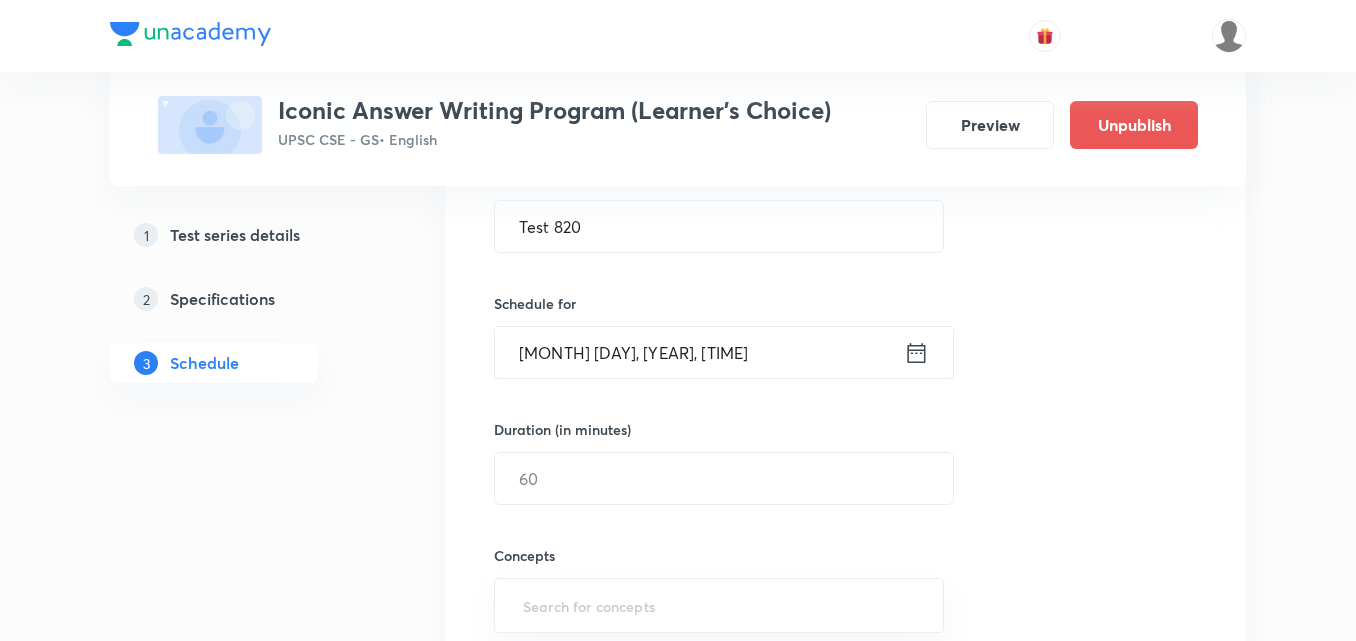 click on "Aug 4, 2025, 5:17 PM" at bounding box center [699, 352] 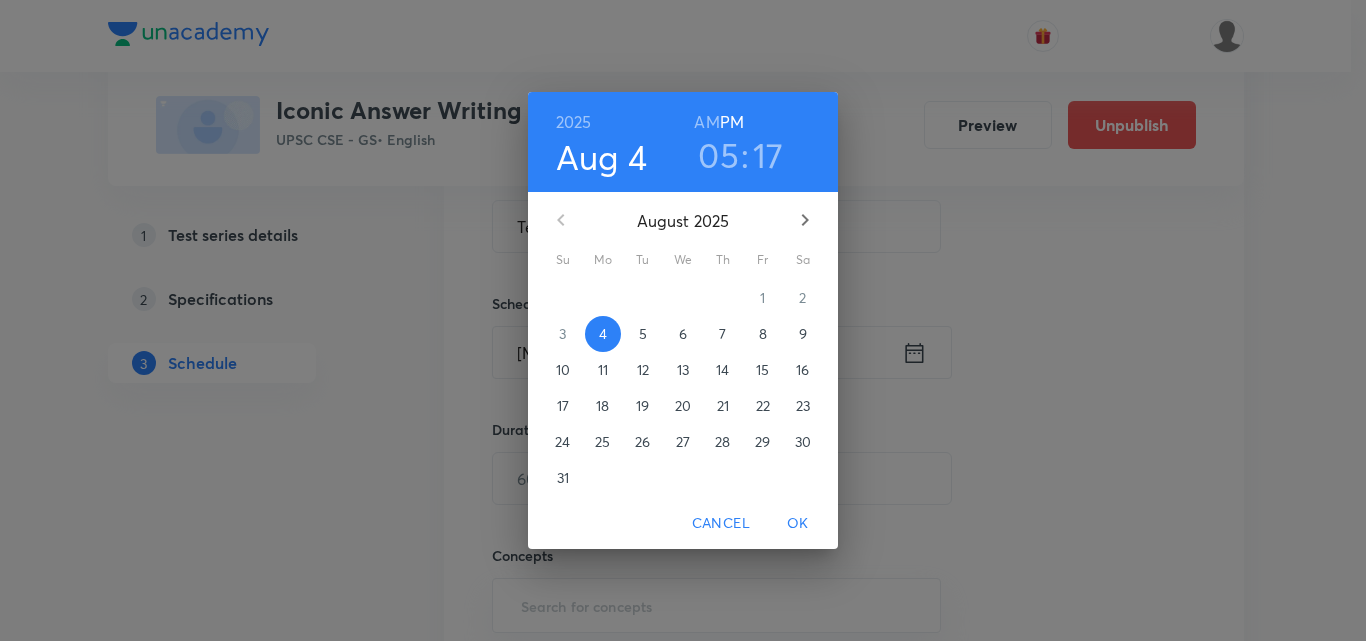 click on "7" at bounding box center [722, 334] 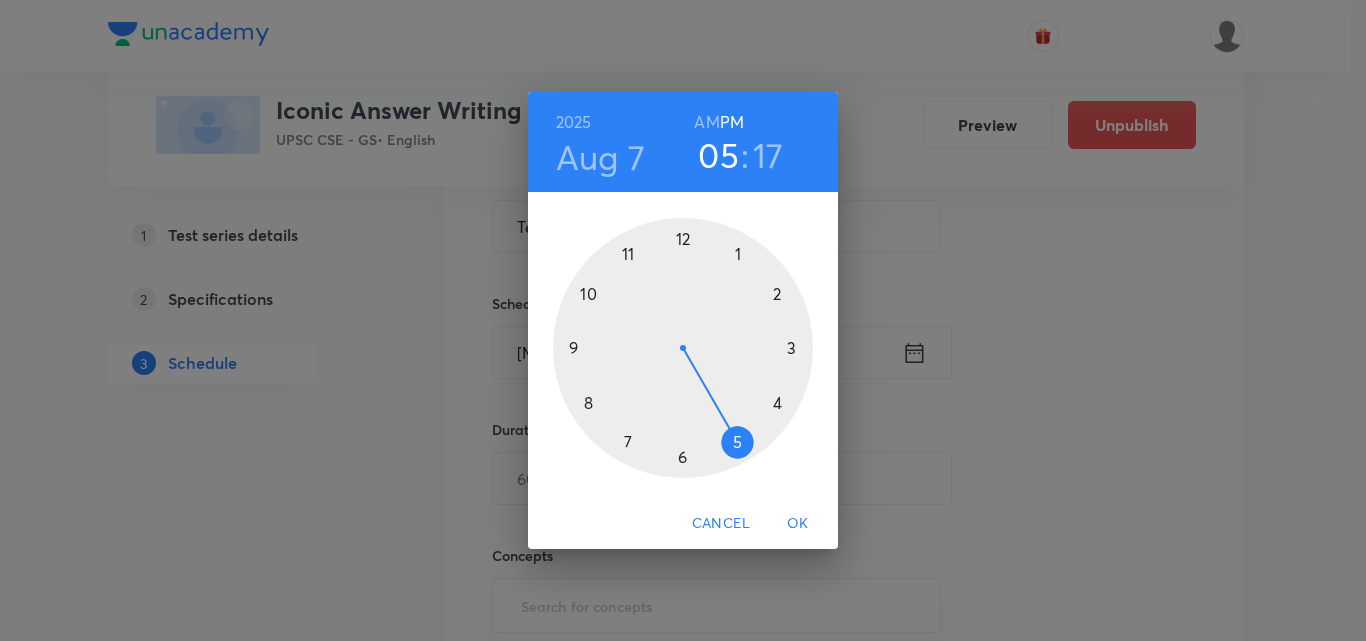 click at bounding box center [683, 348] 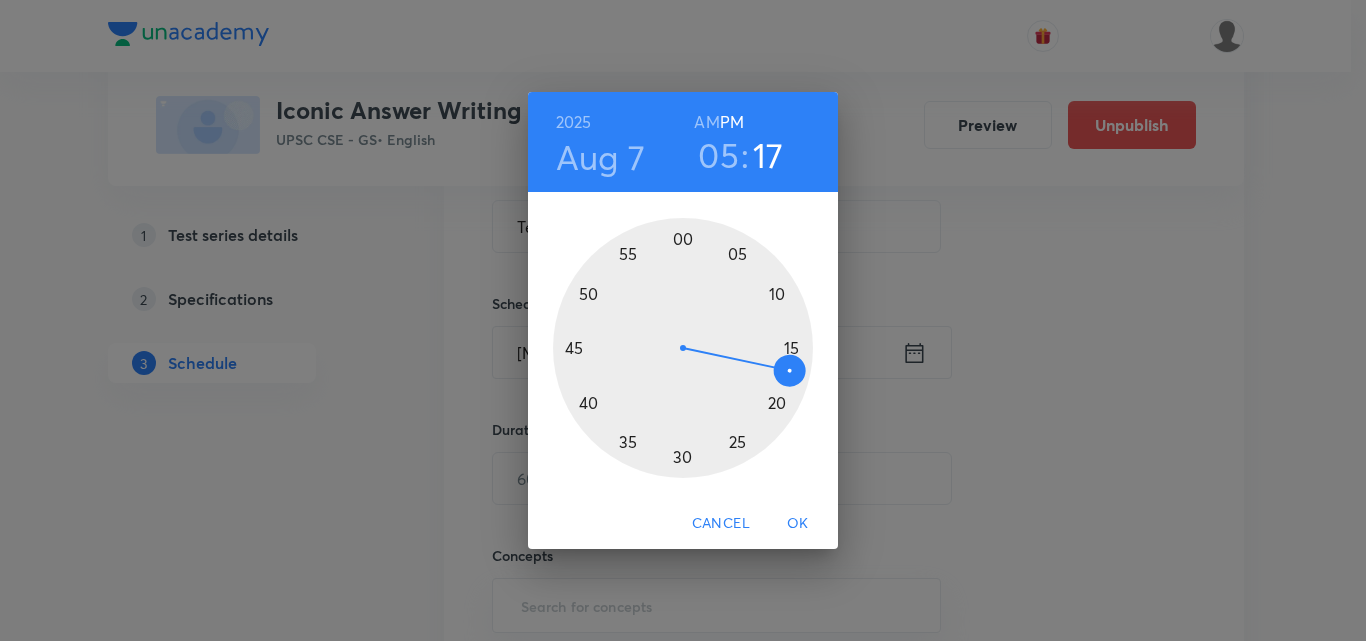 click at bounding box center (683, 348) 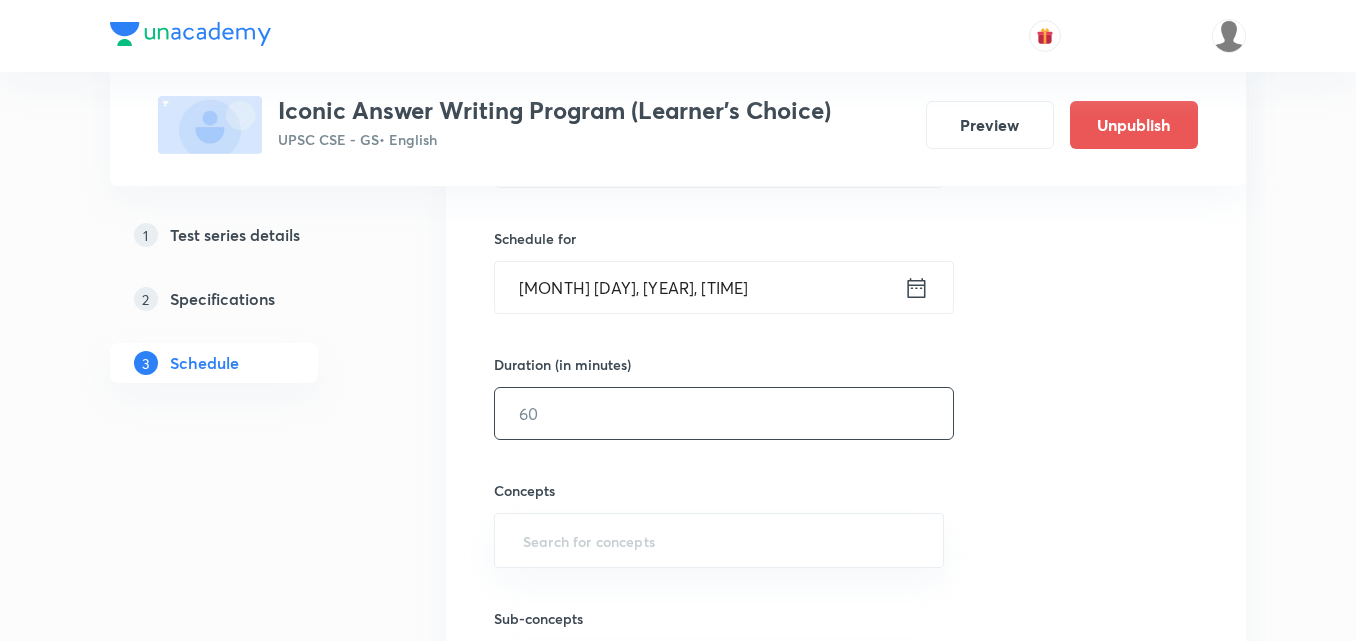 scroll, scrollTop: 500, scrollLeft: 0, axis: vertical 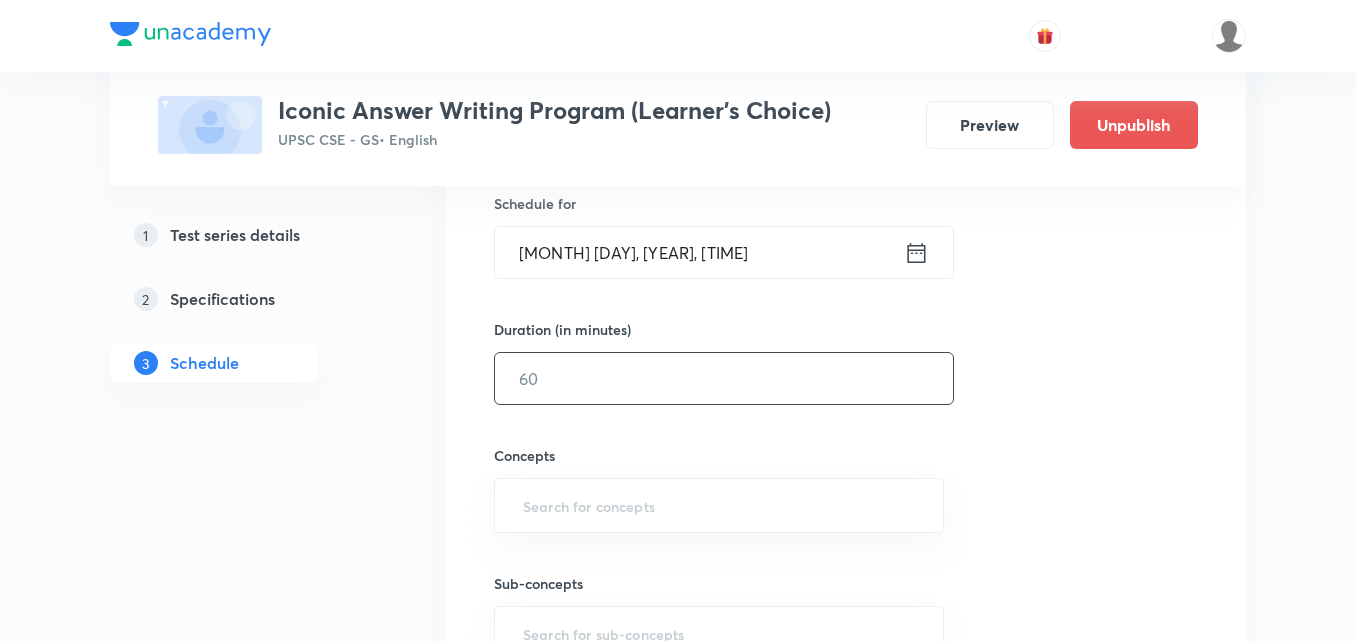 click at bounding box center [724, 378] 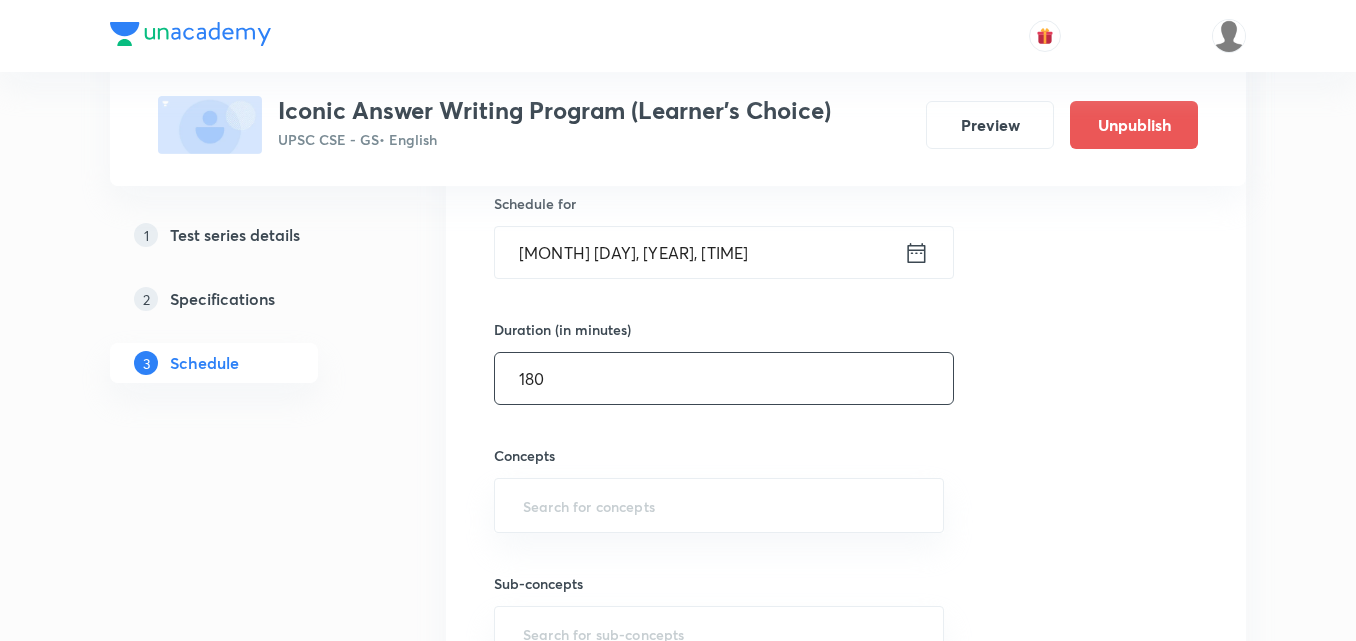 type on "180" 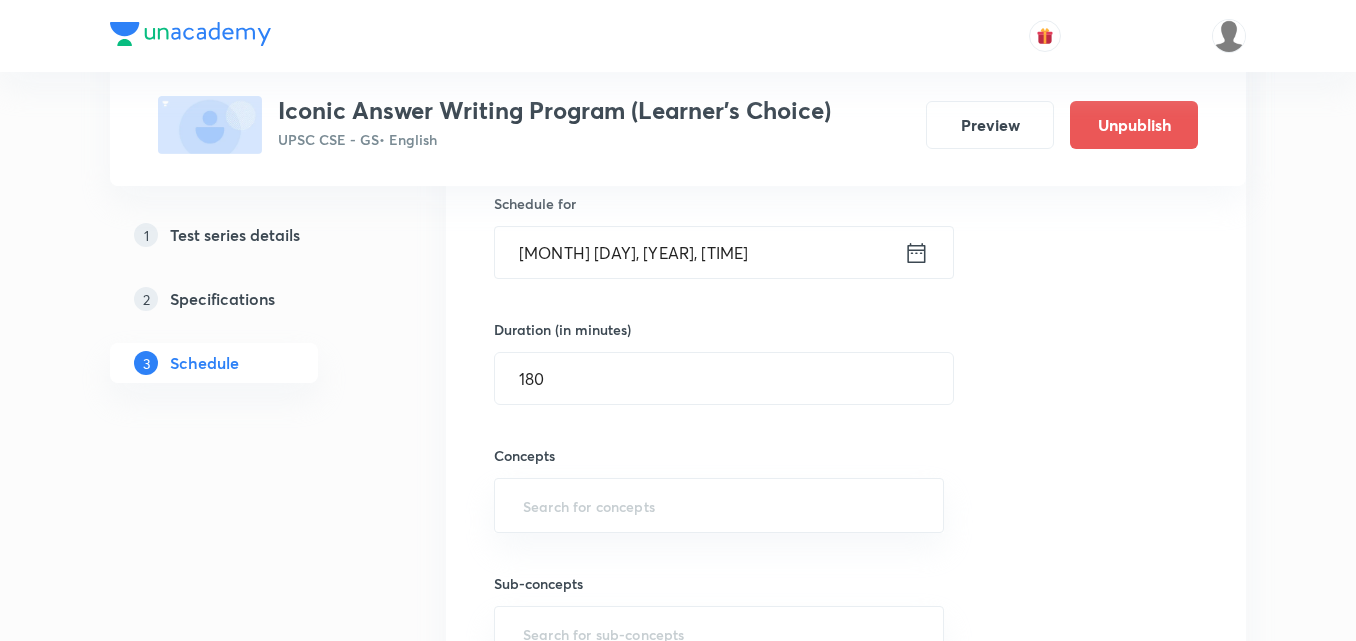 scroll, scrollTop: 600, scrollLeft: 0, axis: vertical 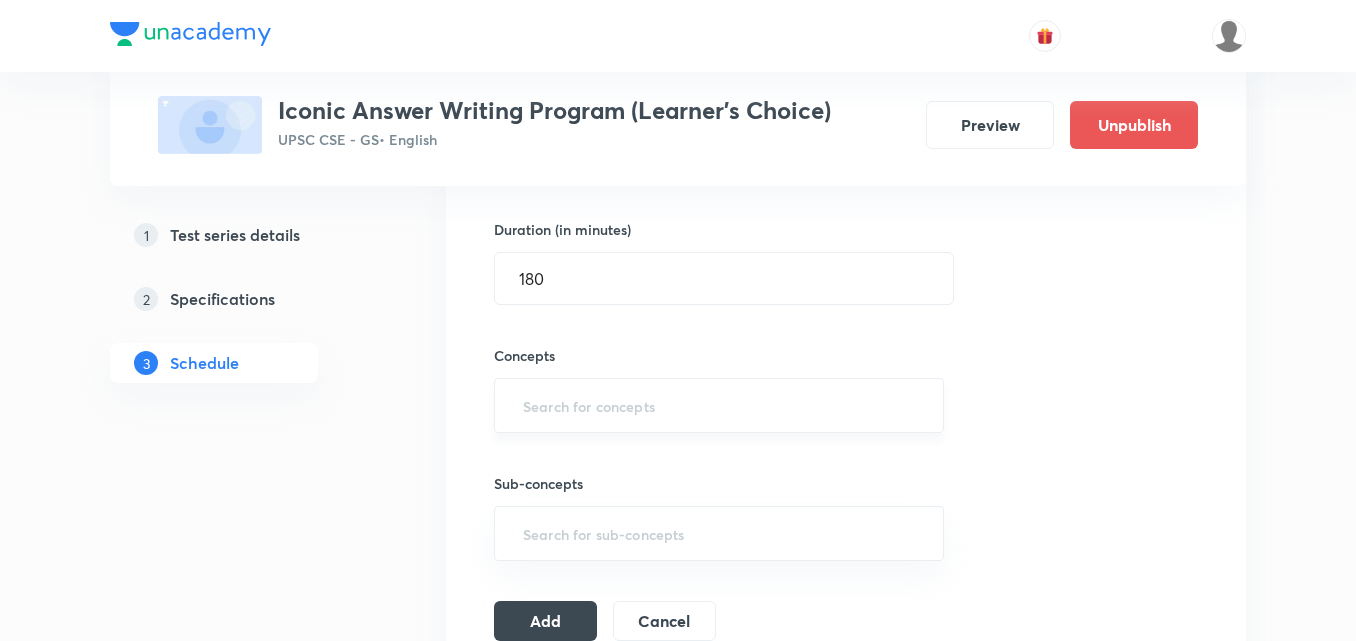 click on "​" at bounding box center [719, 405] 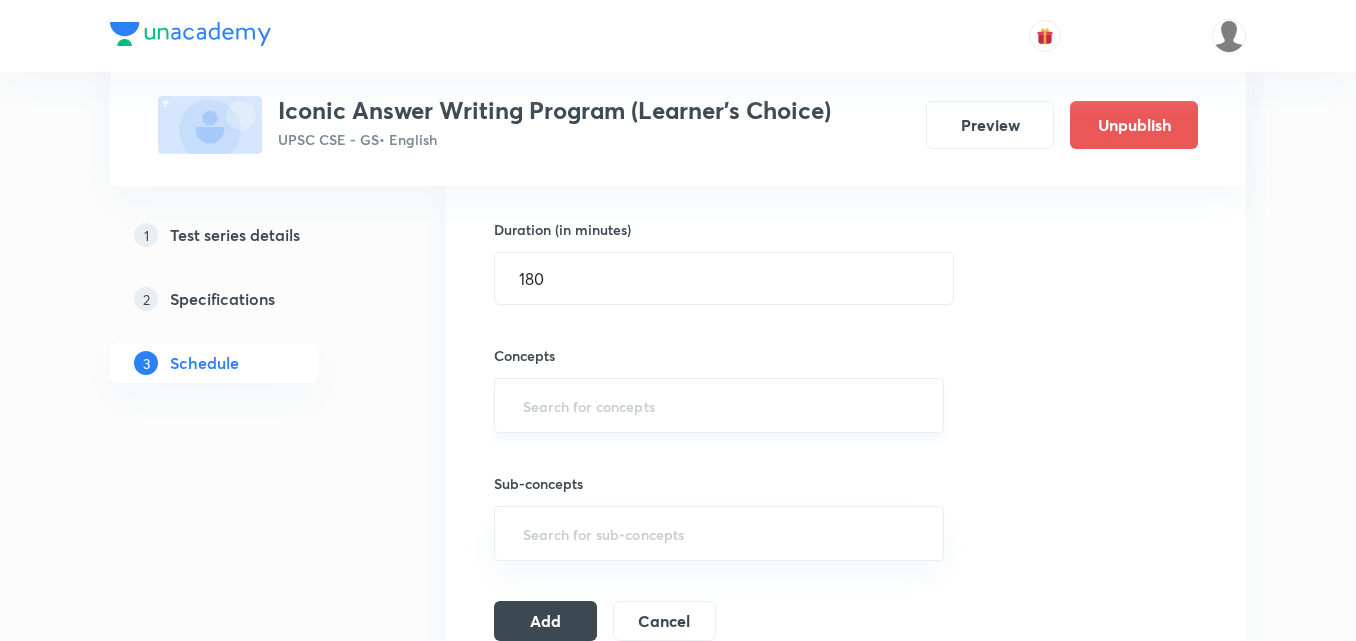 type on "a" 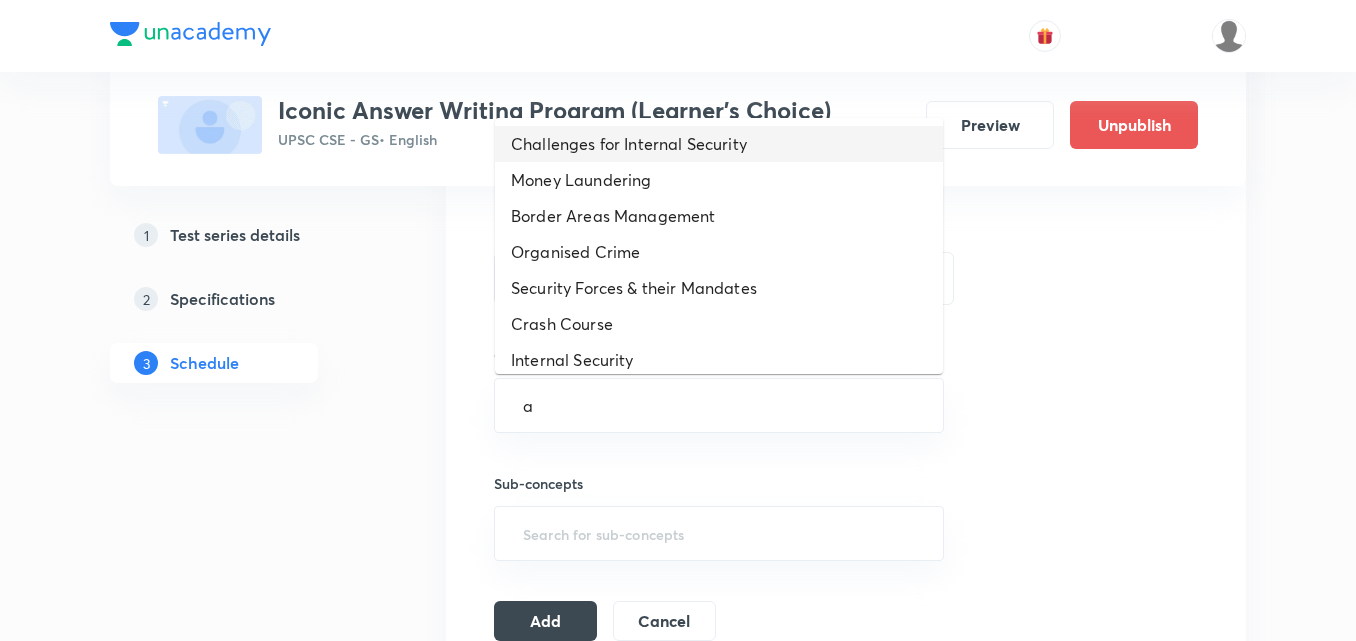 drag, startPoint x: 707, startPoint y: 149, endPoint x: 881, endPoint y: 362, distance: 275.03635 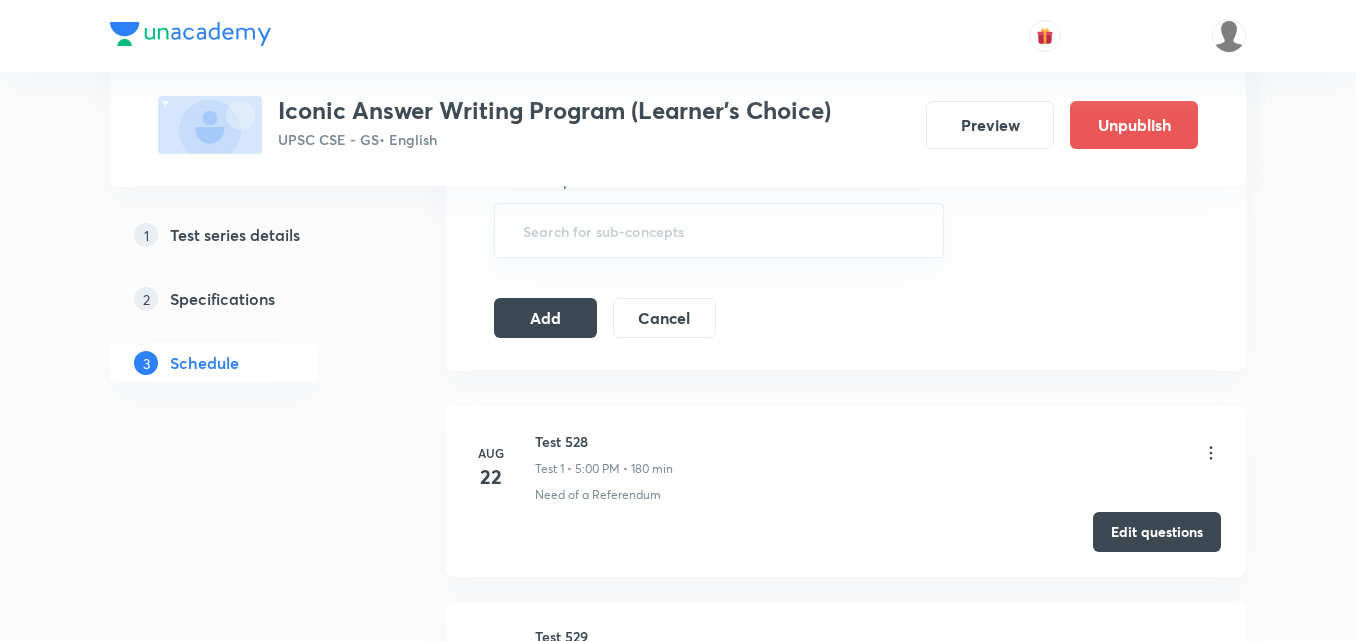 scroll, scrollTop: 1000, scrollLeft: 0, axis: vertical 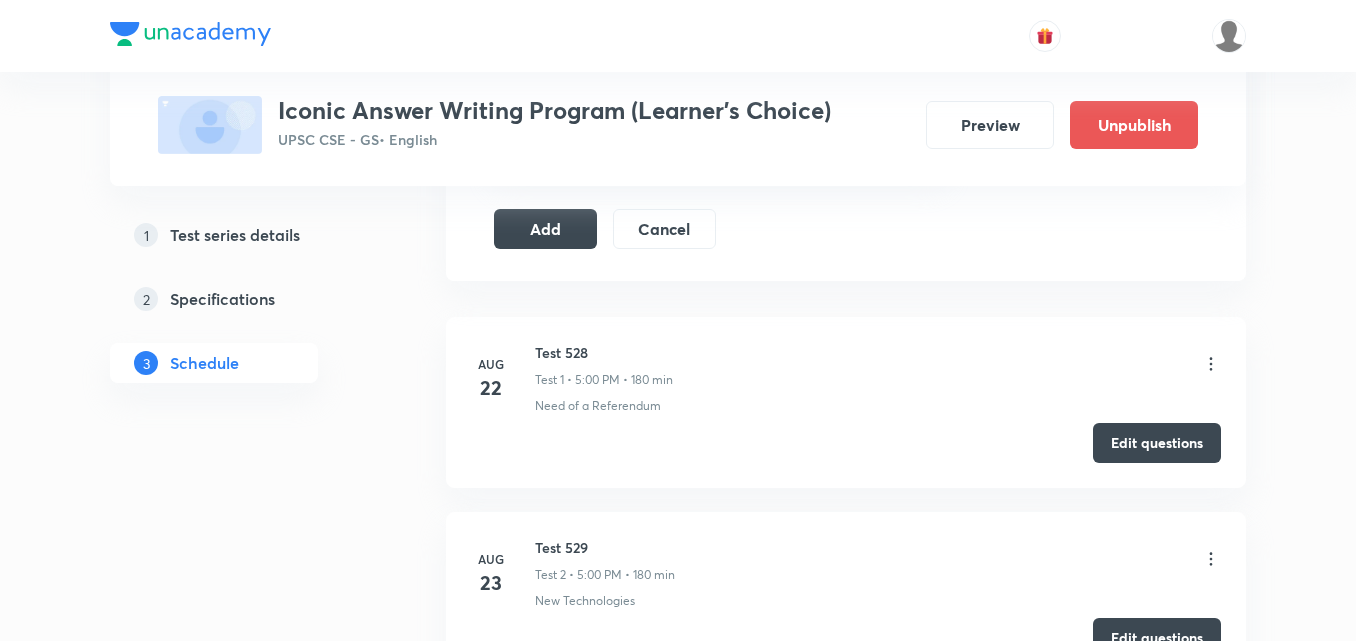 click 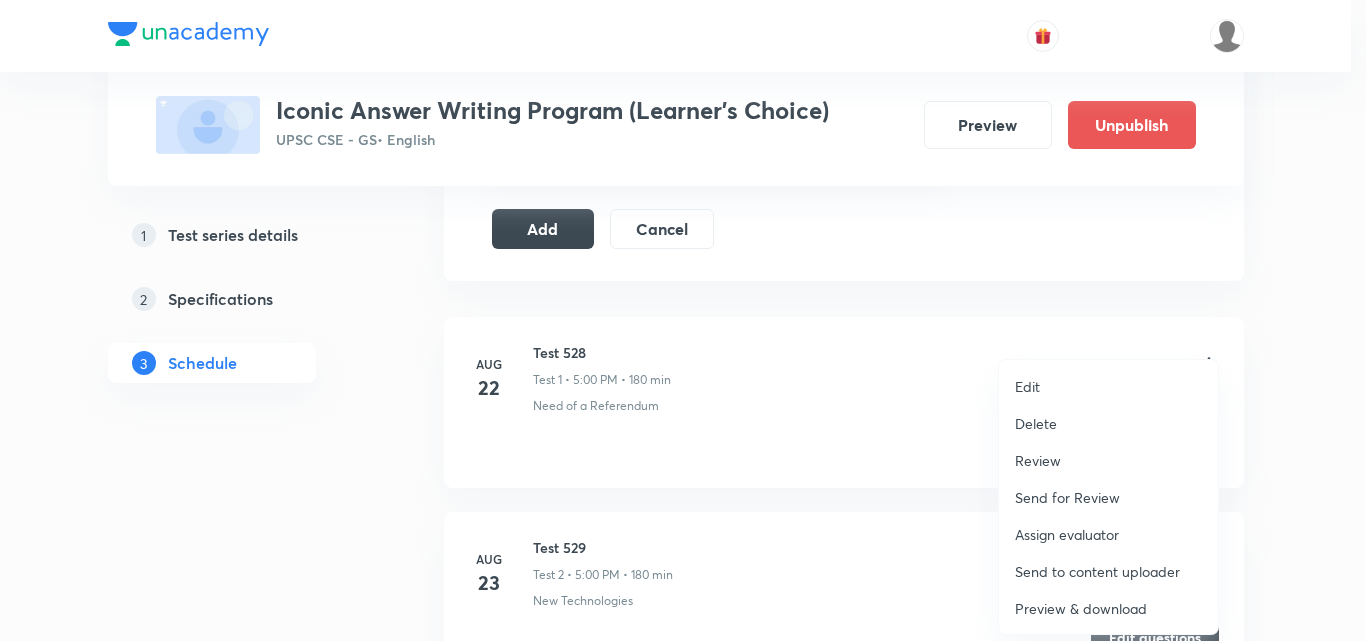 click on "Delete" at bounding box center [1036, 423] 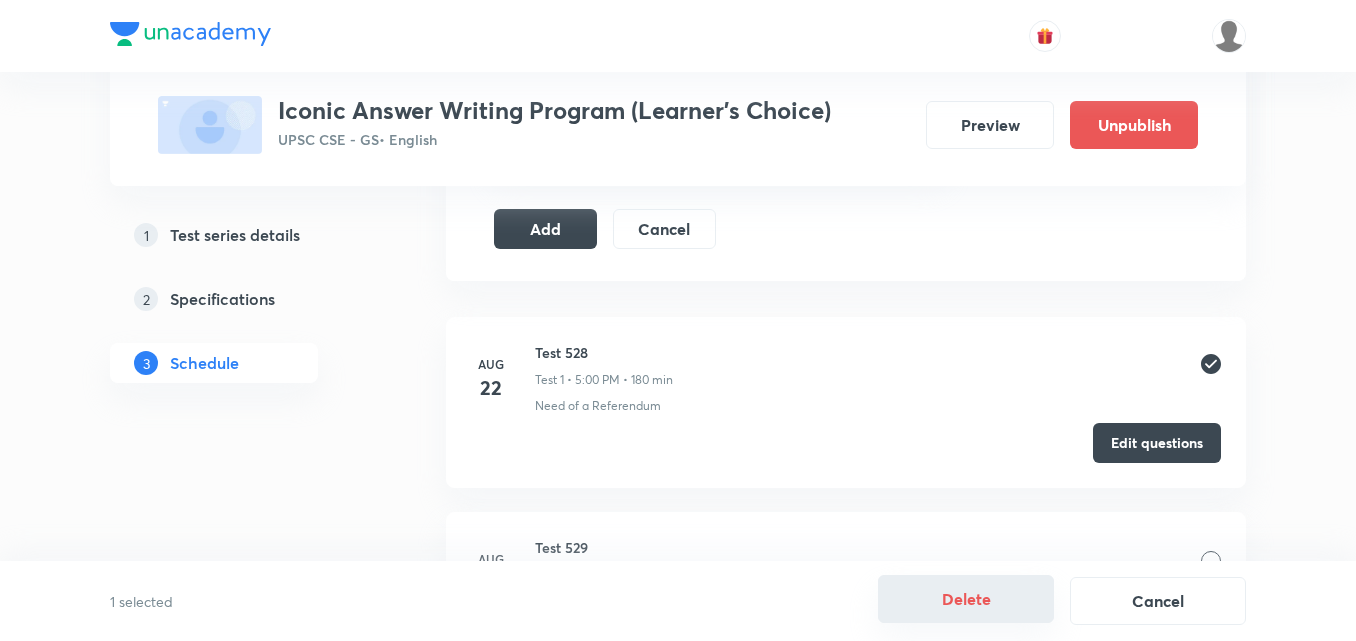 click on "Delete" at bounding box center (966, 599) 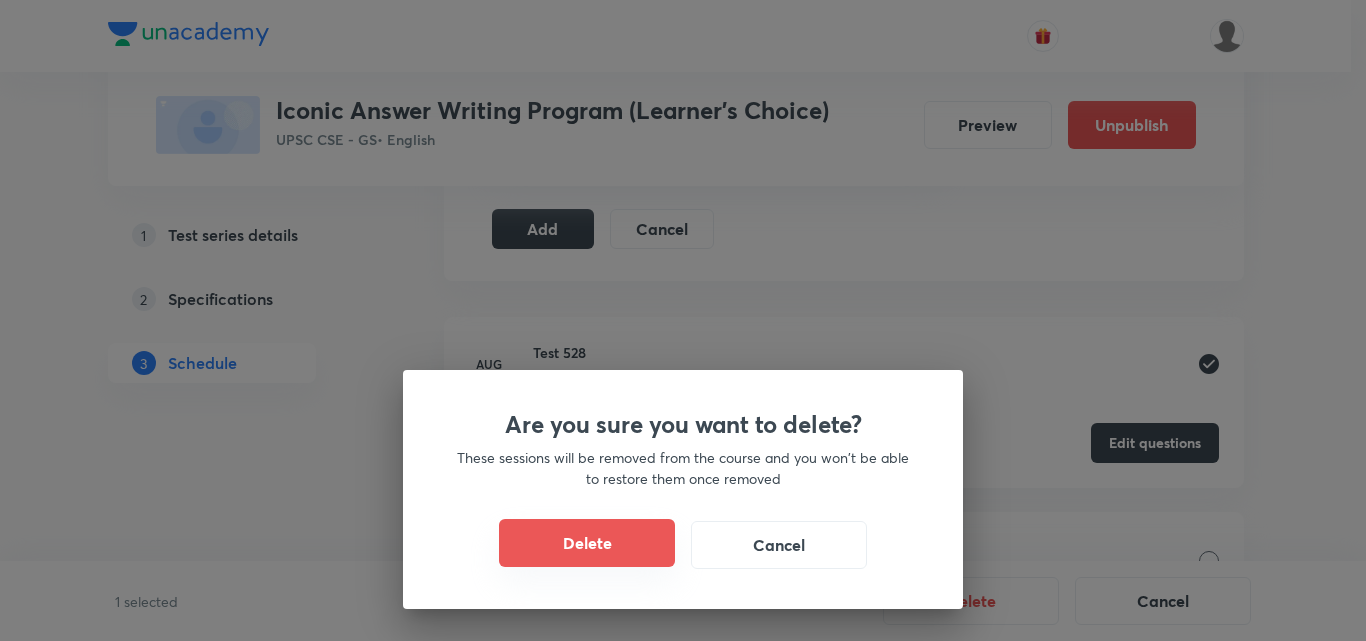 click on "Delete" at bounding box center [587, 543] 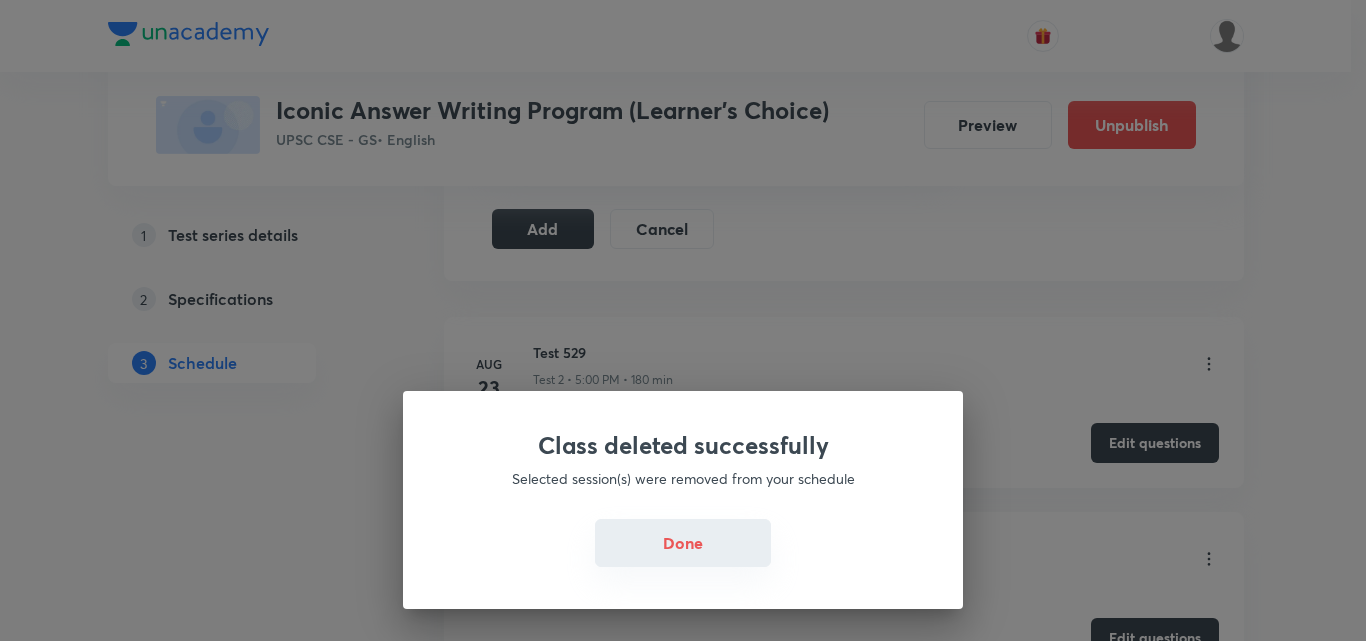 click on "Done" at bounding box center [683, 543] 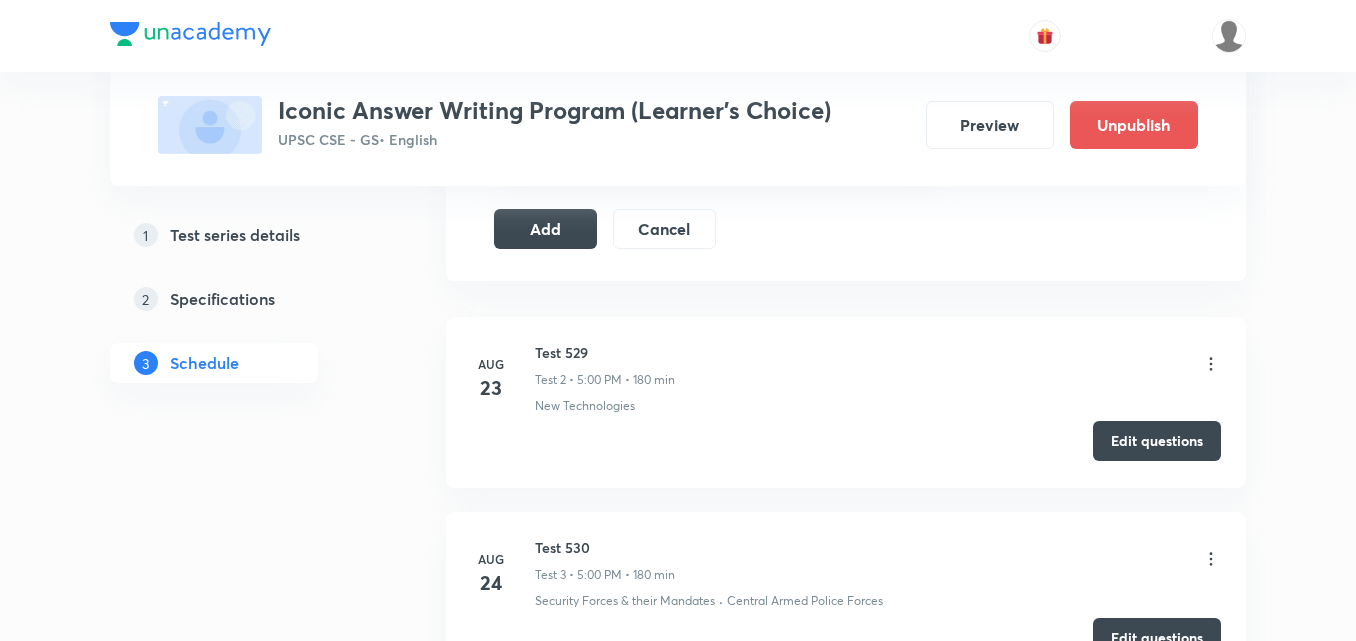 click on "Edit questions" at bounding box center [1157, 441] 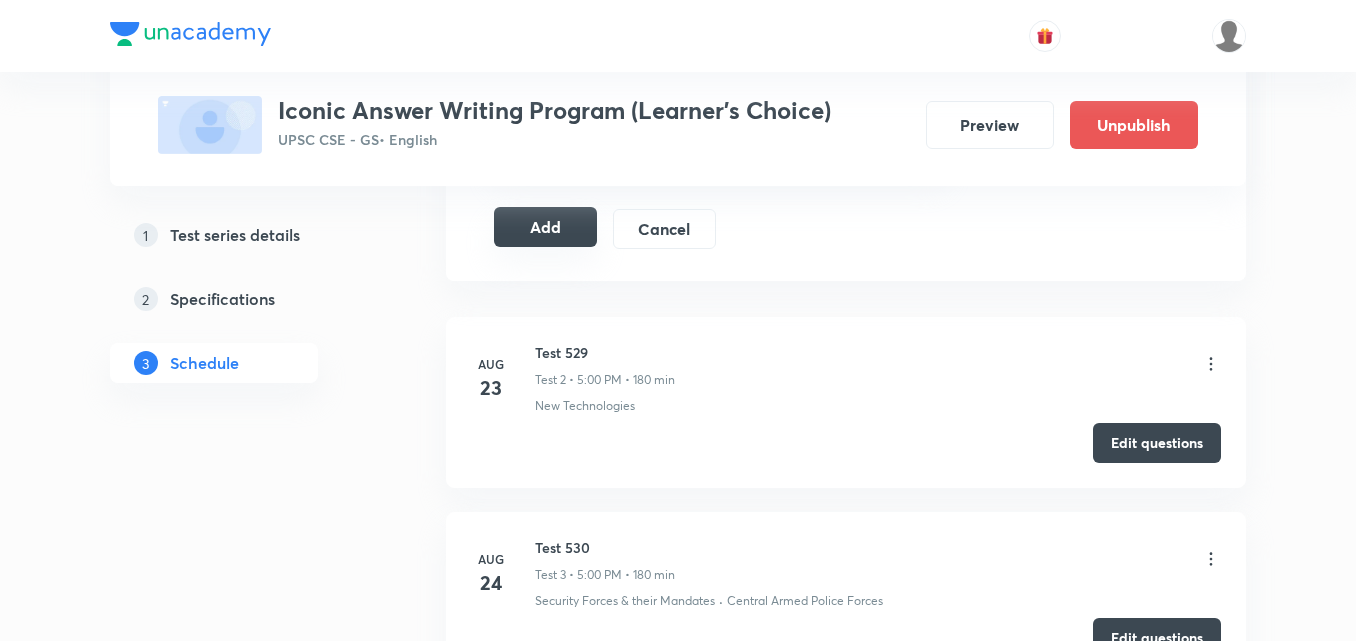 click on "Add" at bounding box center [545, 227] 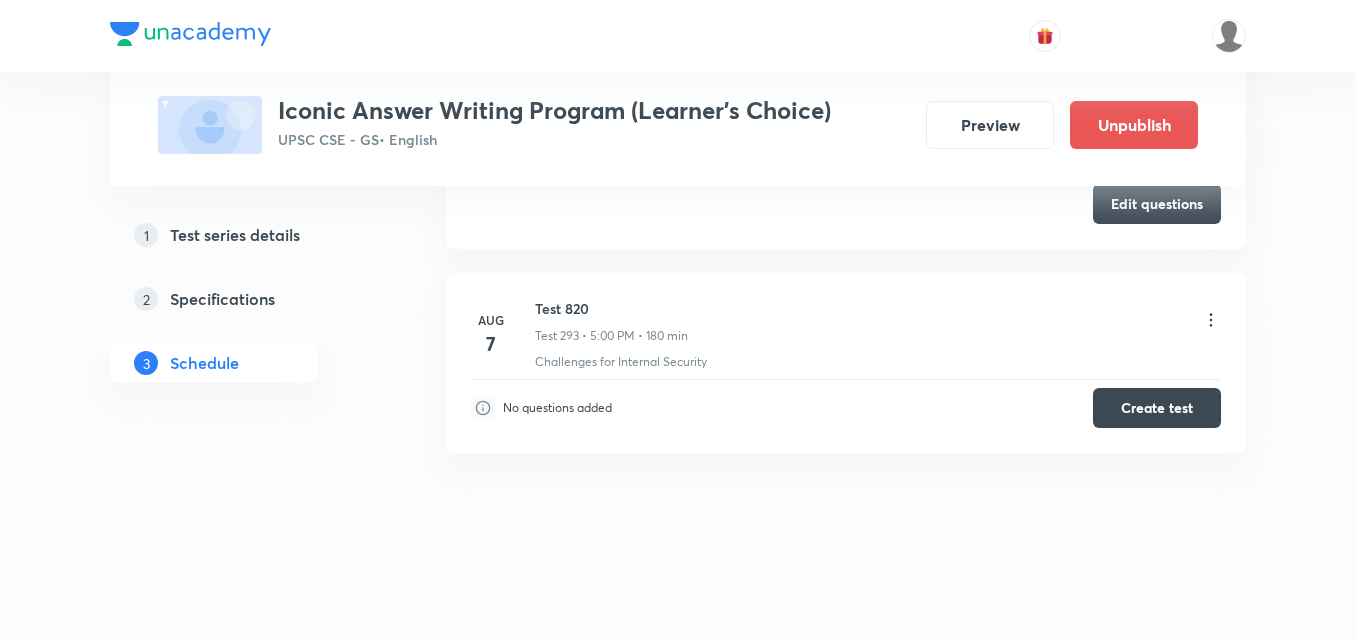 scroll, scrollTop: 57111, scrollLeft: 0, axis: vertical 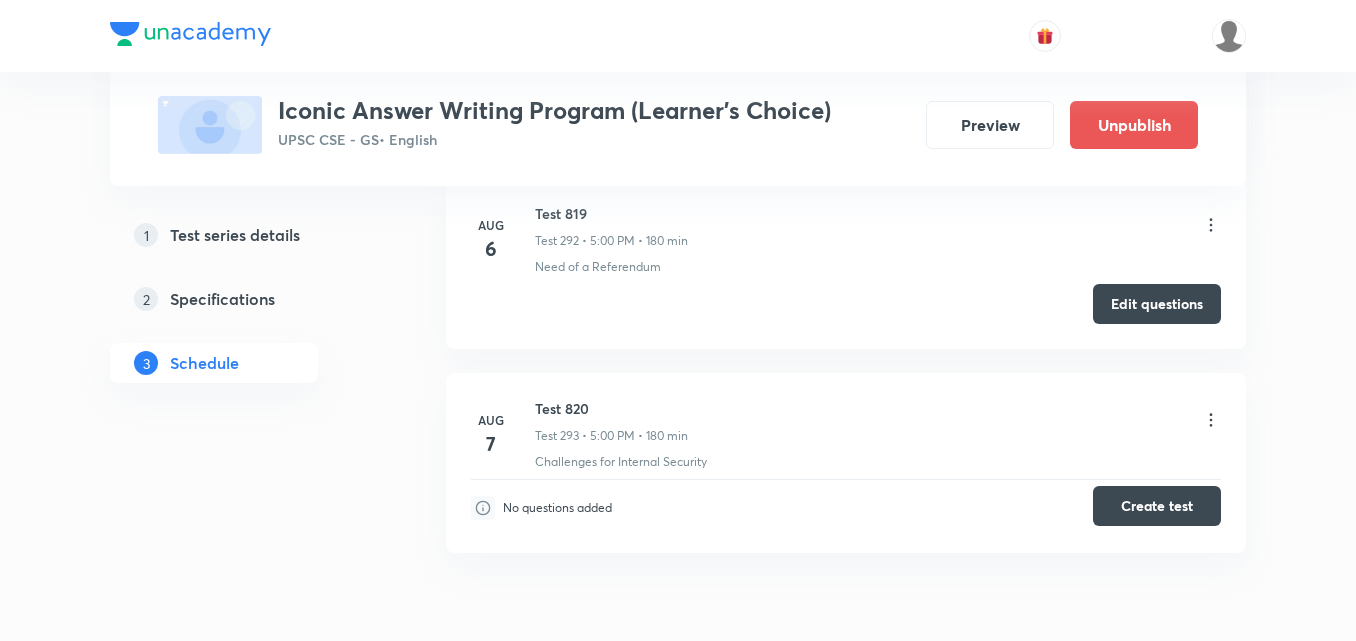 click on "Create test" at bounding box center (1157, 506) 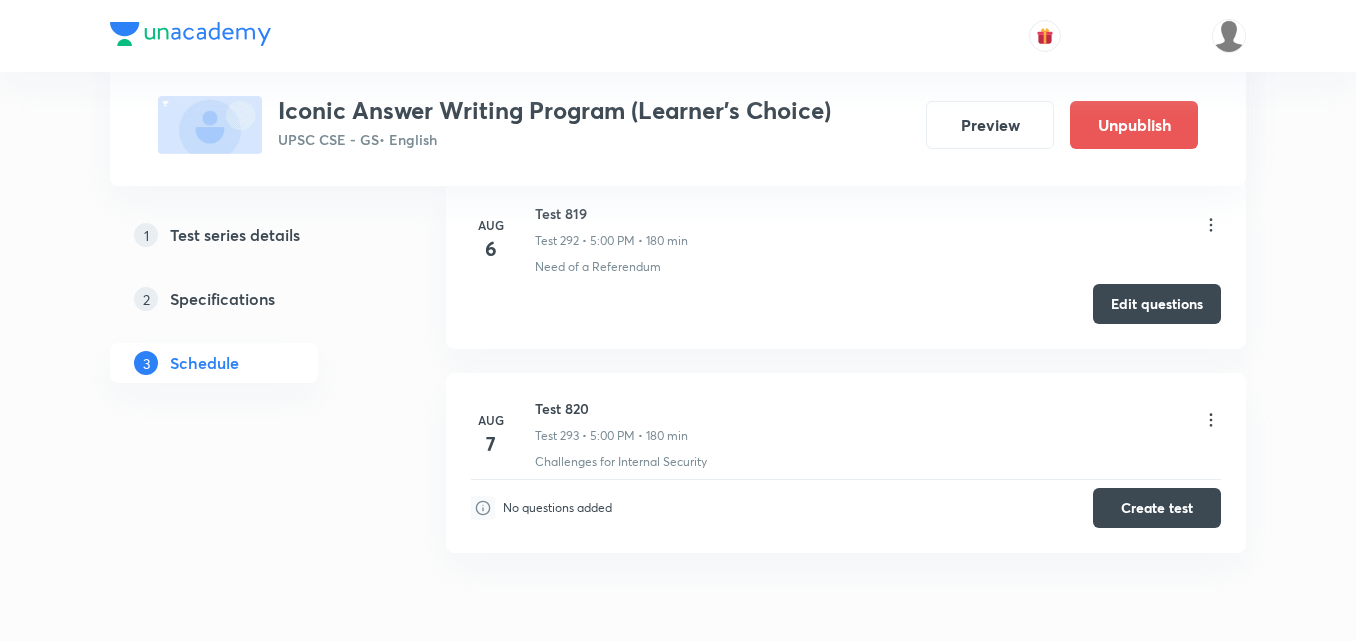 drag, startPoint x: 700, startPoint y: 267, endPoint x: 693, endPoint y: 296, distance: 29.832869 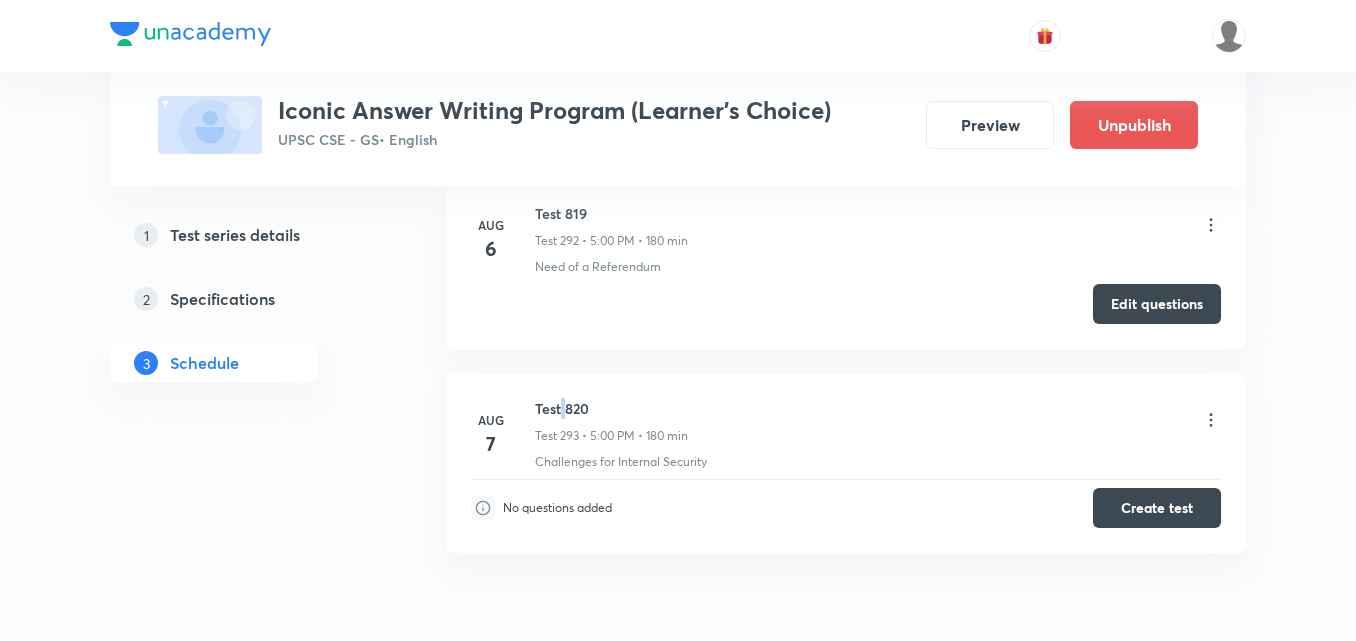 click on "Test 820" at bounding box center (611, 408) 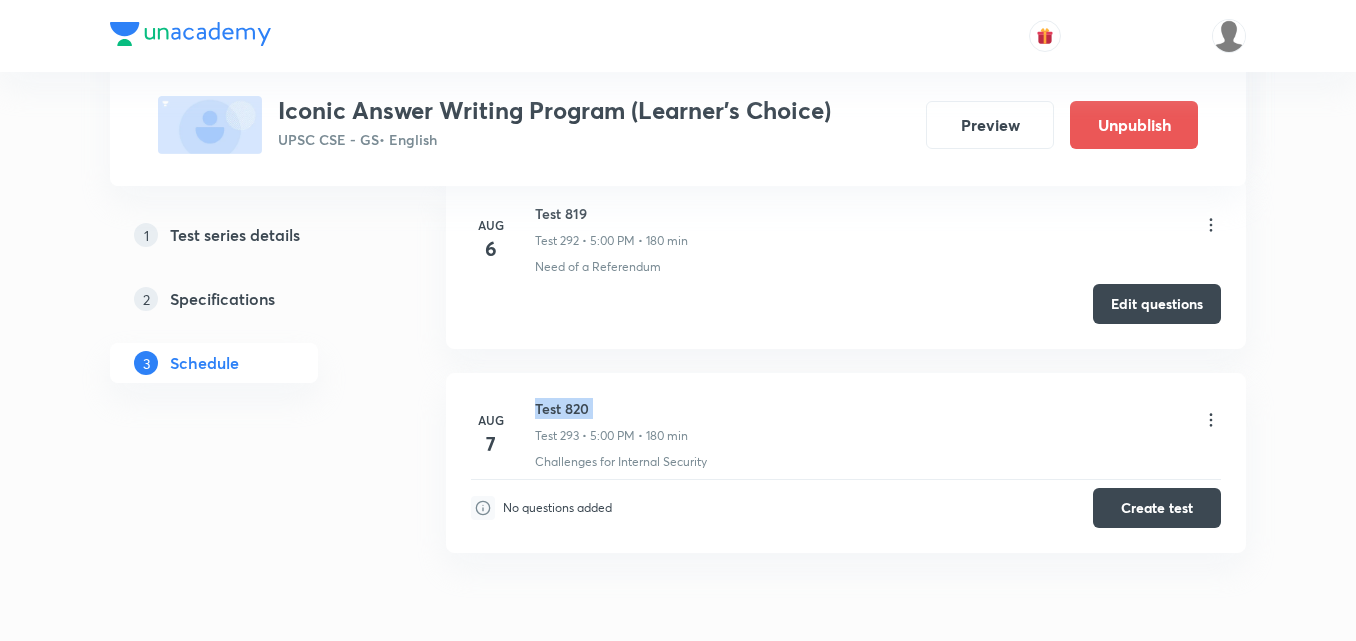 click on "Test 820" at bounding box center [611, 408] 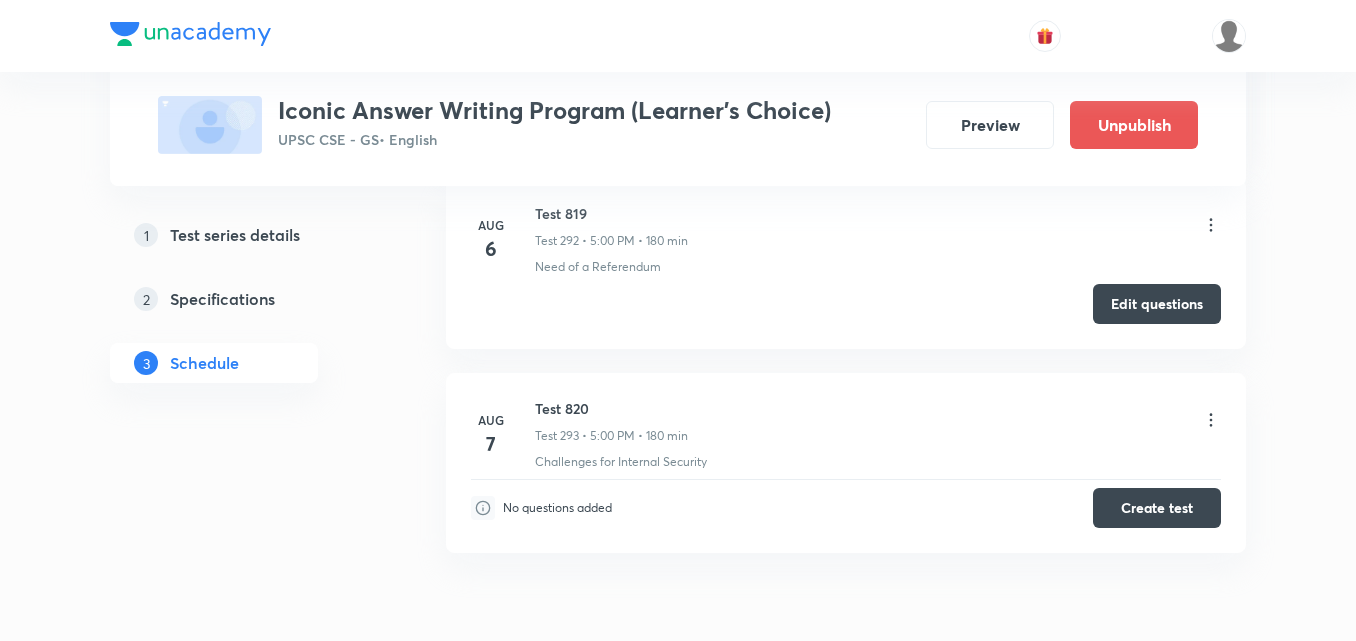 drag, startPoint x: 767, startPoint y: 433, endPoint x: 858, endPoint y: 458, distance: 94.371605 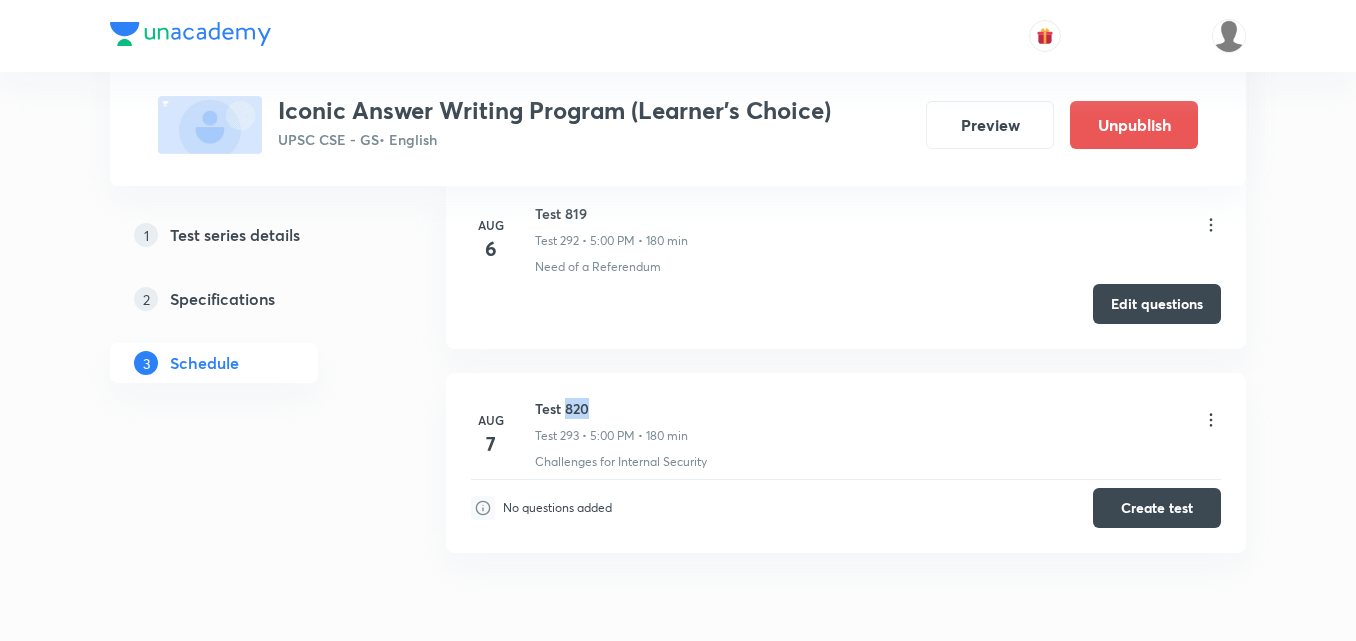click on "Test 820" at bounding box center (611, 408) 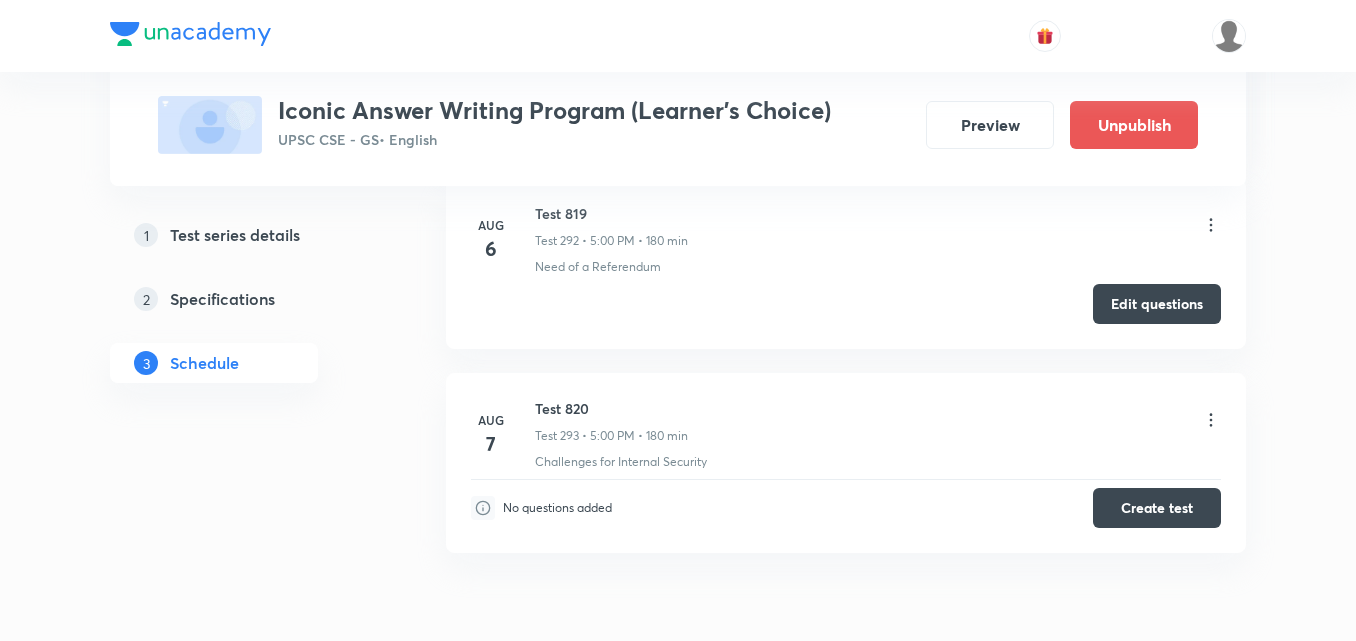 click on "Test 820" at bounding box center (611, 408) 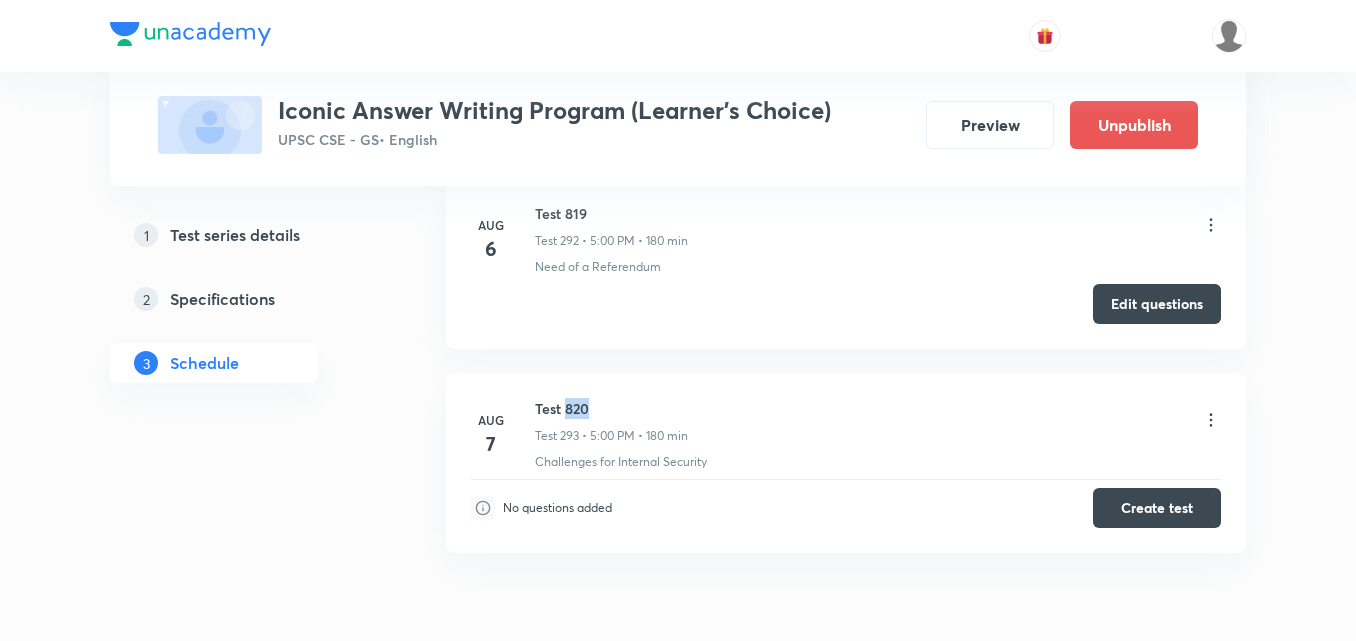 click on "Test 820" at bounding box center (611, 408) 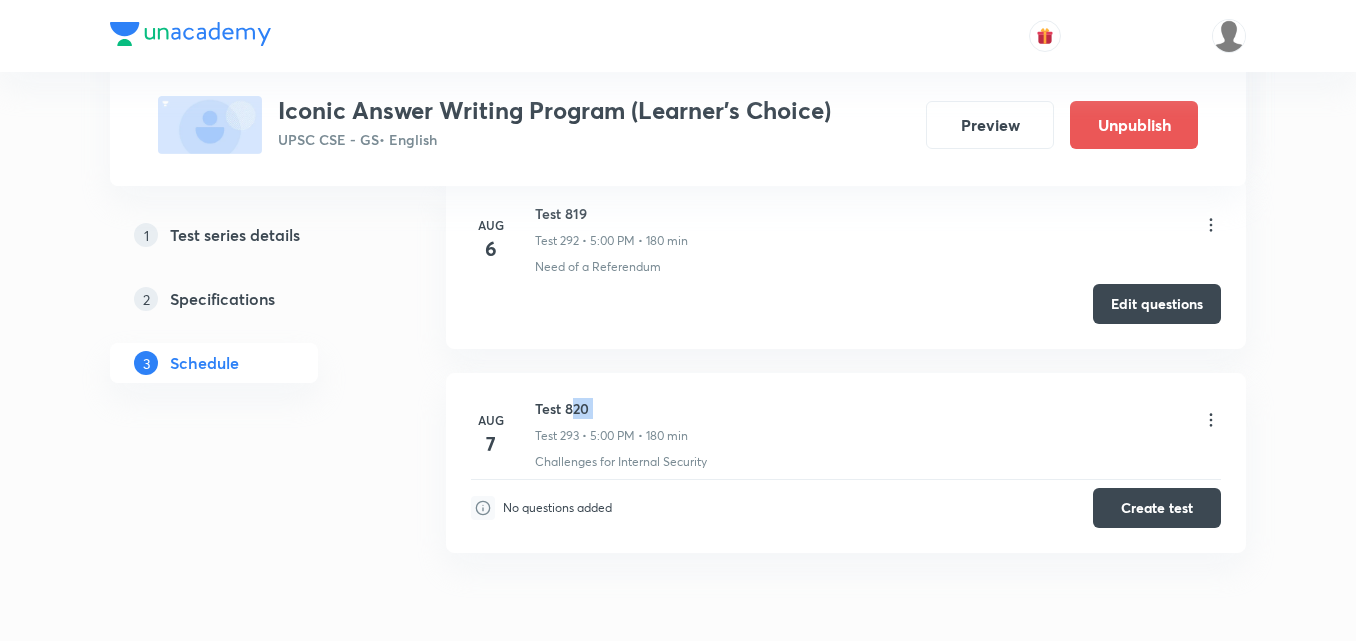 click on "Test 820" at bounding box center [611, 408] 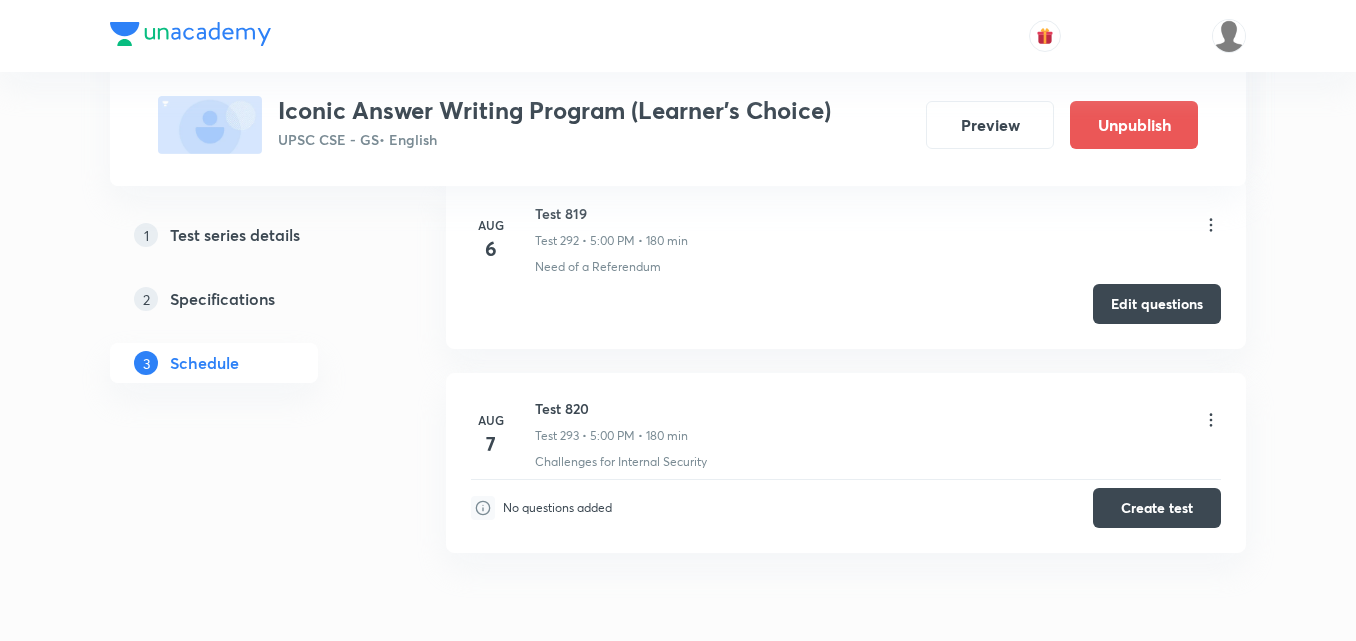 click on "Test 820" at bounding box center [611, 408] 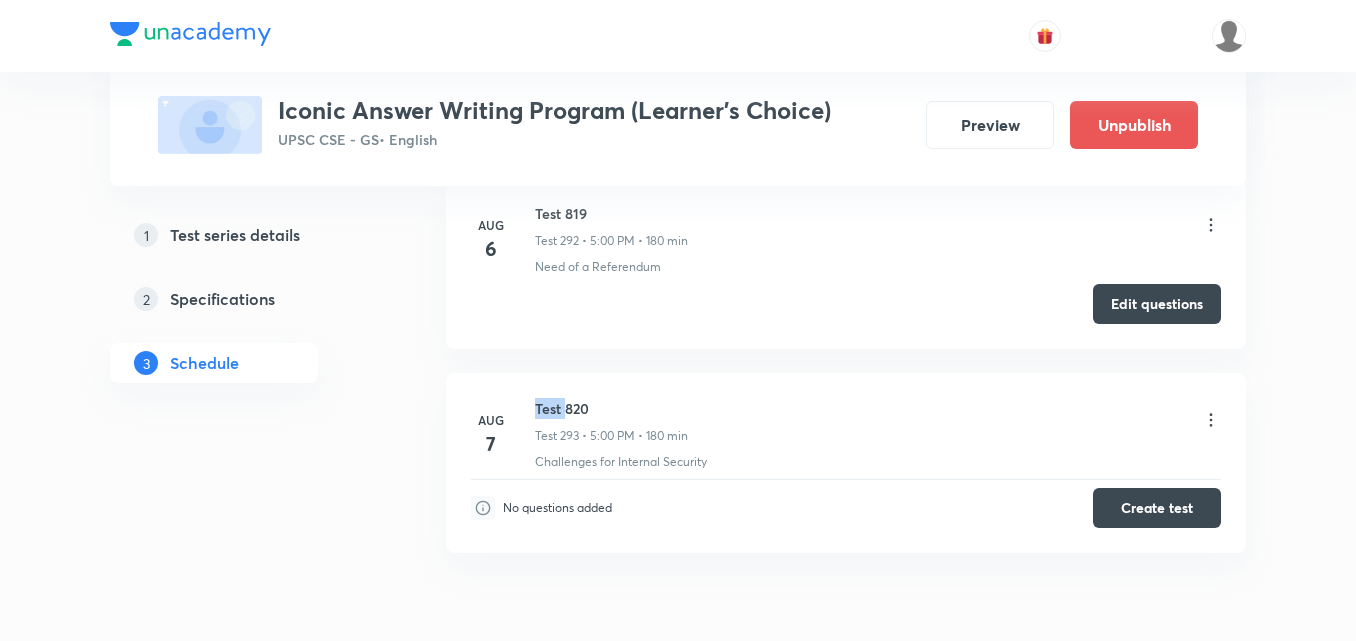 click on "Test 820" at bounding box center [611, 408] 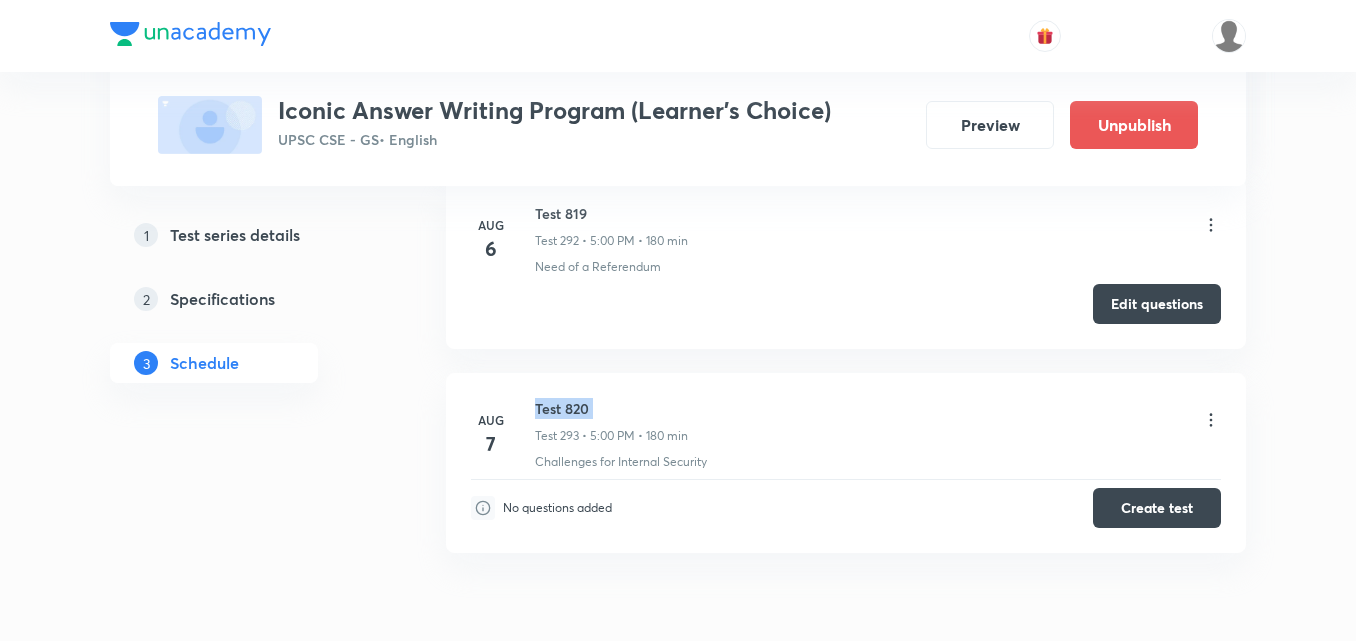 click on "Test 820" at bounding box center [611, 408] 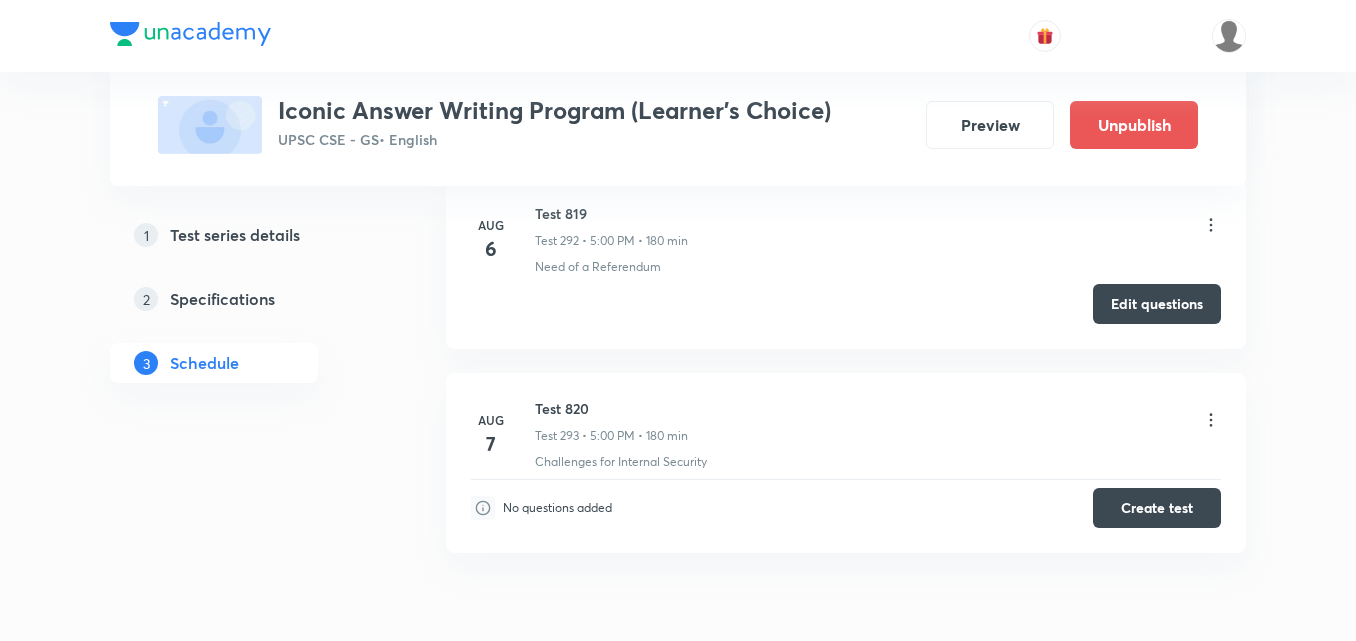 drag, startPoint x: 1340, startPoint y: 591, endPoint x: 550, endPoint y: 404, distance: 811.8306 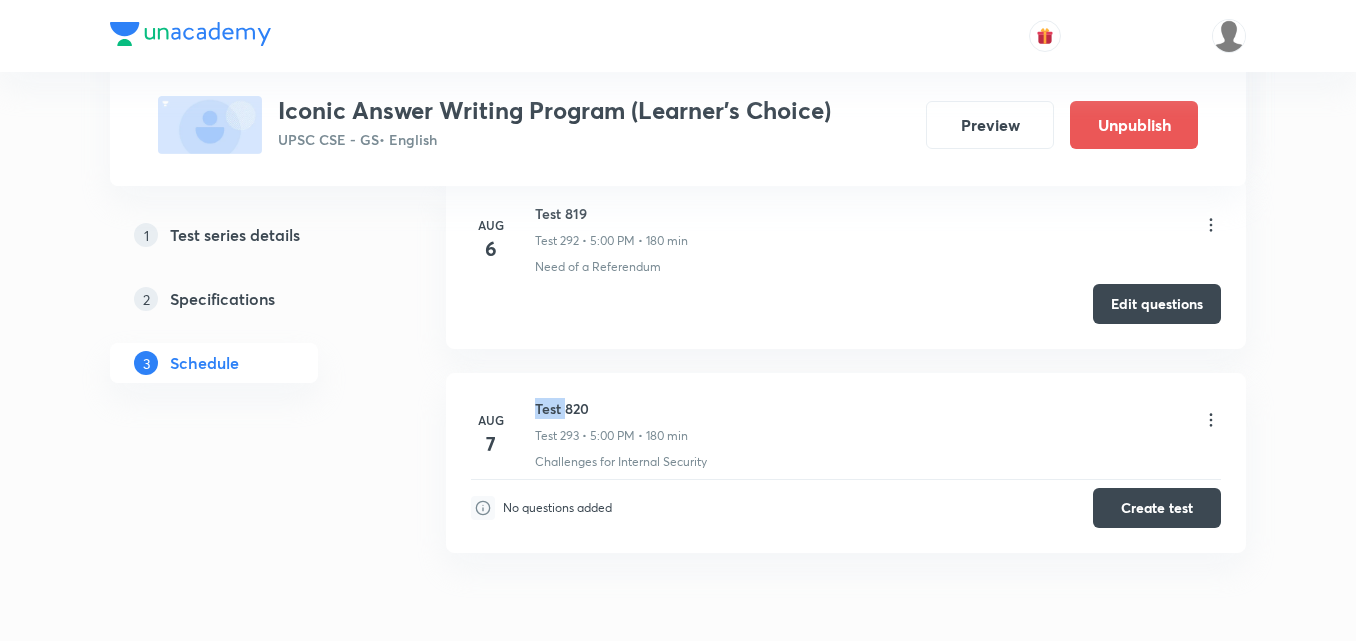 click on "Test 820" at bounding box center (611, 408) 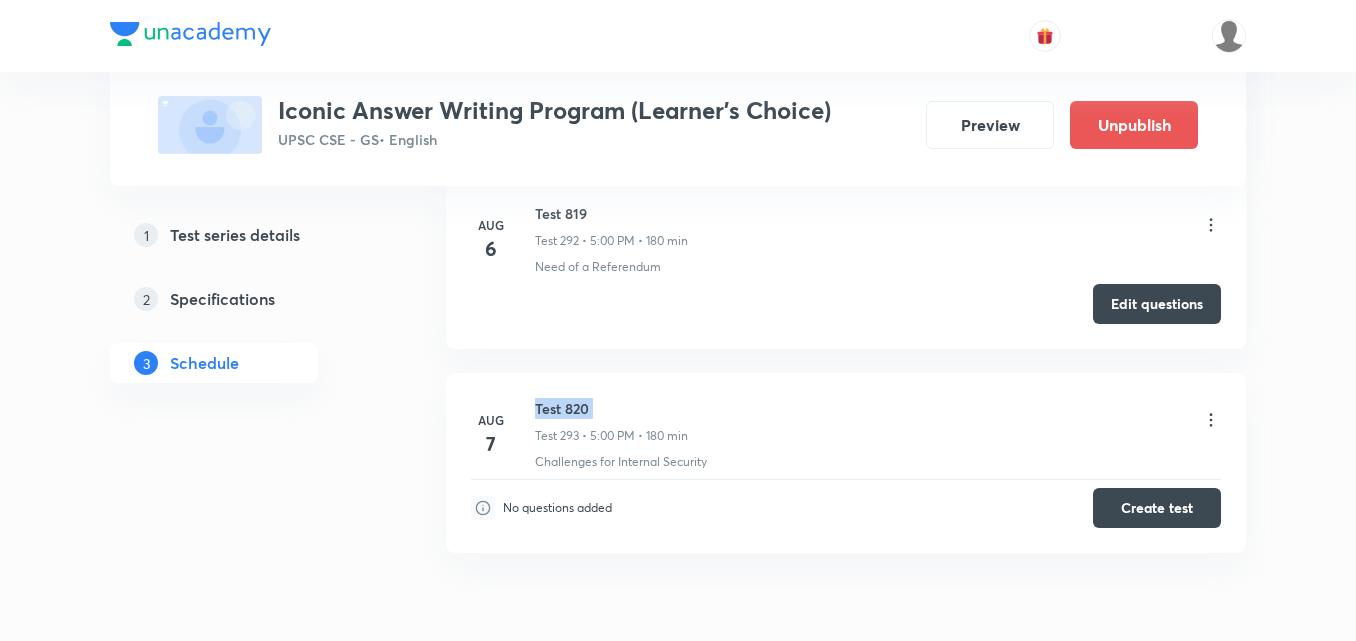 click on "Test 820" at bounding box center (611, 408) 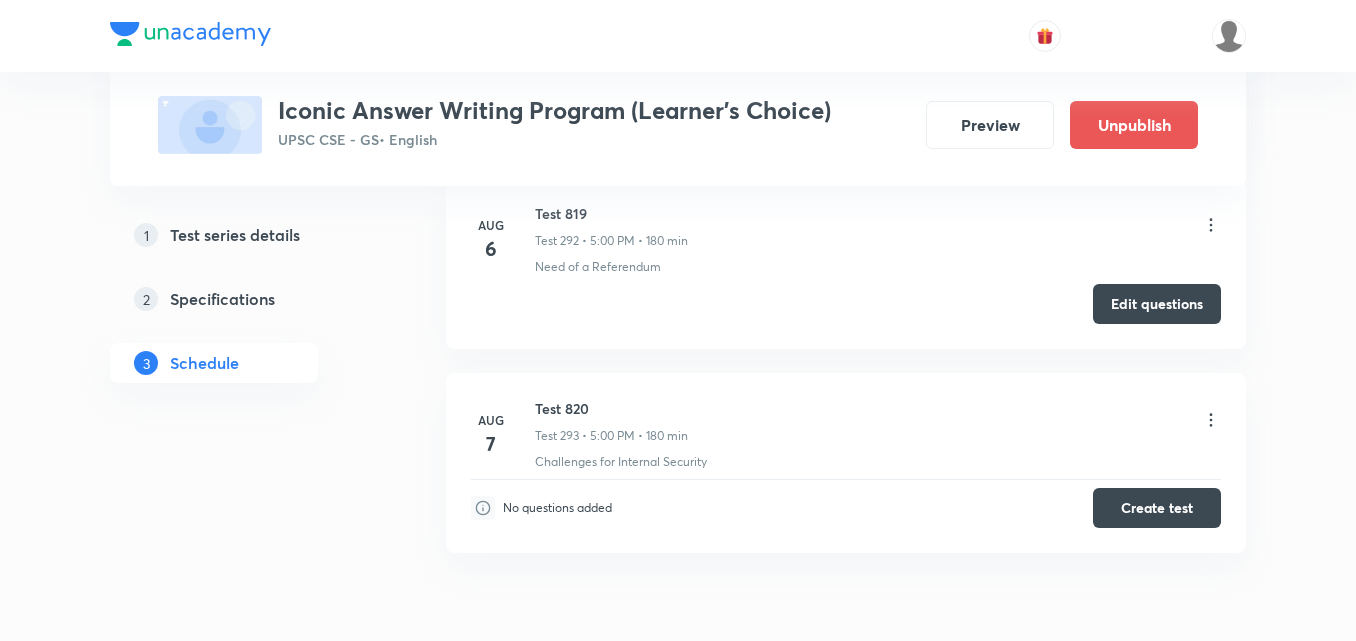 click on "Test 820" at bounding box center [611, 408] 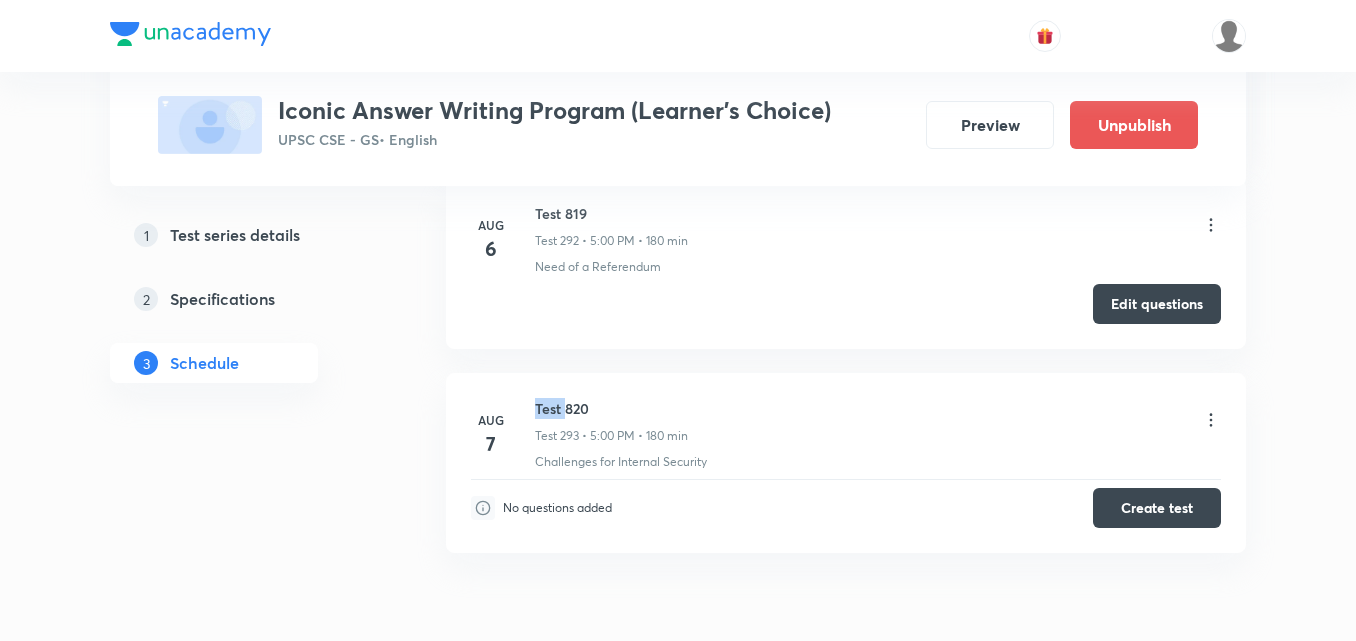 click on "Test 820" at bounding box center (611, 408) 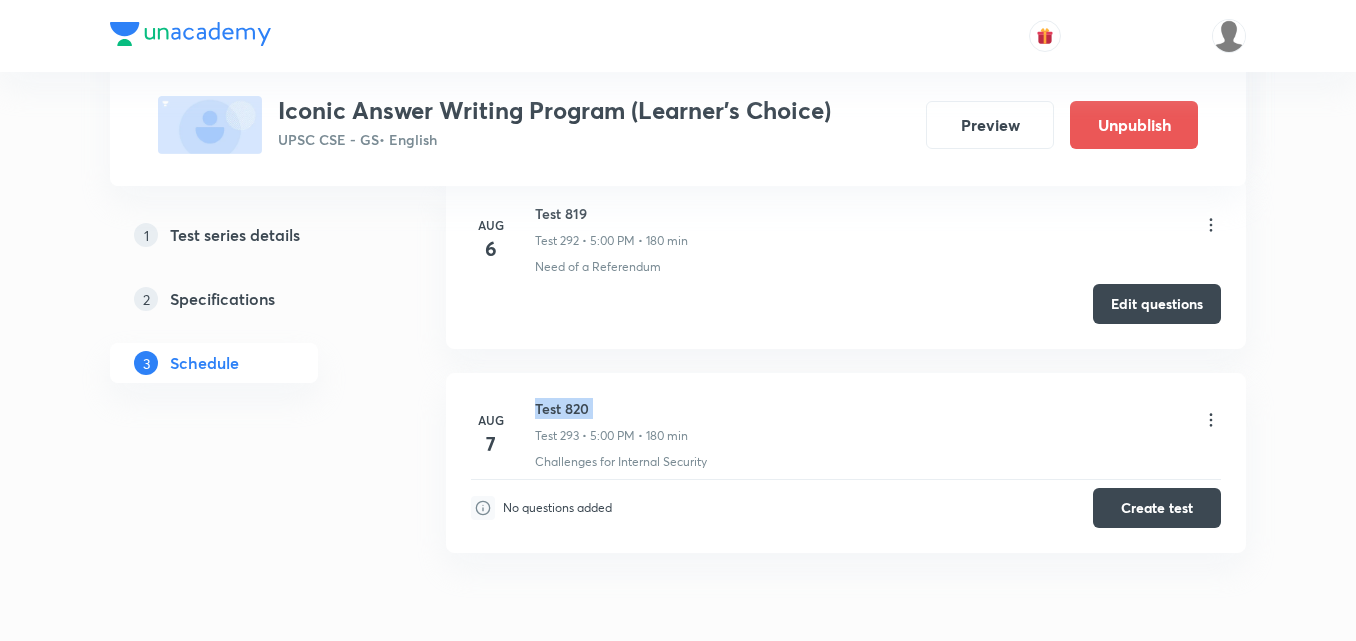 click on "Test 820" at bounding box center [611, 408] 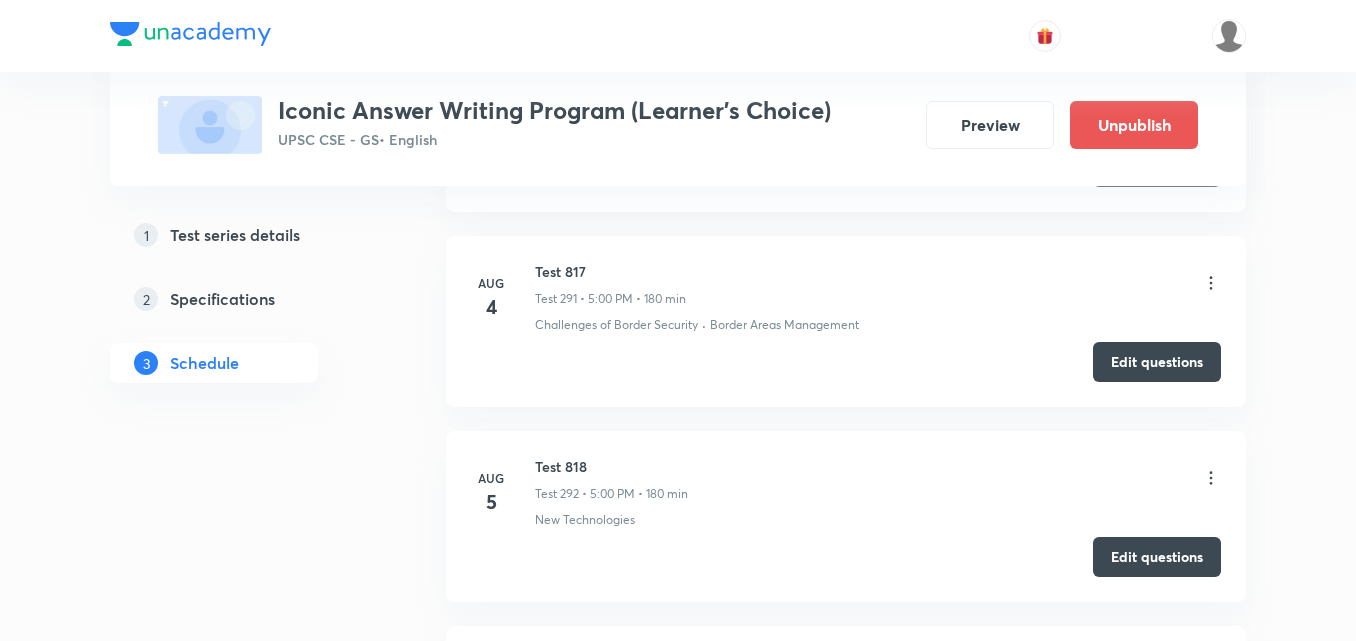 scroll, scrollTop: 0, scrollLeft: 0, axis: both 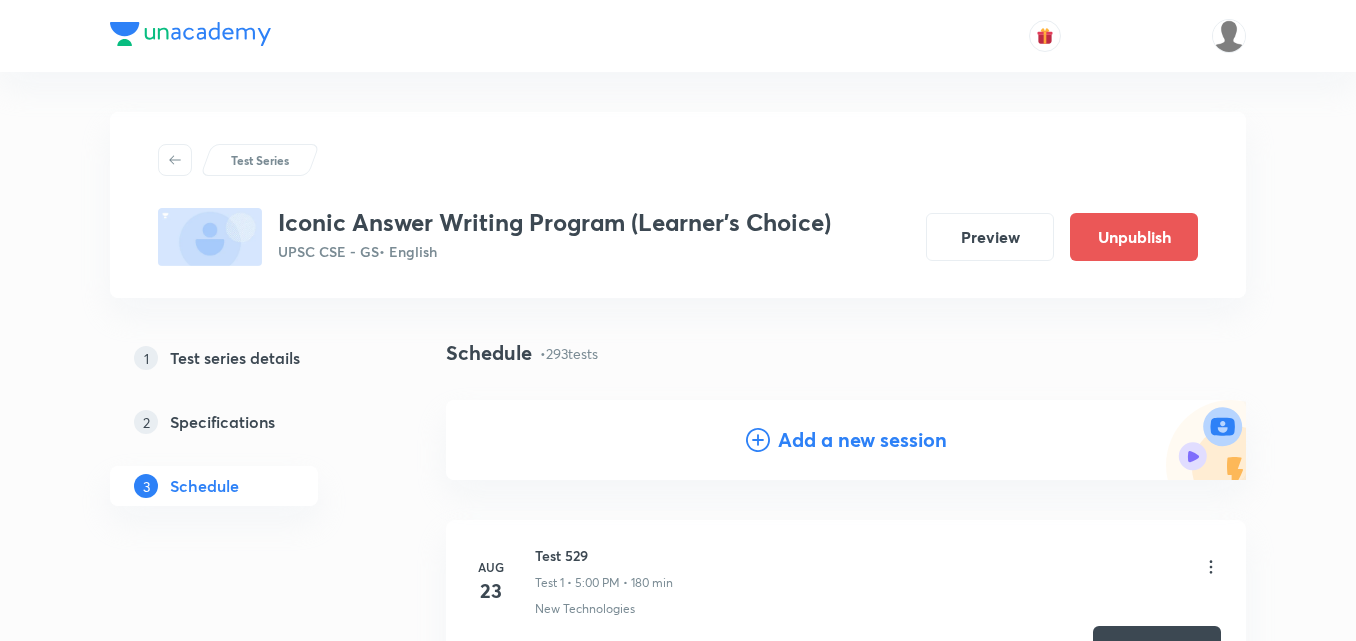 click on "Add a new session" at bounding box center (862, 440) 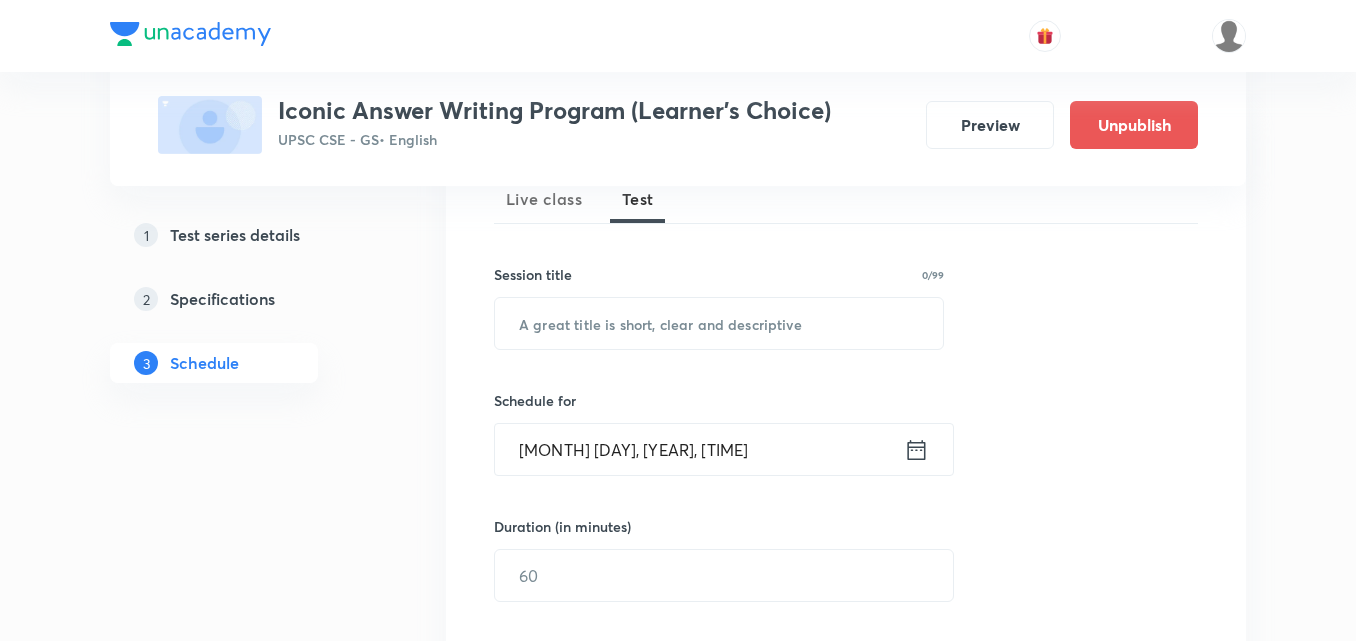 scroll, scrollTop: 400, scrollLeft: 0, axis: vertical 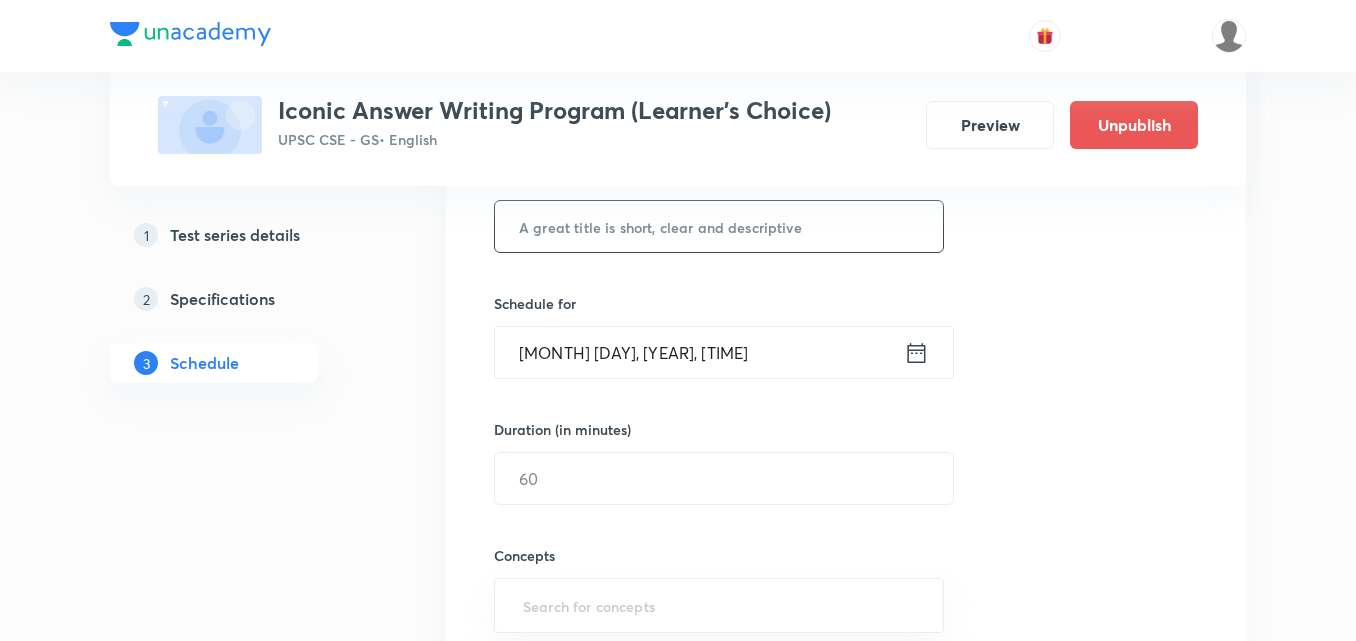 click at bounding box center (719, 226) 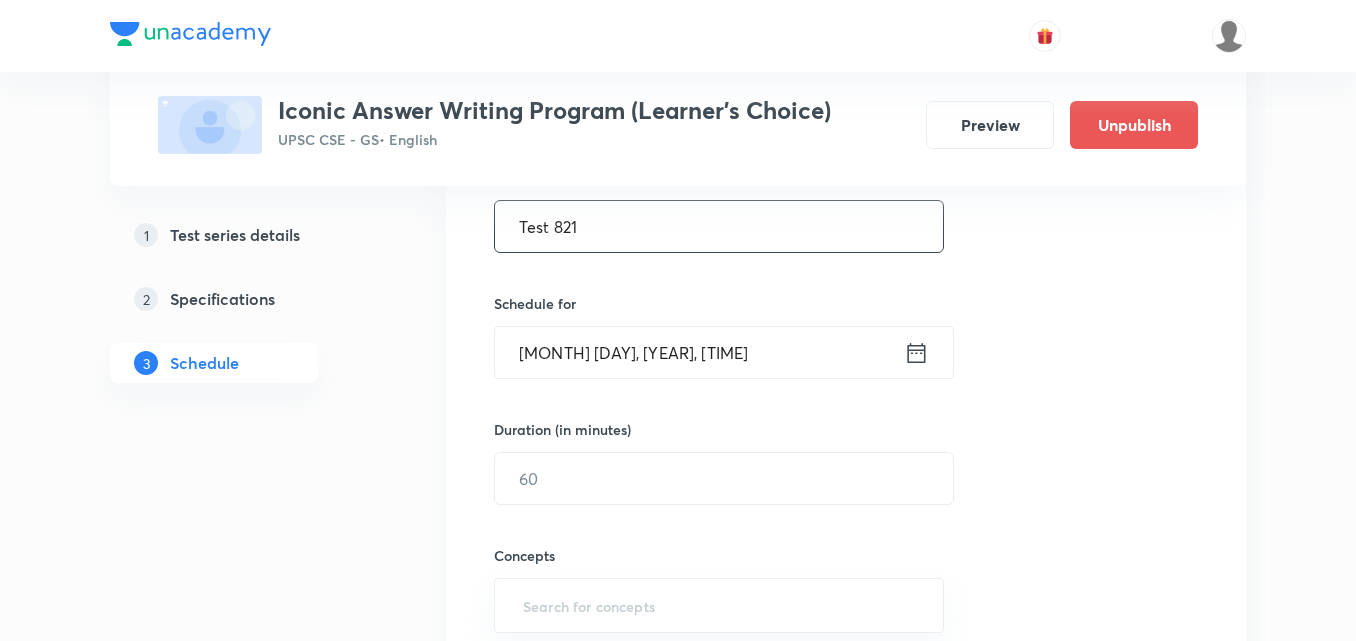 type on "Test 821" 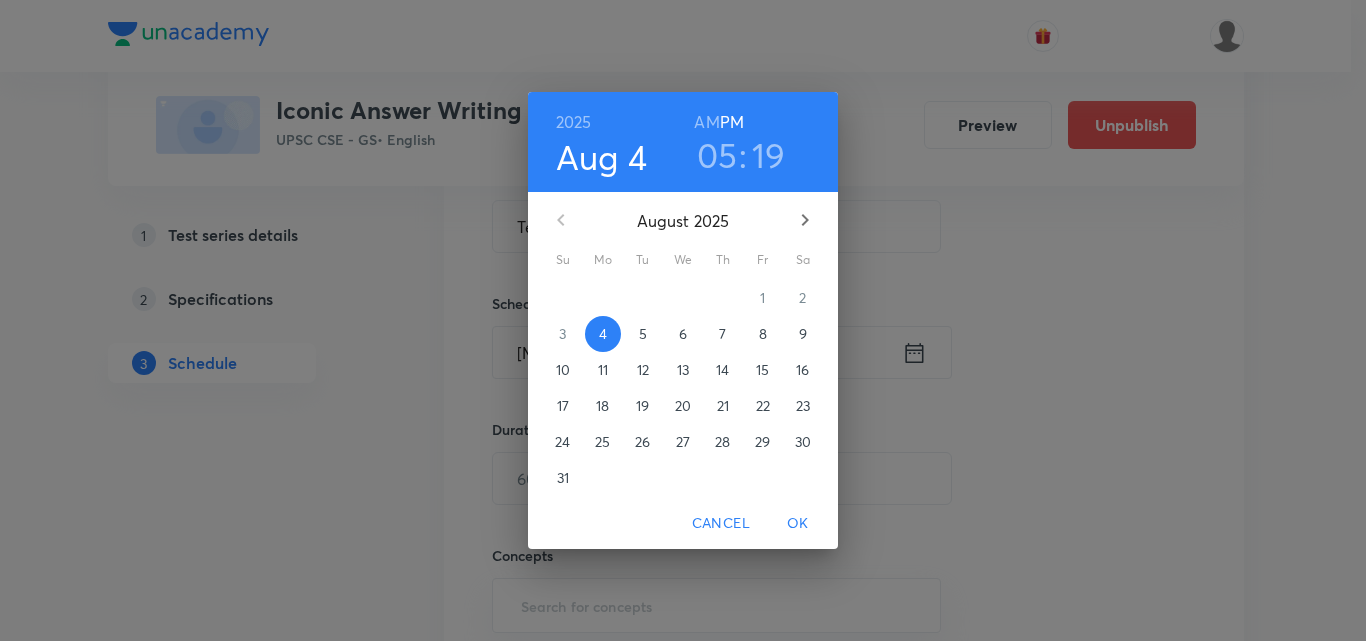 drag, startPoint x: 784, startPoint y: 344, endPoint x: 763, endPoint y: 331, distance: 24.698177 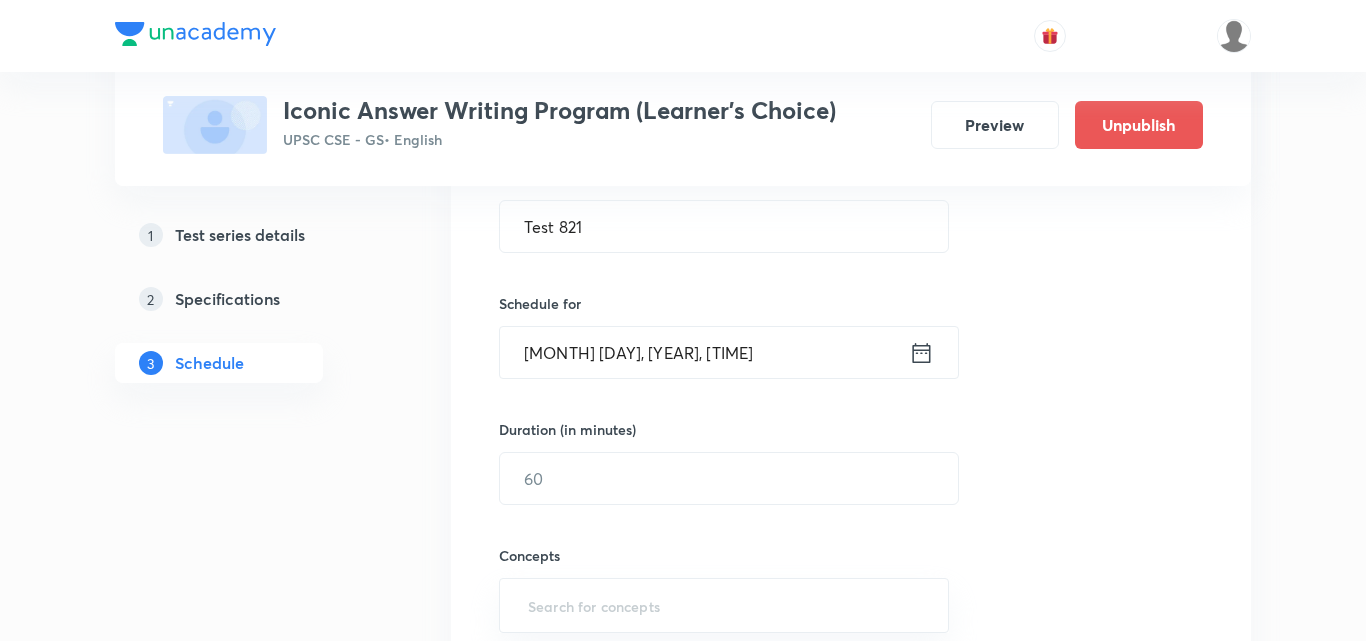 drag, startPoint x: 943, startPoint y: 430, endPoint x: 867, endPoint y: 381, distance: 90.426765 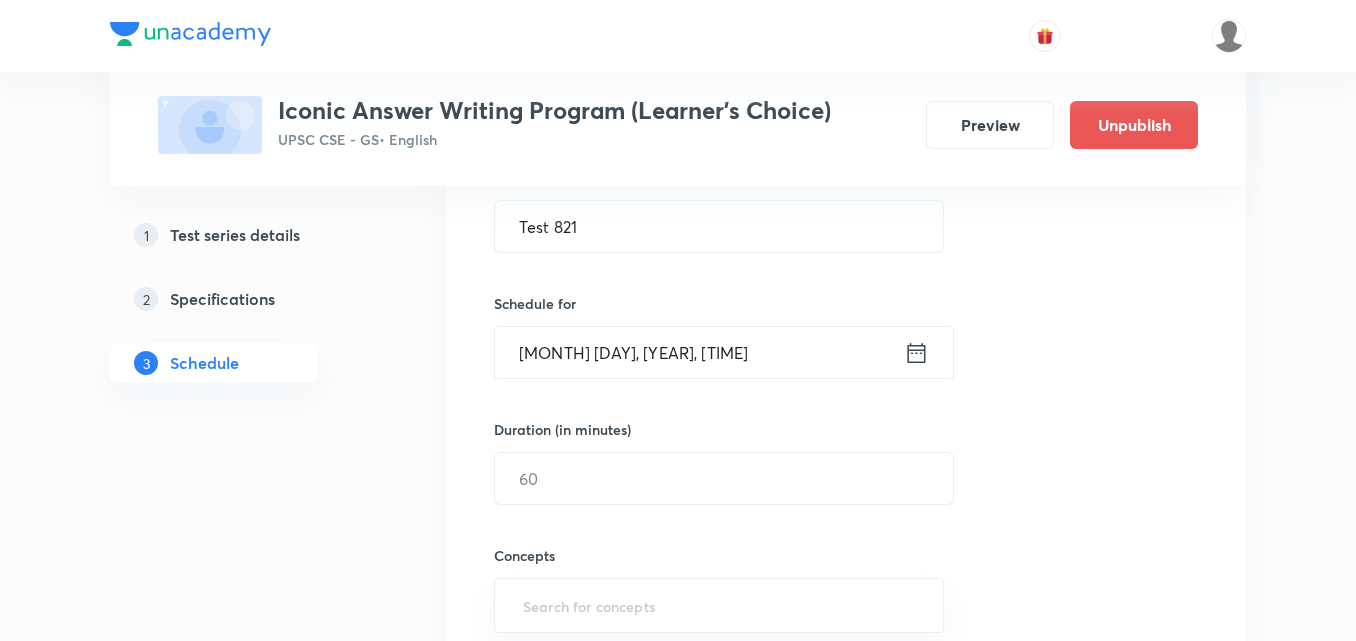 drag, startPoint x: 694, startPoint y: 357, endPoint x: 680, endPoint y: 349, distance: 16.124516 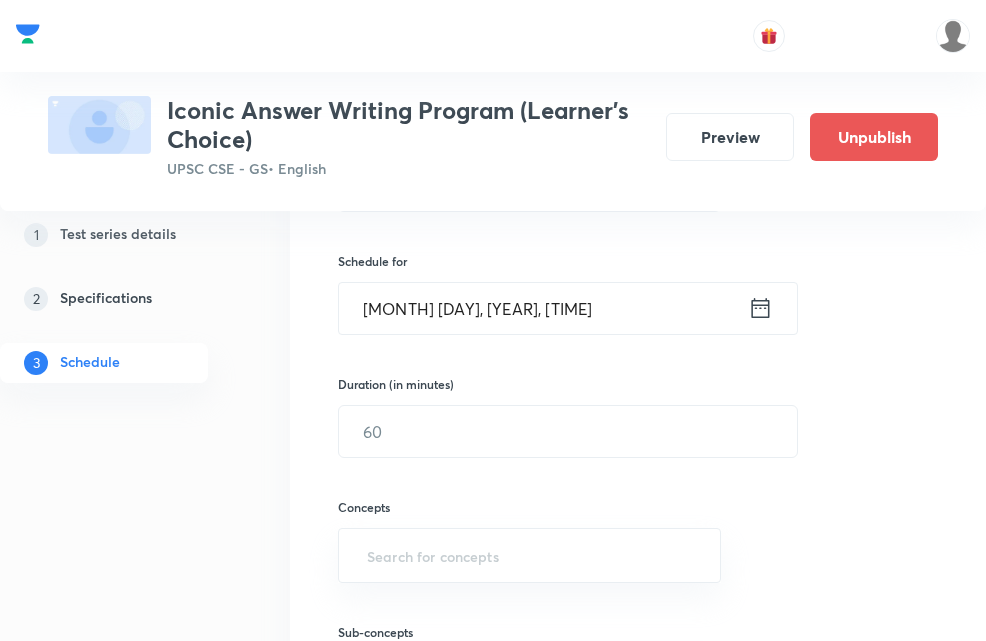 drag, startPoint x: 585, startPoint y: 373, endPoint x: 566, endPoint y: 359, distance: 23.600847 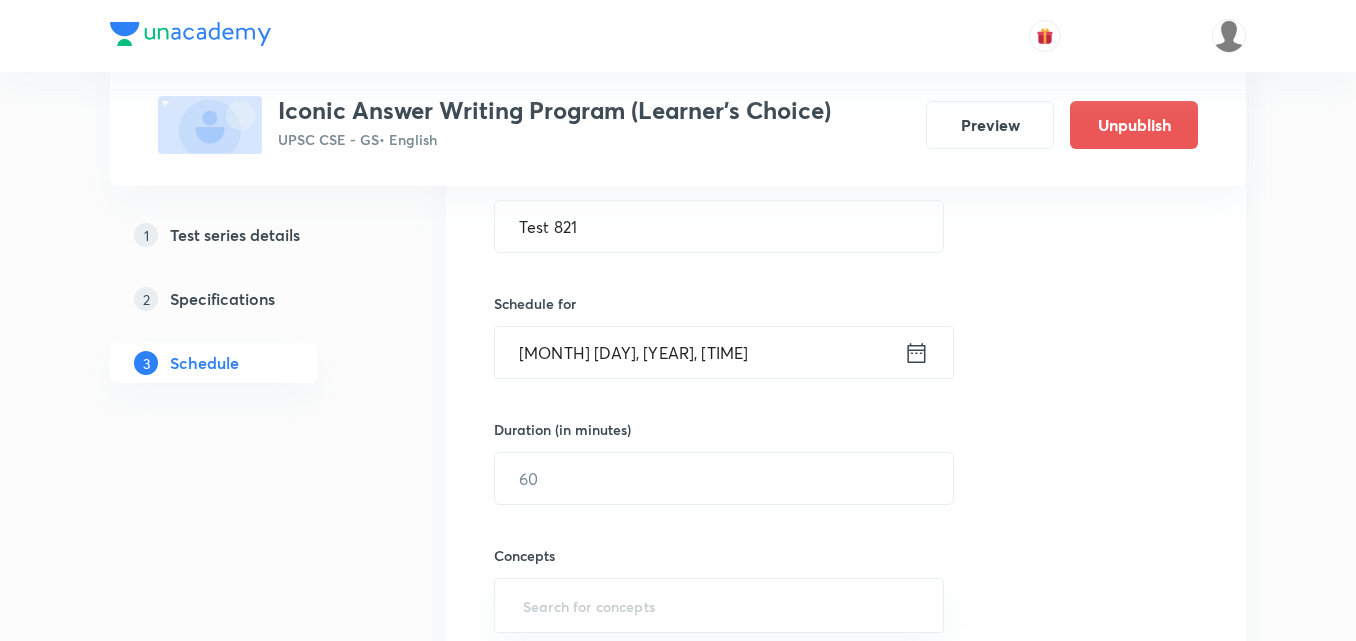 drag, startPoint x: 566, startPoint y: 359, endPoint x: 447, endPoint y: 430, distance: 138.57127 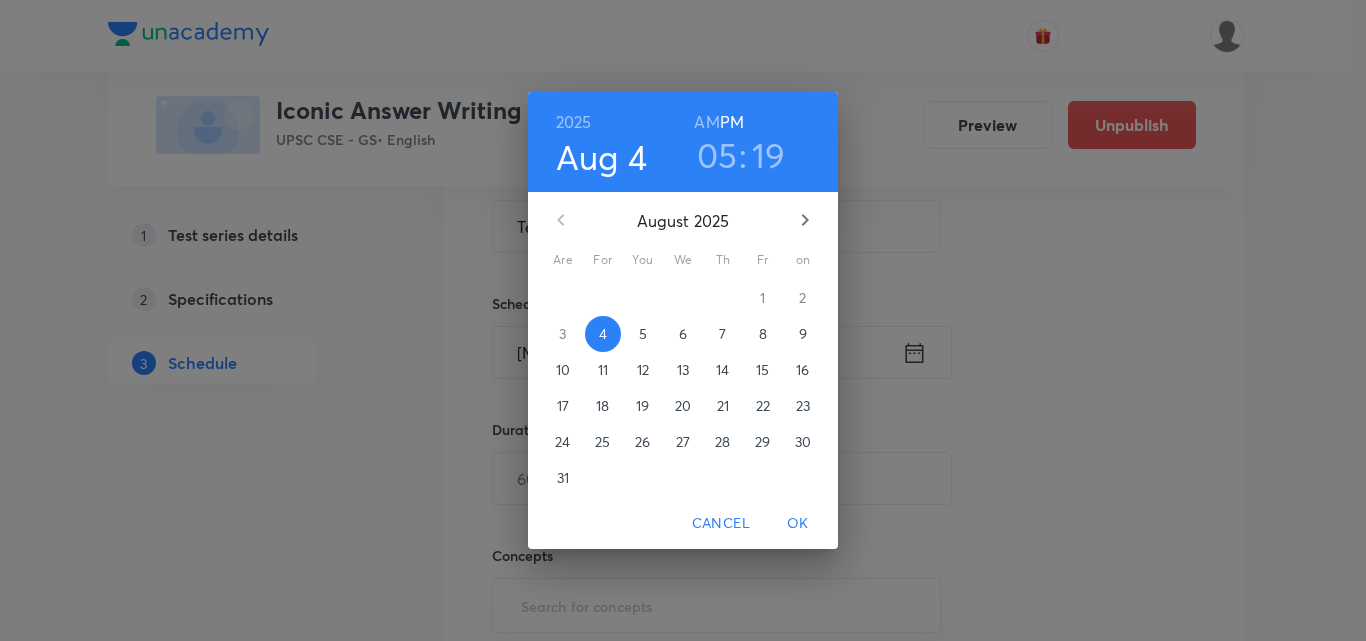 click on "8" at bounding box center (763, 334) 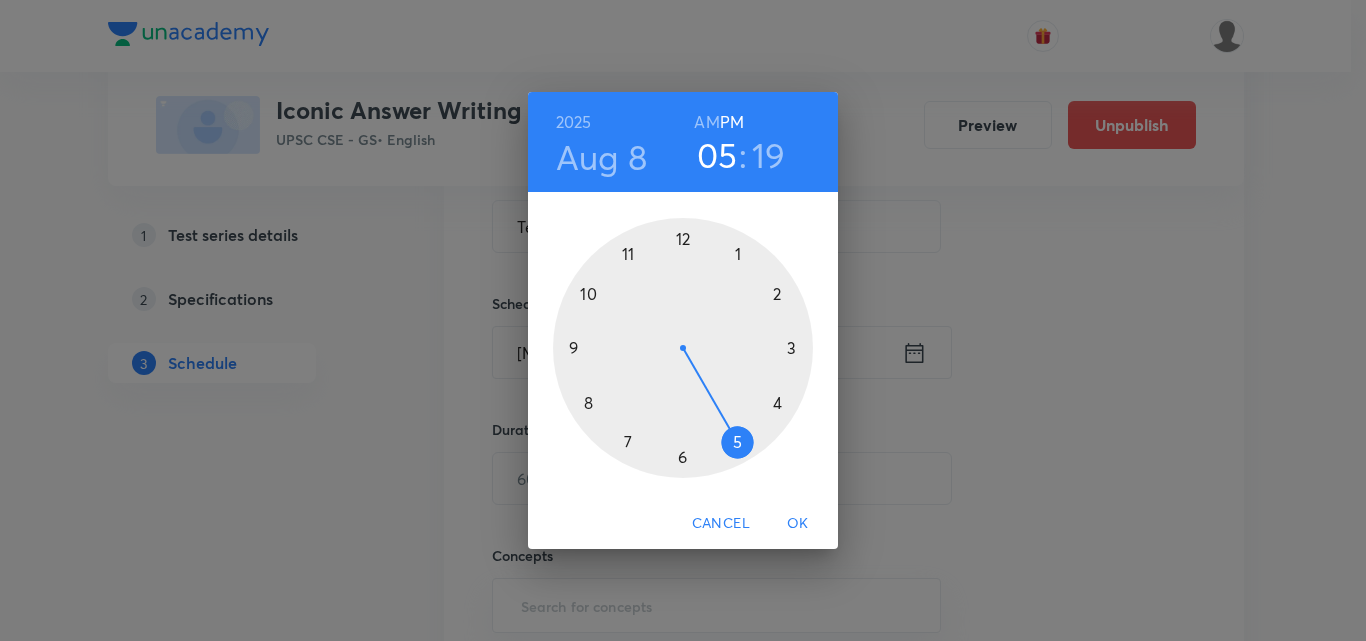 click at bounding box center [683, 348] 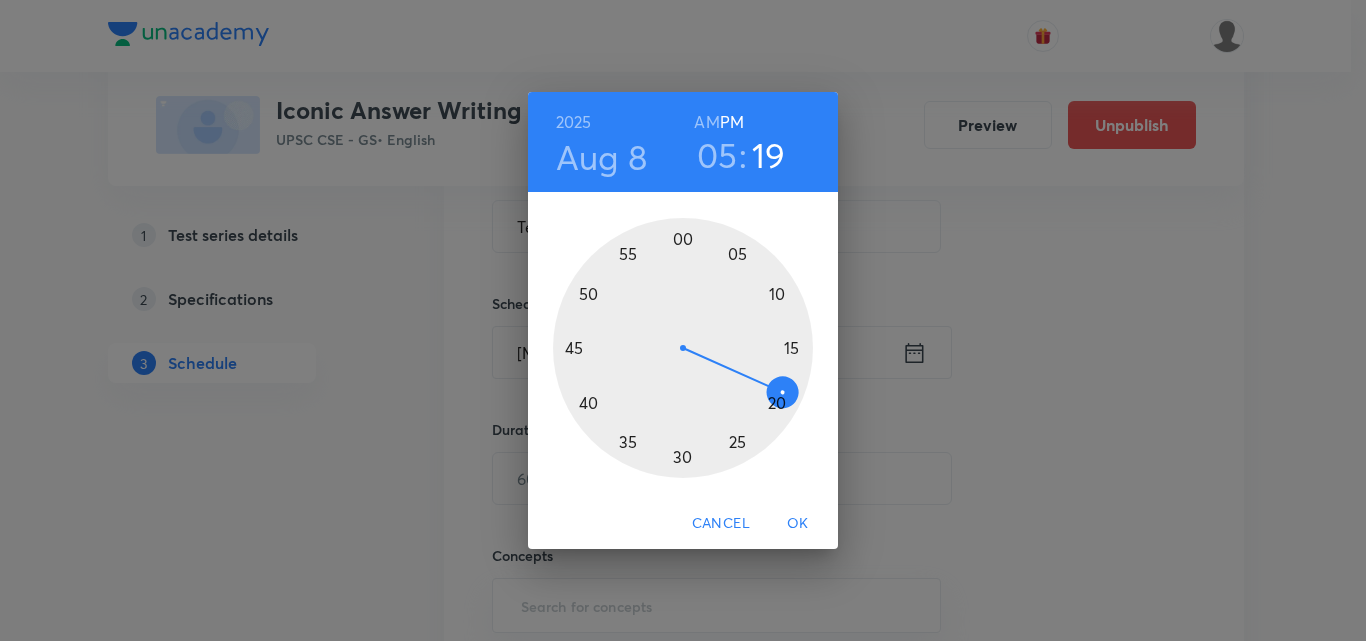 click at bounding box center [683, 348] 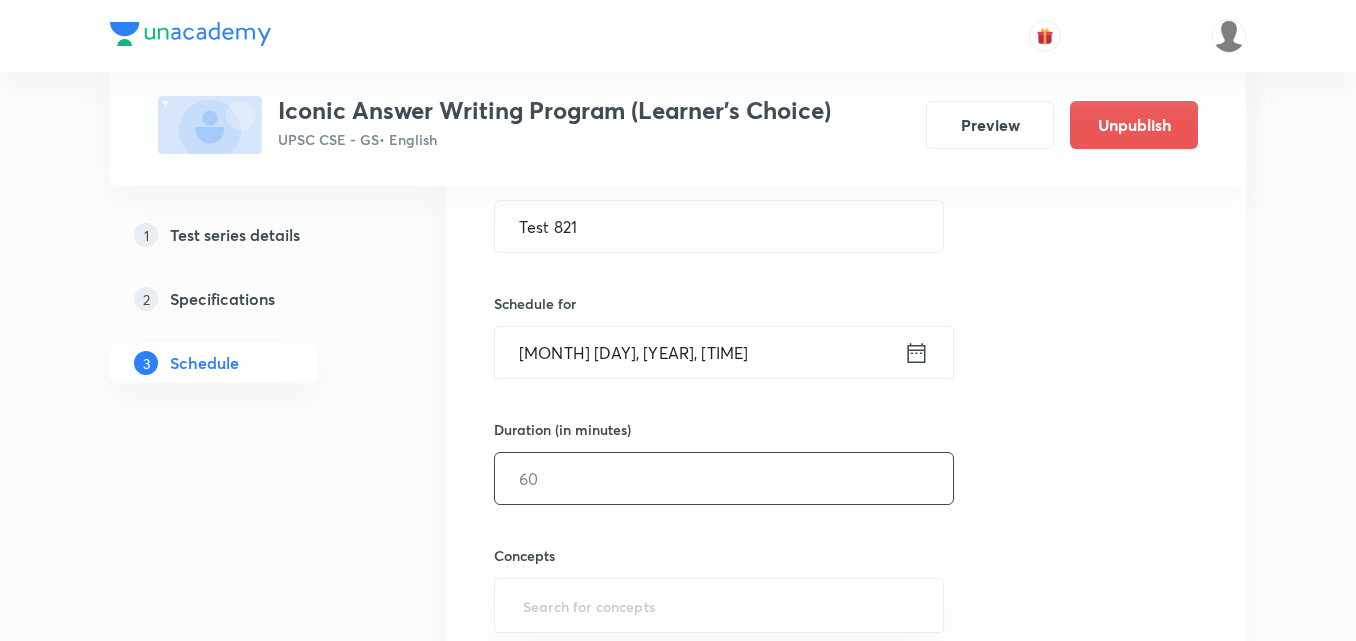 click at bounding box center [724, 478] 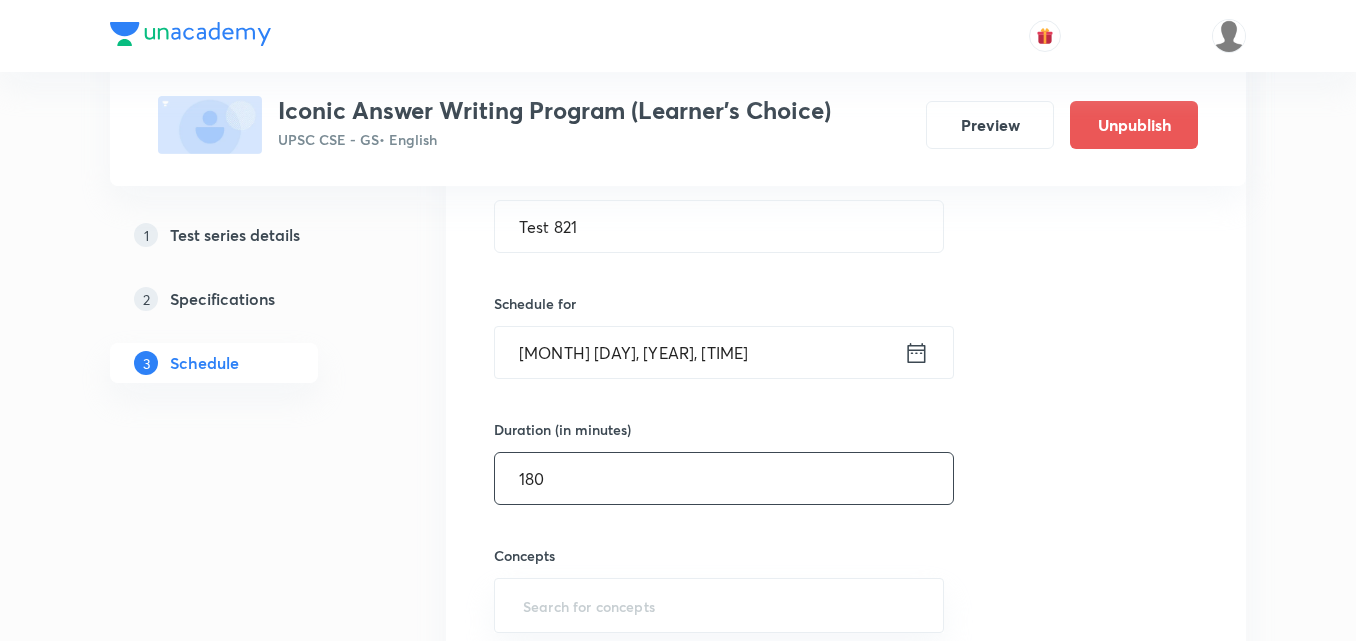 type on "180" 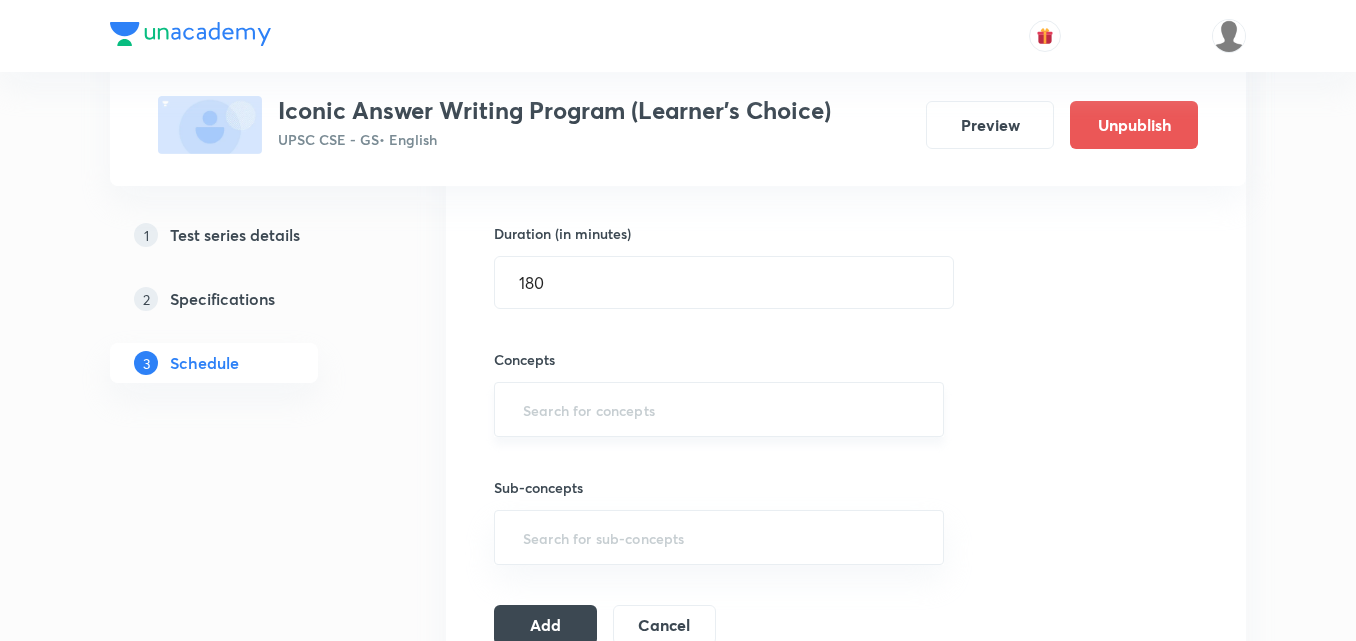 scroll, scrollTop: 600, scrollLeft: 0, axis: vertical 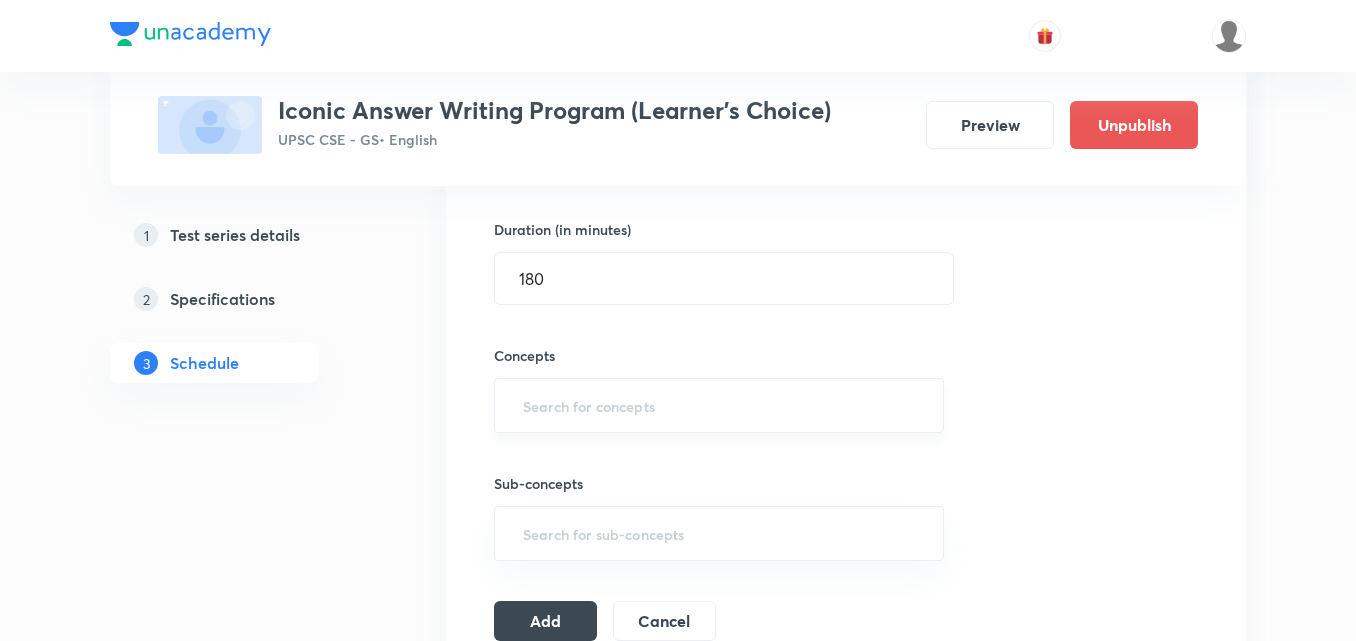 click on "​" at bounding box center (719, 405) 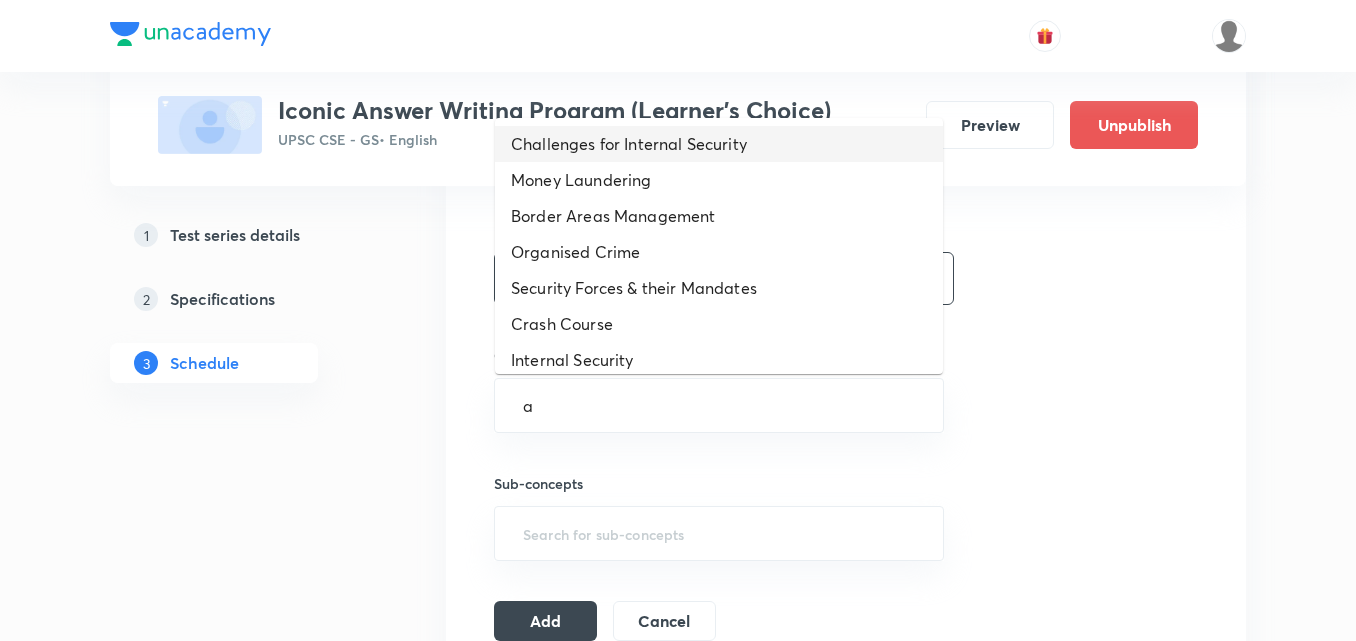 click on "Challenges for Internal Security" at bounding box center (629, 143) 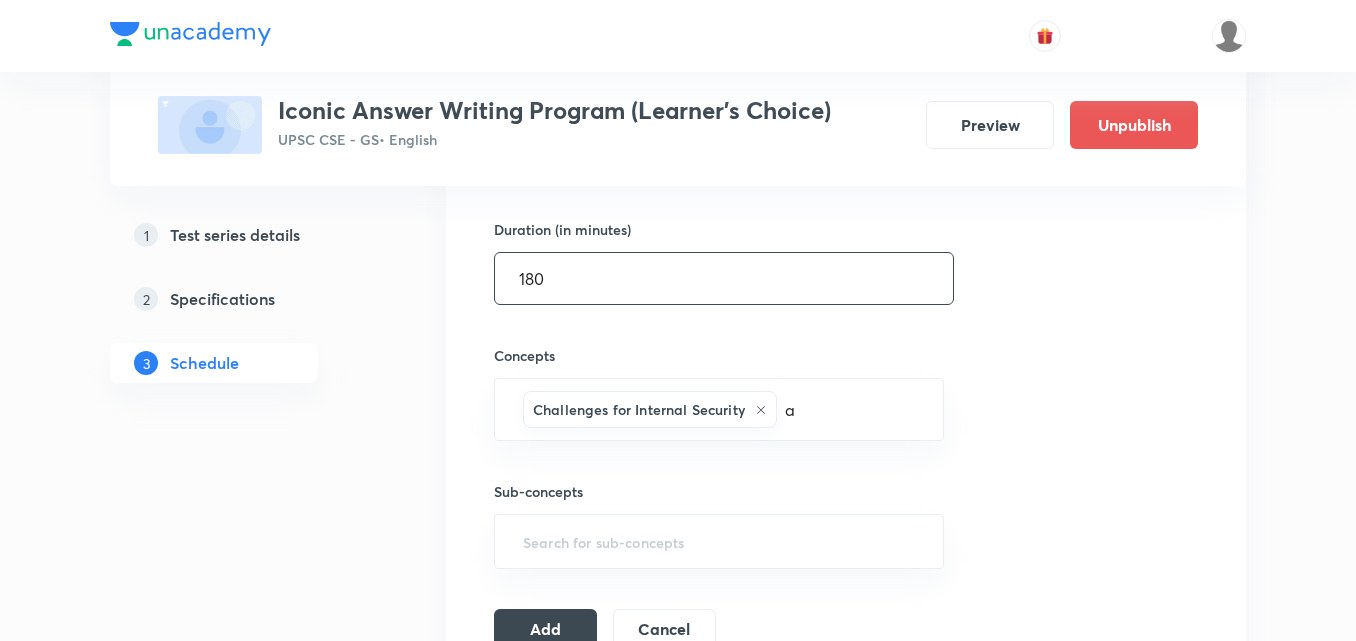 type 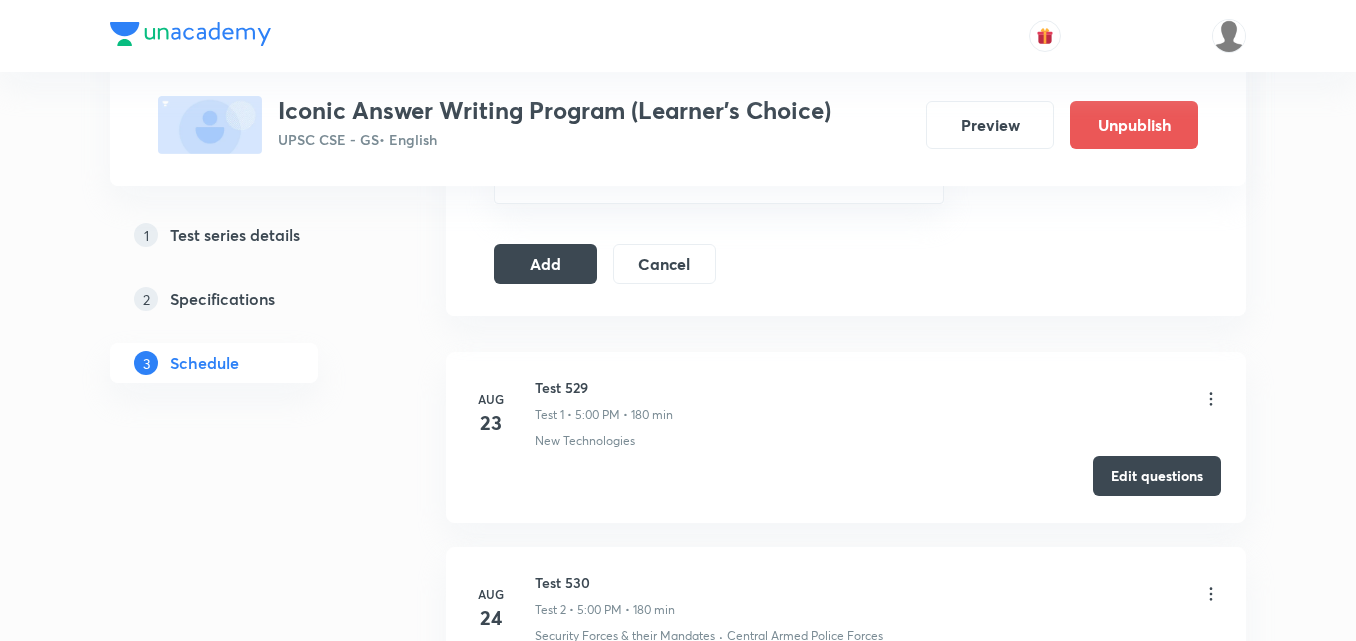 scroll, scrollTop: 1000, scrollLeft: 0, axis: vertical 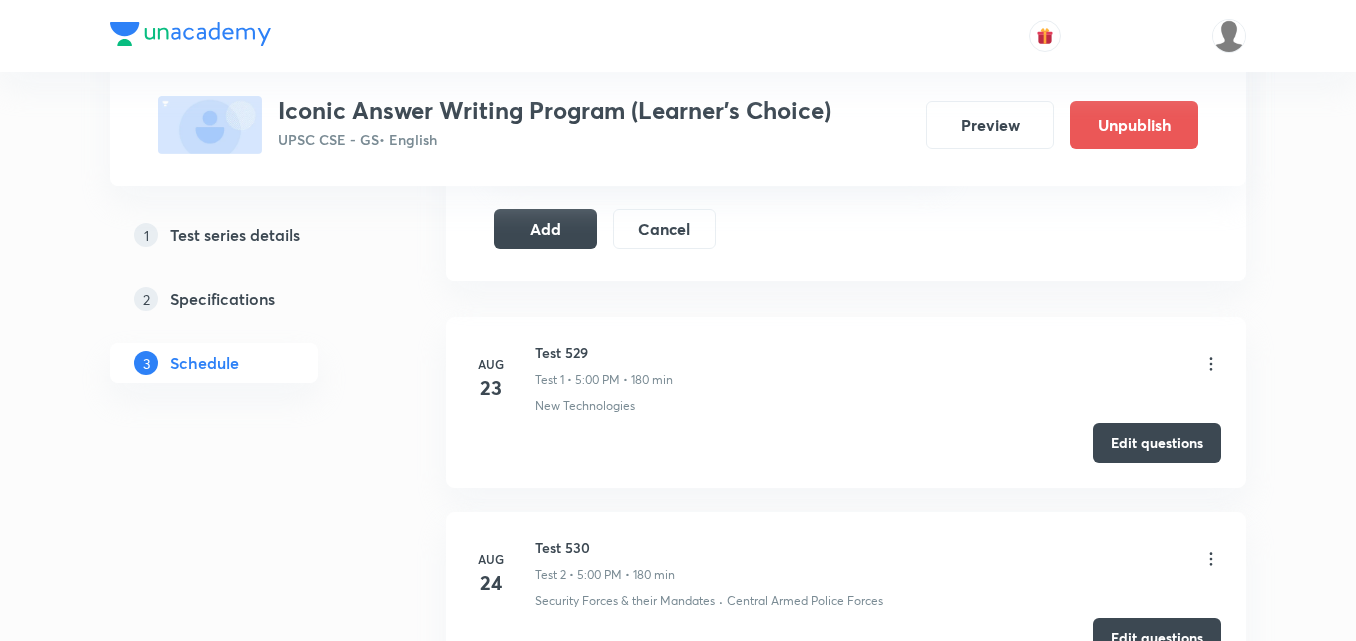 click 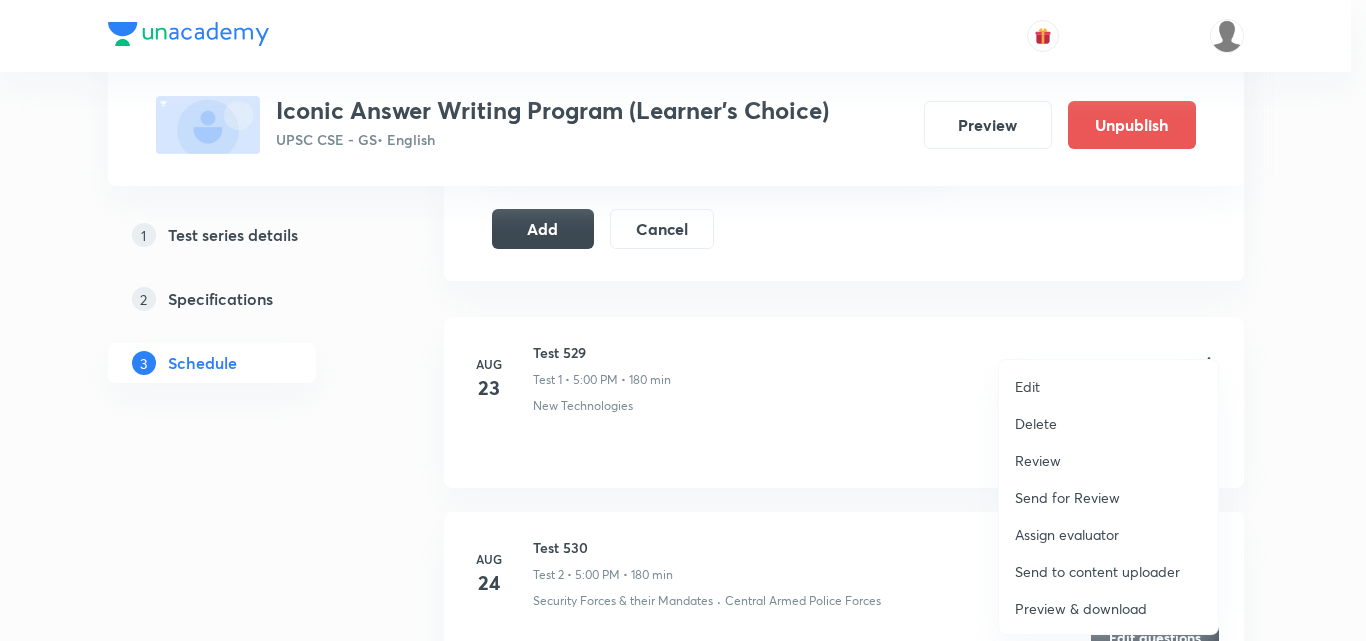 click on "Delete" at bounding box center [1108, 423] 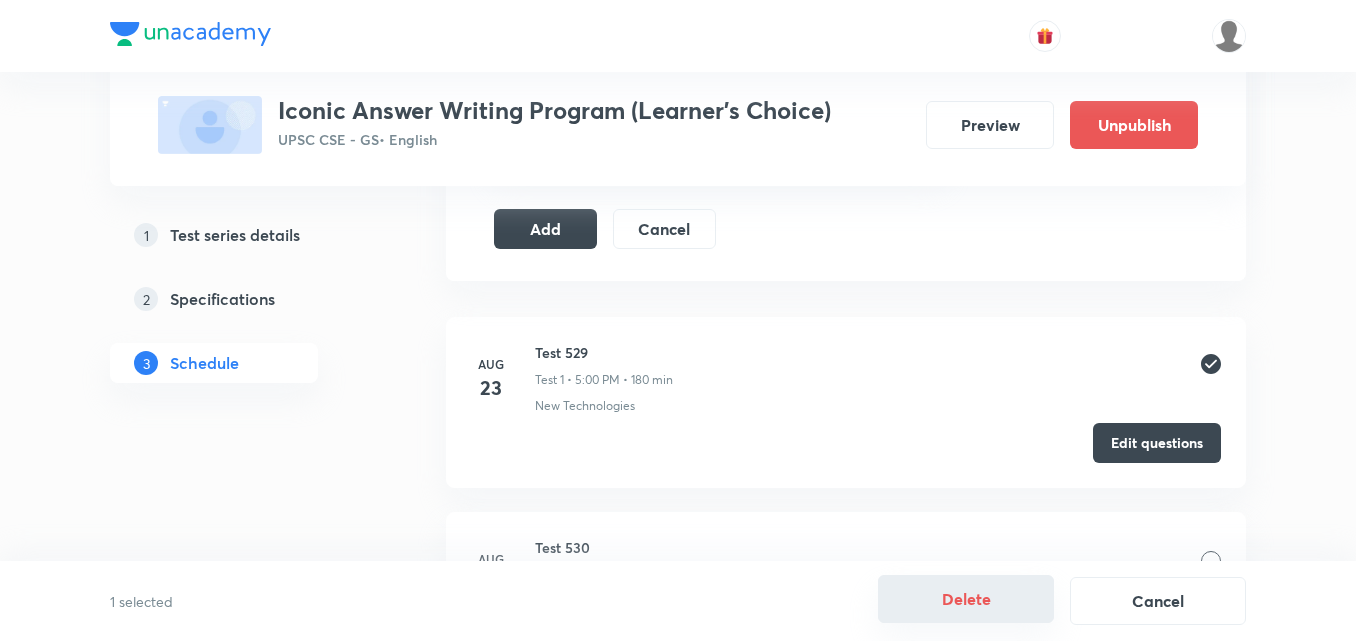 click on "Delete" at bounding box center (966, 598) 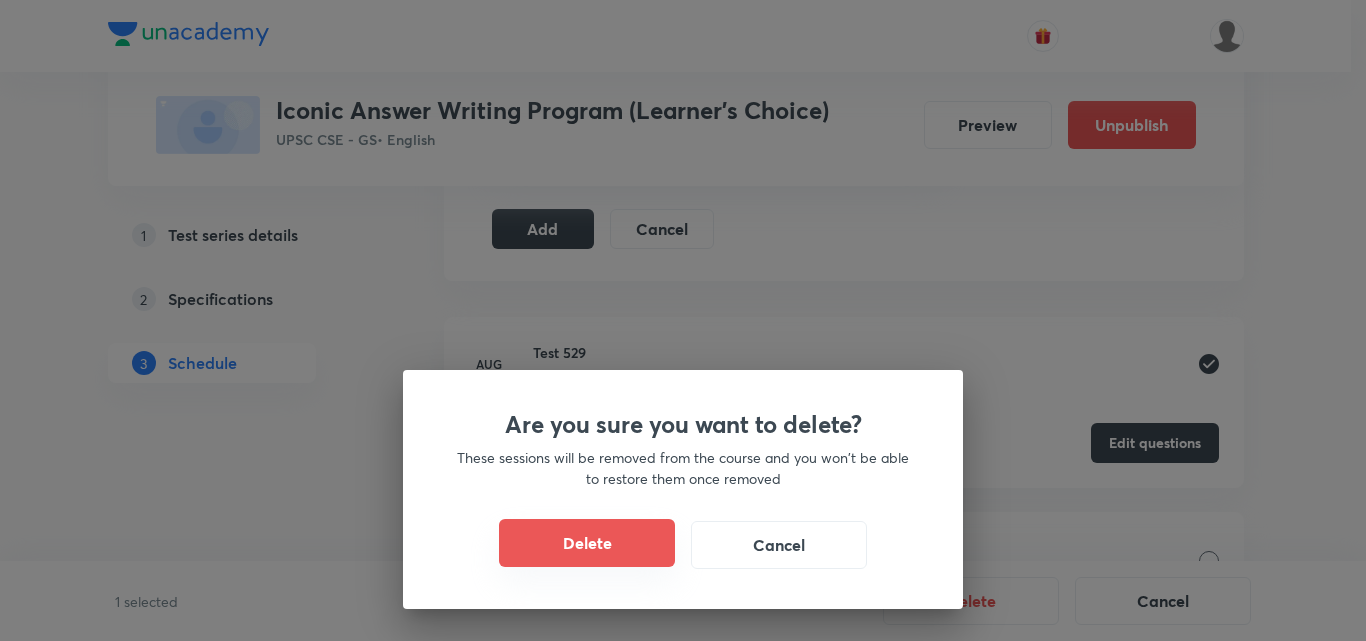 click on "Delete" at bounding box center (587, 543) 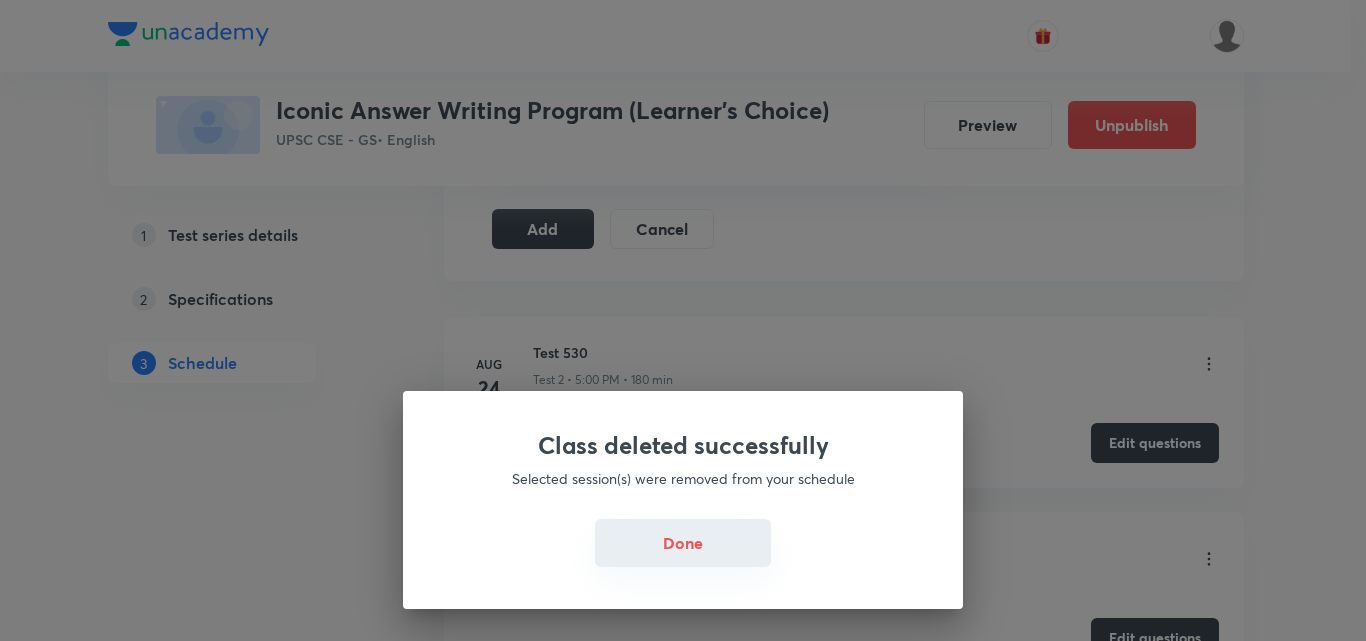 drag, startPoint x: 698, startPoint y: 547, endPoint x: 737, endPoint y: 532, distance: 41.785164 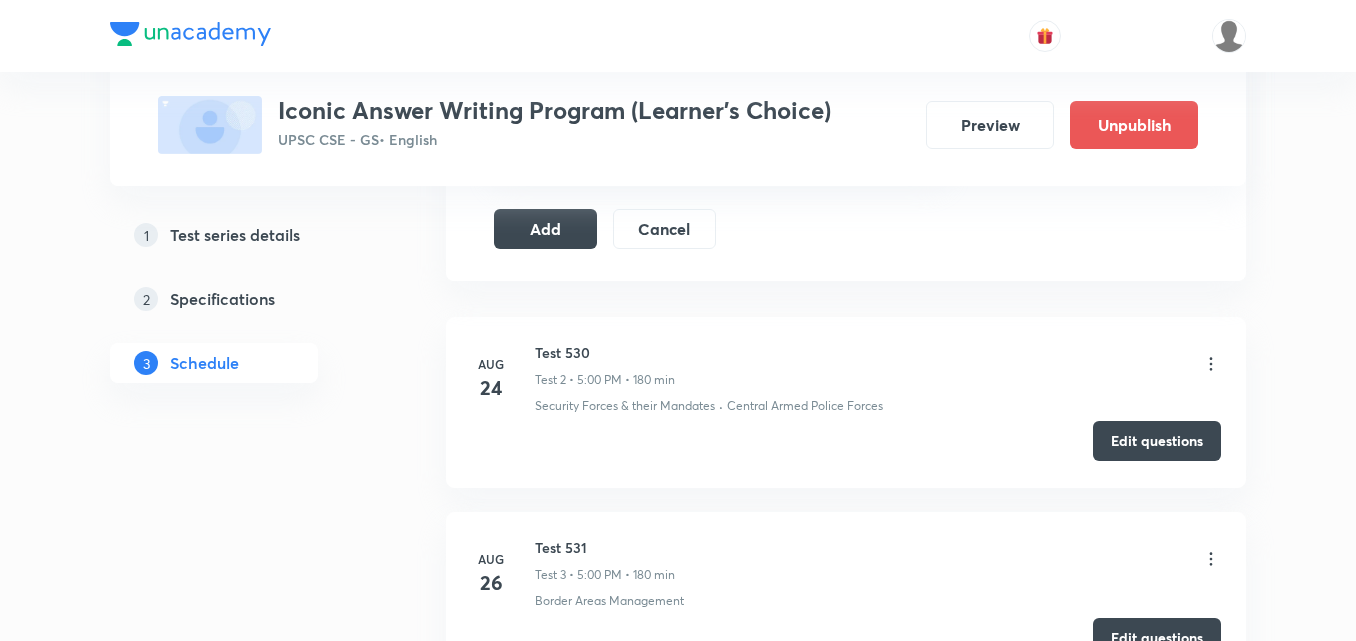 click on "Edit questions" at bounding box center [1157, 440] 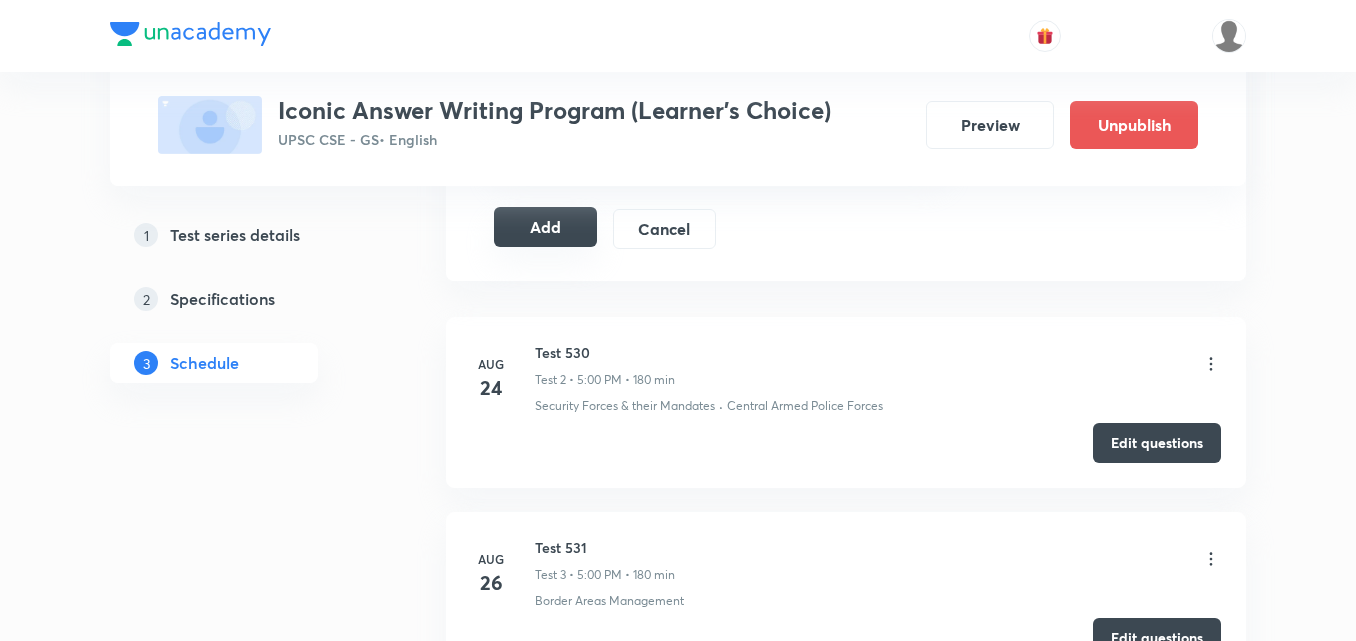 click on "Add" at bounding box center [545, 227] 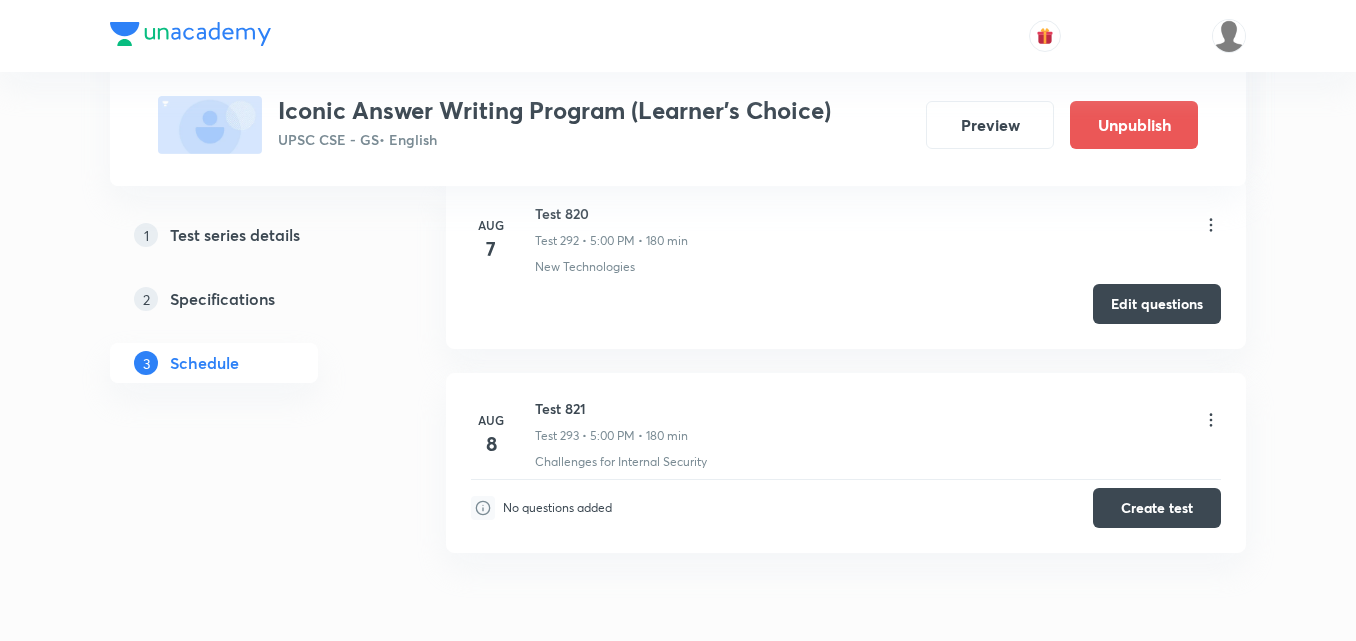 scroll, scrollTop: 57211, scrollLeft: 0, axis: vertical 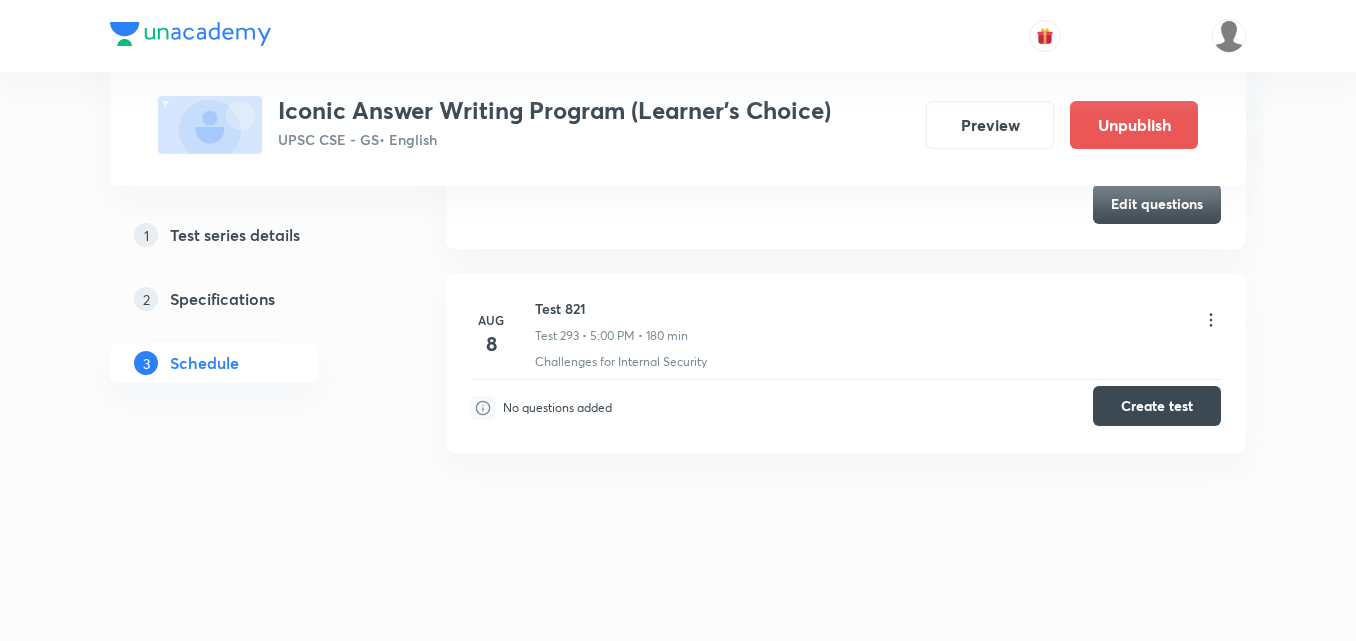 click on "Create test" at bounding box center (1157, 406) 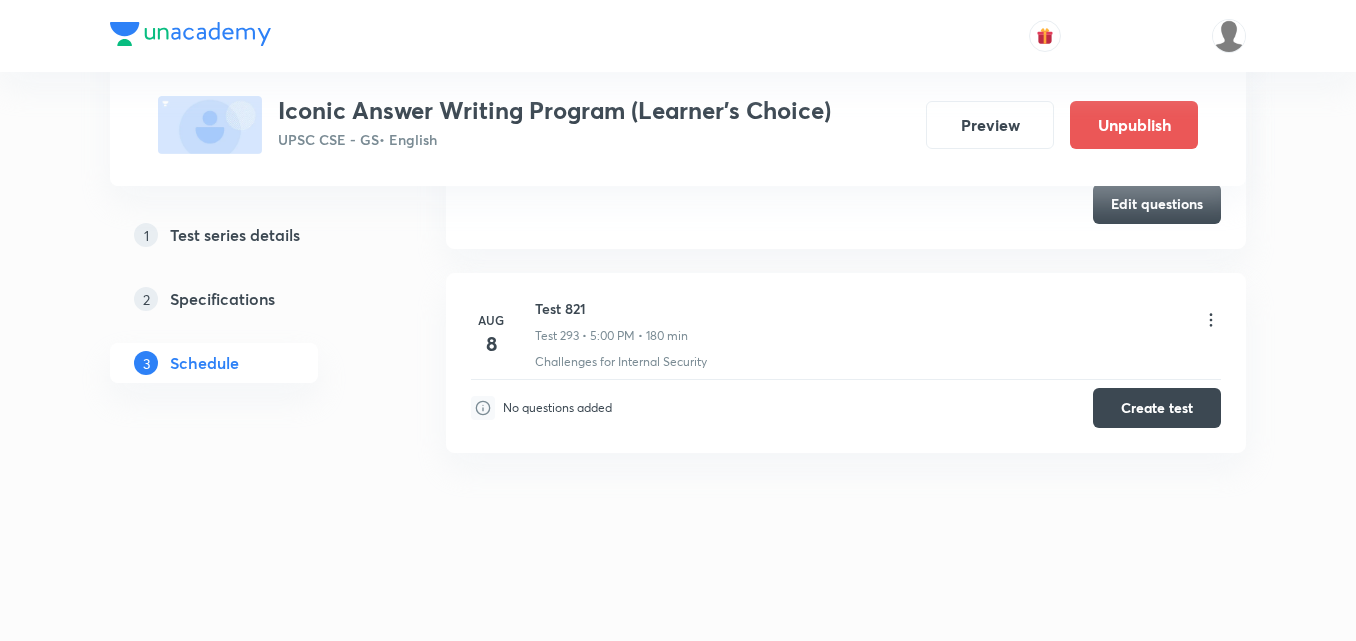 click on "Test 821" at bounding box center (611, 308) 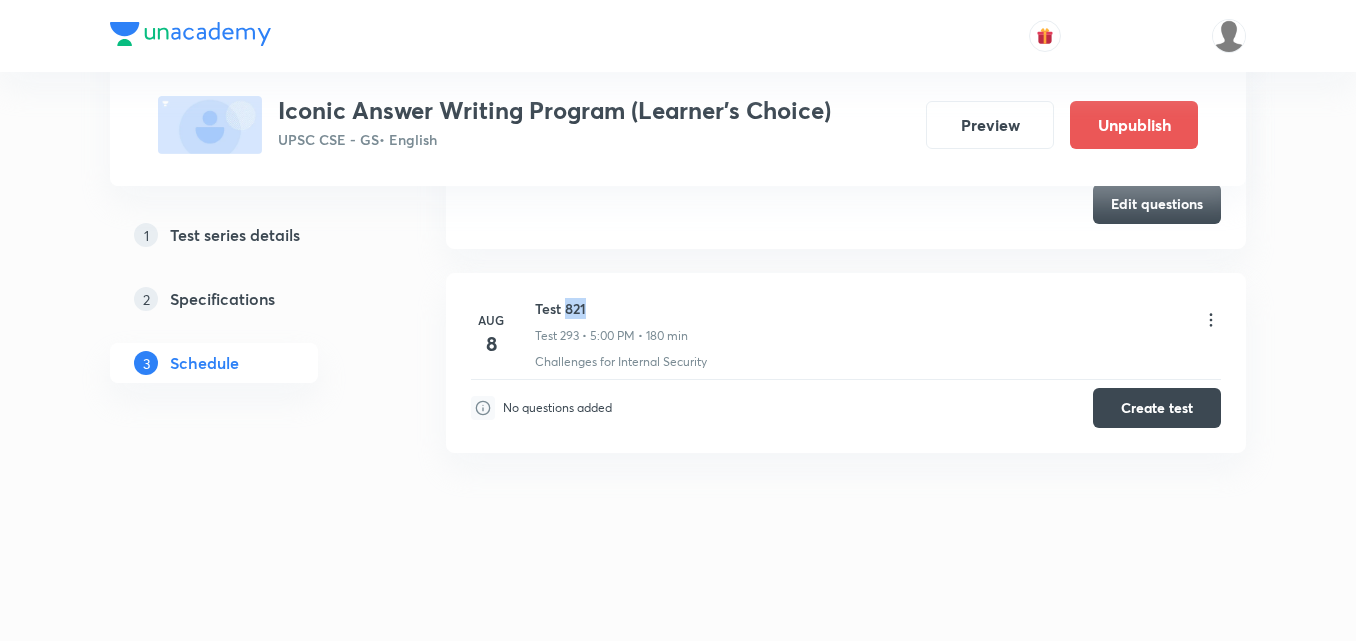 click on "Test 821" at bounding box center (611, 308) 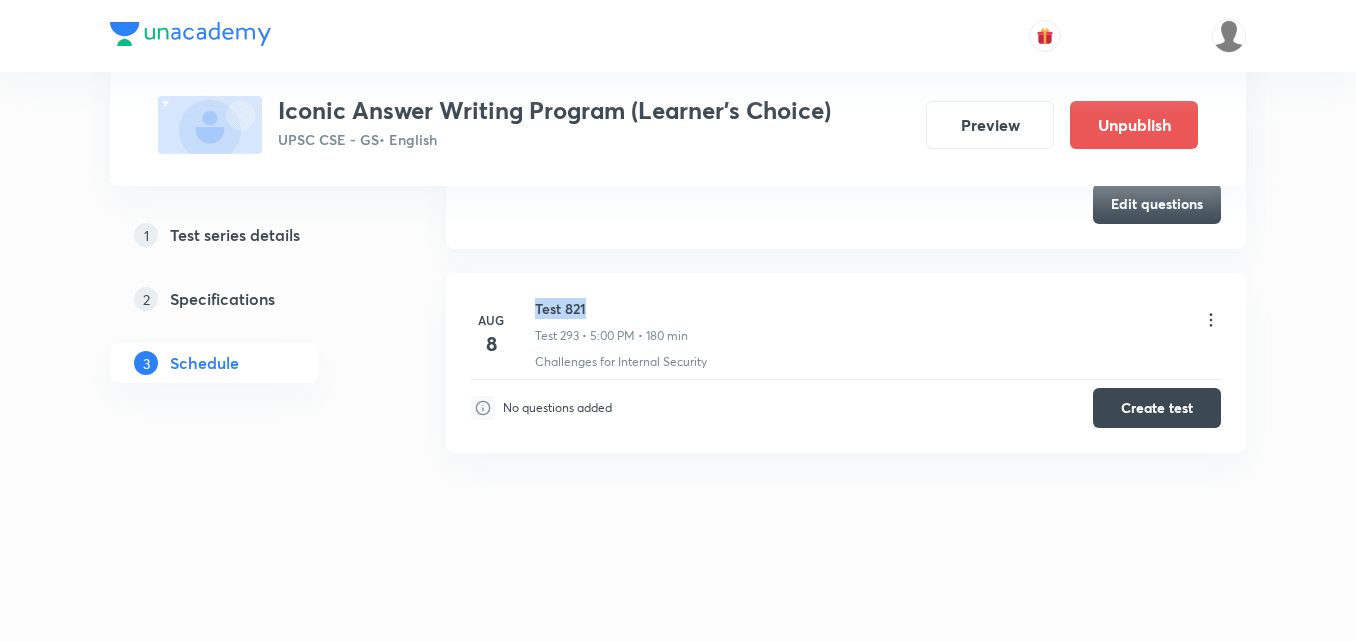 click on "Test 821" at bounding box center (611, 308) 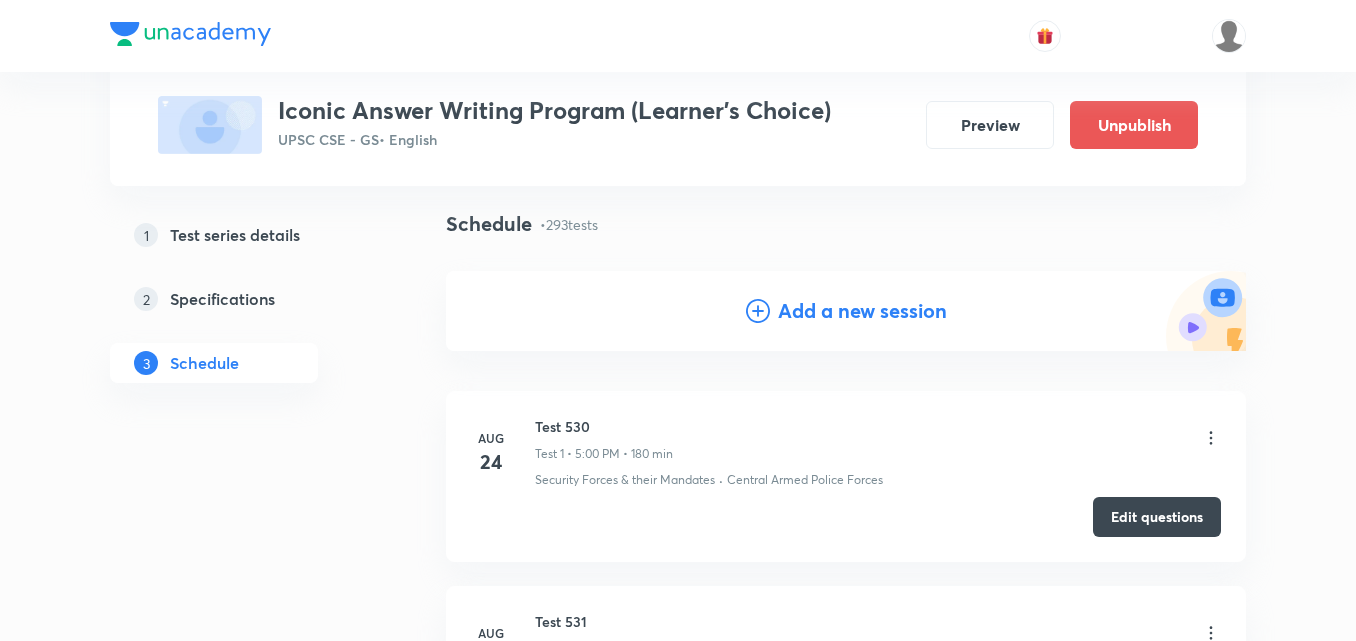 scroll, scrollTop: 200, scrollLeft: 0, axis: vertical 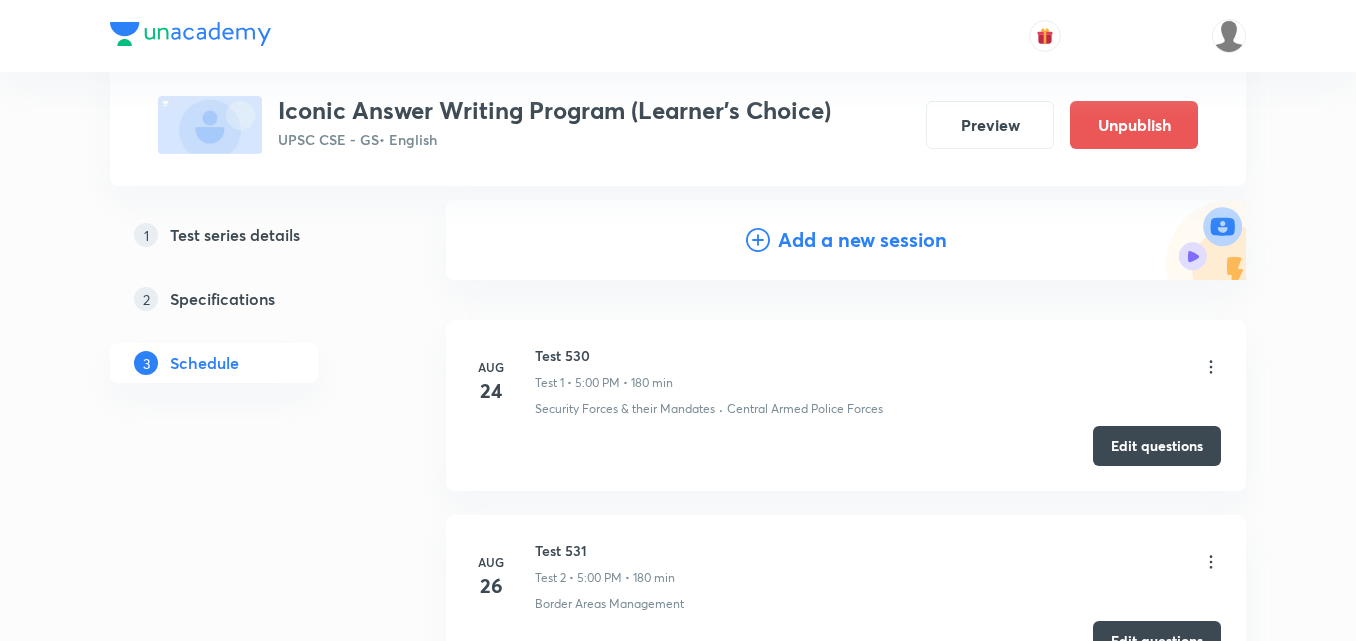 click on "Add a new session" at bounding box center (862, 240) 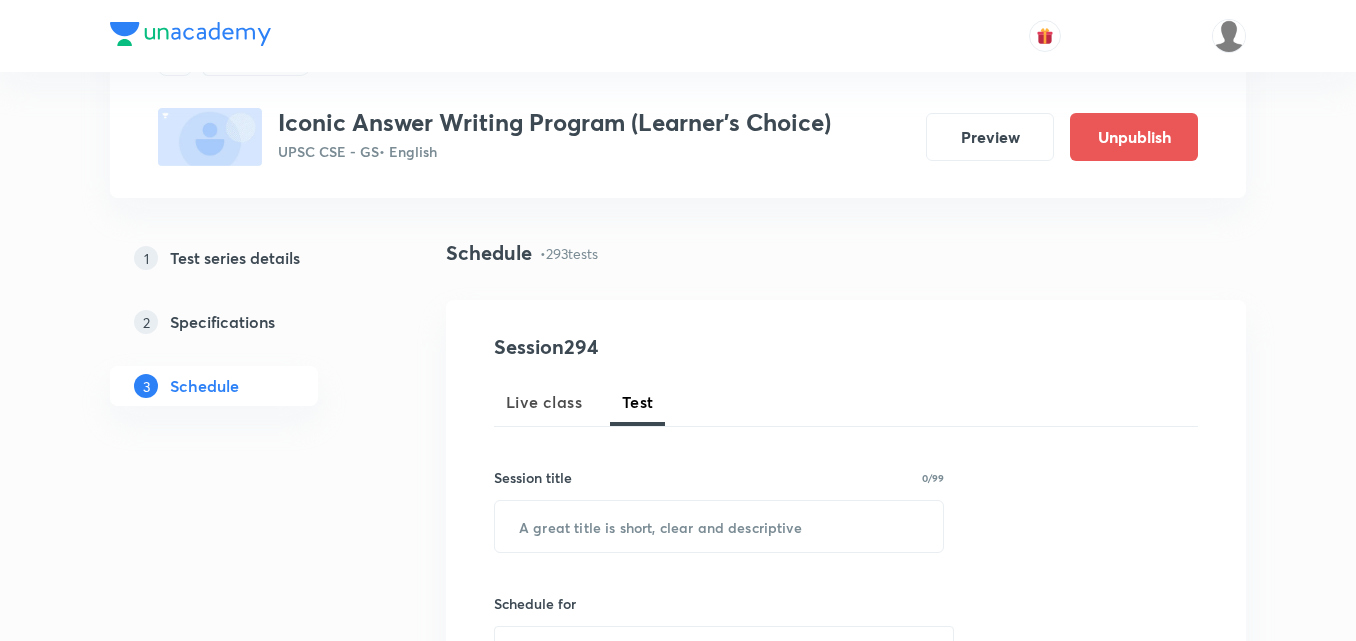 scroll, scrollTop: 200, scrollLeft: 0, axis: vertical 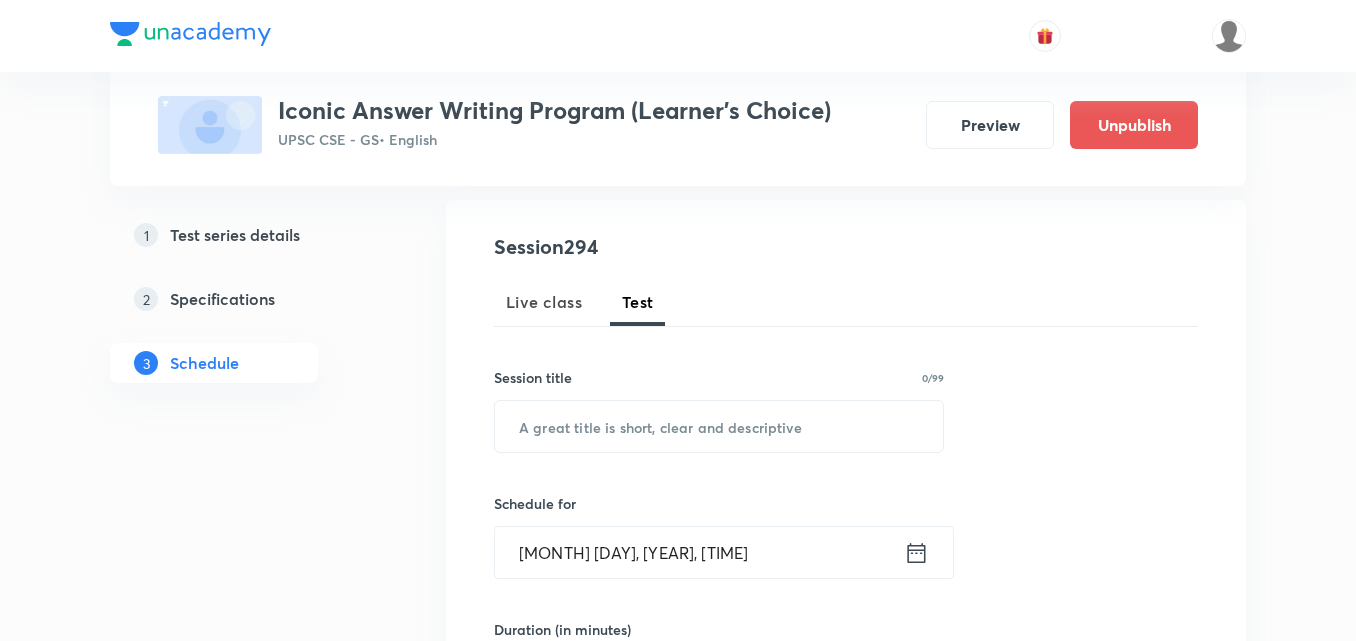 click on "Session title 0/99 ​" at bounding box center (719, 410) 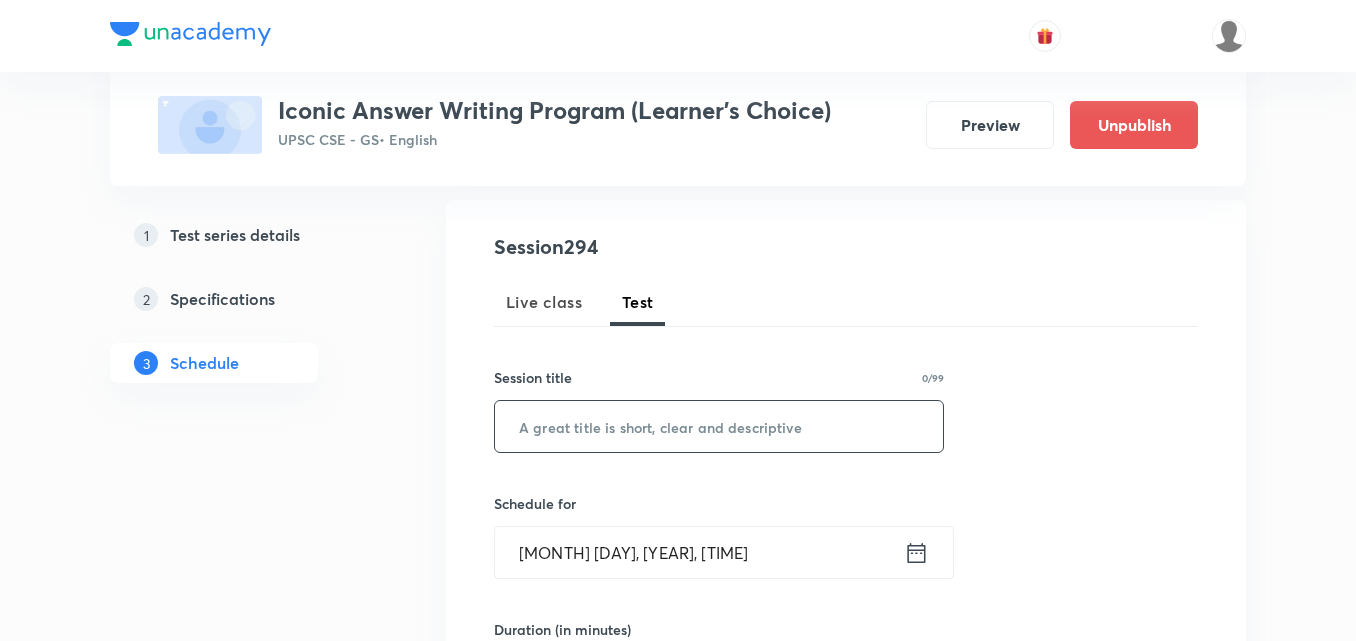 click at bounding box center (719, 426) 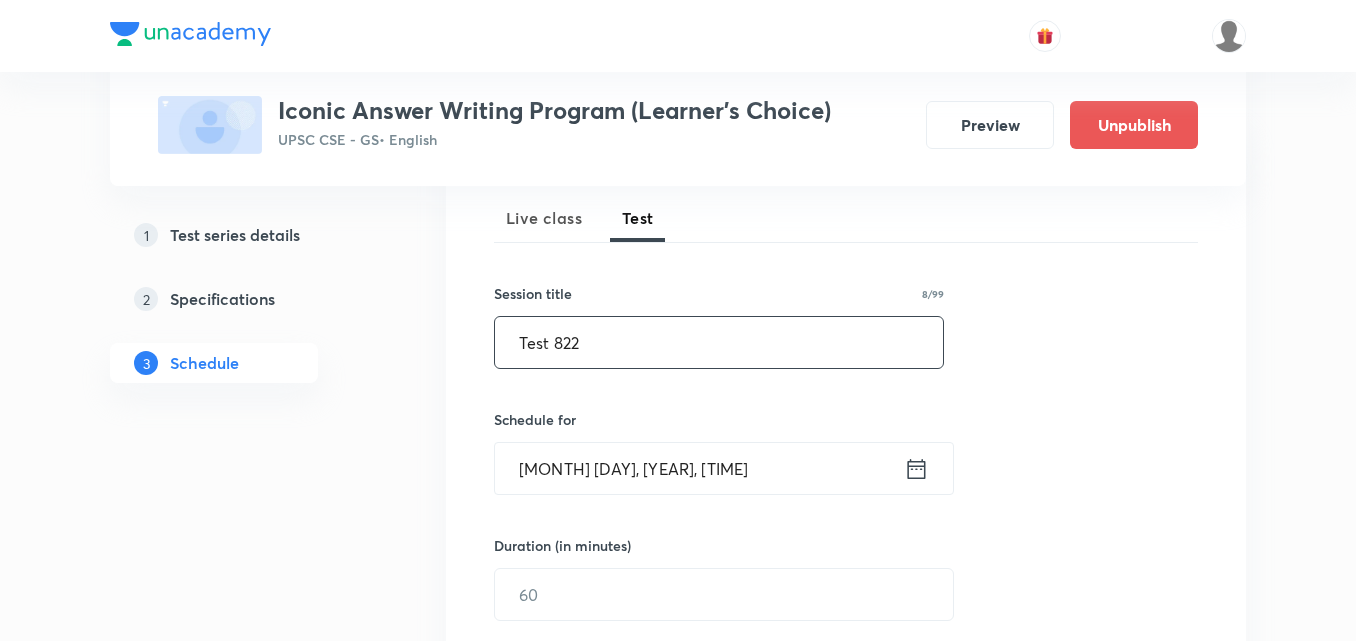 scroll, scrollTop: 400, scrollLeft: 0, axis: vertical 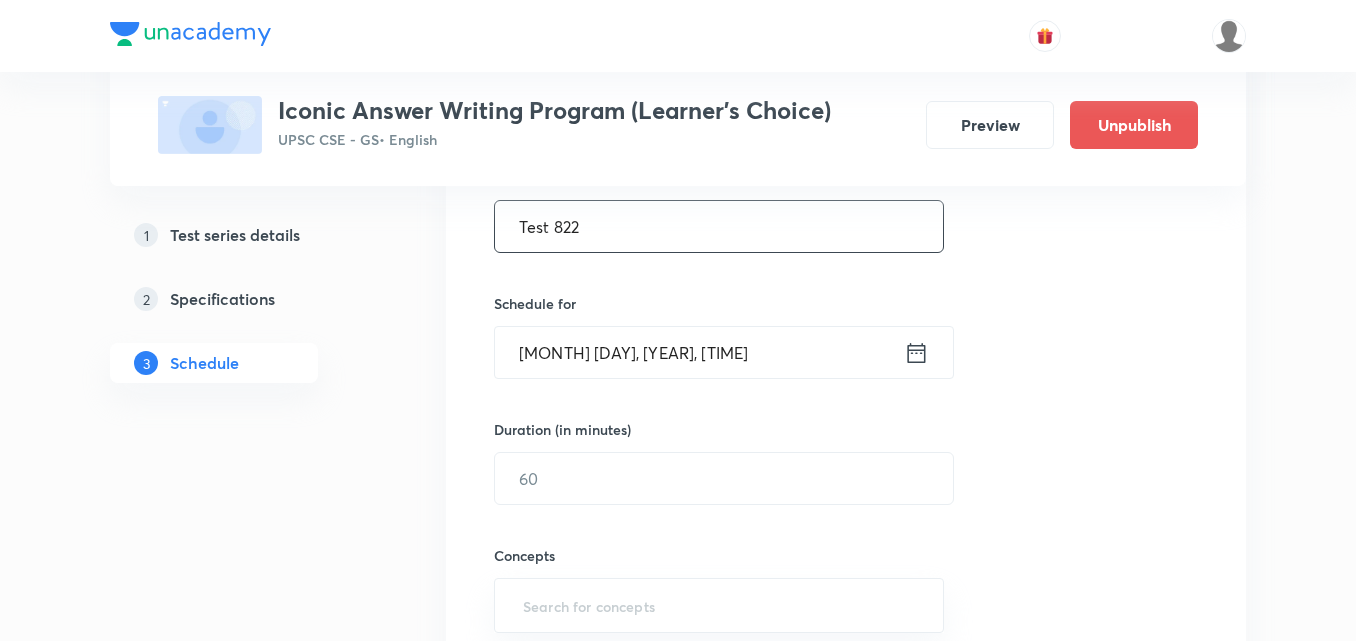 type on "Test 822" 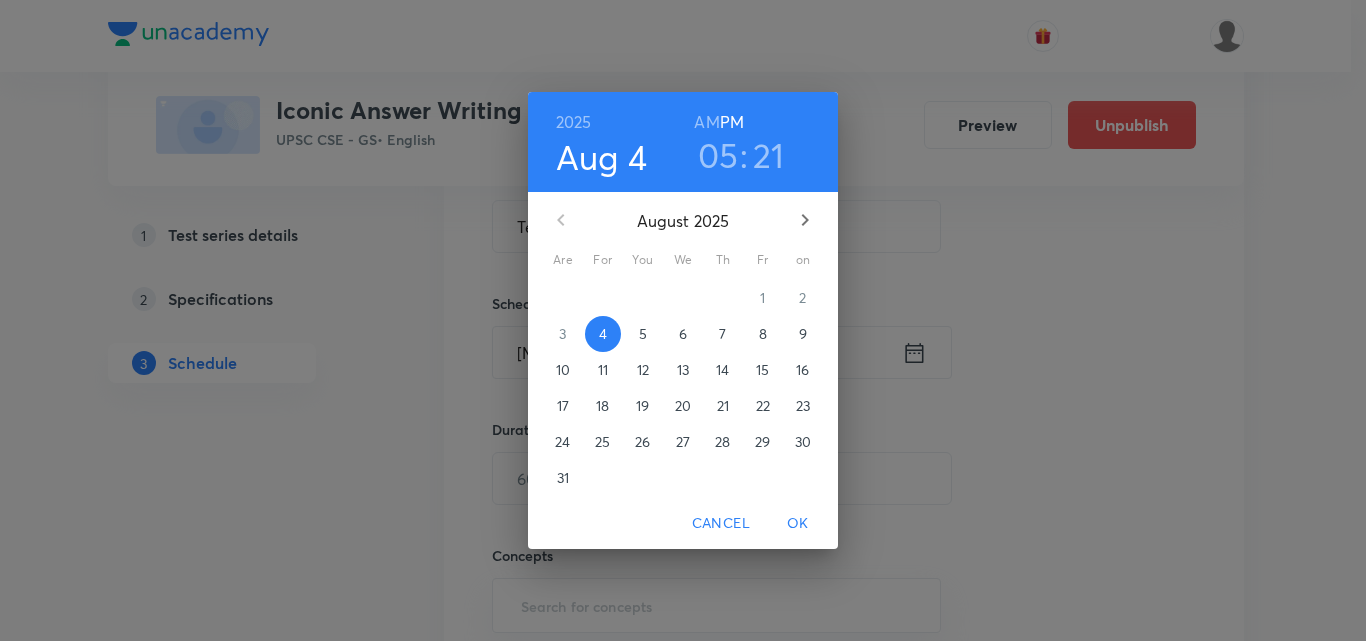 click on "9" at bounding box center [803, 333] 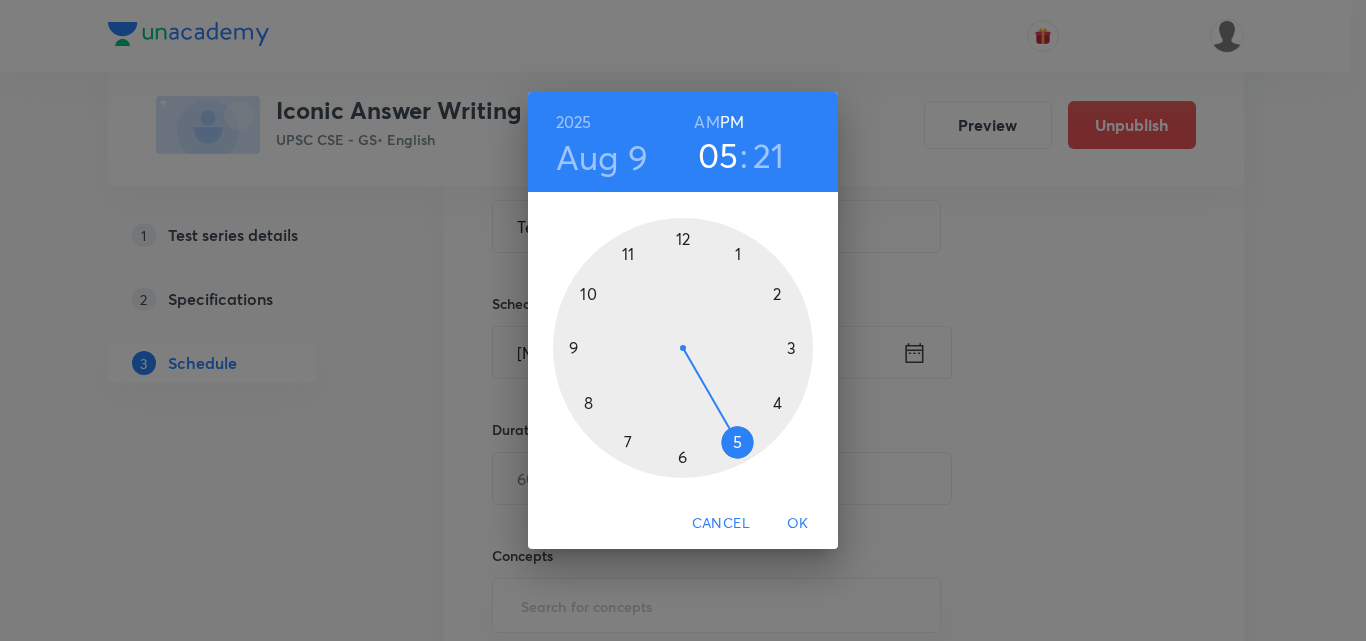 click at bounding box center [683, 348] 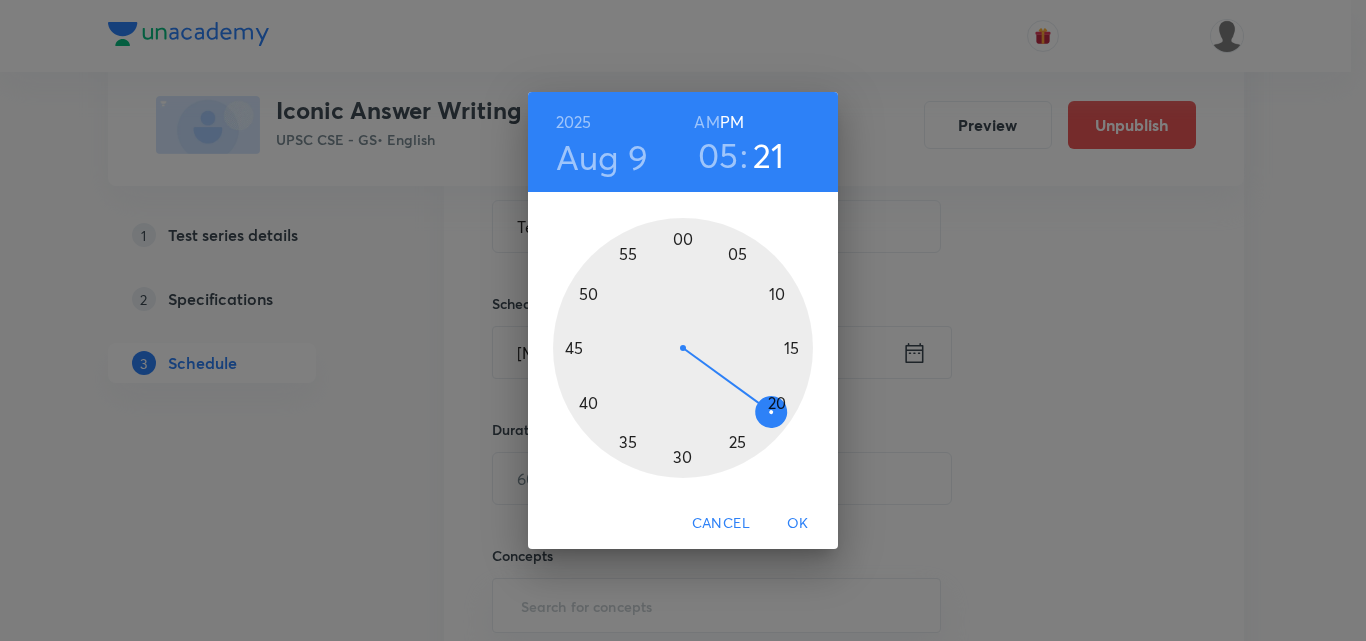 click at bounding box center (683, 348) 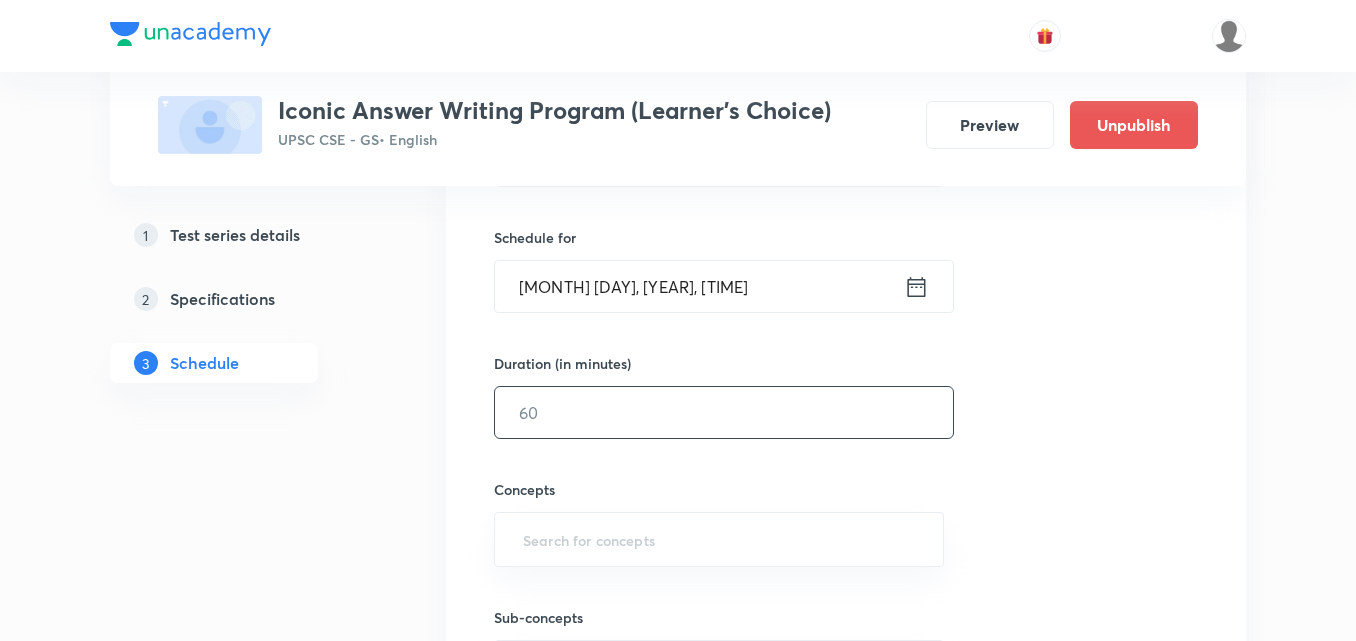 scroll, scrollTop: 500, scrollLeft: 0, axis: vertical 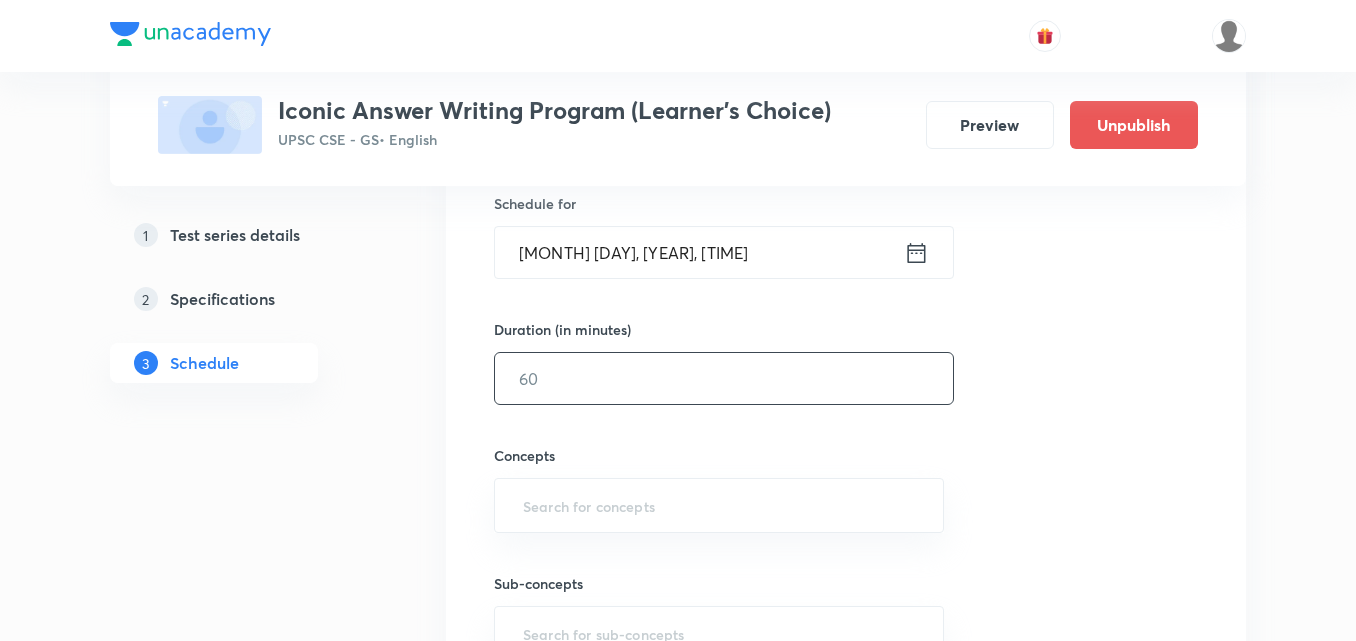 click at bounding box center (724, 378) 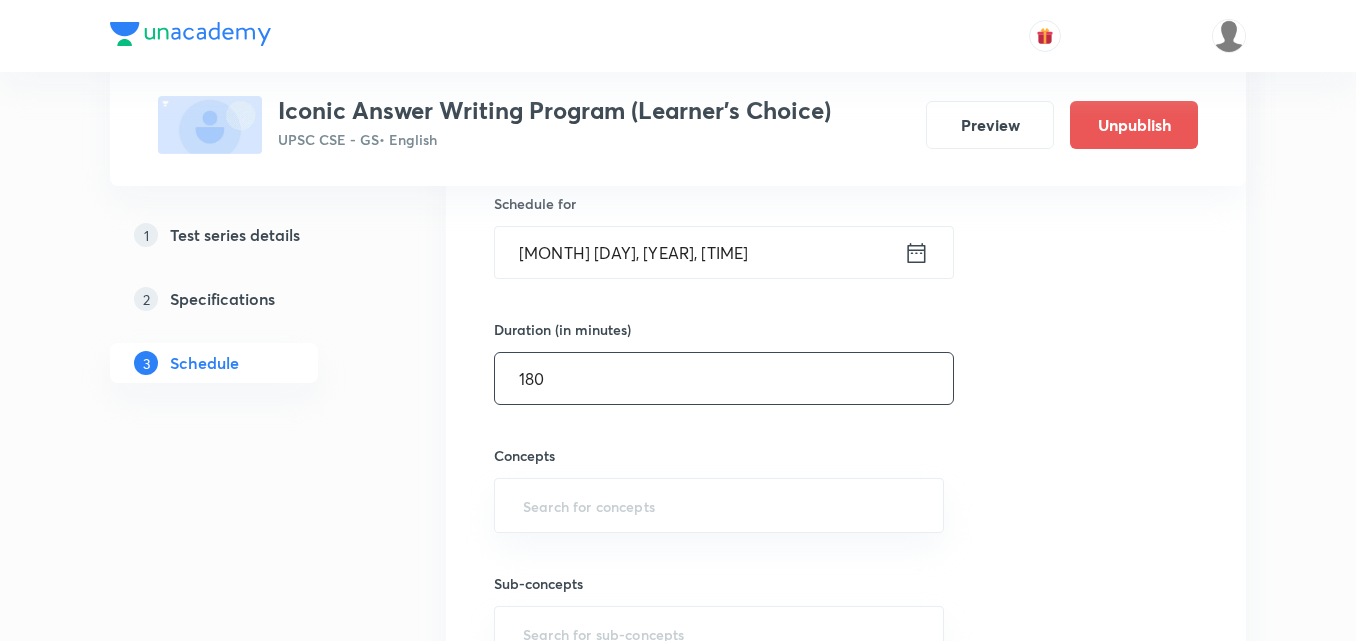 type on "180" 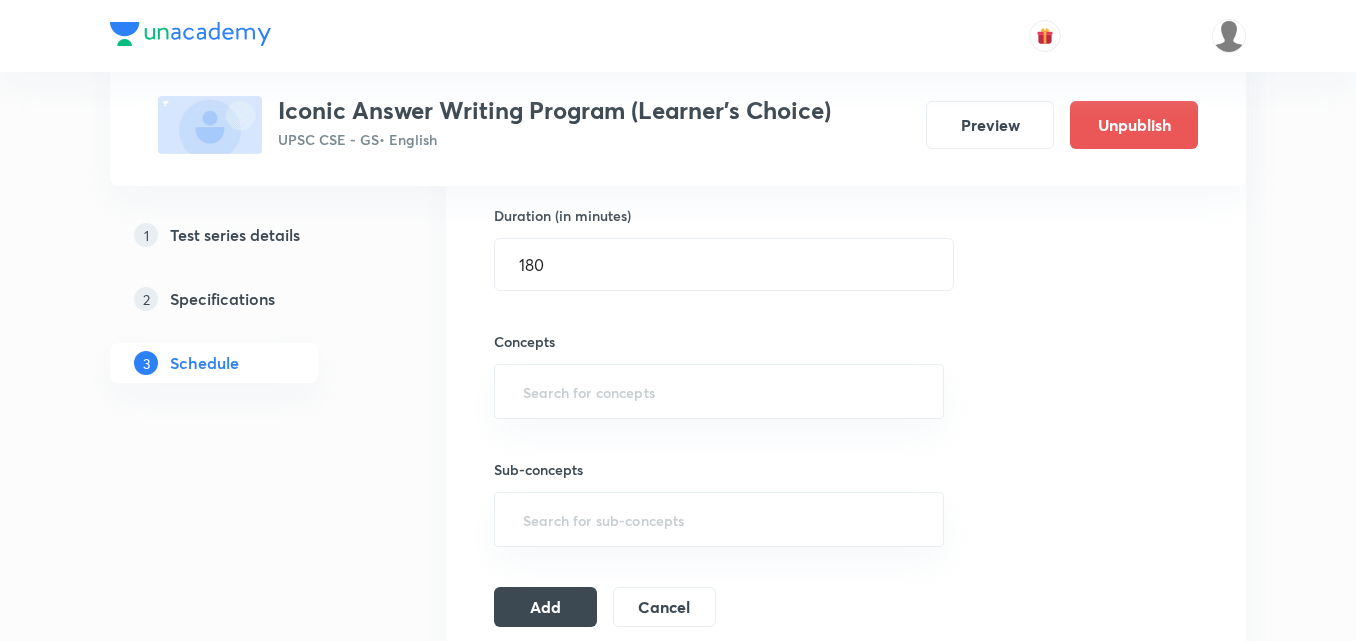 scroll, scrollTop: 700, scrollLeft: 0, axis: vertical 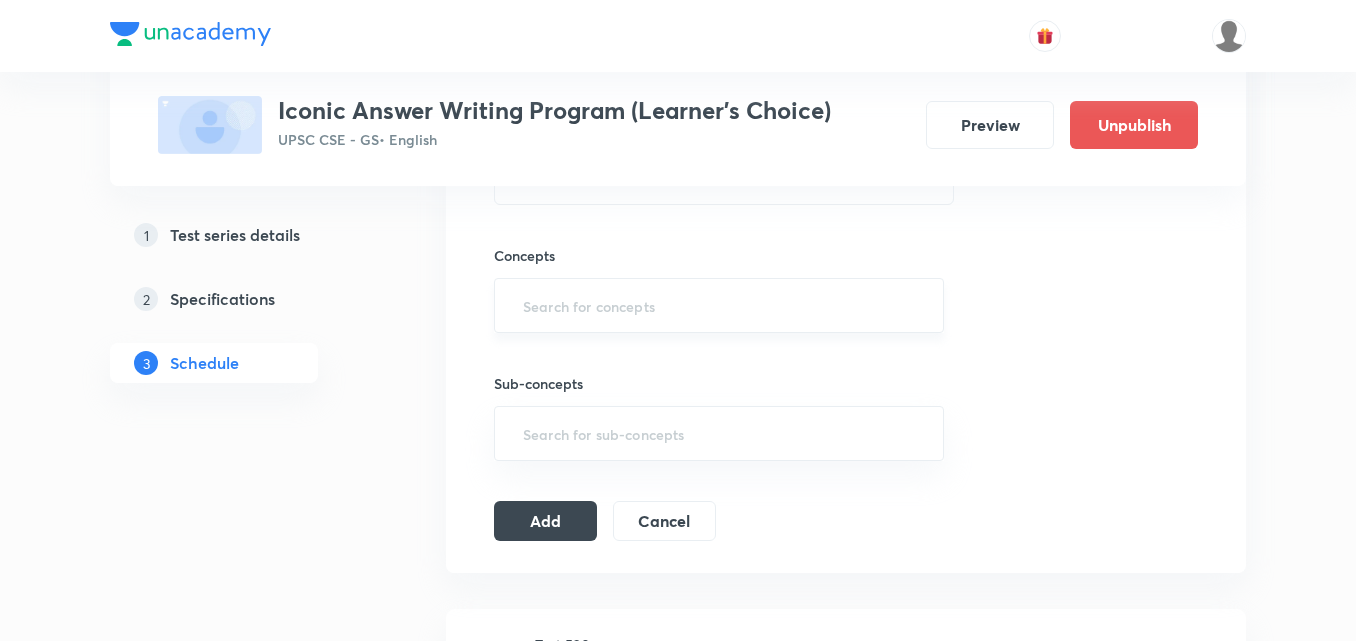 click at bounding box center (719, 305) 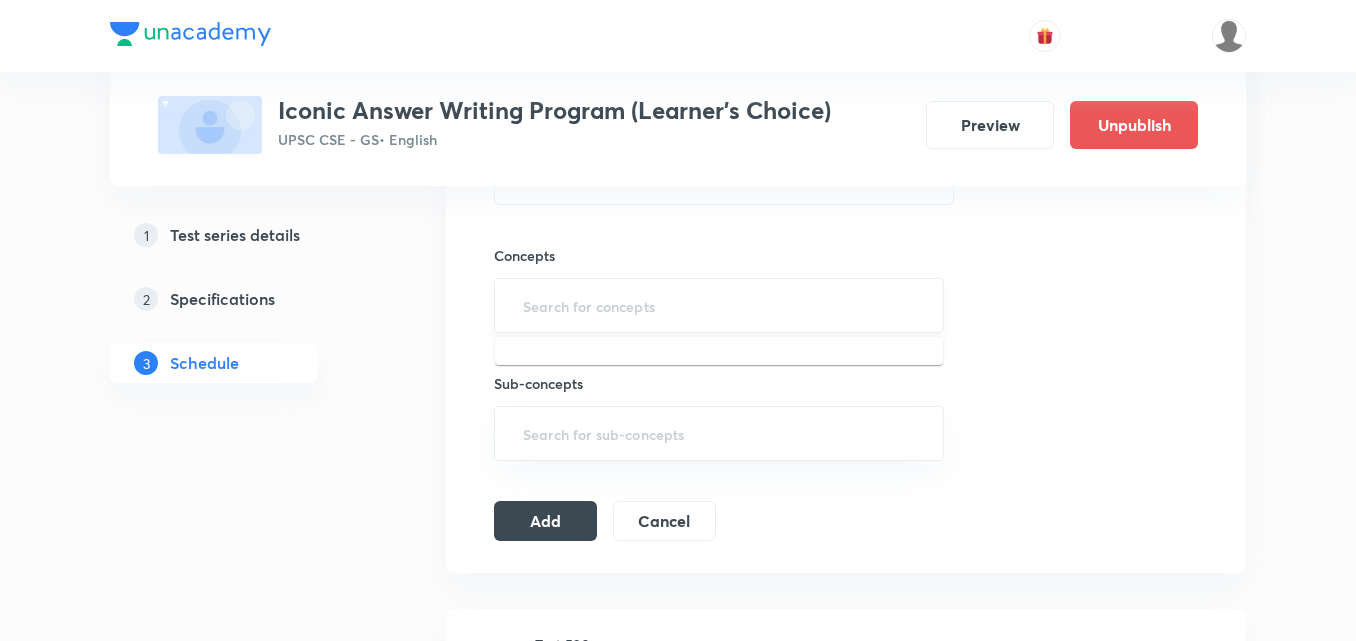 type on "a" 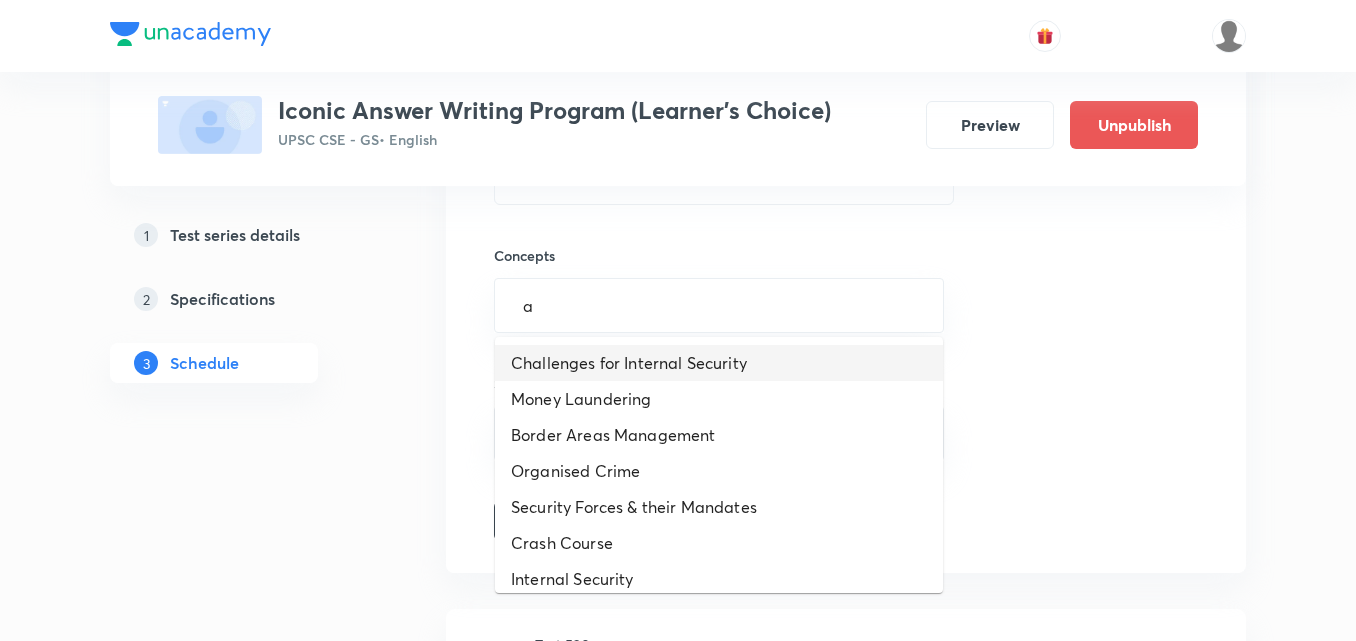 click on "Challenges for Internal Security" at bounding box center [629, 362] 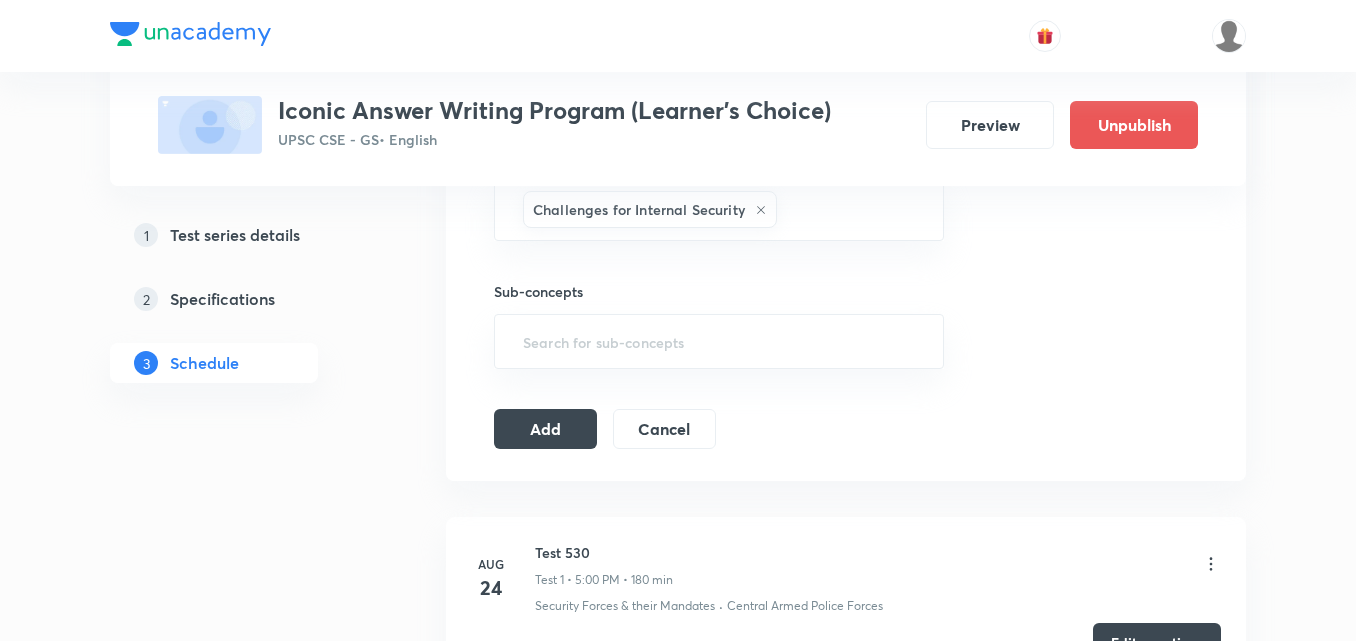 scroll, scrollTop: 900, scrollLeft: 0, axis: vertical 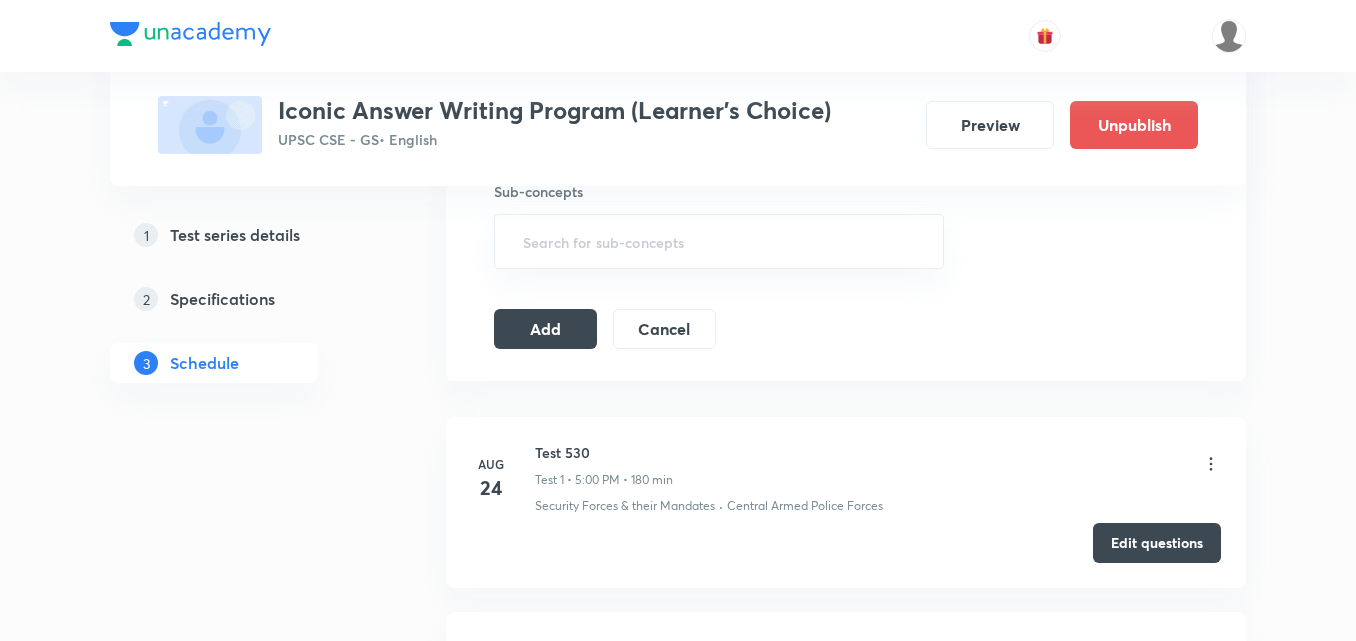click 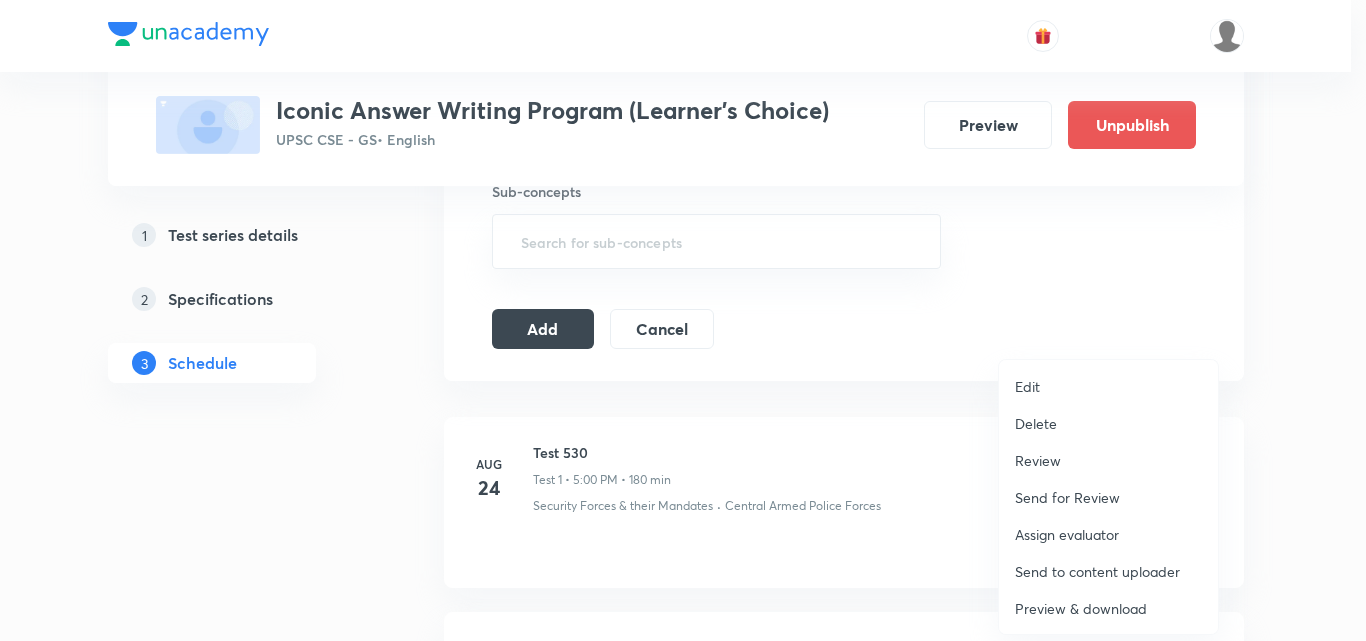 click on "Delete" at bounding box center (1036, 423) 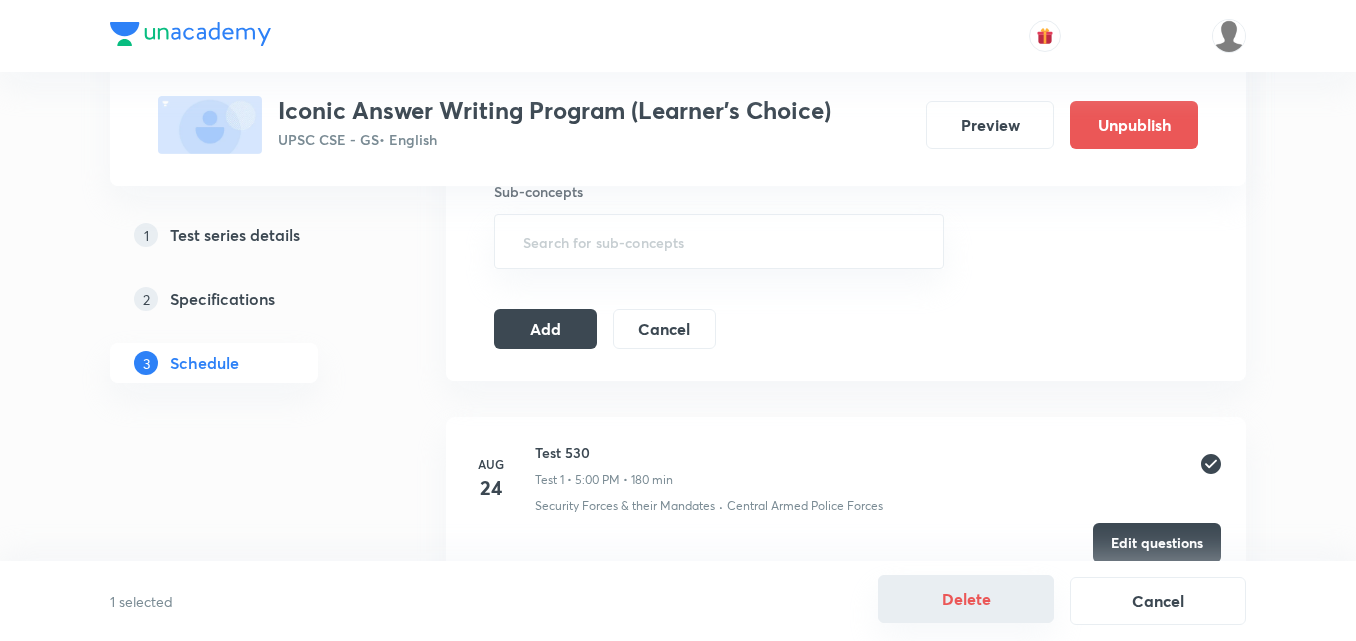 click on "Delete" at bounding box center [966, 599] 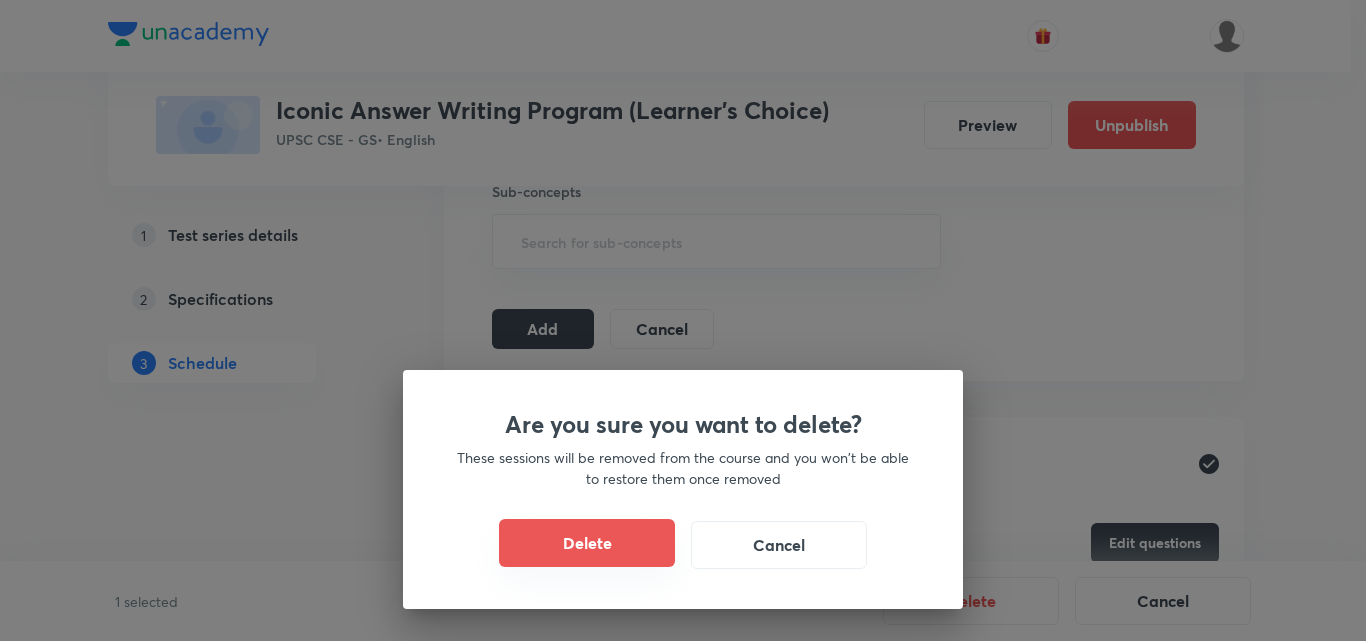 click on "Delete" at bounding box center [587, 543] 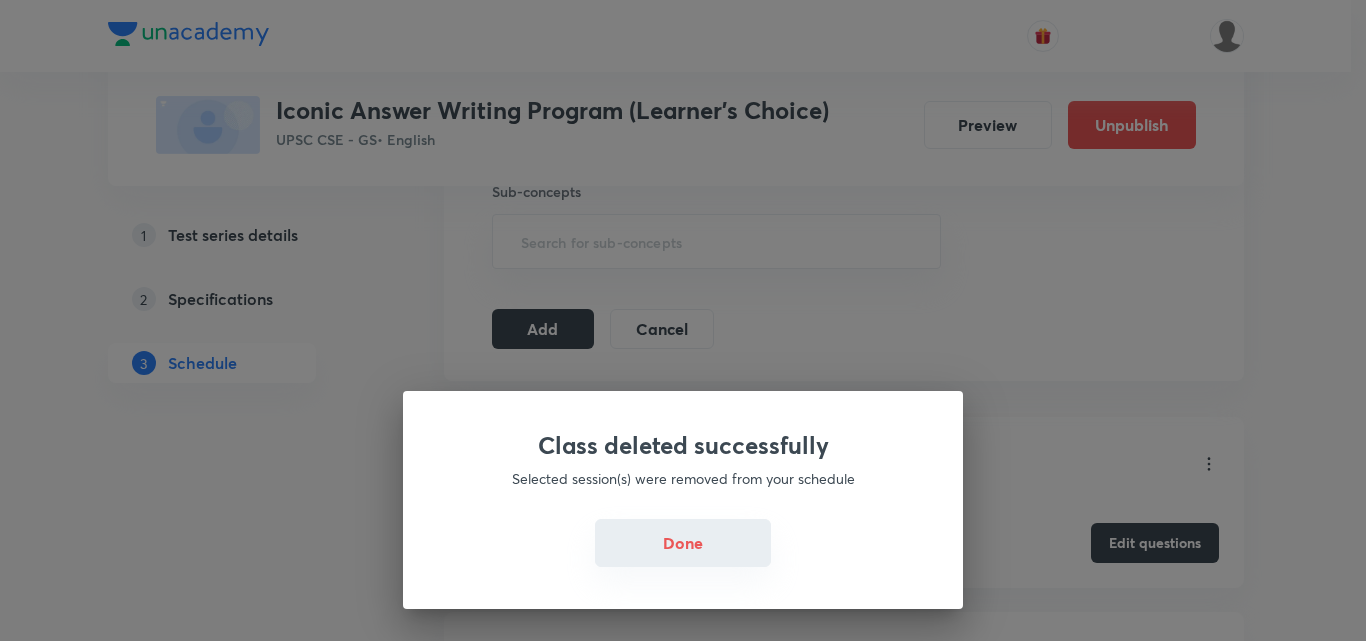click on "Done" at bounding box center (683, 543) 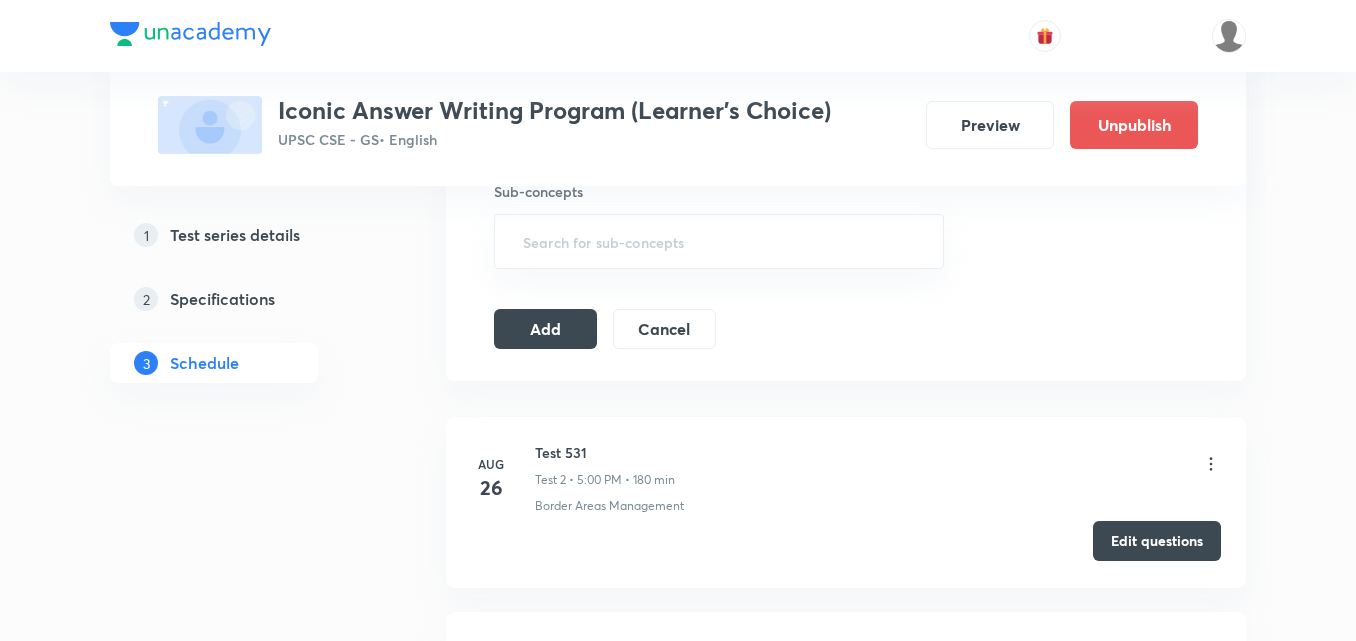 click on "Edit questions" at bounding box center [1157, 540] 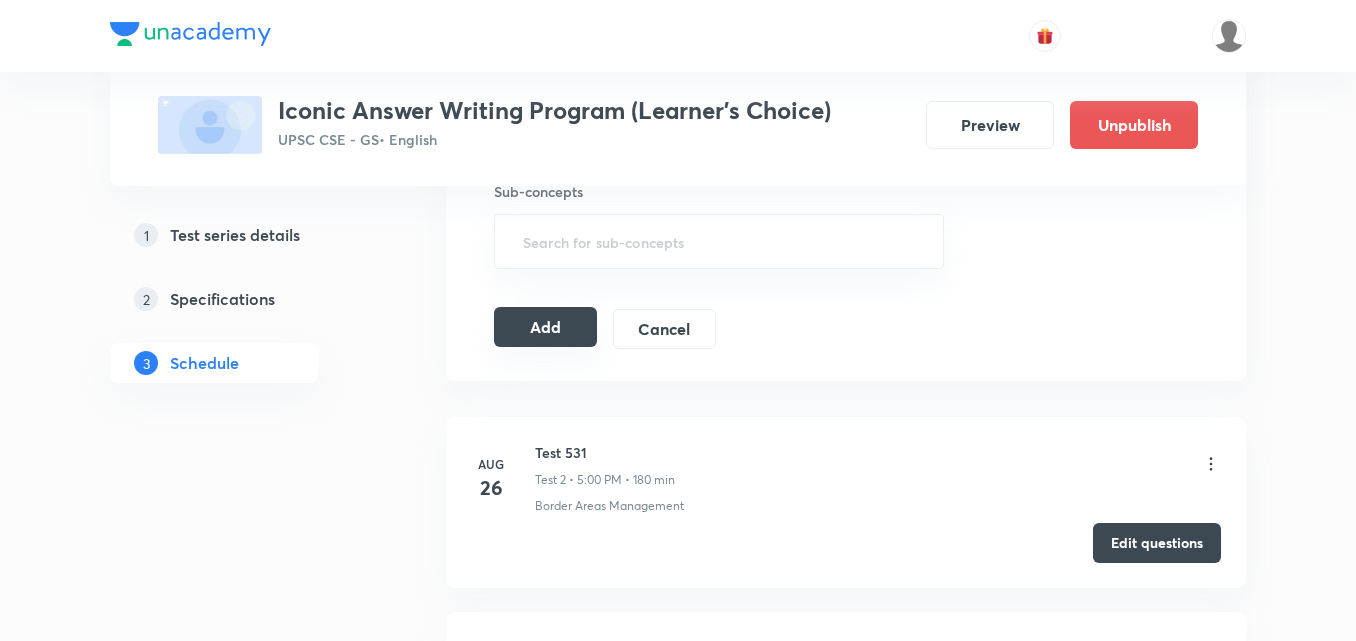 click on "Add" at bounding box center (545, 326) 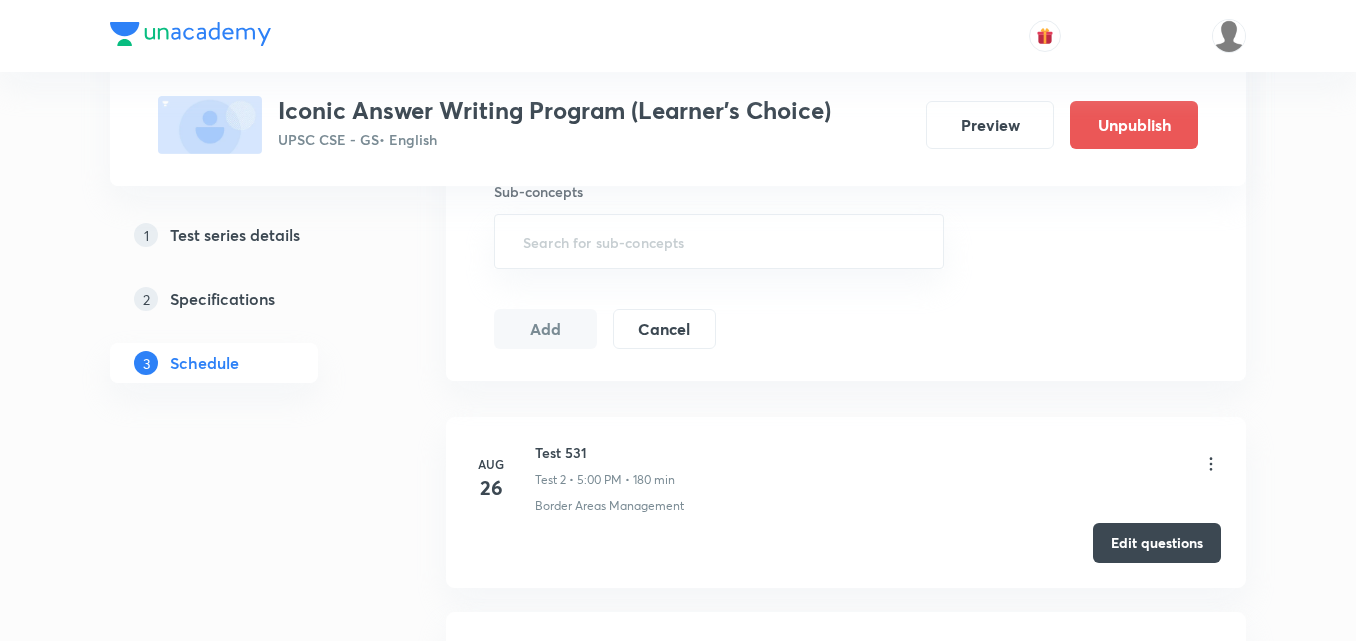 scroll, scrollTop: 700, scrollLeft: 0, axis: vertical 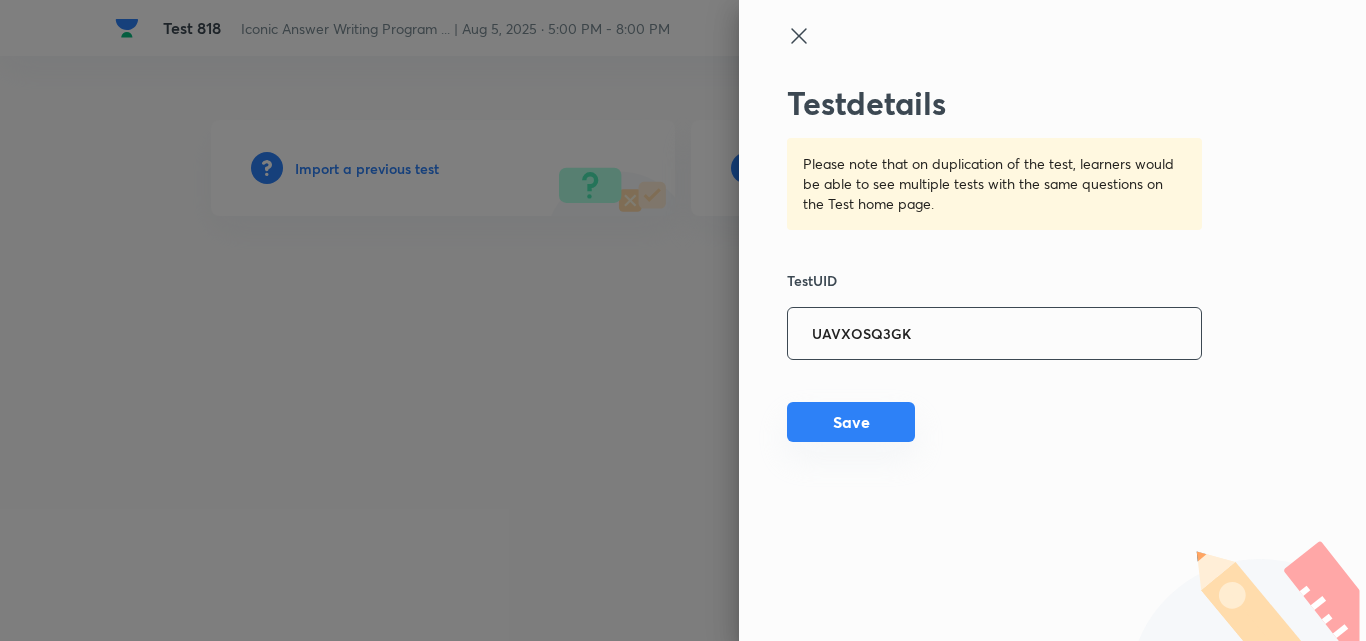 type on "UAVXOSQ3GK" 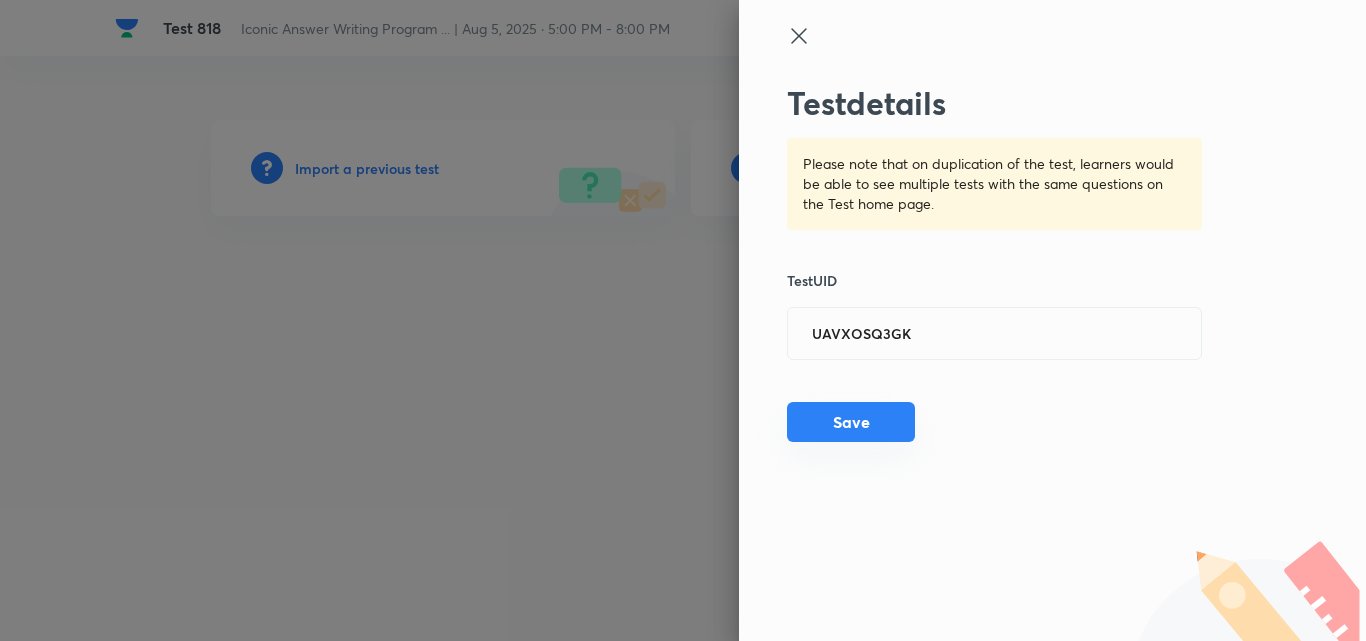click on "Save" at bounding box center (851, 422) 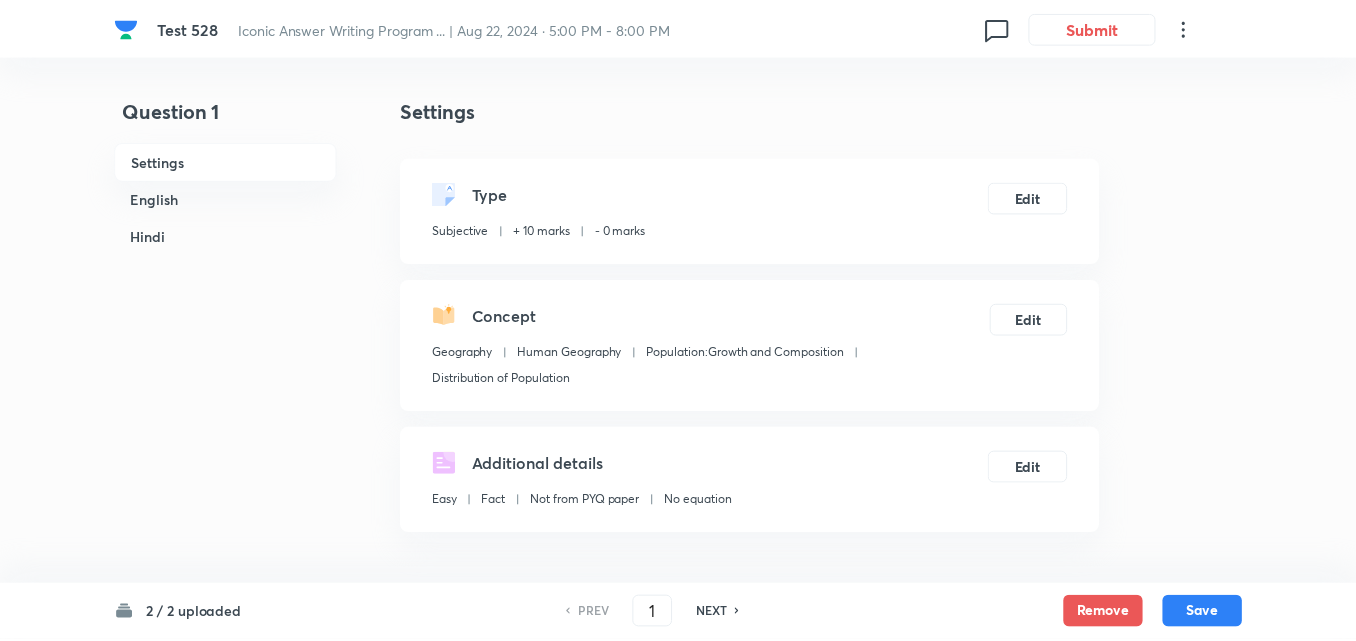 scroll, scrollTop: 0, scrollLeft: 0, axis: both 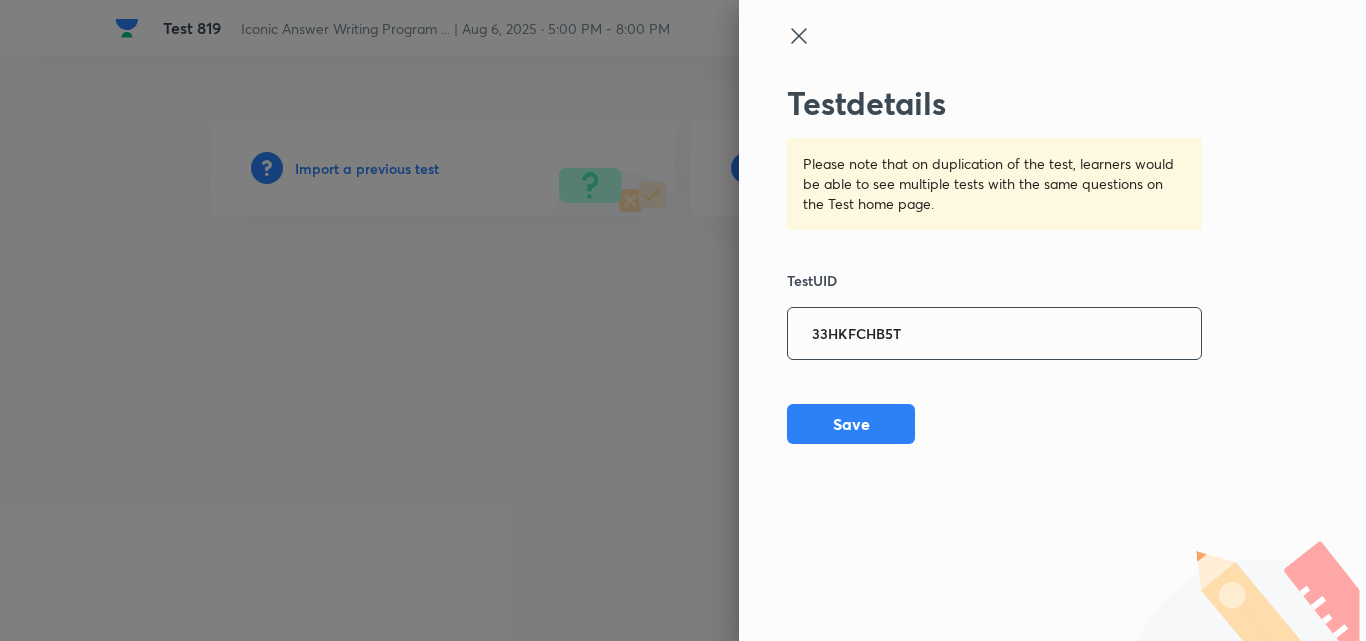 type on "33HKFCHB5T" 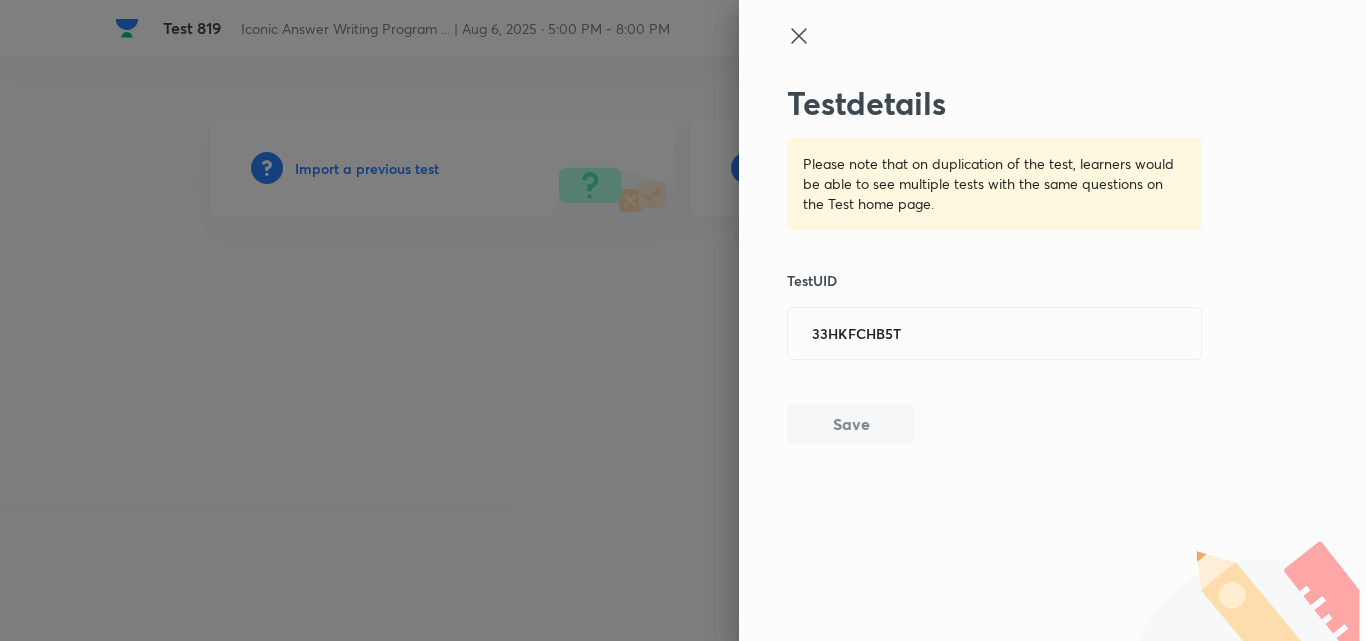 type 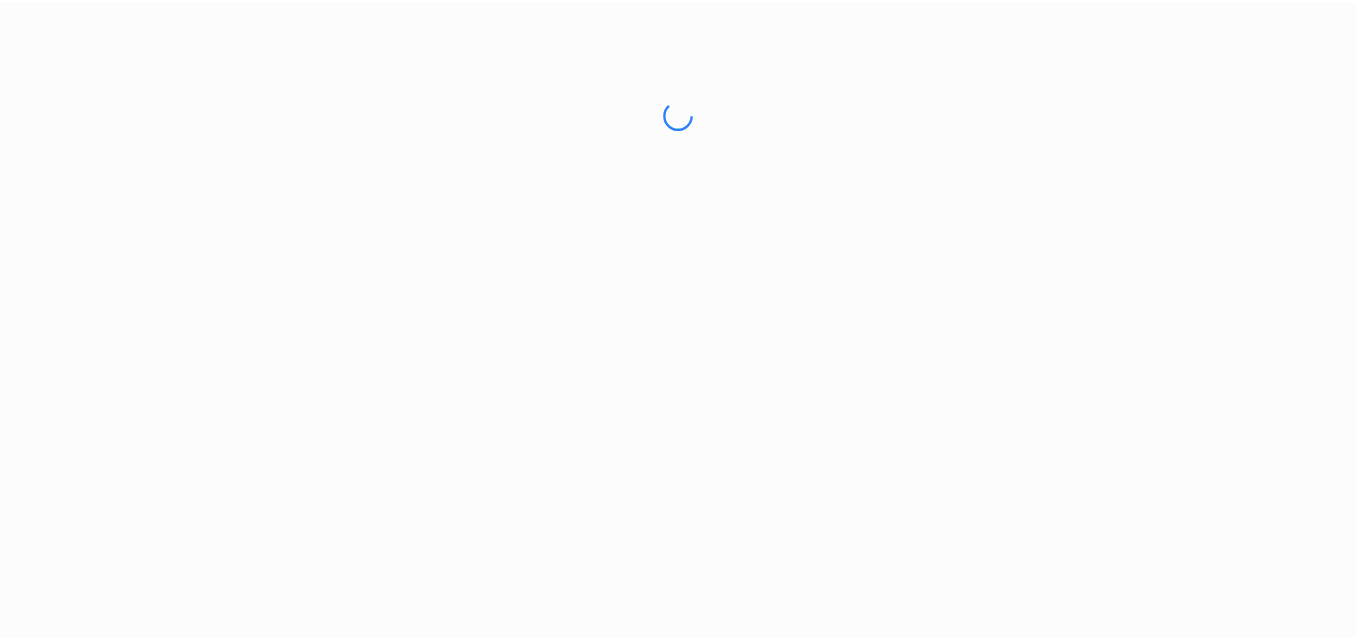 scroll, scrollTop: 0, scrollLeft: 0, axis: both 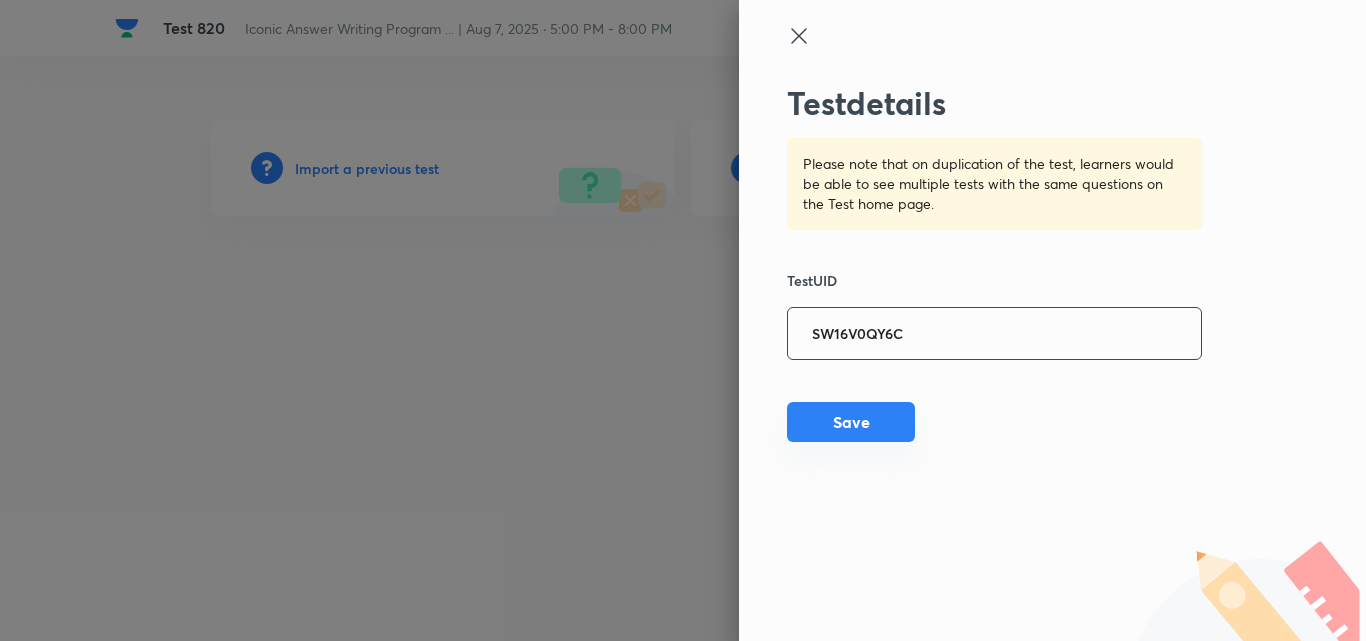 type on "SW16V0QY6C" 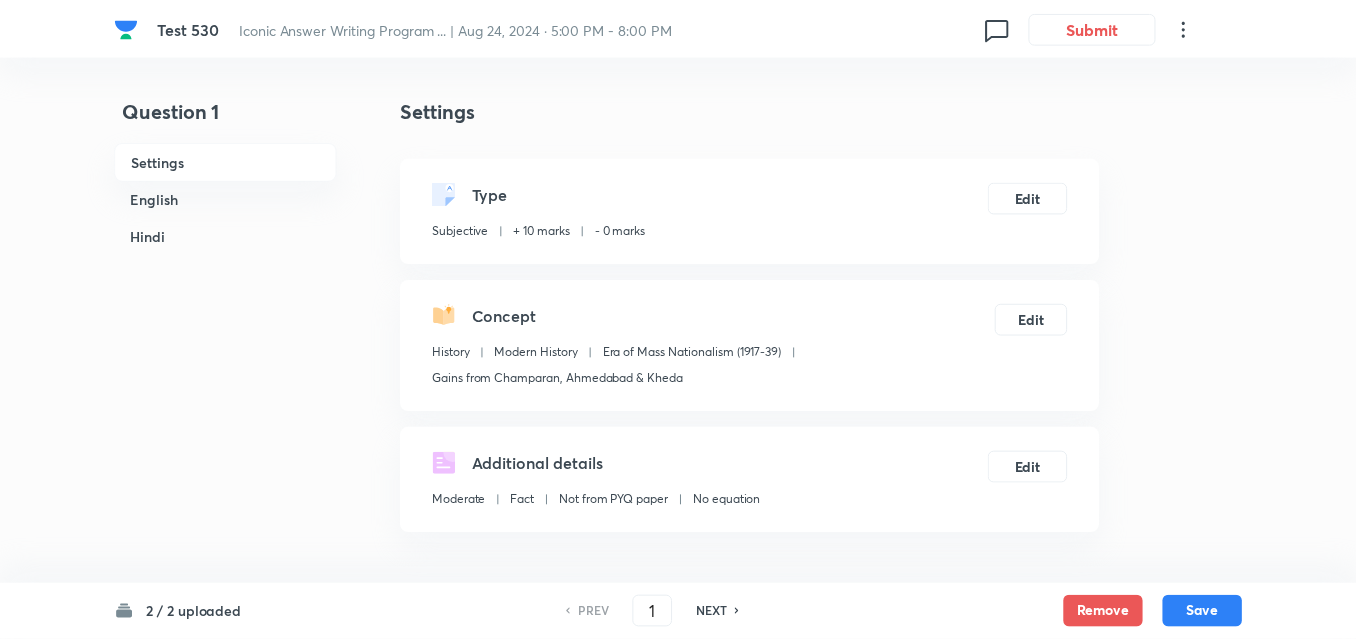 scroll, scrollTop: 0, scrollLeft: 0, axis: both 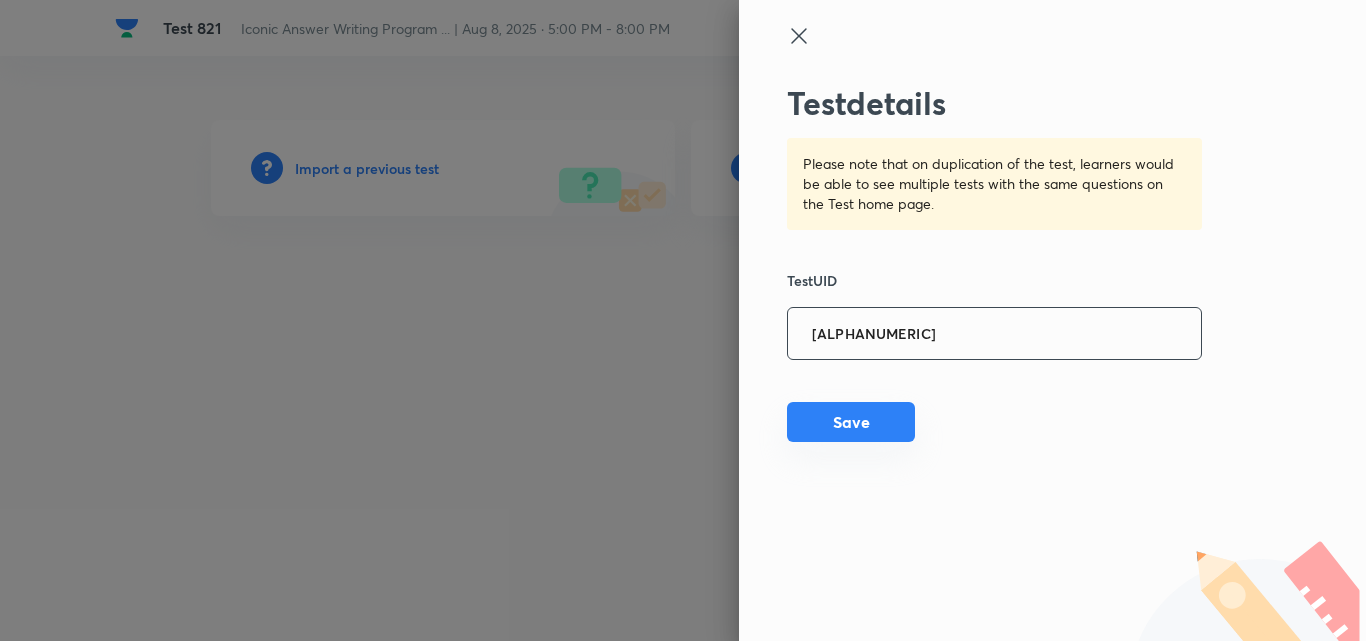 type on "RHIHJHO421" 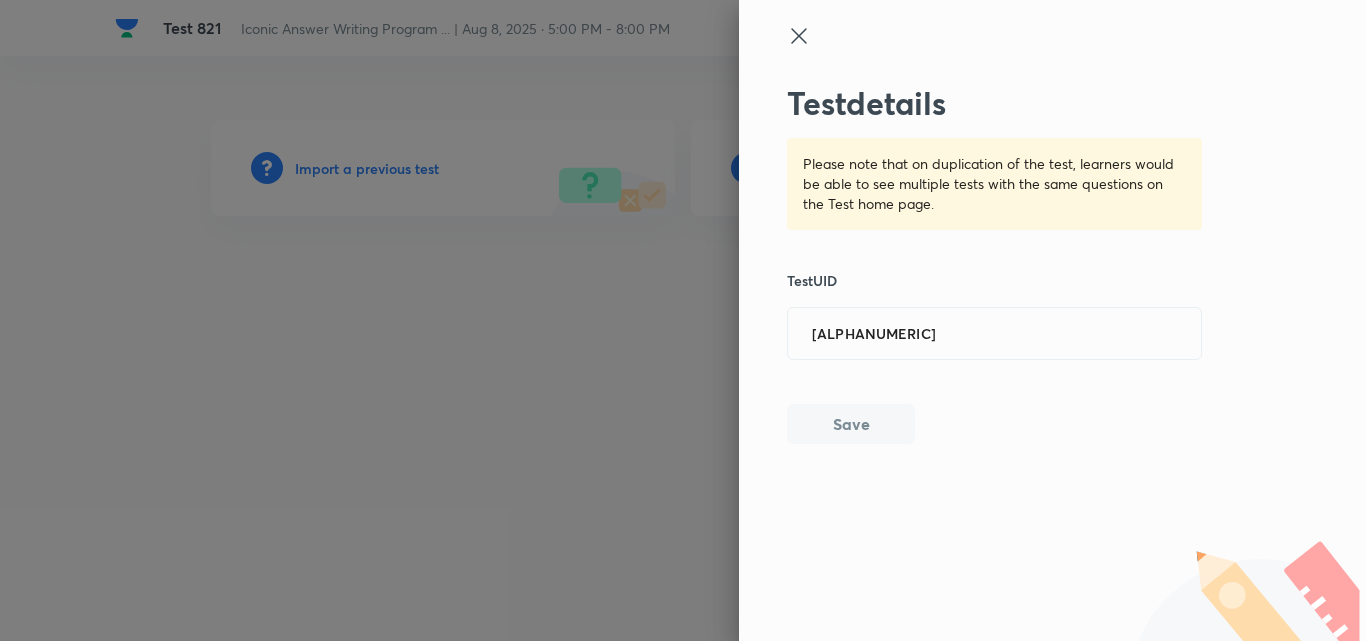 type 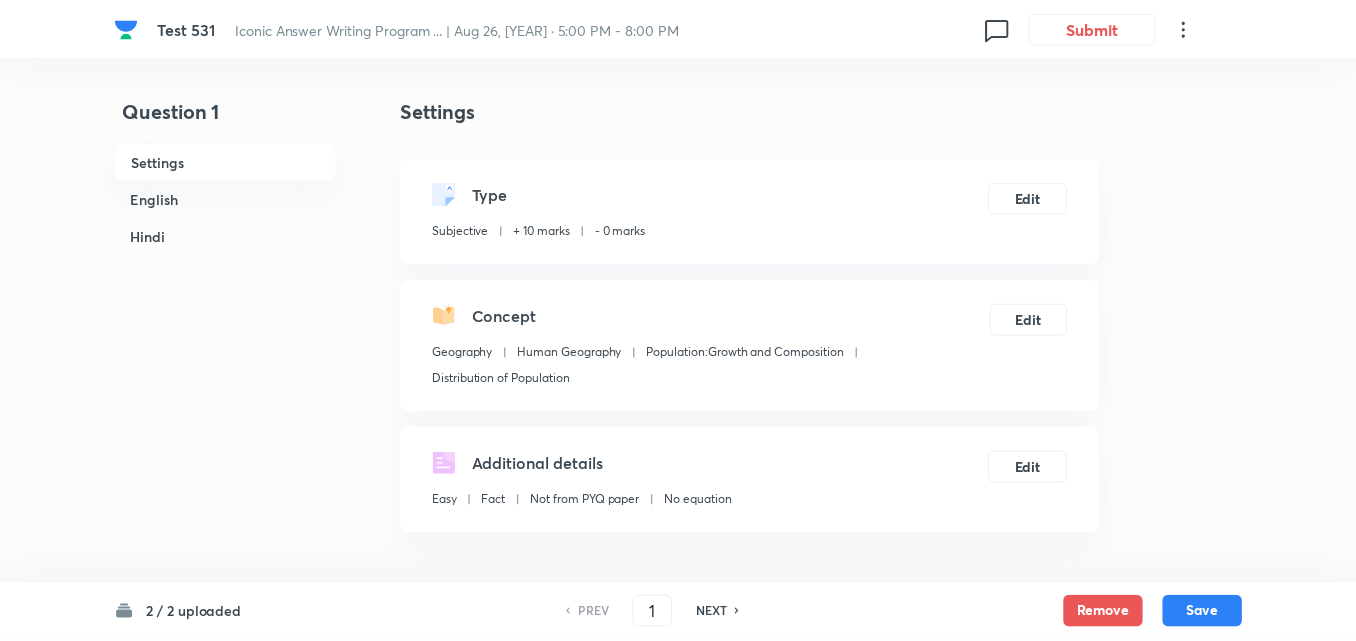 scroll, scrollTop: 0, scrollLeft: 0, axis: both 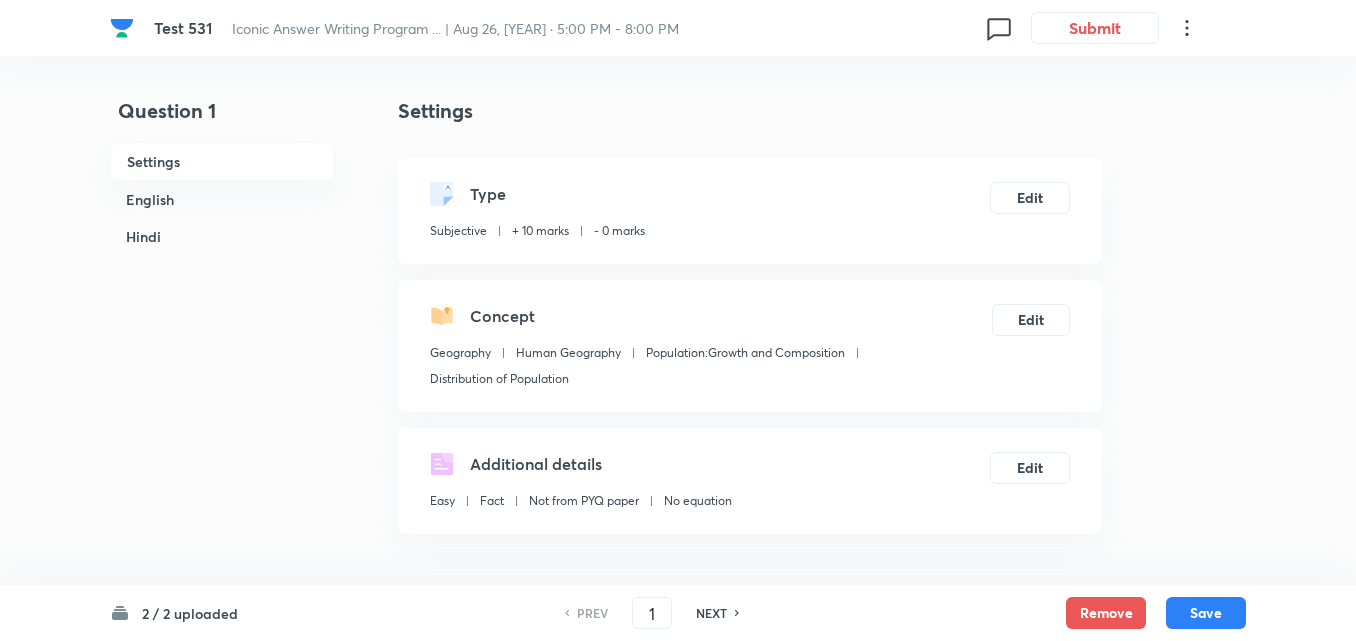 click on "Settings" at bounding box center [750, 111] 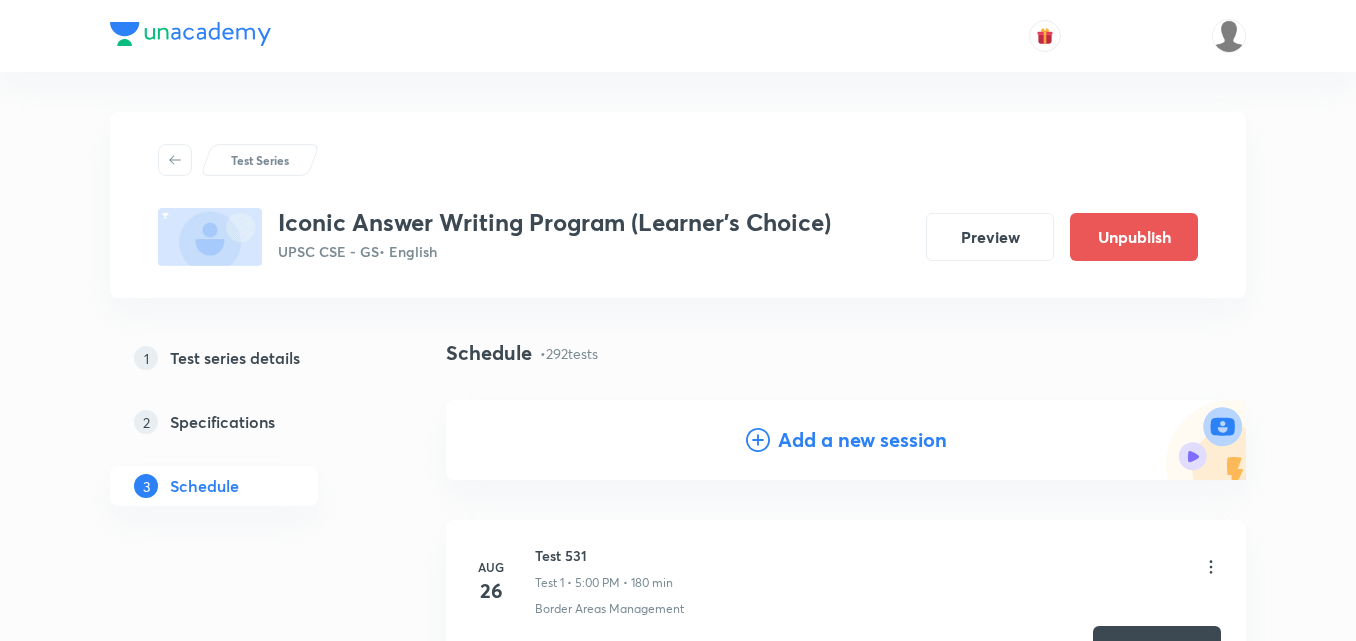 scroll, scrollTop: 700, scrollLeft: 0, axis: vertical 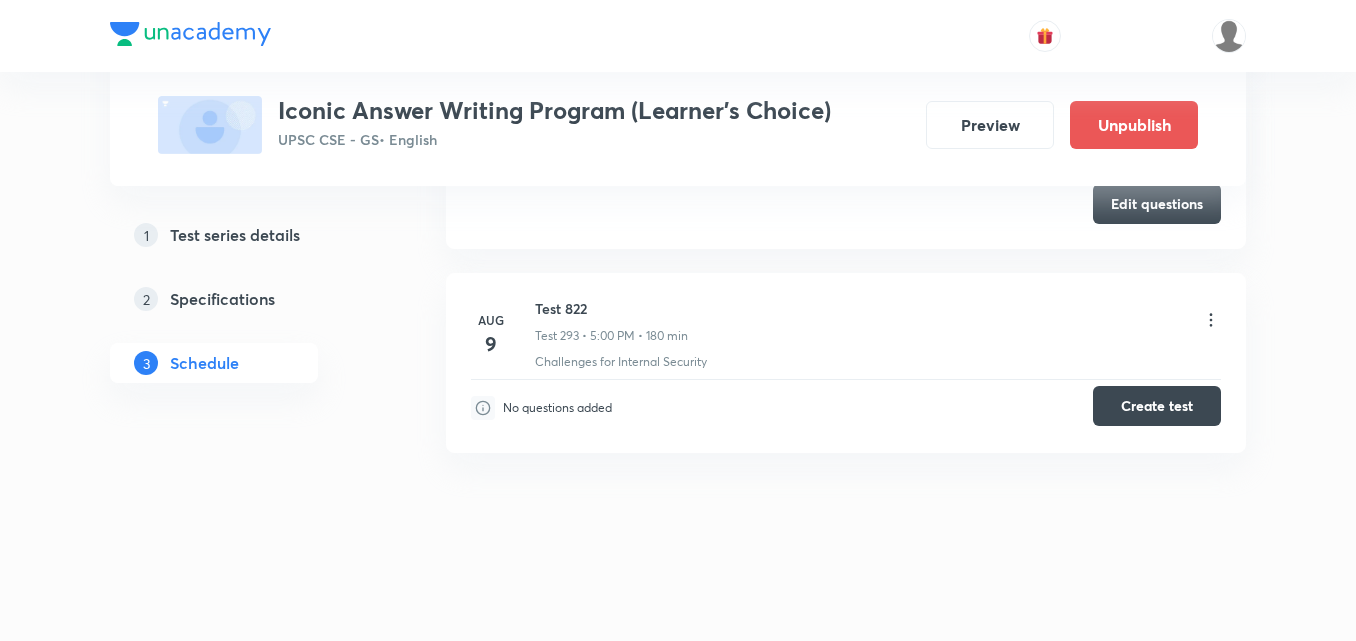 click on "Create test" at bounding box center [1157, 405] 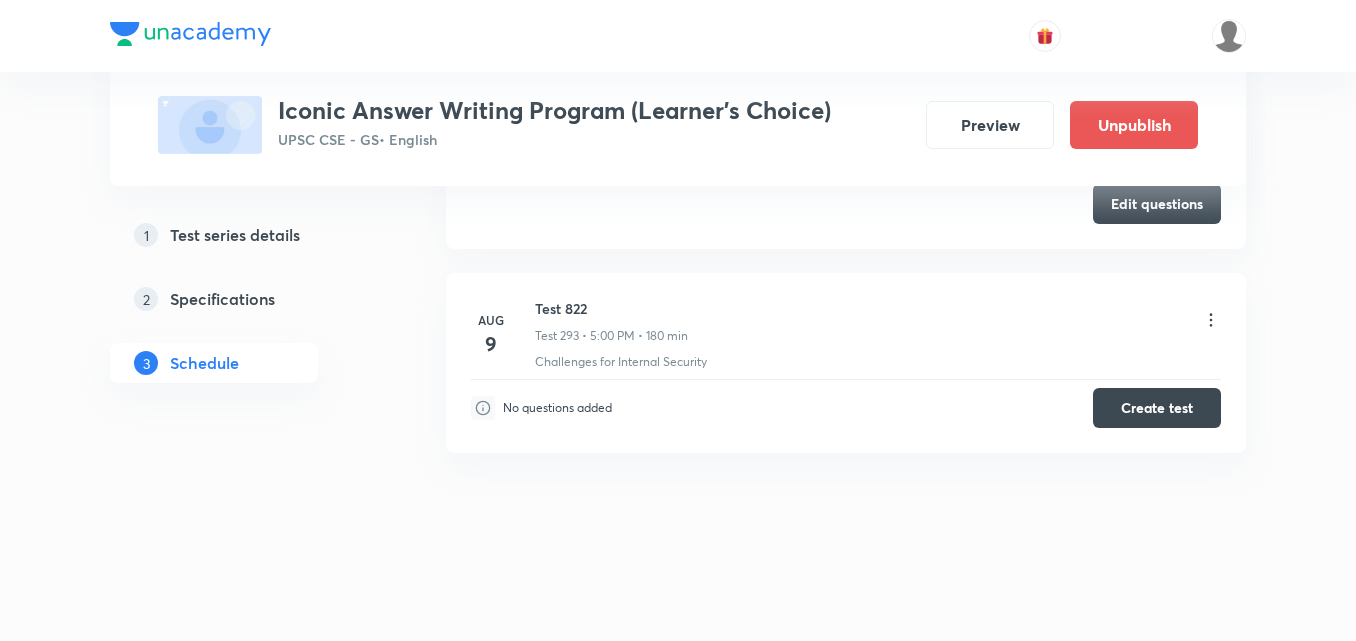 click on "Schedule •  293  tests Add a new session Aug 26 Test 531 Test 1 • 5:00 PM • 180 min Border Areas Management Edit questions Aug 27 Test 532 Test 2 • 5:00 PM • 180 min Organised Crime Edit questions Aug 28 Test 533 Test 3 • 5:00 PM • 180 min Security Forces & their Mandates · Central Armed Police Forces Edit questions Aug 29 Test 534 Test 4 • 5:00 PM • 180 min Internal Security Edit questions Aug 30 Test 535 Test 5 • 5:00 PM • 180 min Science and Technology in India Edit questions Aug 31 Test 536 Test 6 • 5:00 PM • 180 min Challenges for Internal Security · Non-State Actors as Issue of Security Threat Edit questions Sep 2 Test 537 Test 7 • 5:00 PM • 180 min New Technologies Edit questions Sep 3 Test 538 Test 8 • 5:00 PM • 180 min Organised Crime · Future of the Links Between Terrorism & Organised Crime Edit questions Sep 4 Test 539 Test 9 • 5:00 PM • 180 min India’s Relations with the World · Cultural Interaction with Asian Countries Edit questions Sep 5 Test 540 Sep" at bounding box center [846, -28134] 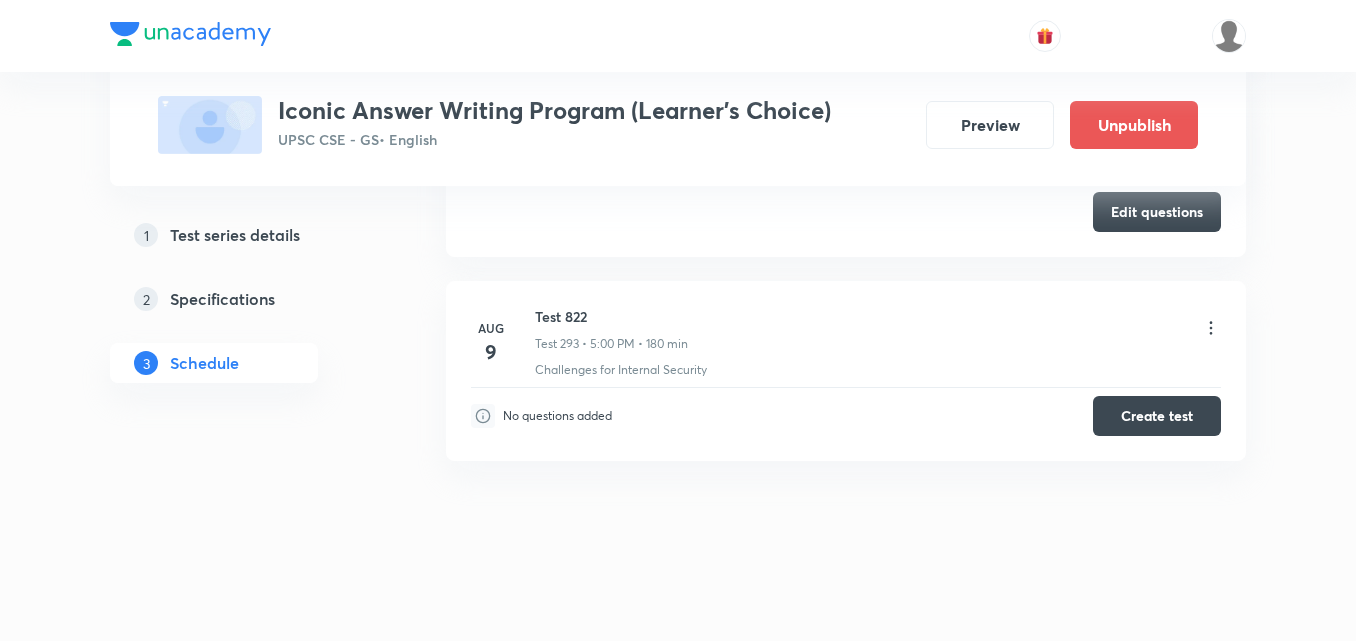 scroll, scrollTop: 57211, scrollLeft: 0, axis: vertical 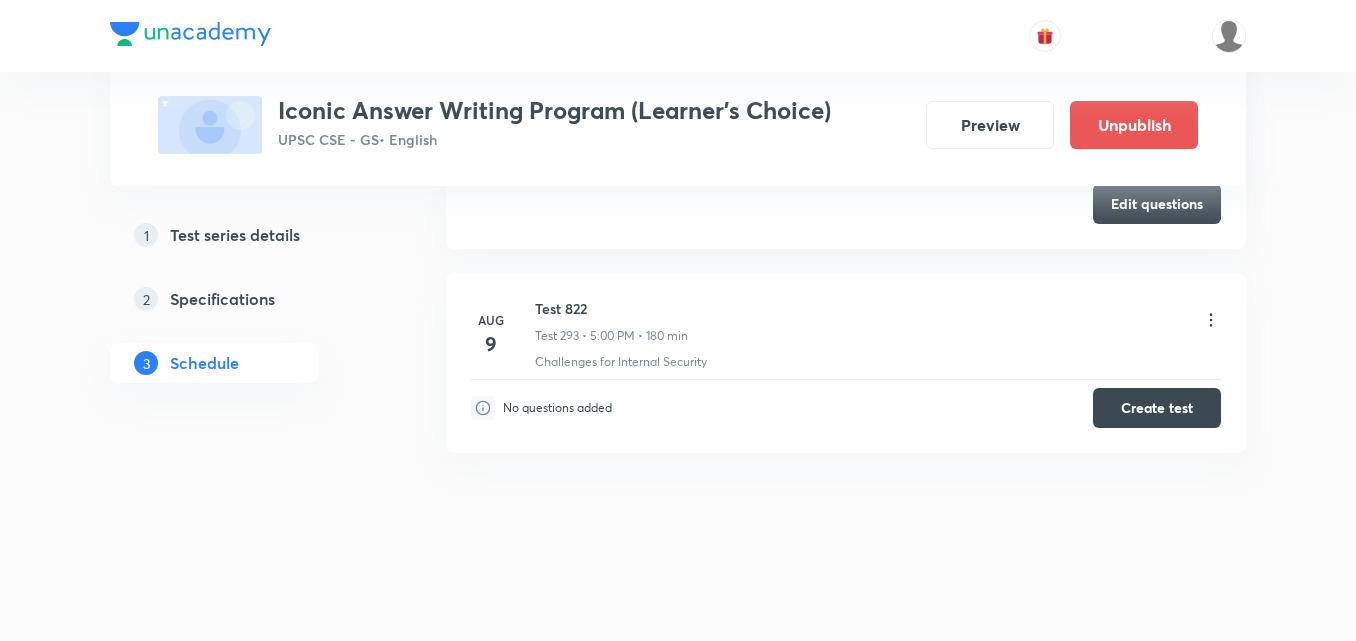 click on "Schedule •  293  tests Add a new session Aug 26 Test 531 Test 1 • 5:00 PM • 180 min Border Areas Management Edit questions Aug 27 Test 532 Test 2 • 5:00 PM • 180 min Organised Crime Edit questions Aug 28 Test 533 Test 3 • 5:00 PM • 180 min Security Forces & their Mandates · Central Armed Police Forces Edit questions Aug 29 Test 534 Test 4 • 5:00 PM • 180 min Internal Security Edit questions Aug 30 Test 535 Test 5 • 5:00 PM • 180 min Science and Technology in India Edit questions Aug 31 Test 536 Test 6 • 5:00 PM • 180 min Challenges for Internal Security · Non-State Actors as Issue of Security Threat Edit questions Sep 2 Test 537 Test 7 • 5:00 PM • 180 min New Technologies Edit questions Sep 3 Test 538 Test 8 • 5:00 PM • 180 min Organised Crime · Future of the Links Between Terrorism & Organised Crime Edit questions Sep 4 Test 539 Test 9 • 5:00 PM • 180 min India’s Relations with the World · Cultural Interaction with Asian Countries Edit questions Sep 5 Test 540 Sep" at bounding box center (846, -28134) 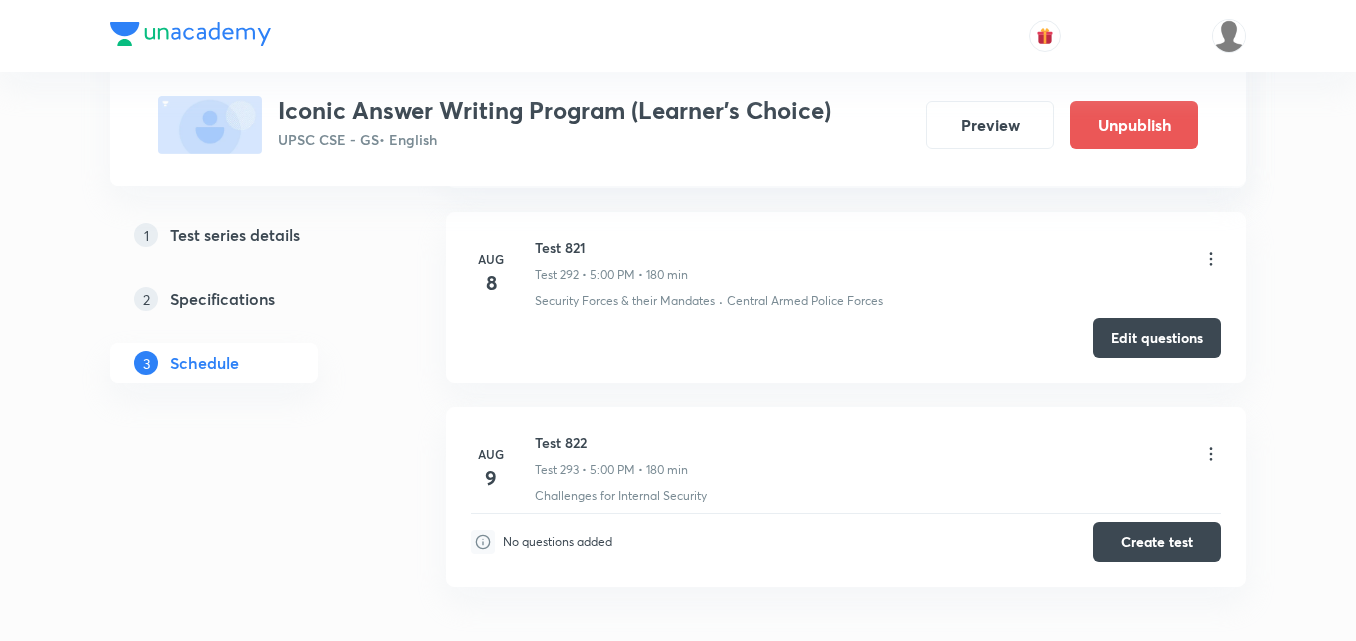 scroll, scrollTop: 57111, scrollLeft: 0, axis: vertical 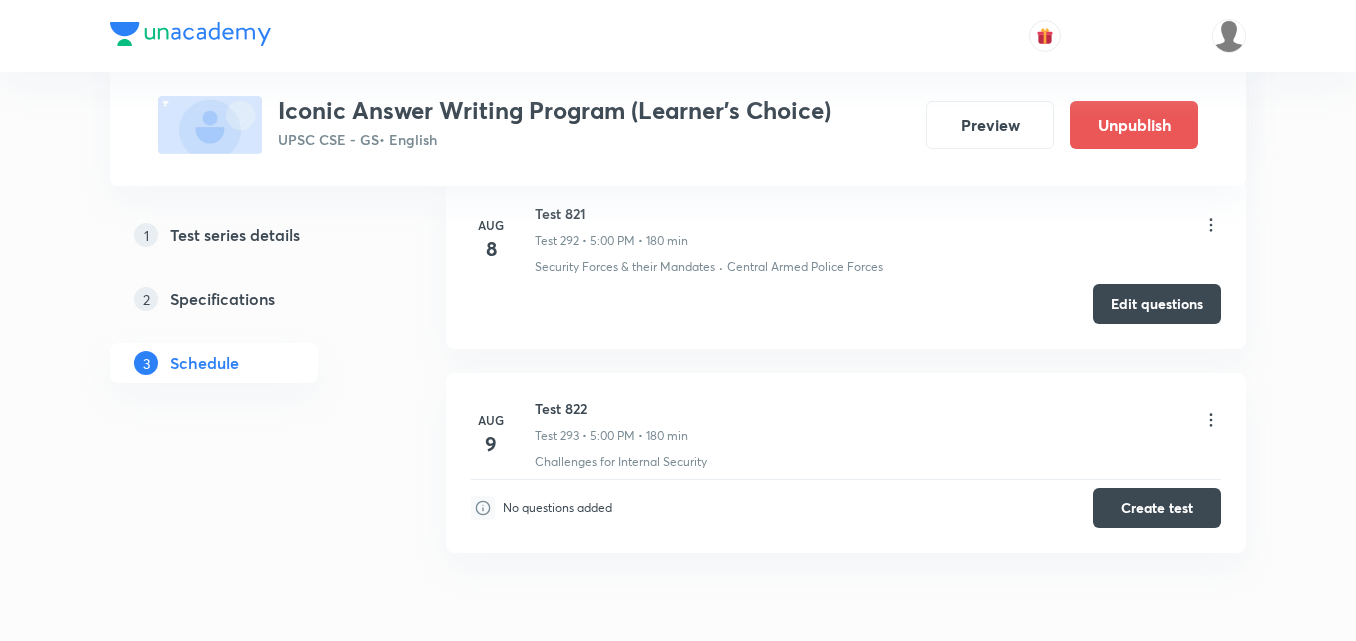 click on "Test 822" at bounding box center (611, 408) 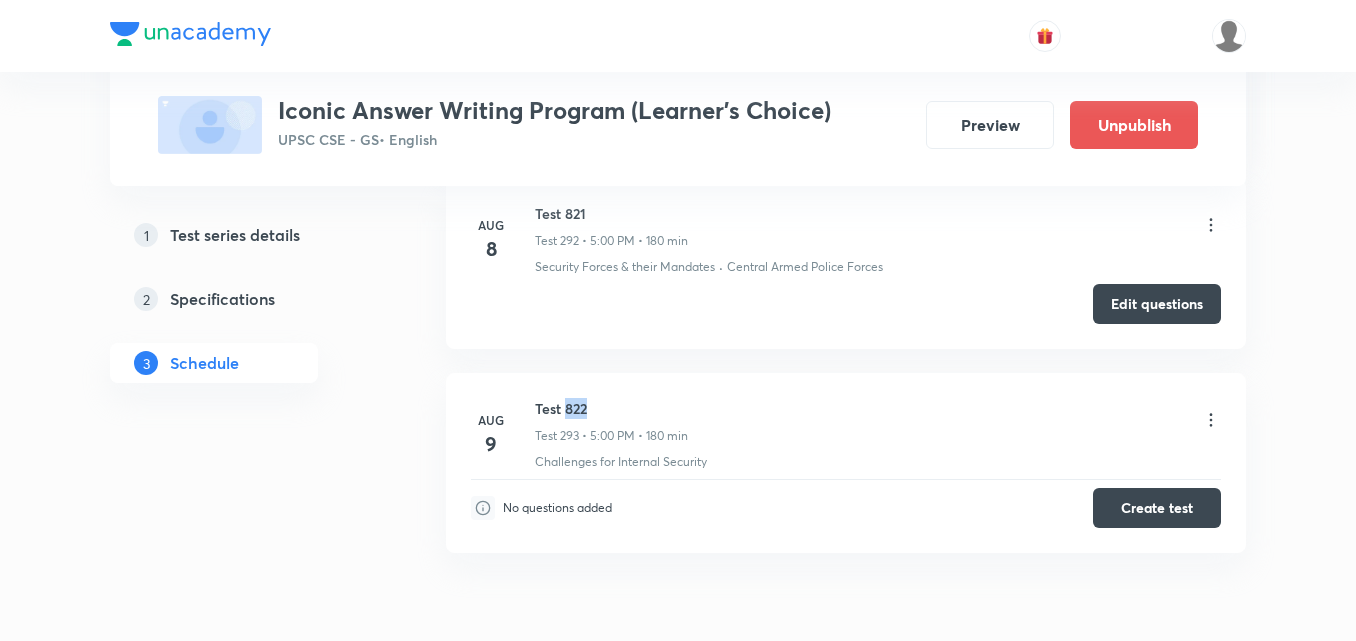 click on "Test 822" at bounding box center [611, 408] 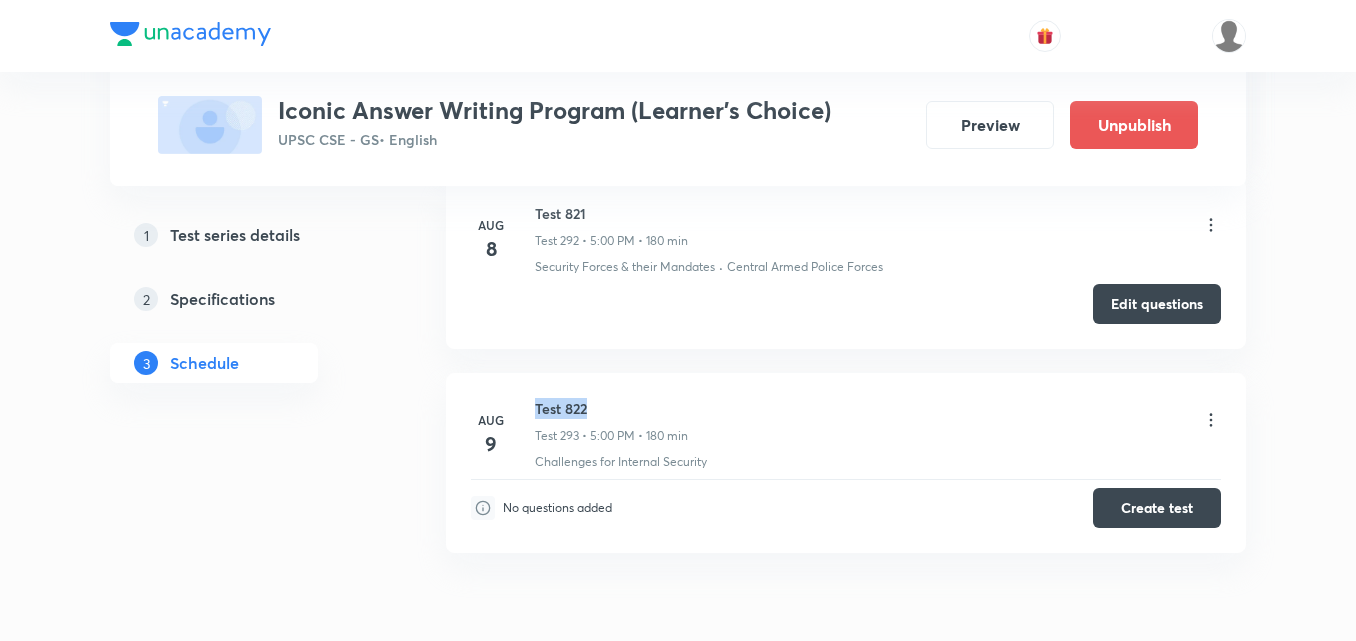click on "Test 822" at bounding box center (611, 408) 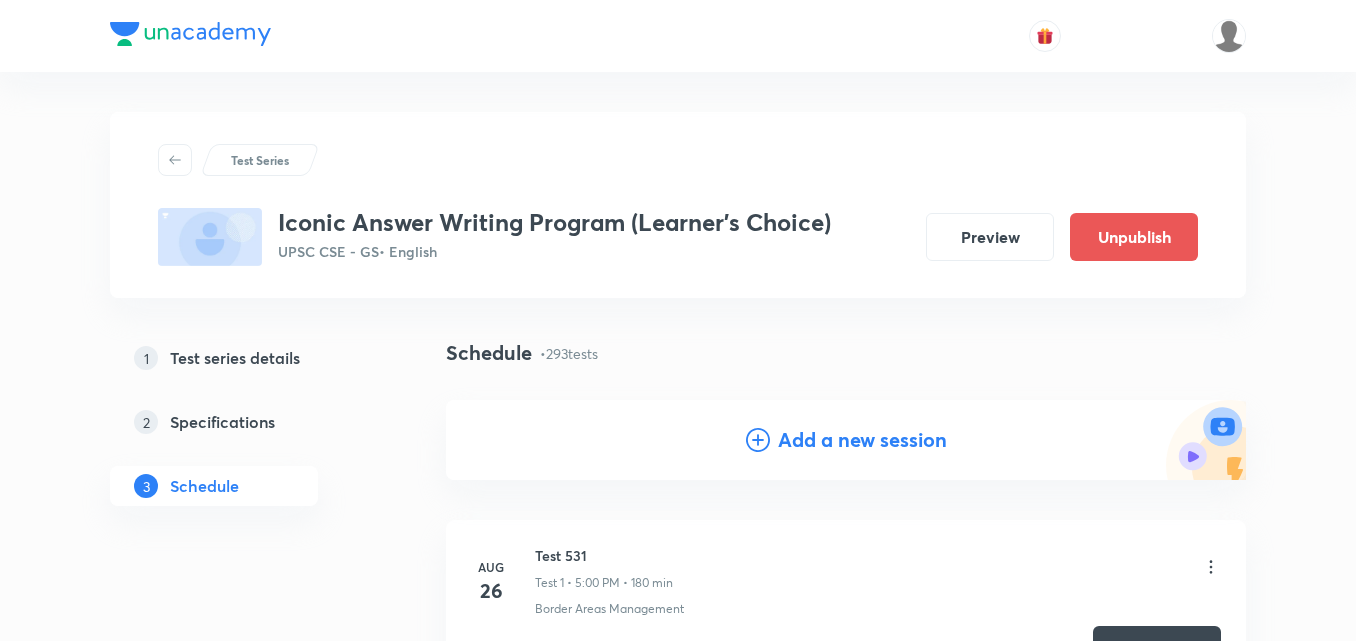click on "Add a new session" at bounding box center [862, 439] 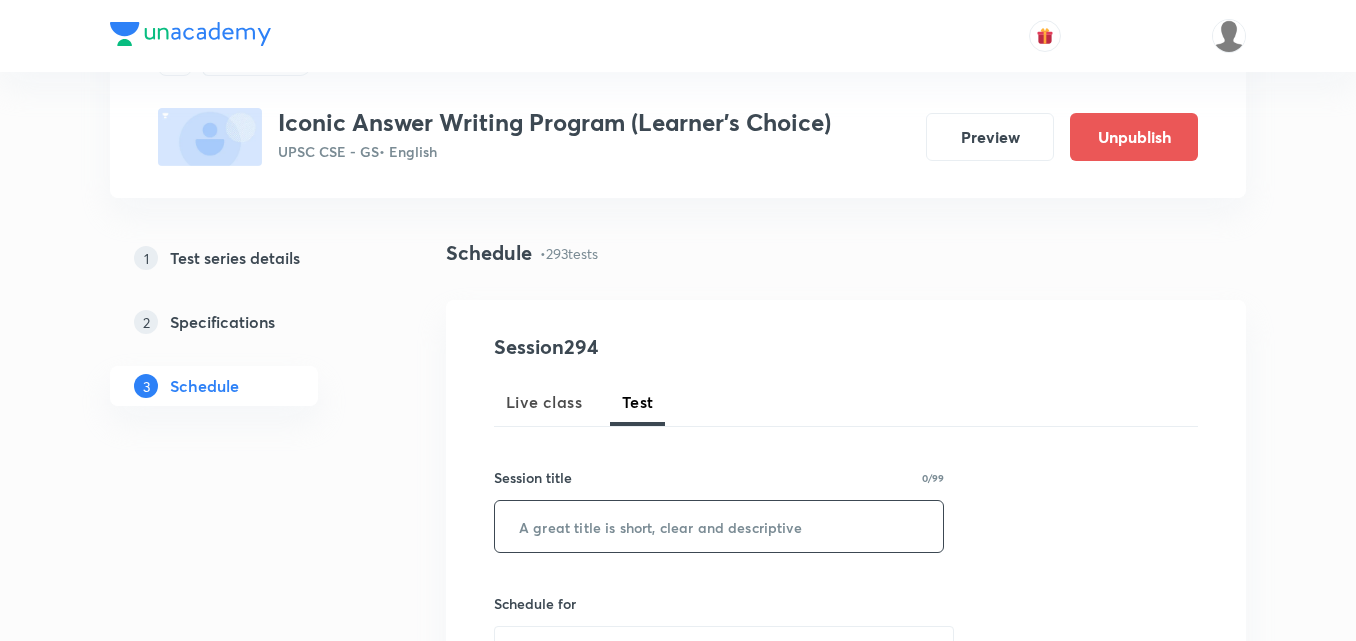 click at bounding box center (719, 526) 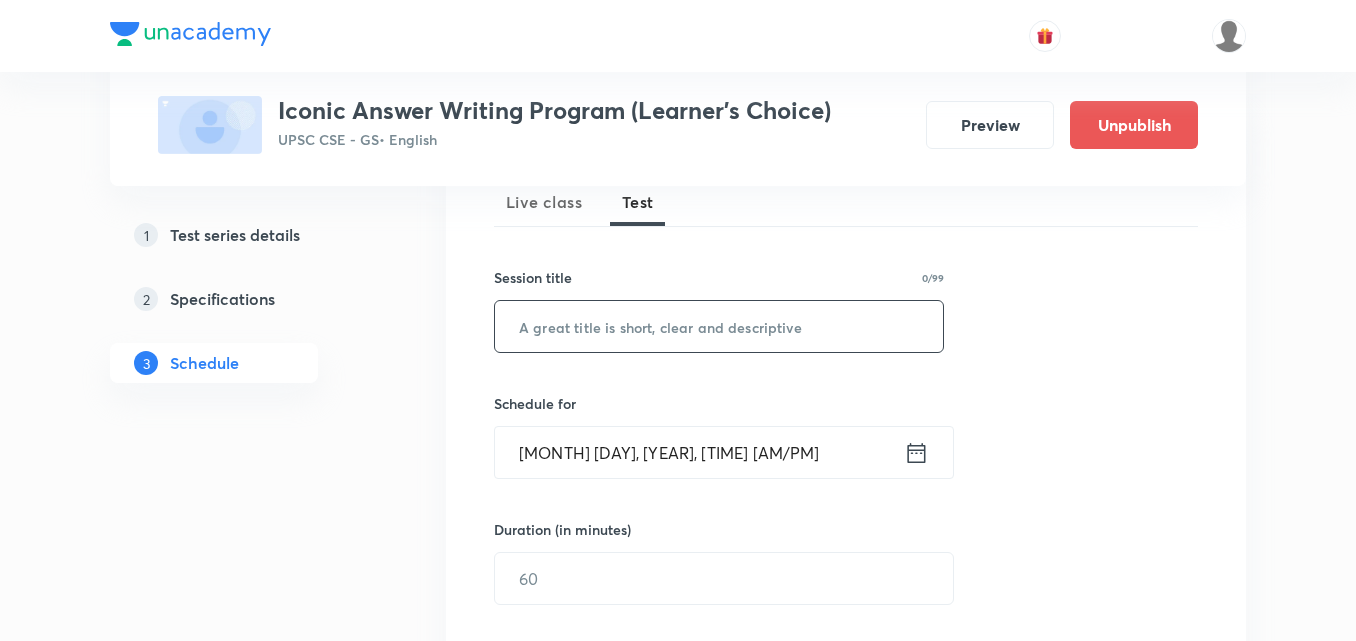 paste on "Test 822" 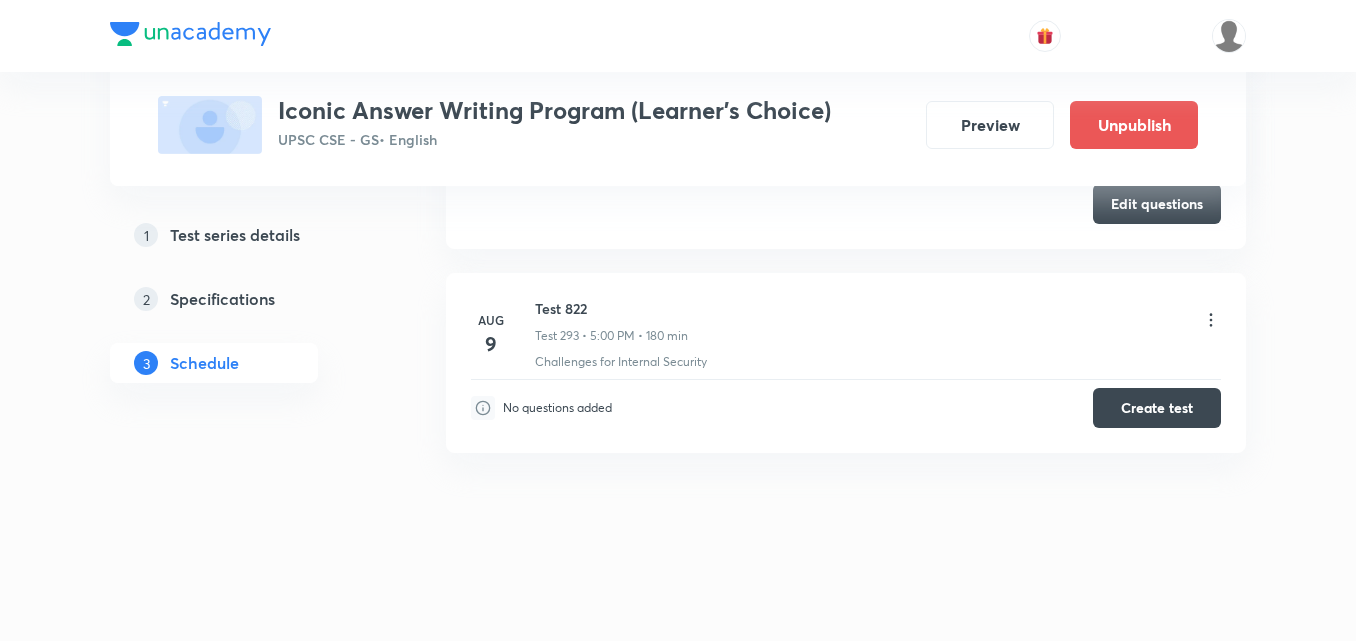 scroll, scrollTop: 0, scrollLeft: 0, axis: both 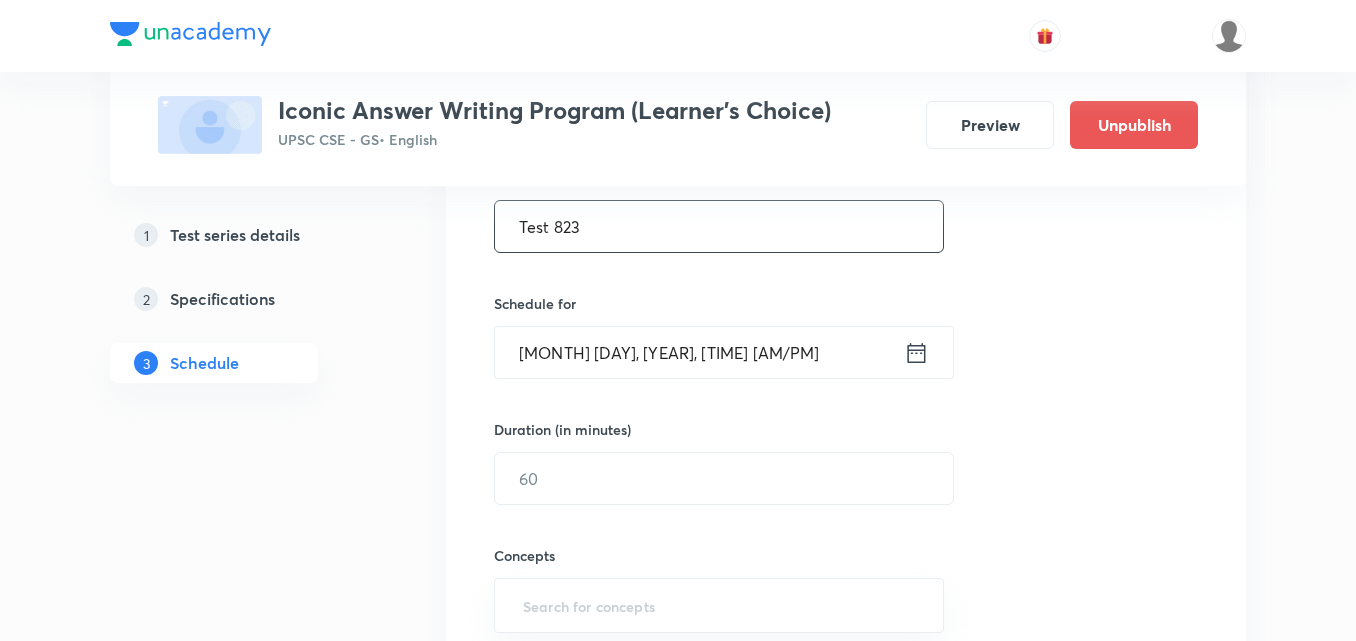 type on "Test 823" 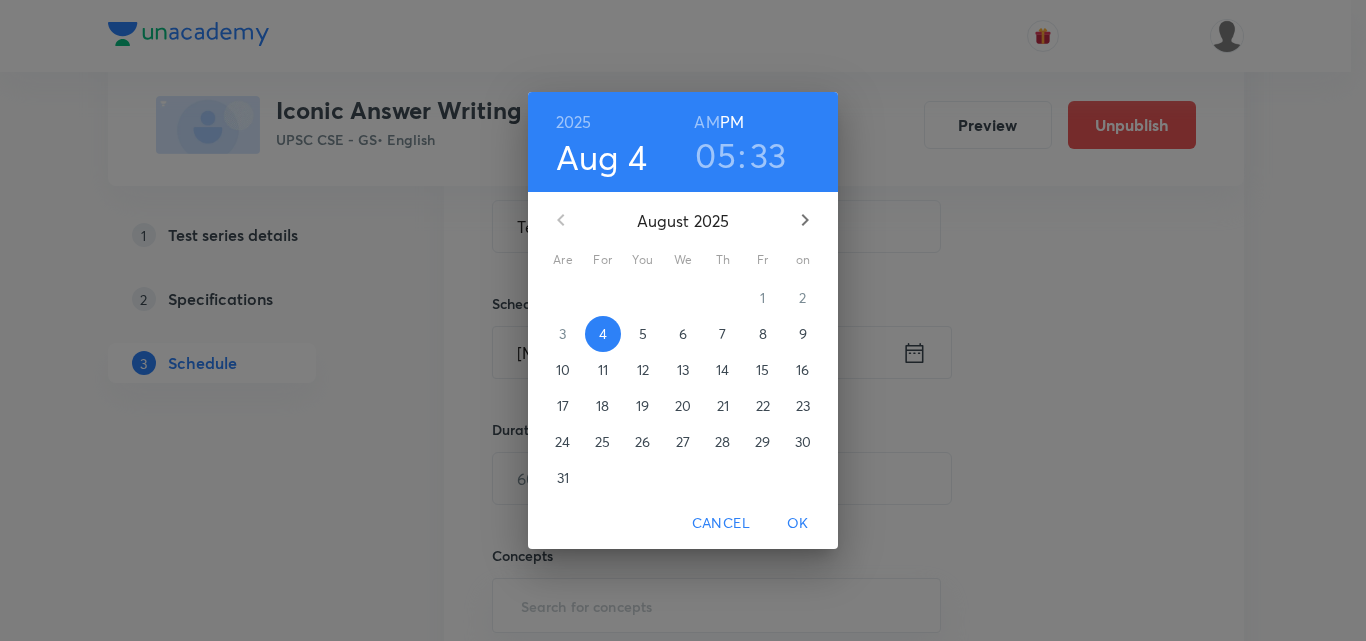 click on "2025 Aug 4 05 : 33 AM PM August 2025 Are For You We Th Fr on 27 28 29 30 31 1 2 3 4 5 6 7 8 9 10 11 12 13 14 15 16 17 18 19 20 21 22 23 24 25 26 27 28 29 30 31 1 2 3 4 5 6 Cancel OK" at bounding box center (683, 320) 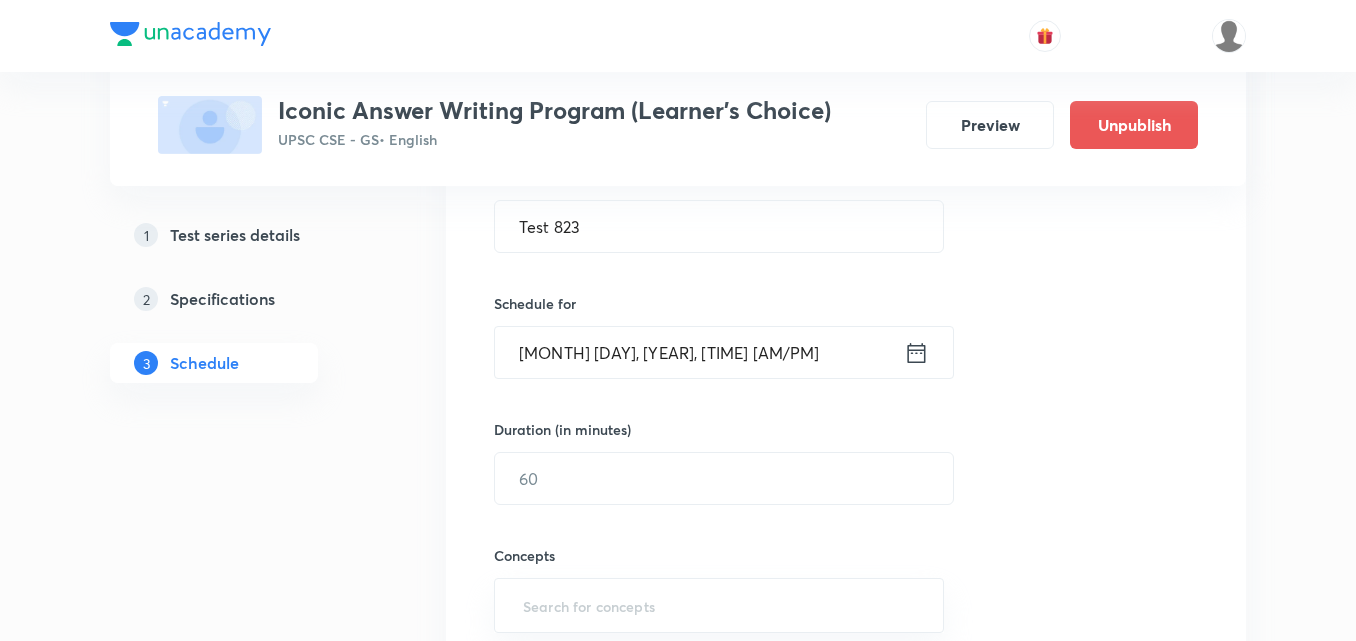click on "1 Test series details 2 Specifications 3 Schedule" at bounding box center (246, 29071) 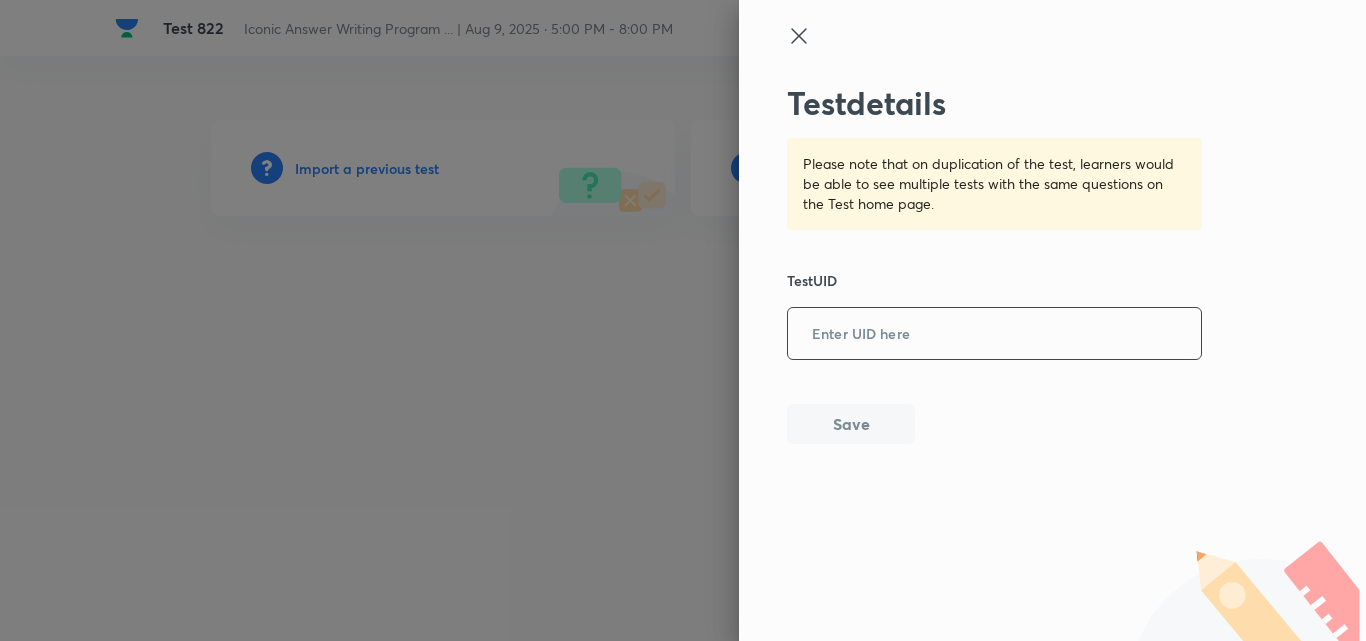 scroll, scrollTop: 0, scrollLeft: 0, axis: both 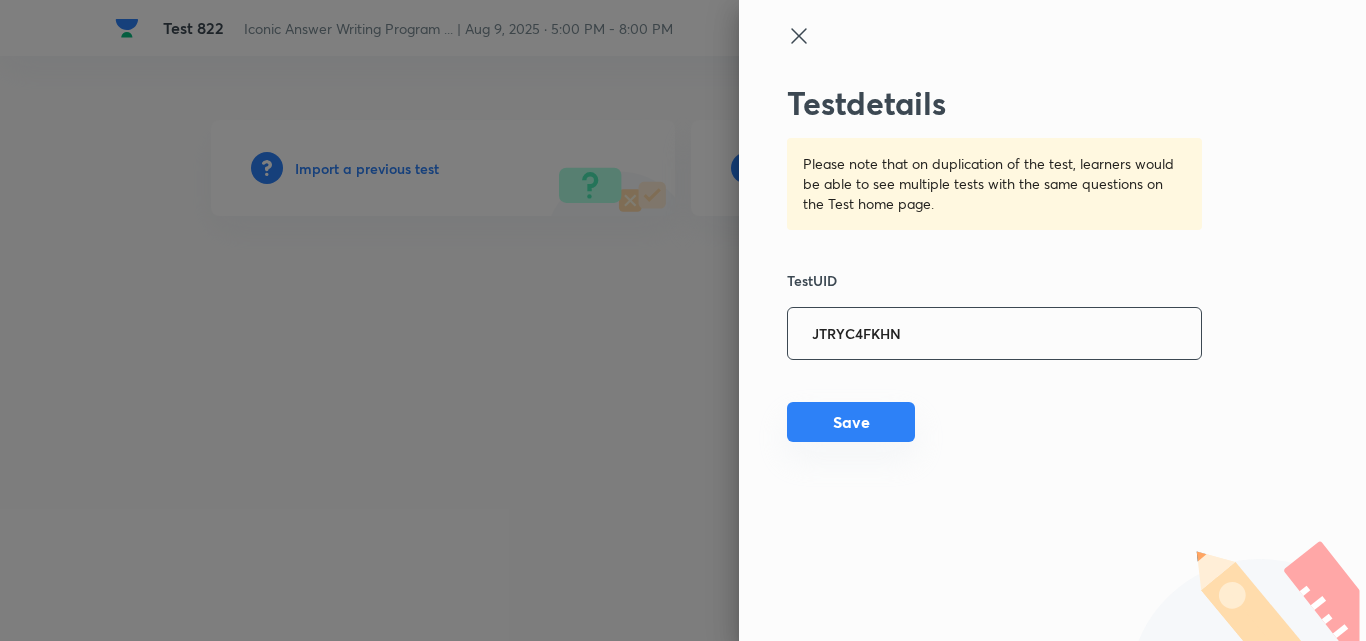 type on "JTRYC4FKHN" 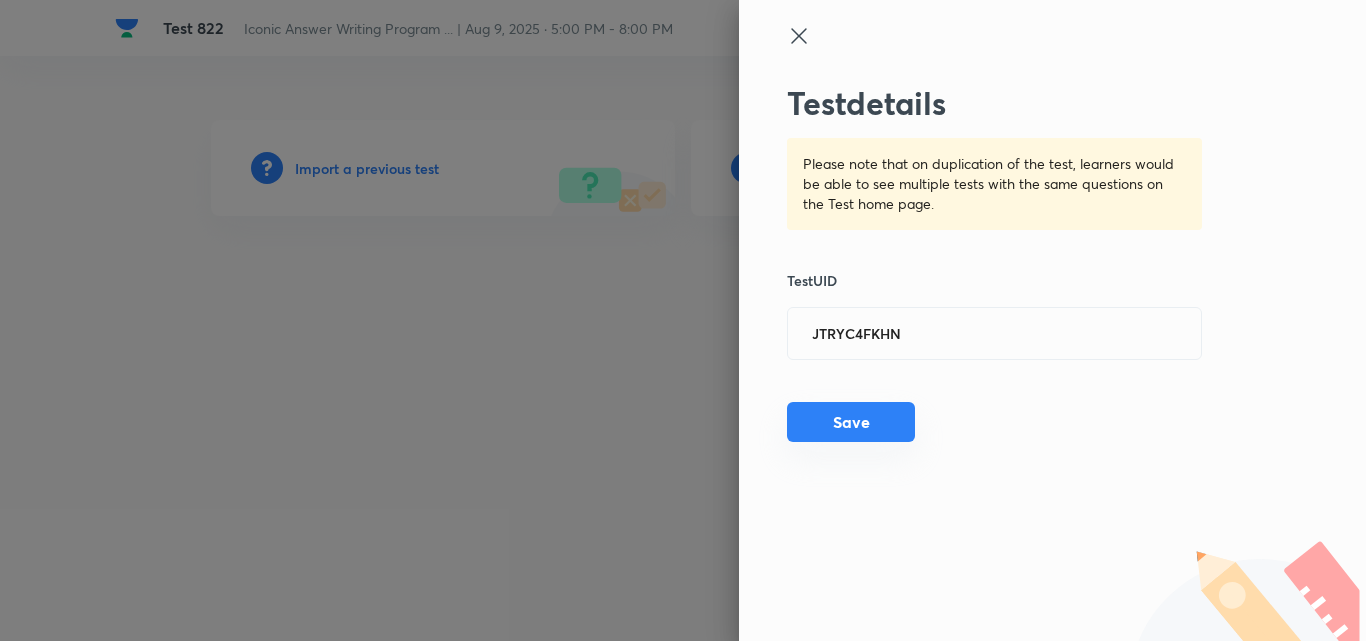 click on "Save" at bounding box center (851, 422) 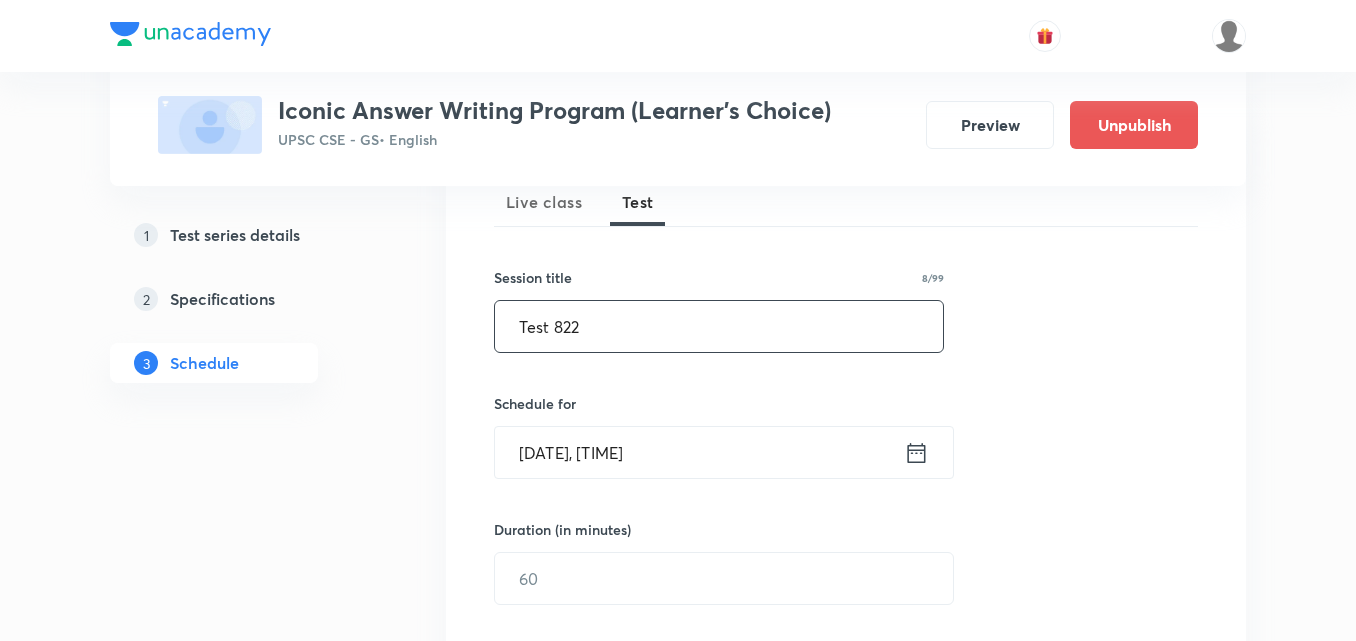 scroll, scrollTop: 0, scrollLeft: 0, axis: both 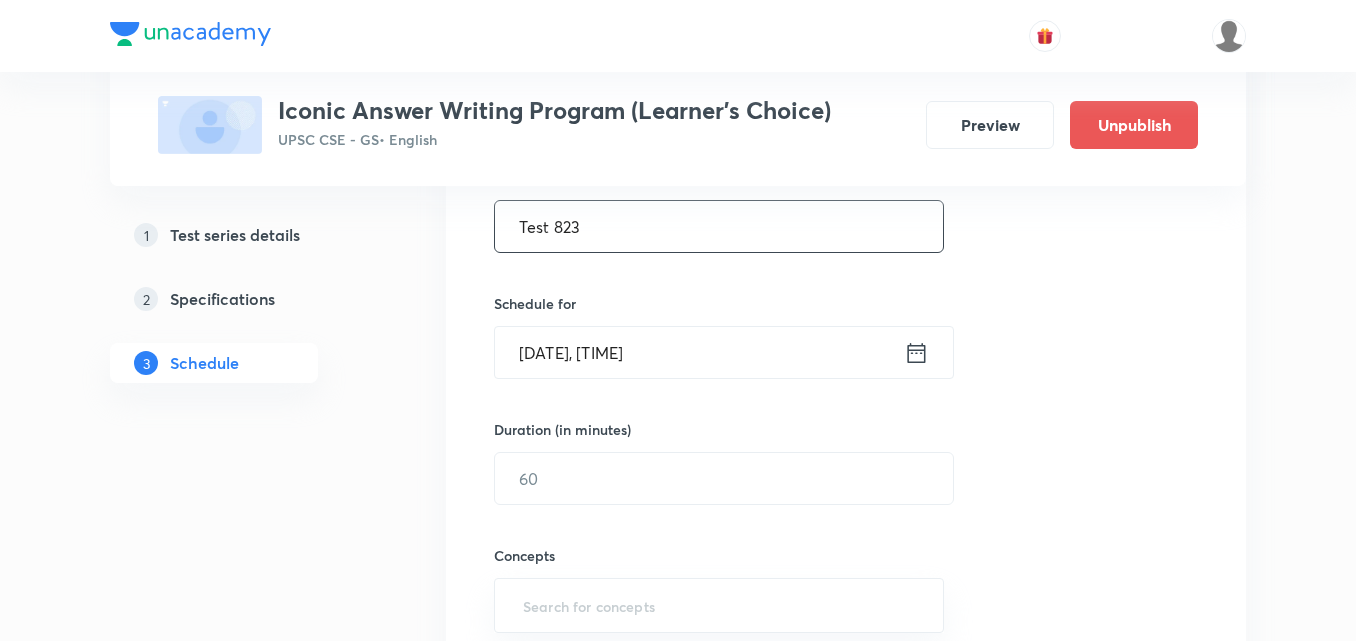 type on "Test 823" 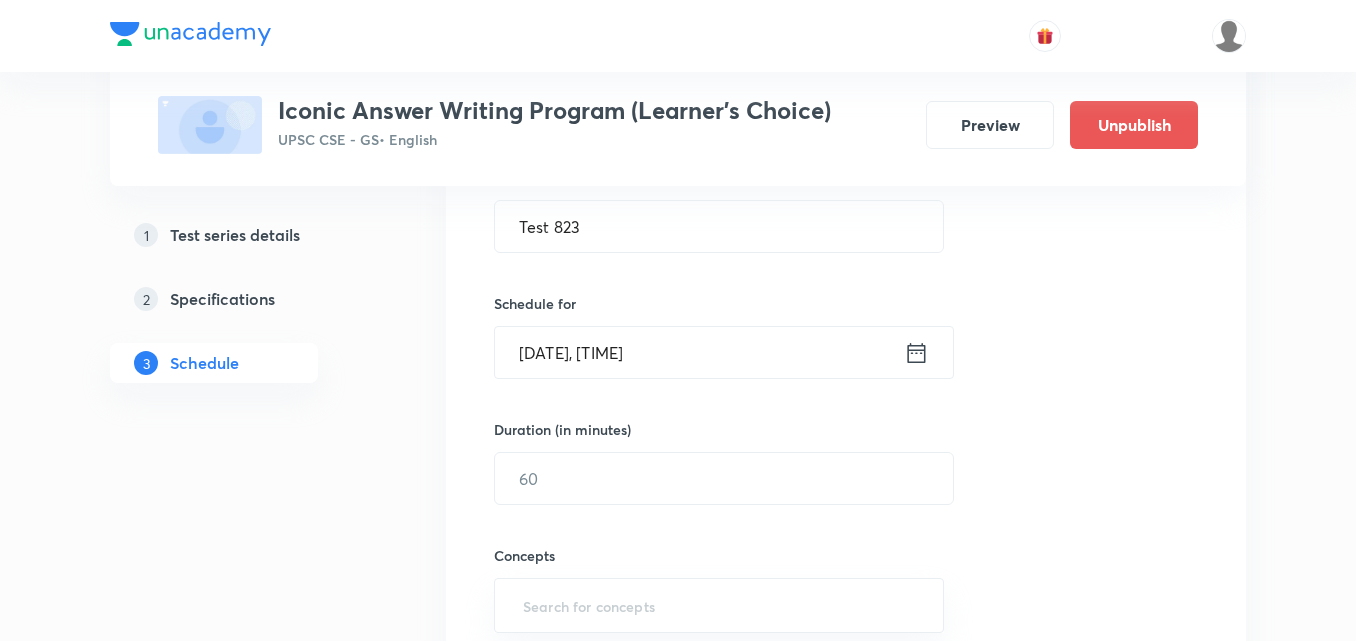 click on "Aug 4, 2025, 5:34 PM" at bounding box center [699, 352] 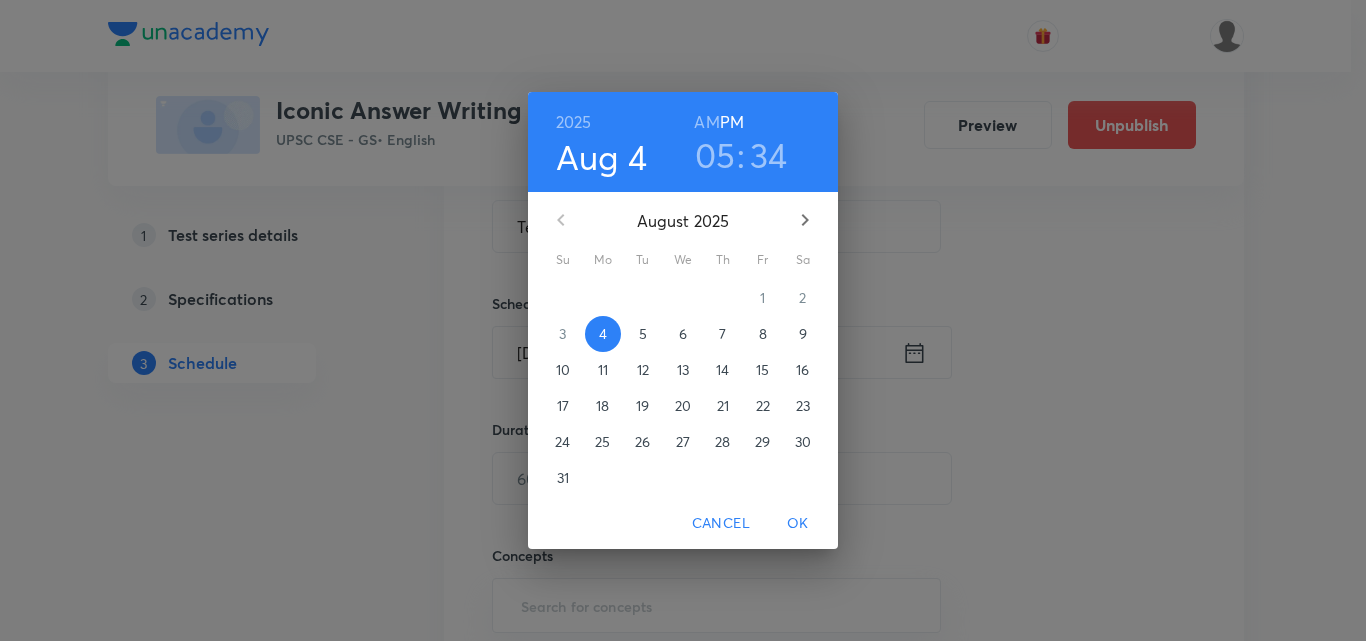 click on "11" at bounding box center [603, 370] 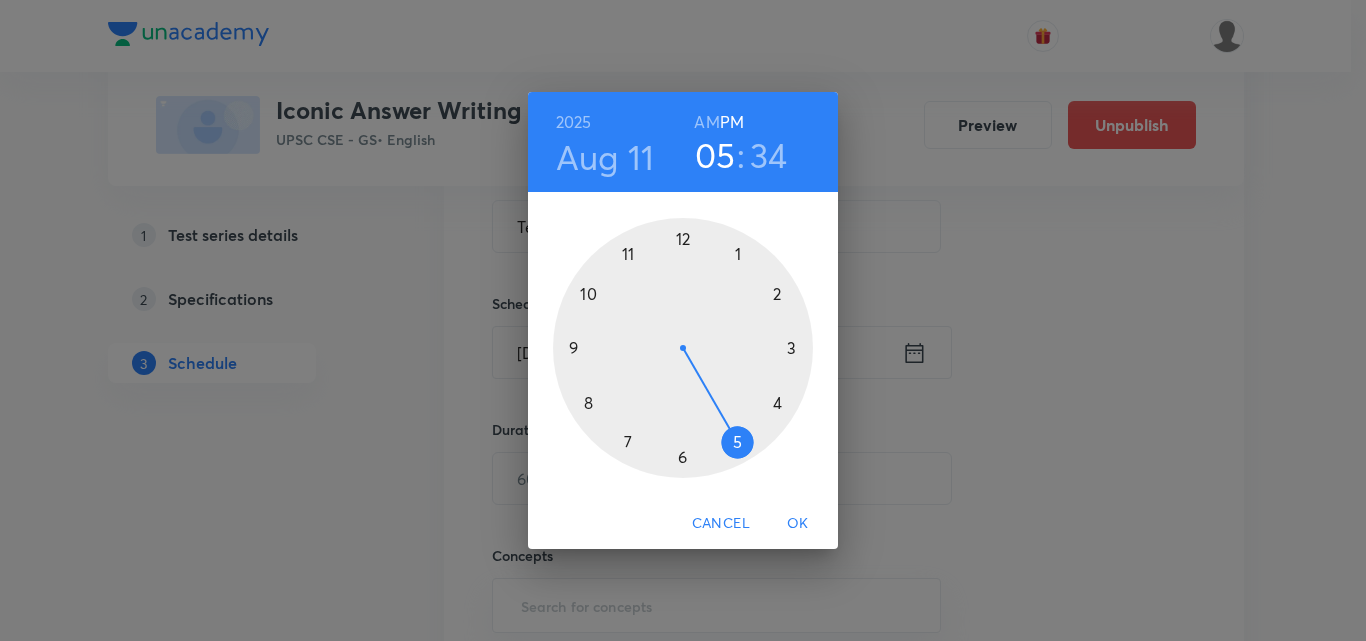 click at bounding box center (683, 348) 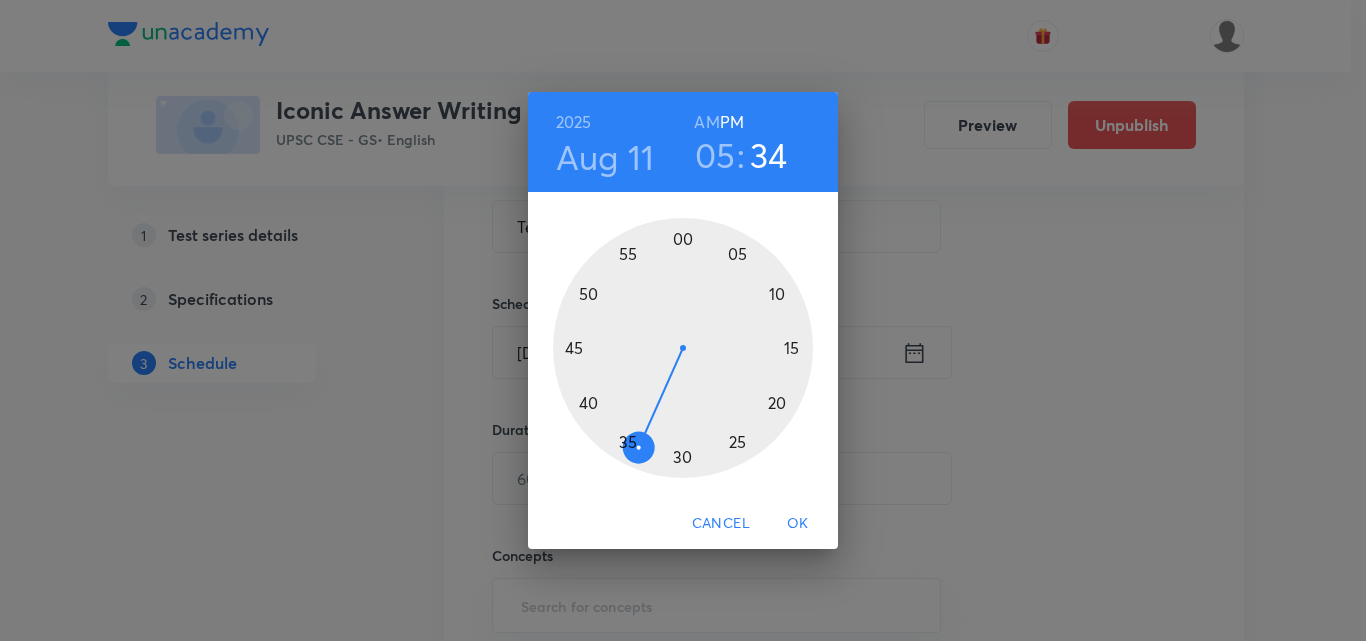 click at bounding box center [683, 348] 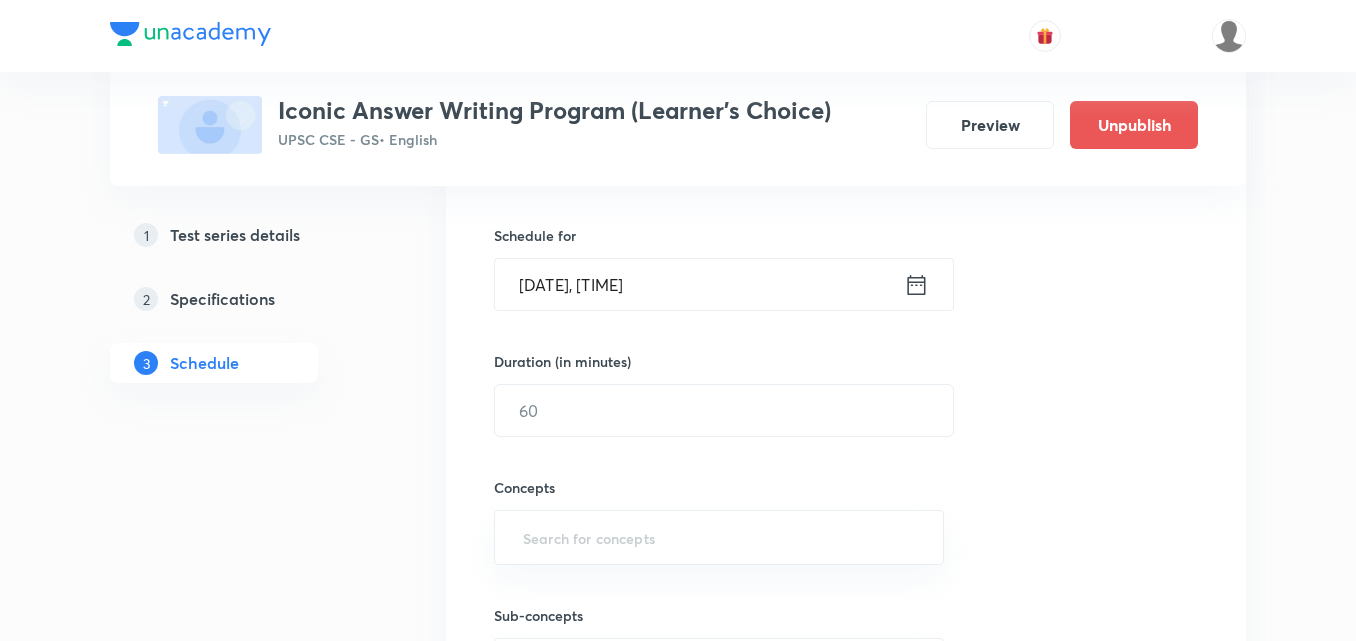 scroll, scrollTop: 500, scrollLeft: 0, axis: vertical 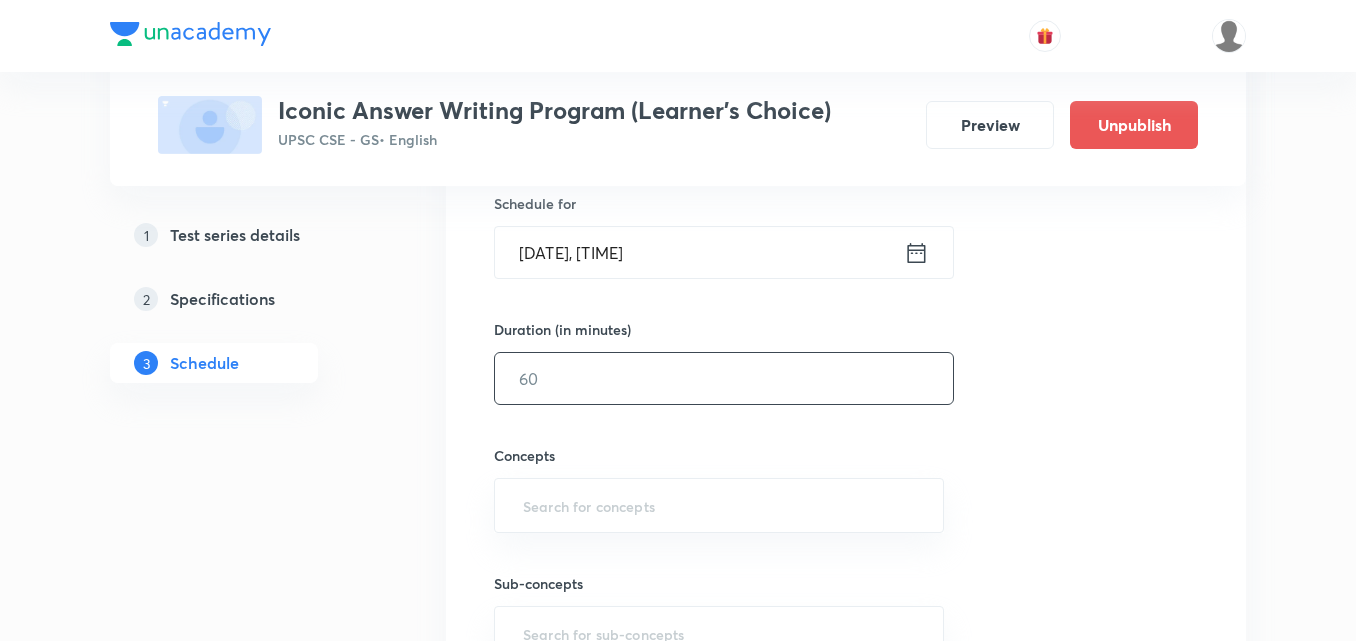 click at bounding box center (724, 378) 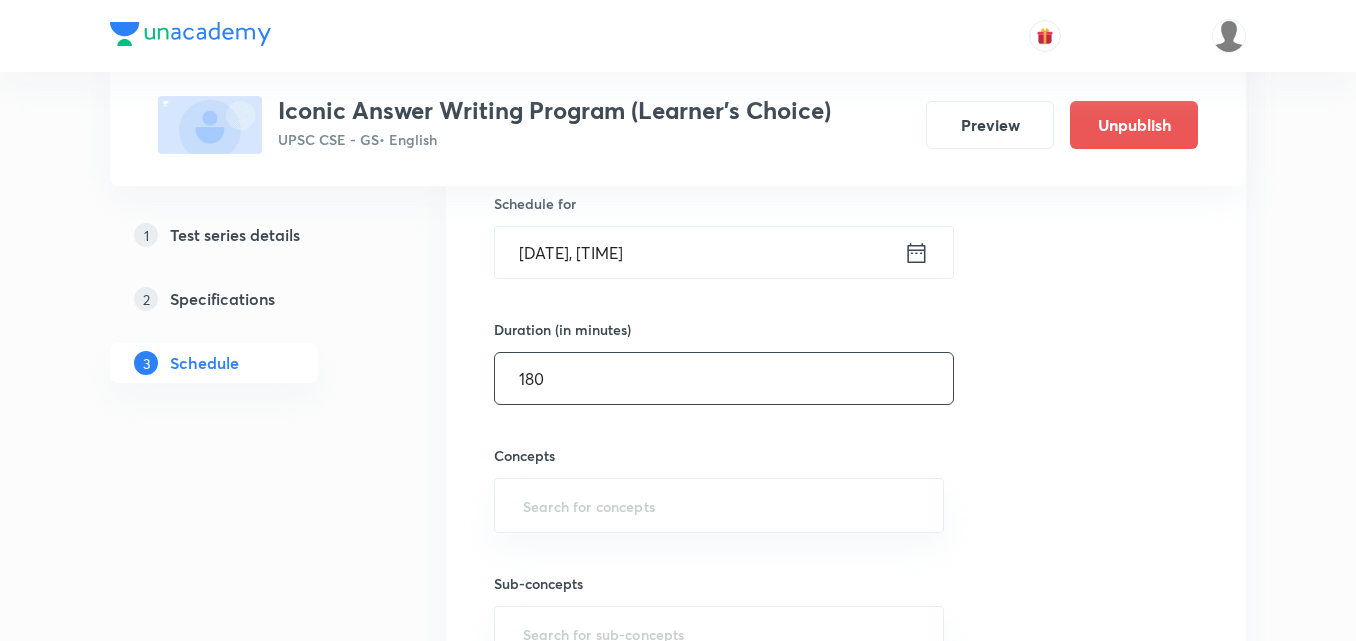type on "180" 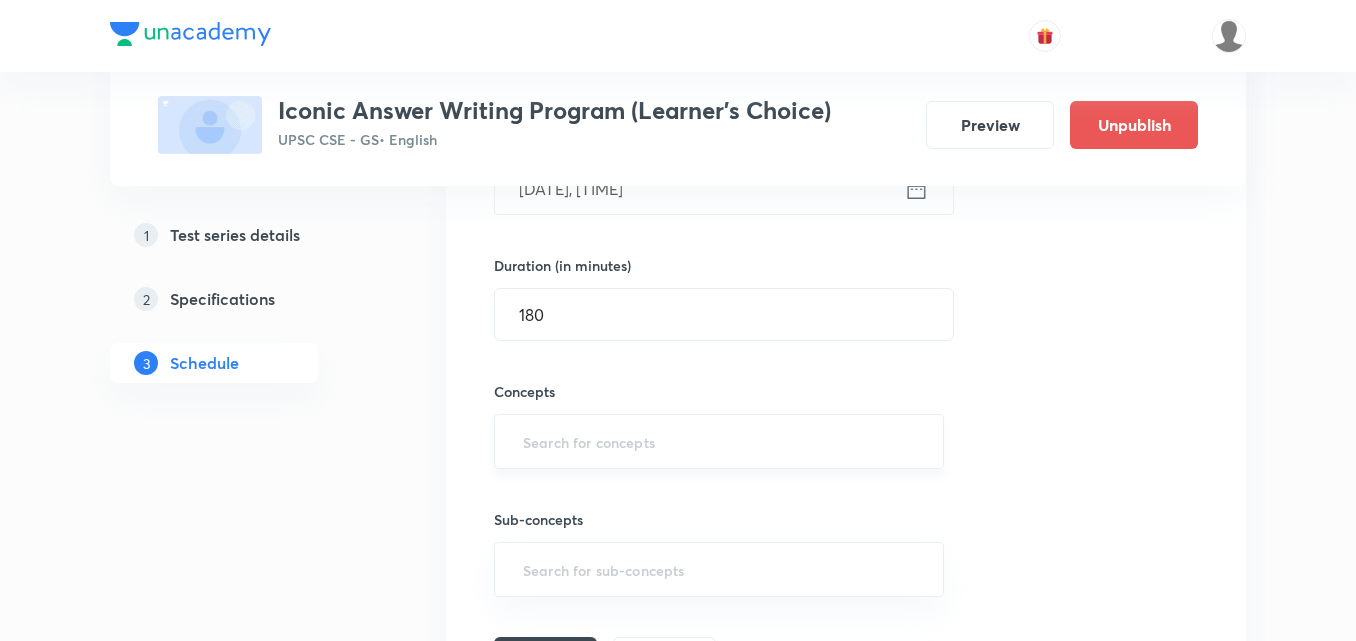 scroll, scrollTop: 600, scrollLeft: 0, axis: vertical 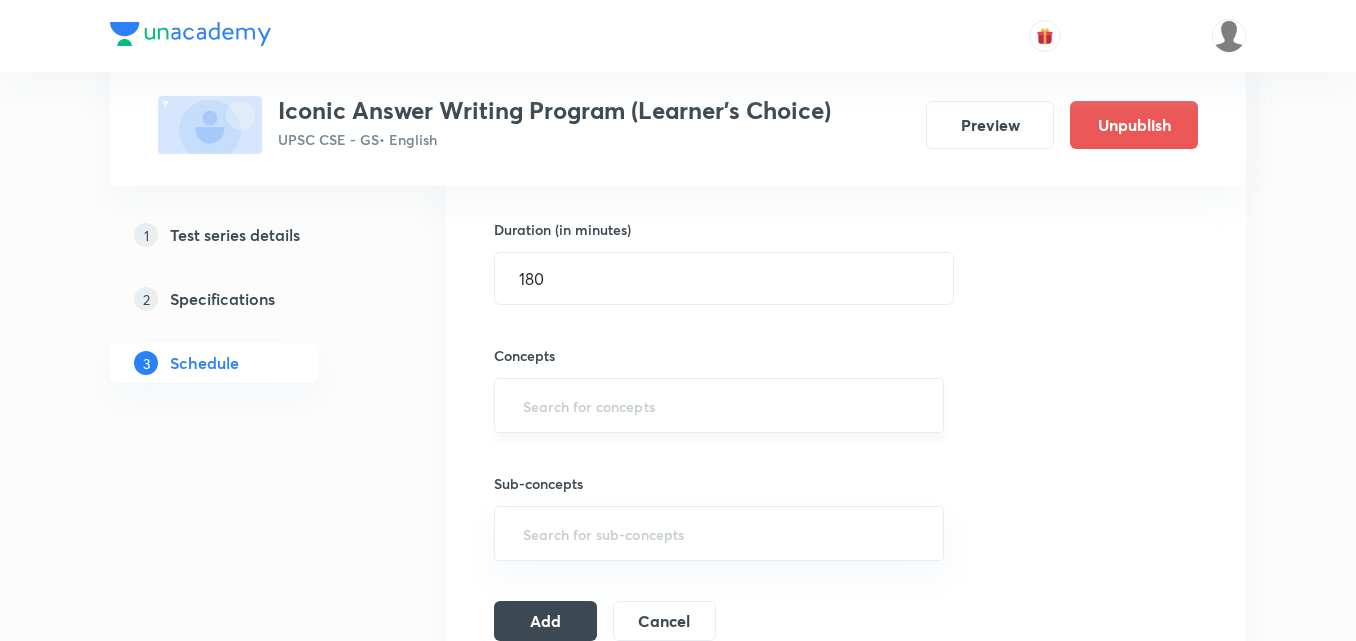 click at bounding box center (719, 405) 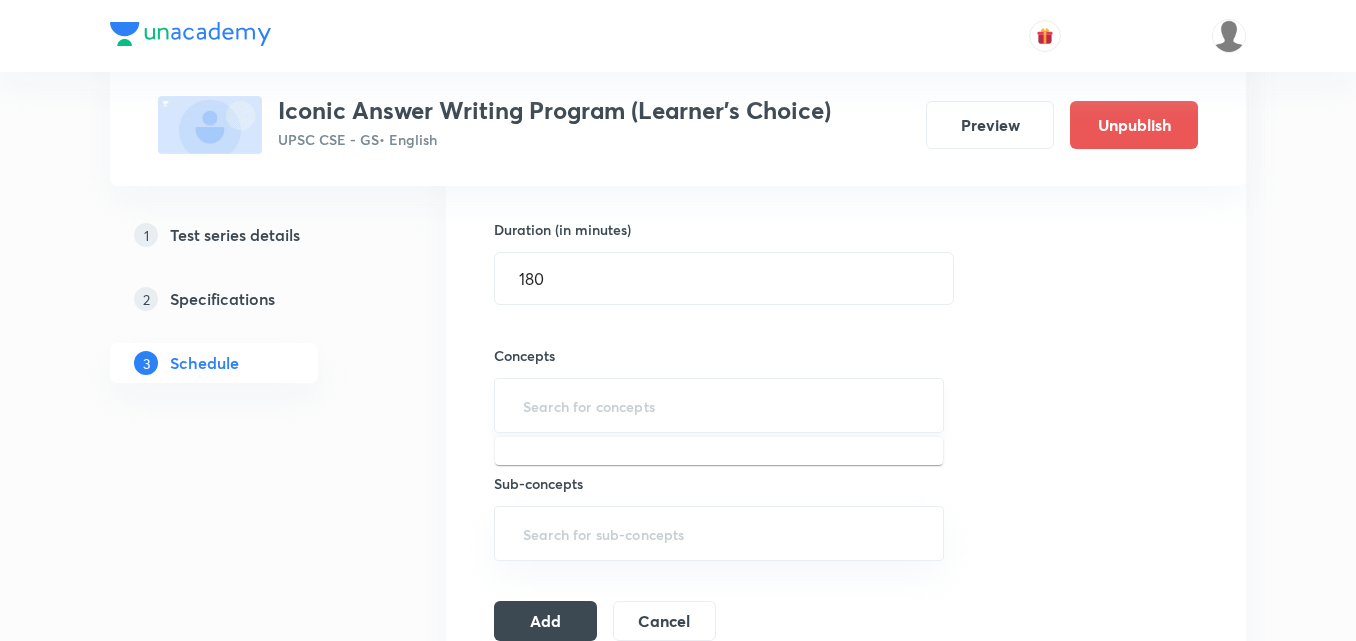 type on "c" 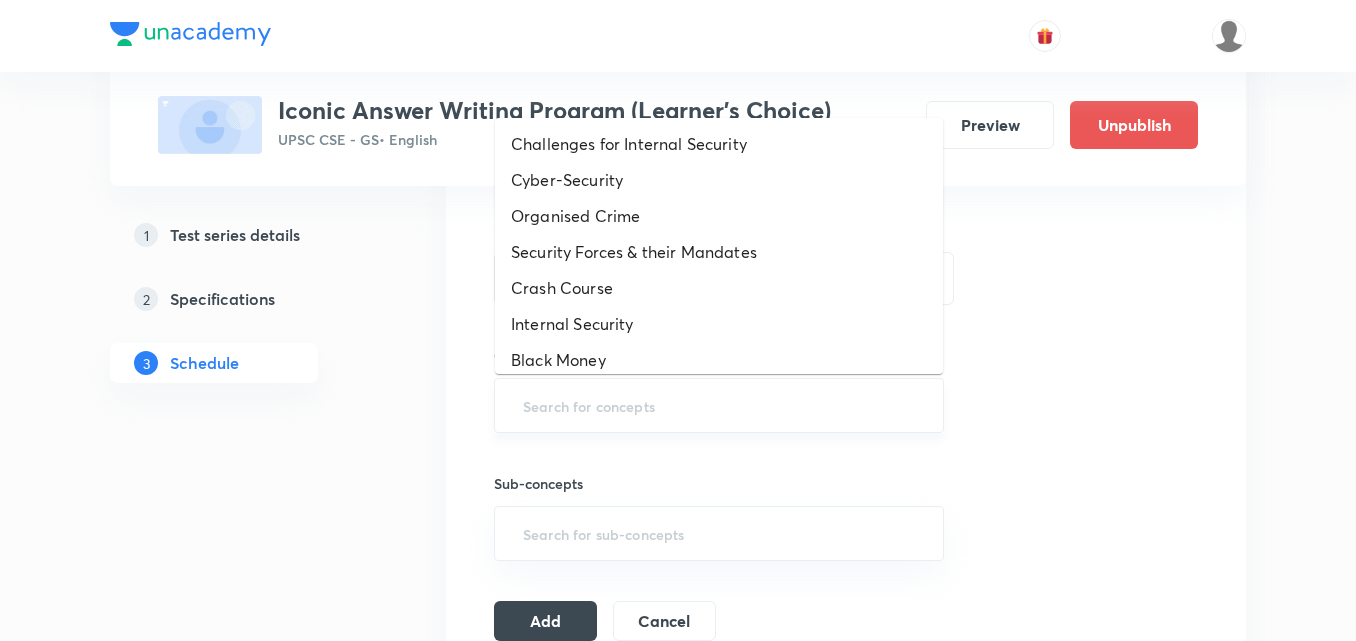 type on "a" 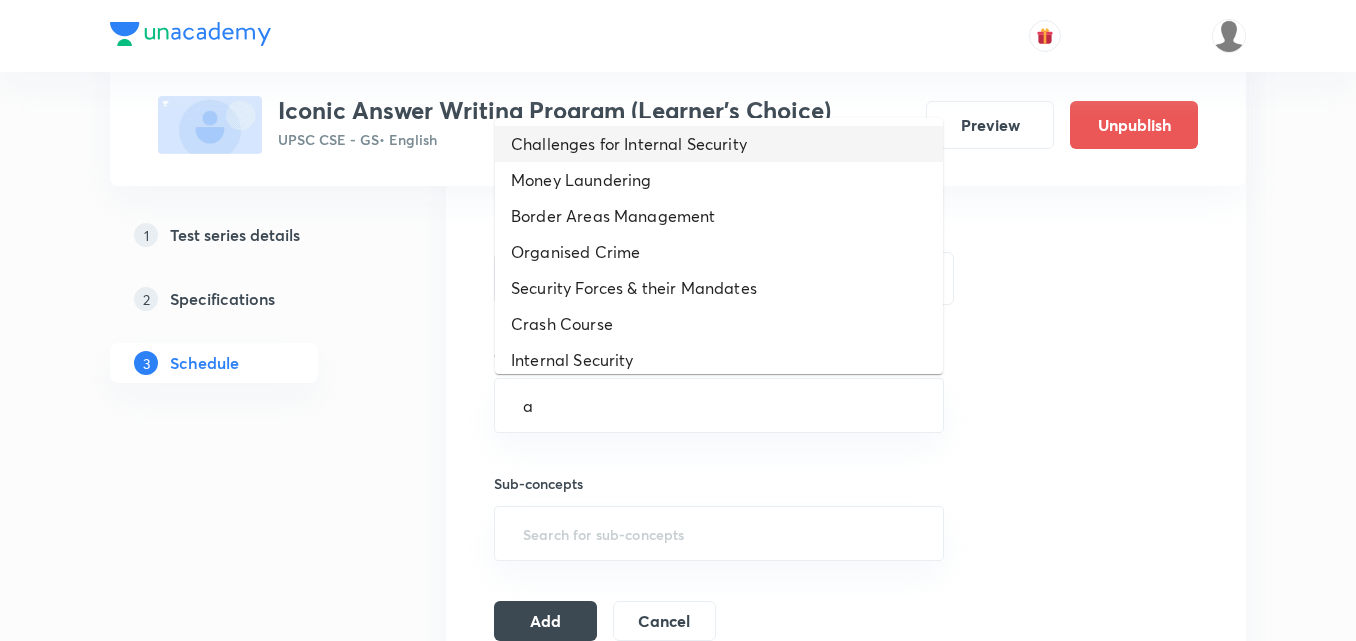 click on "Challenges for Internal Security" at bounding box center (719, 144) 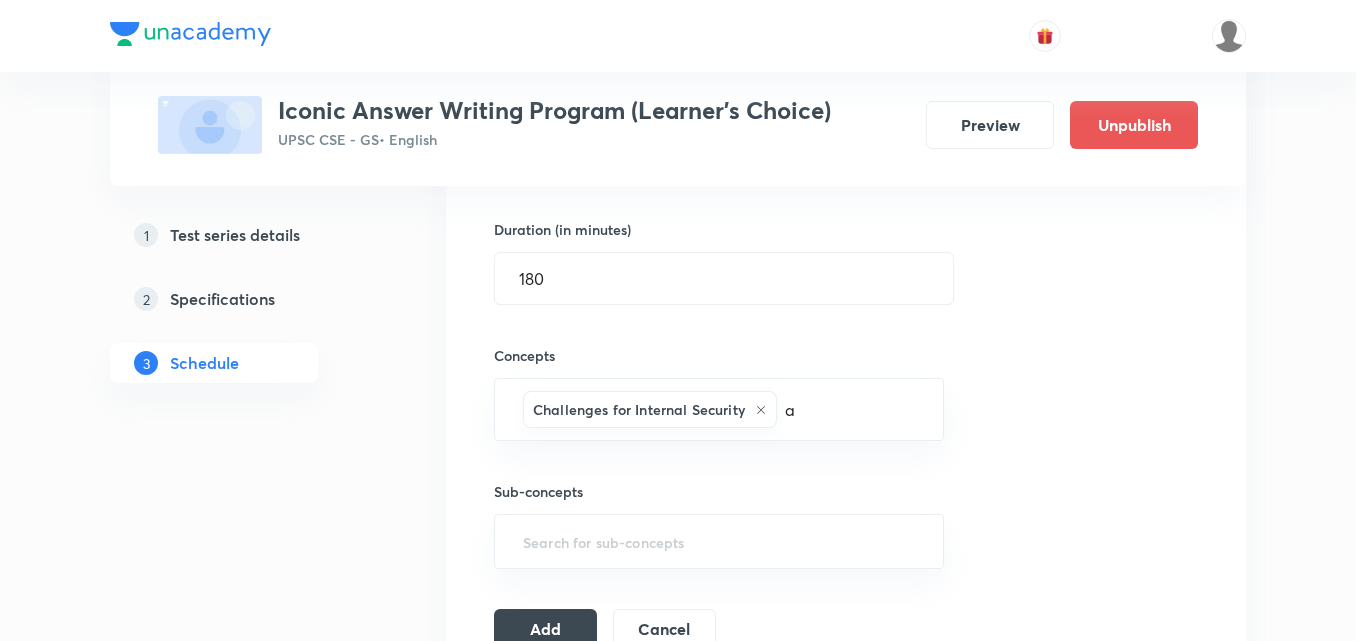 type 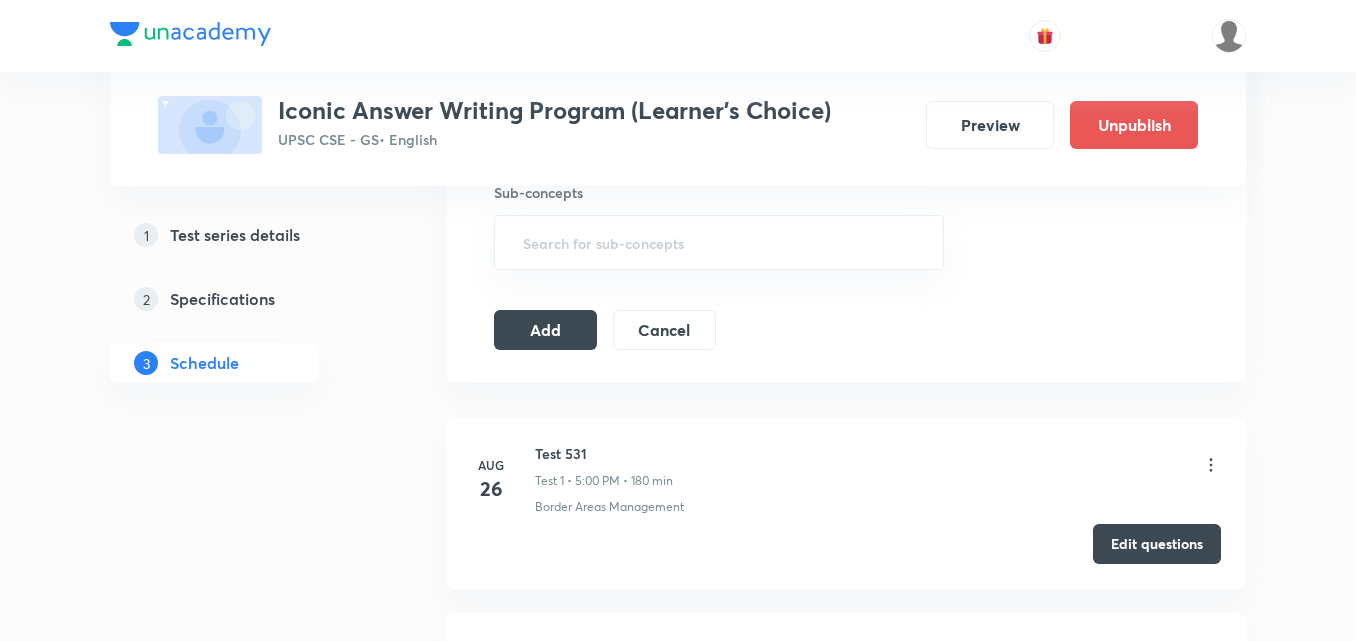 scroll, scrollTop: 900, scrollLeft: 0, axis: vertical 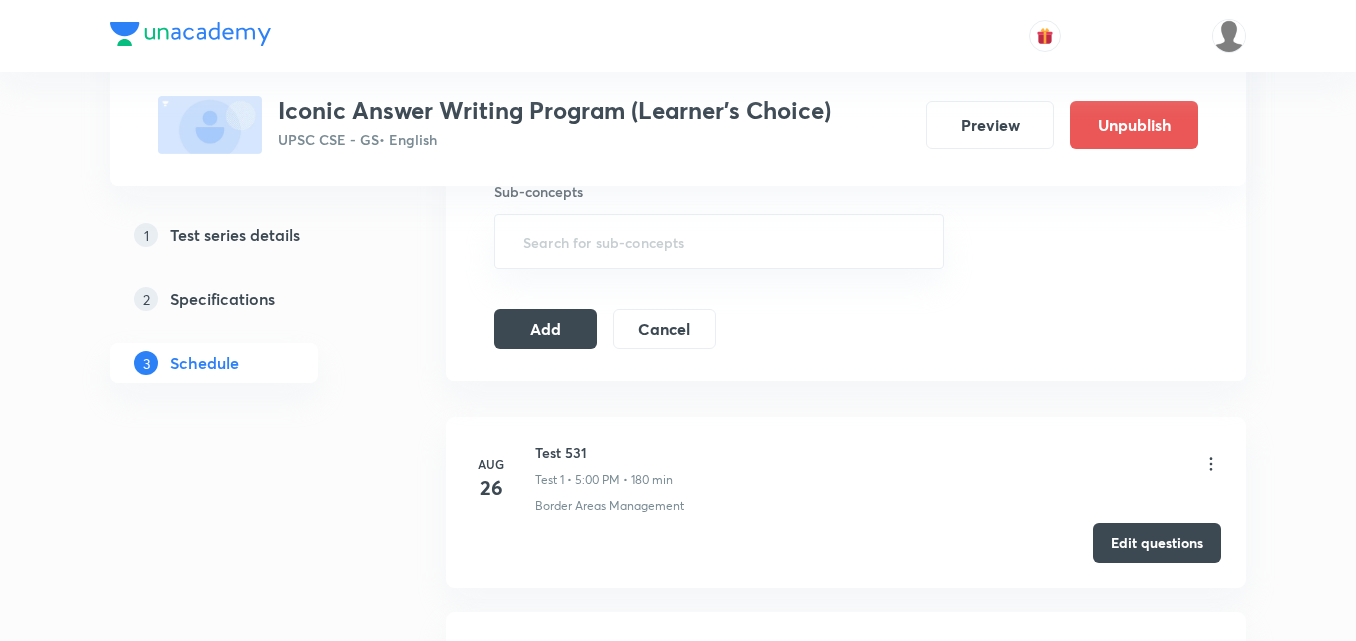 click 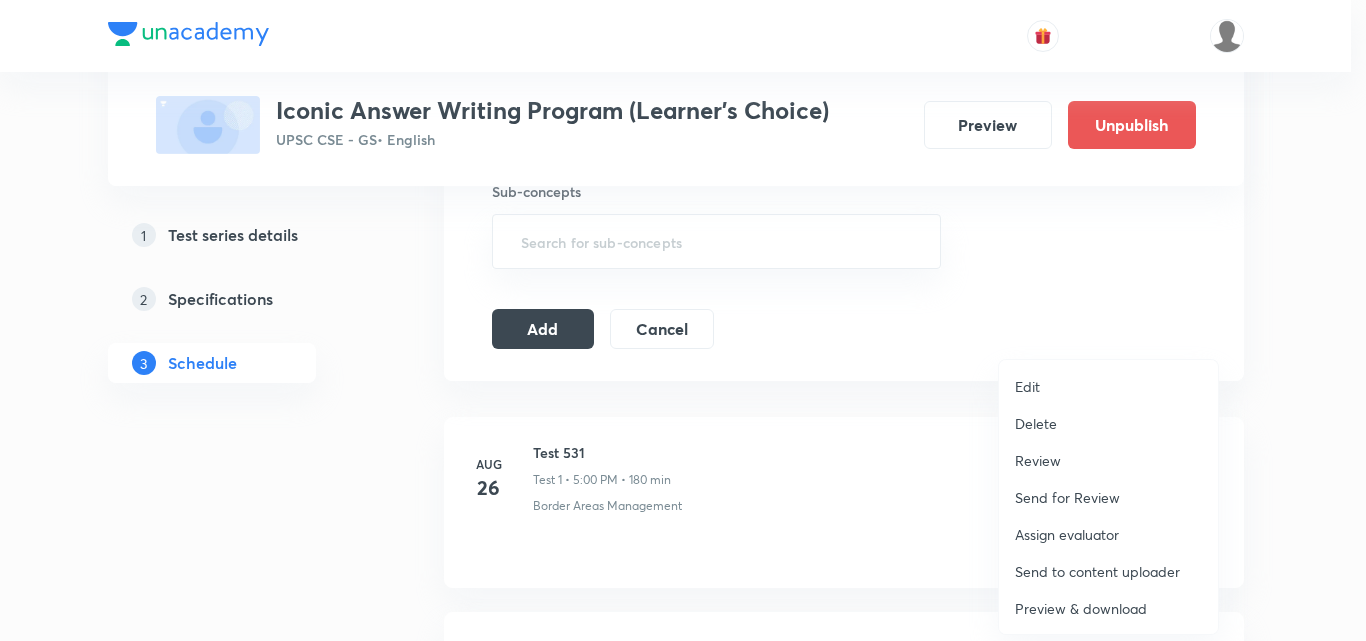 click on "Delete" at bounding box center [1036, 423] 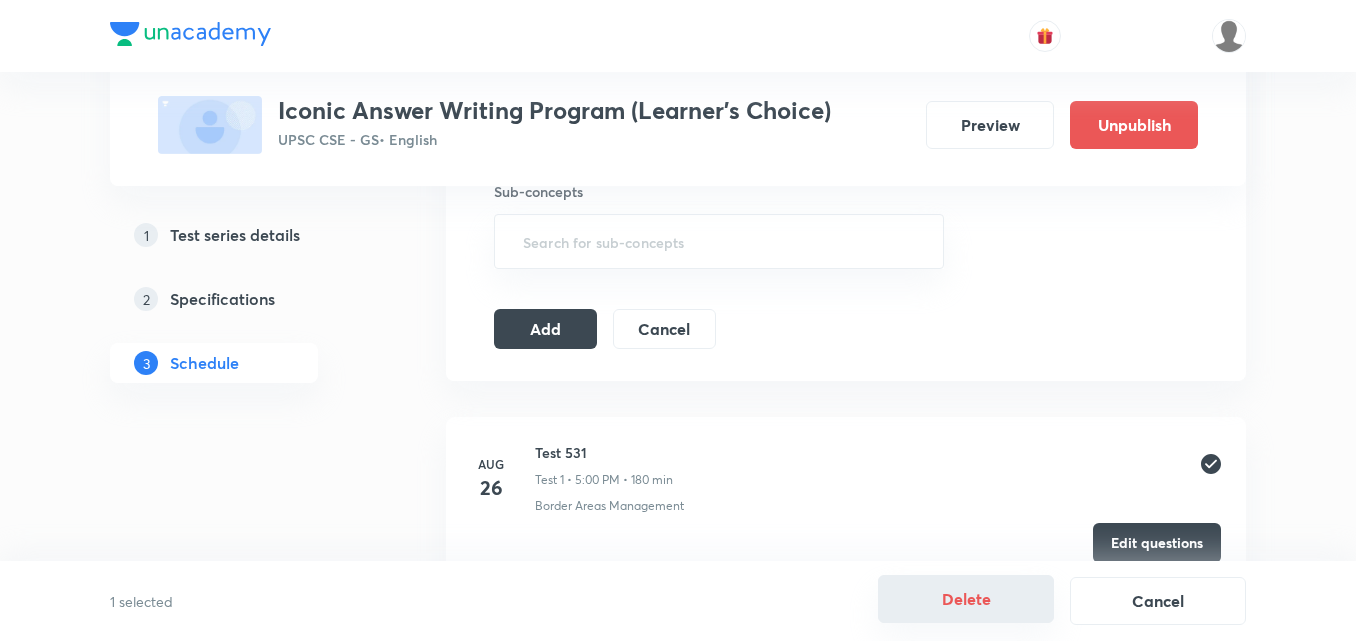 click on "Delete" at bounding box center [966, 599] 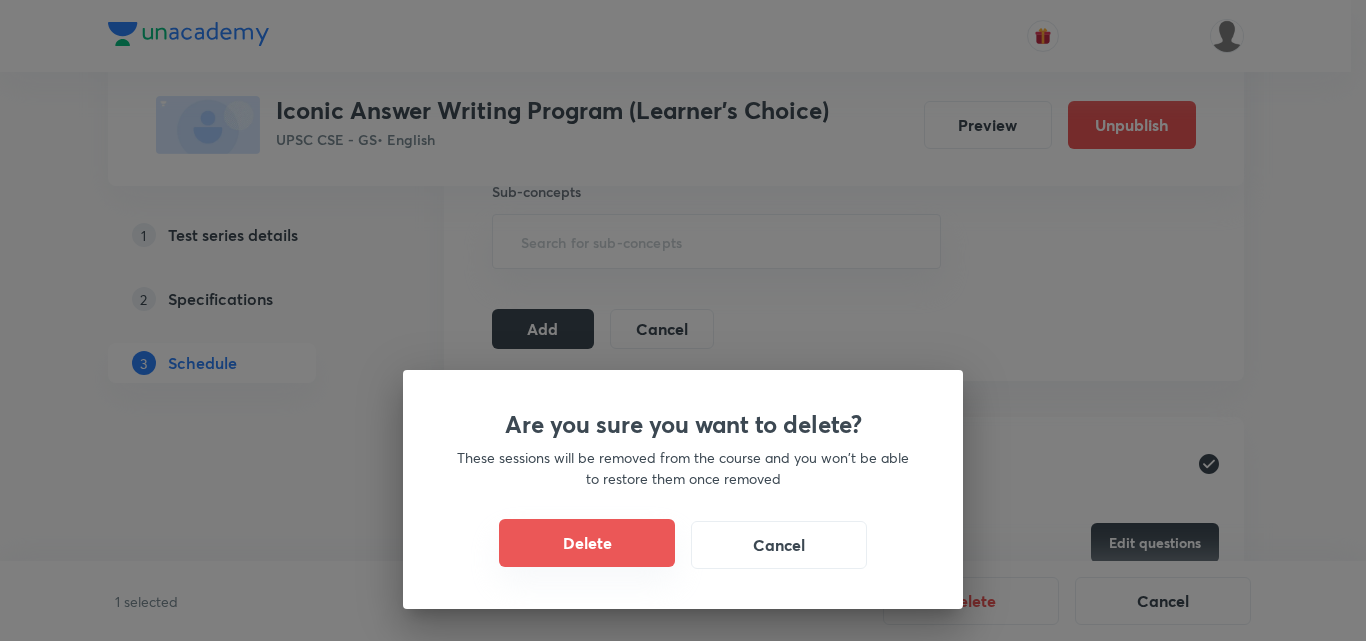 click on "Delete" at bounding box center (587, 543) 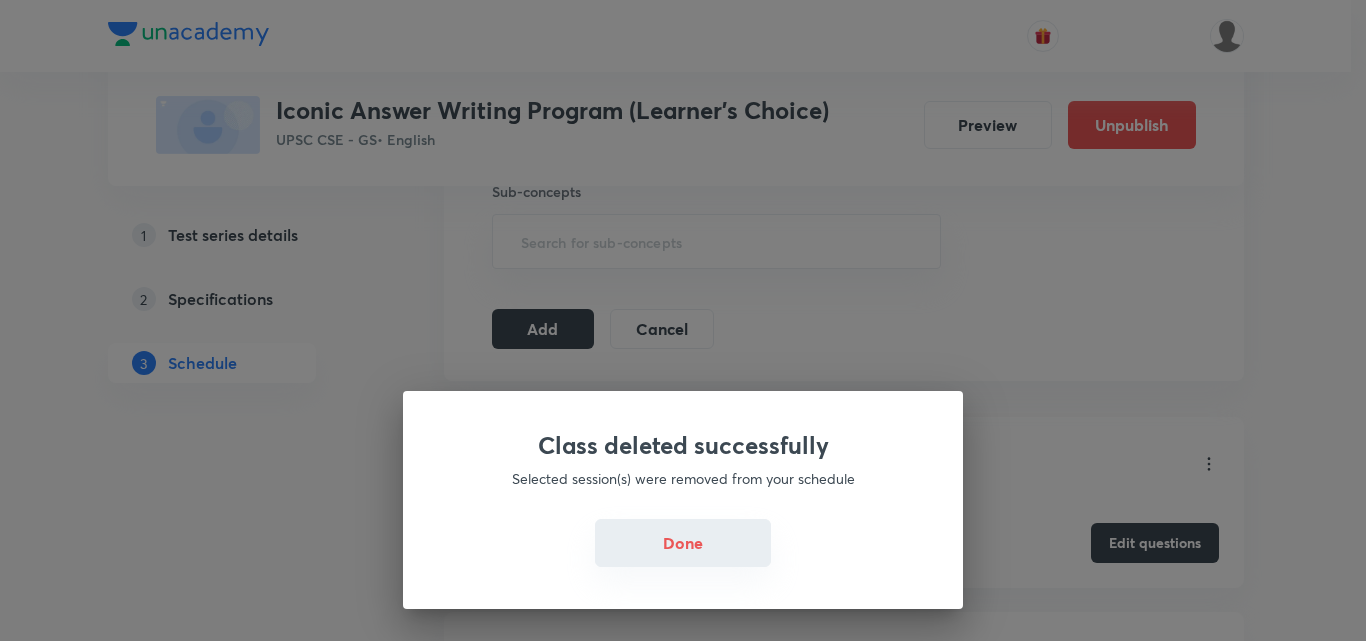click on "Done" at bounding box center [683, 543] 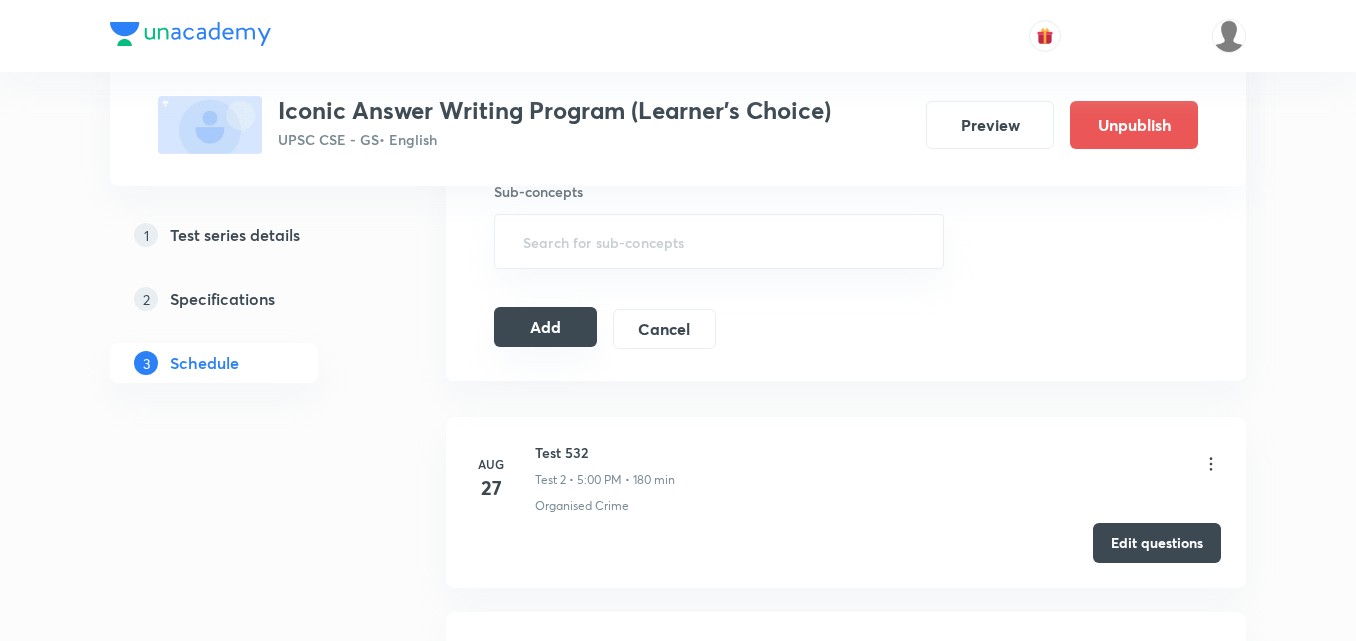 click on "Add" at bounding box center [545, 327] 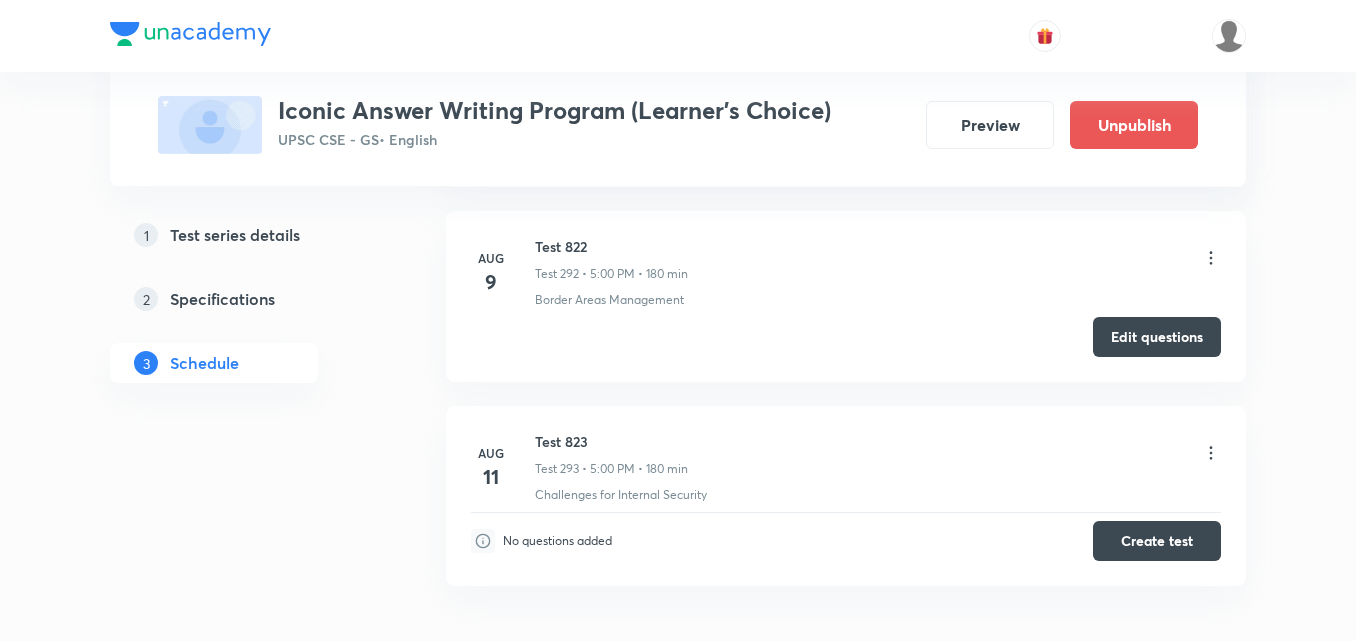 scroll, scrollTop: 57111, scrollLeft: 0, axis: vertical 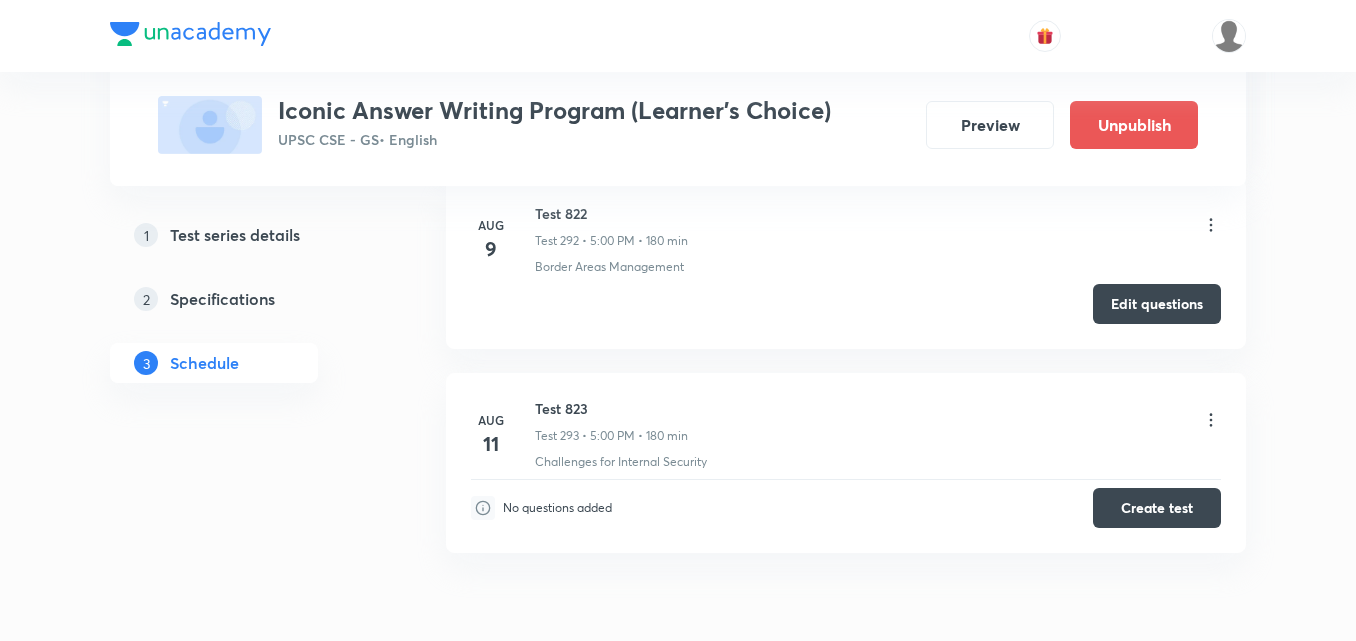 click on "Test 823" at bounding box center (611, 408) 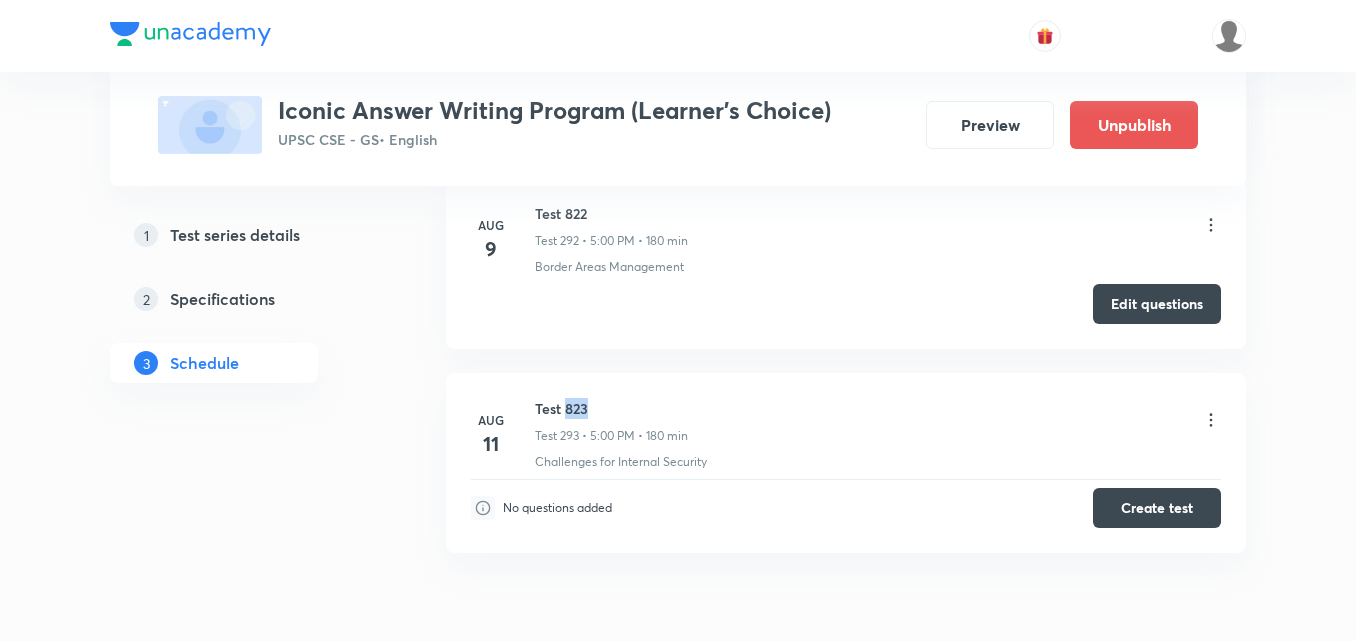 click on "Test 823" at bounding box center [611, 408] 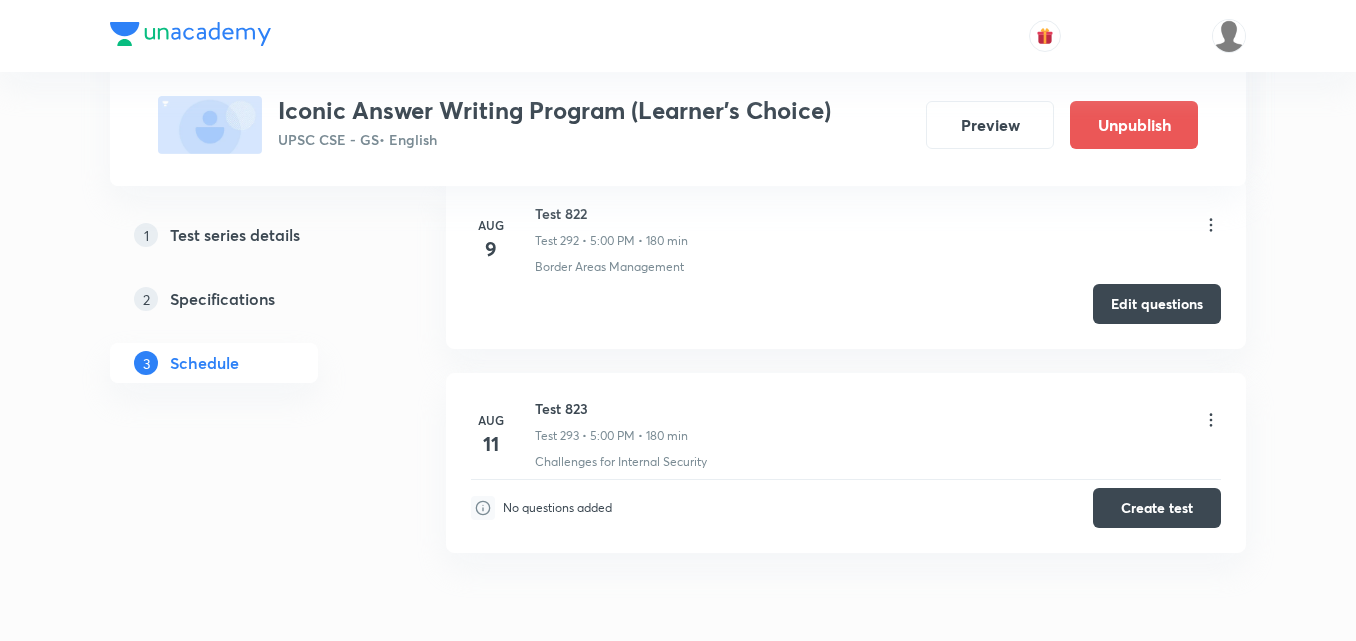 click on "Test 823" at bounding box center (611, 408) 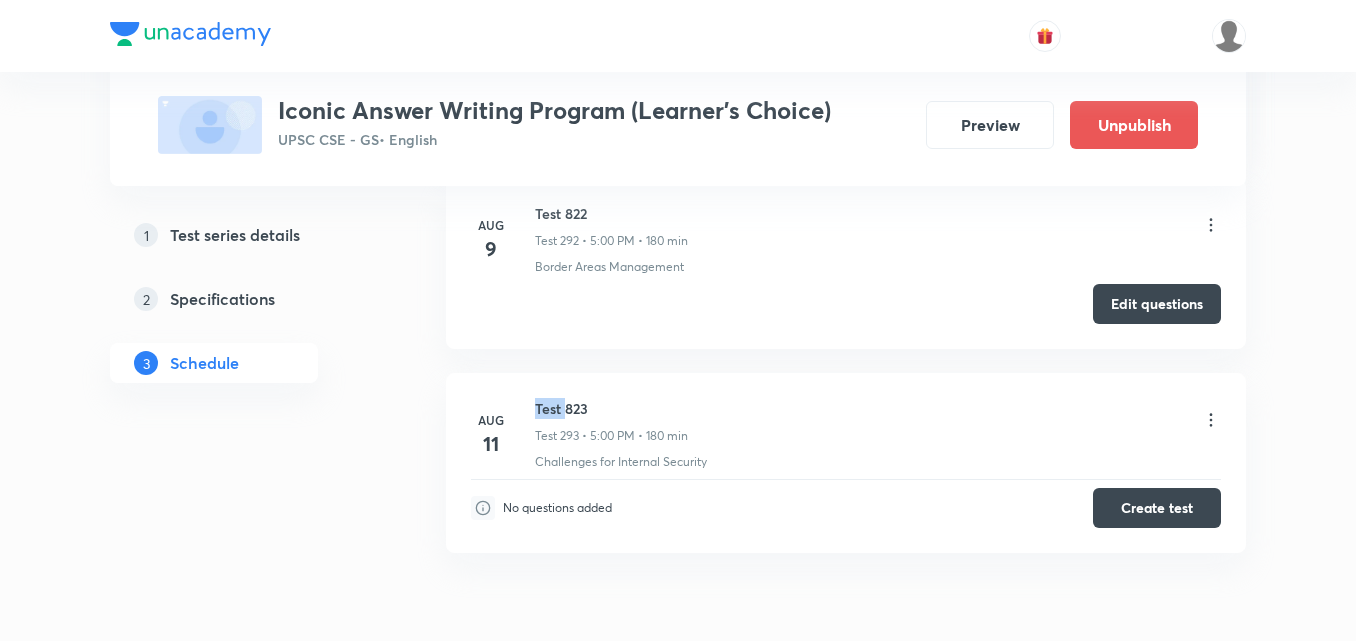 click on "Test 823" at bounding box center [611, 408] 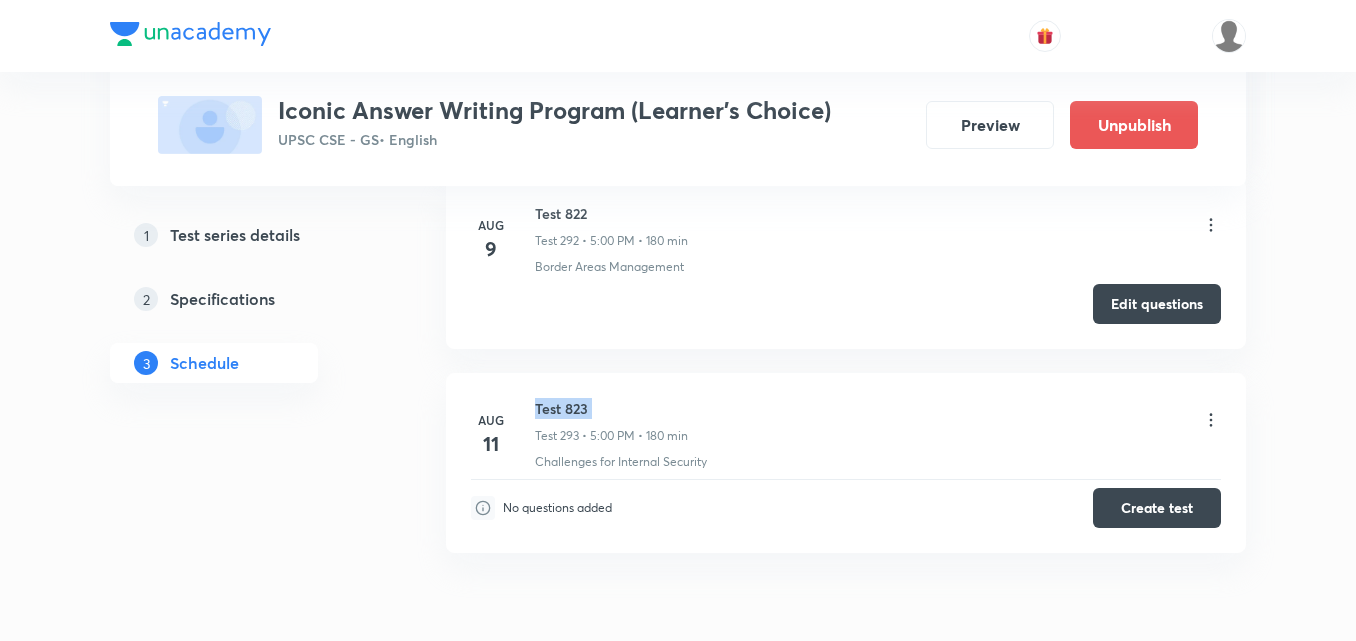 click on "Test 823" at bounding box center (611, 408) 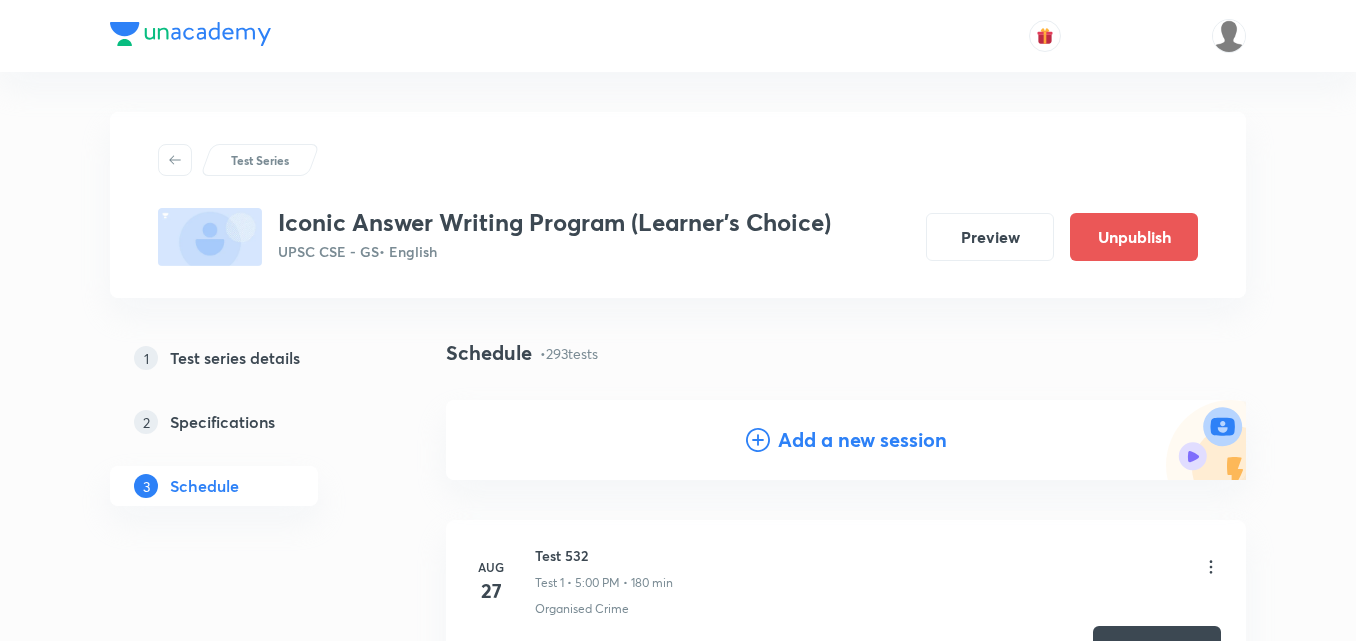 click on "Add a new session" at bounding box center (862, 440) 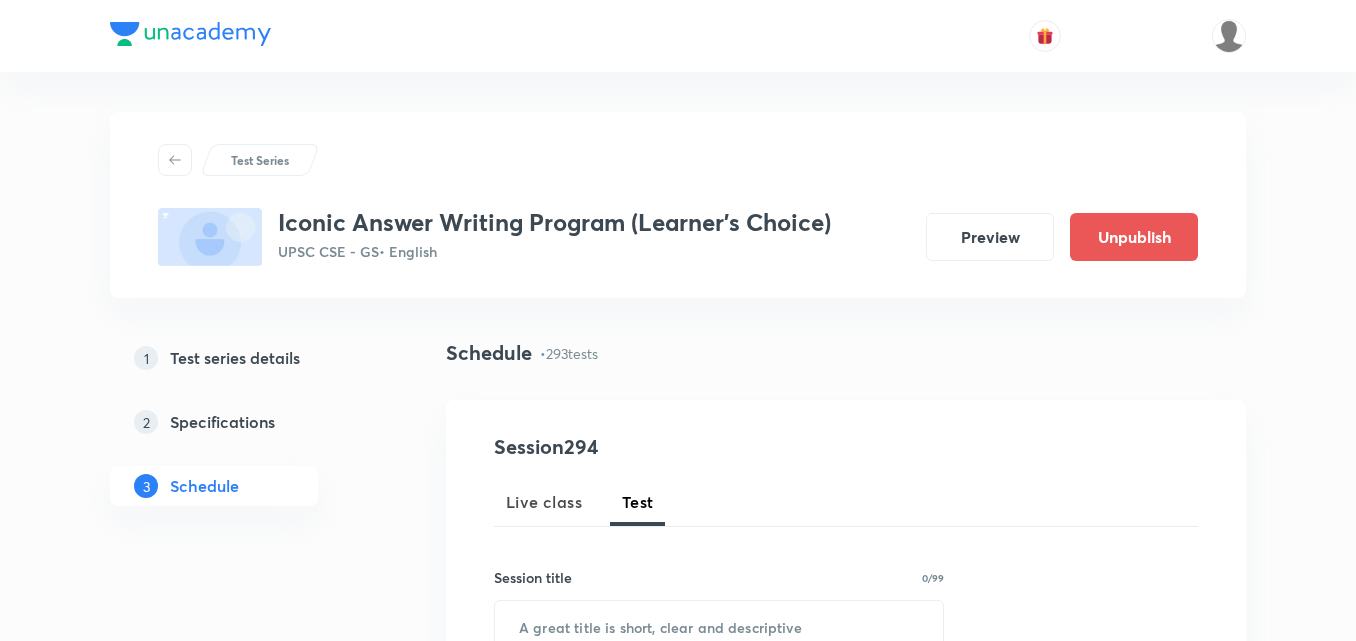 scroll, scrollTop: 200, scrollLeft: 0, axis: vertical 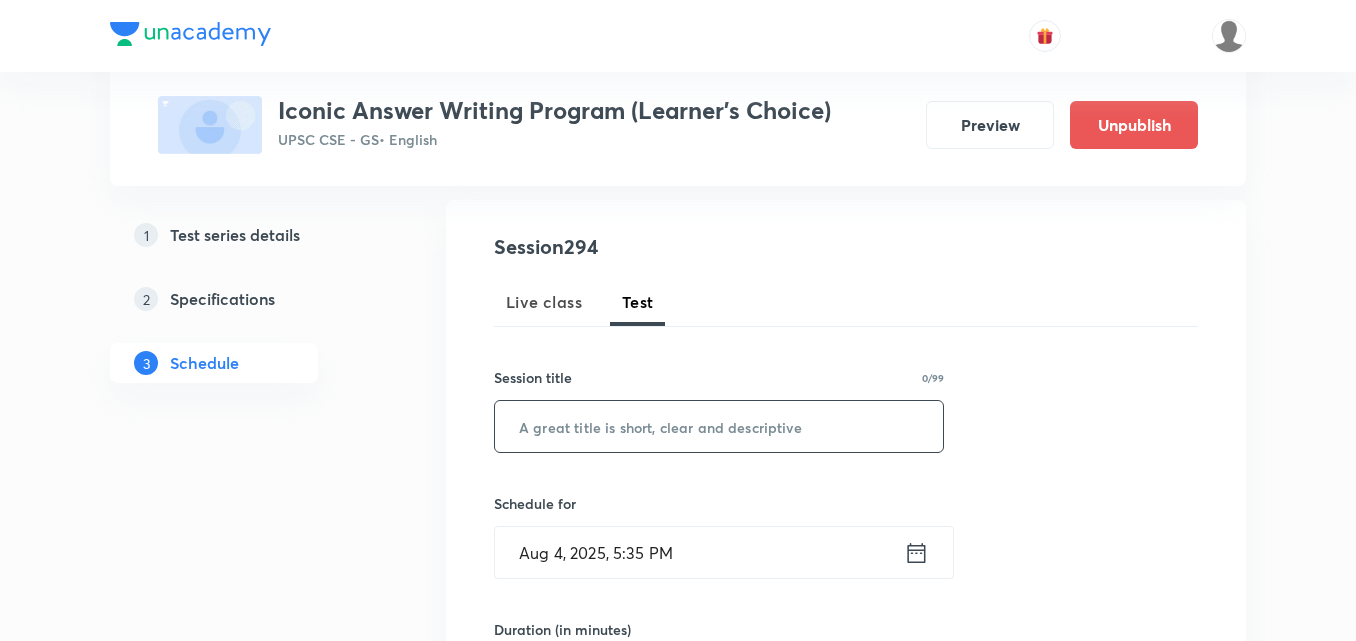 click at bounding box center [719, 426] 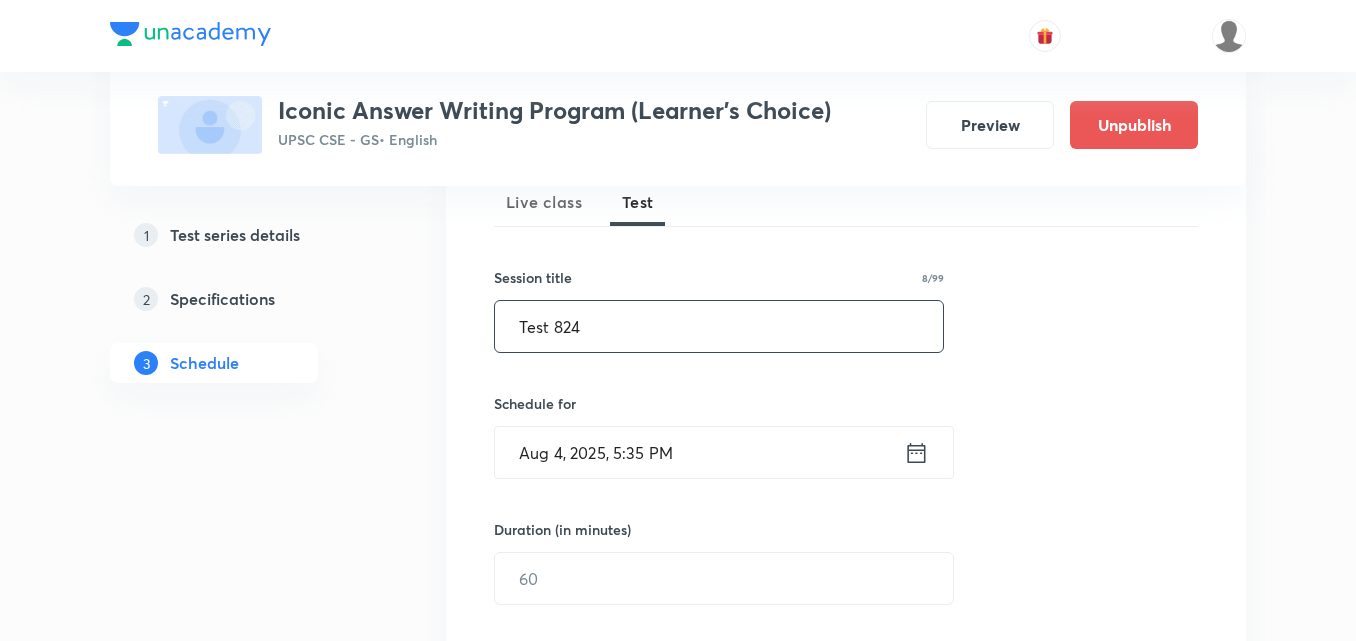 scroll, scrollTop: 400, scrollLeft: 0, axis: vertical 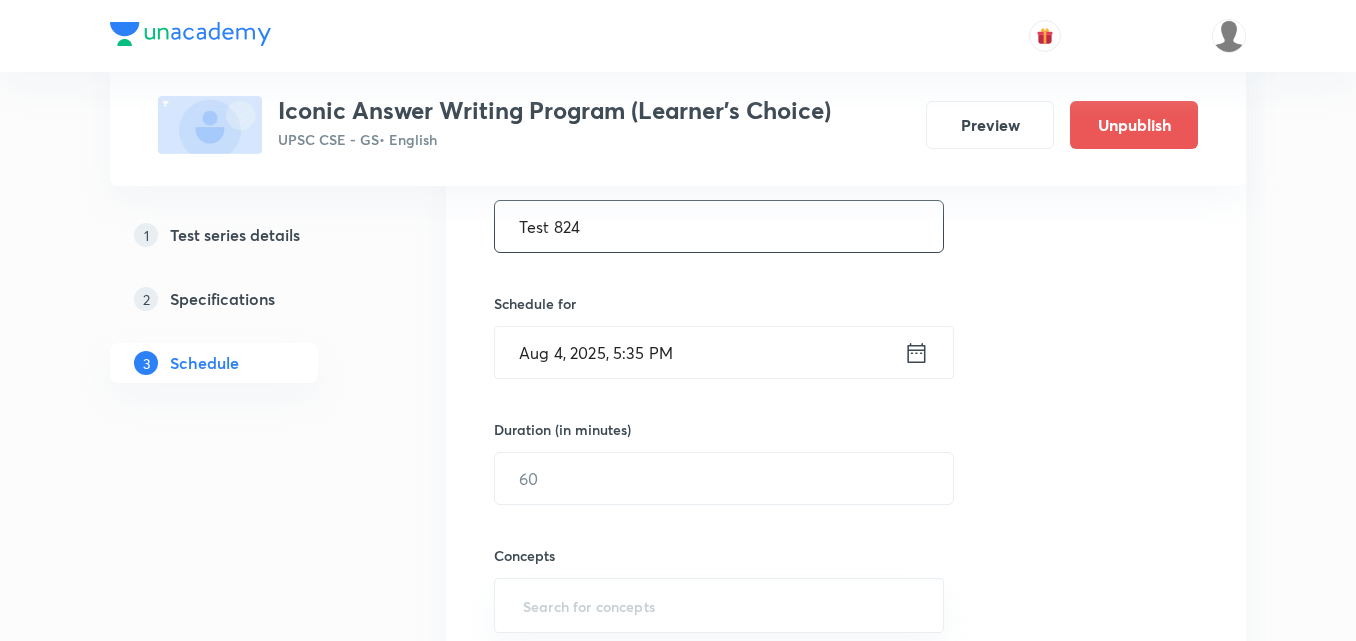 type on "Test 824" 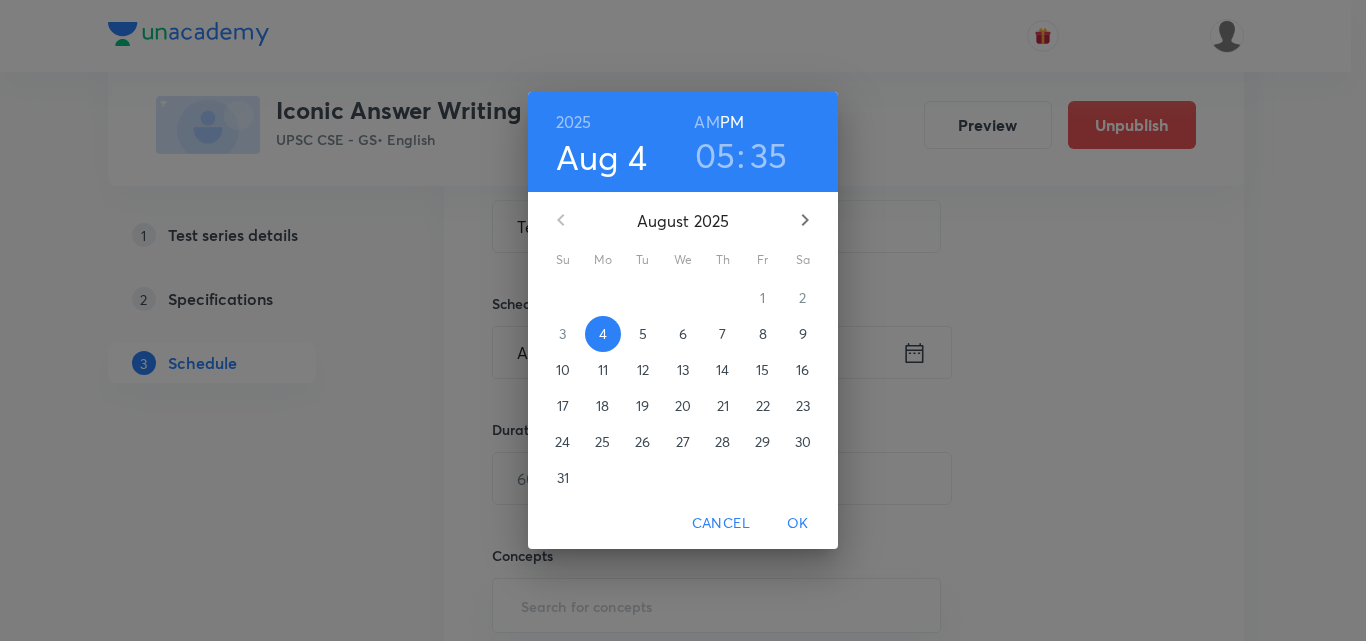 click on "12" at bounding box center [643, 370] 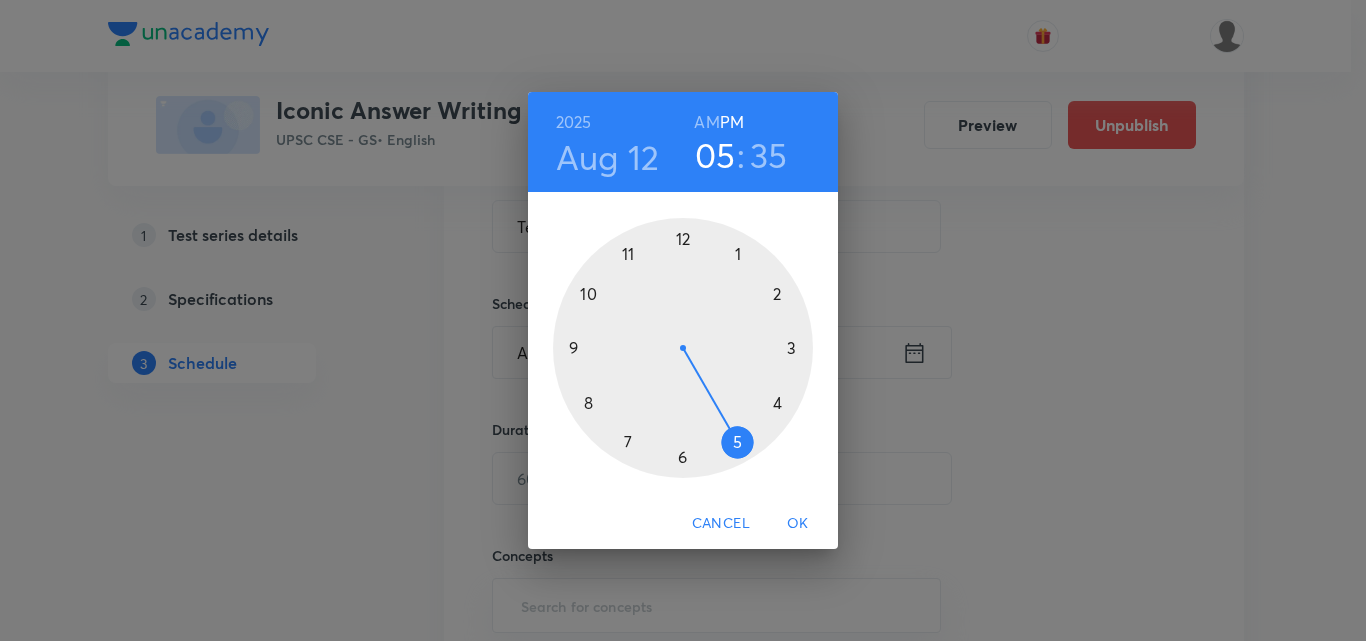 drag, startPoint x: 700, startPoint y: 144, endPoint x: 722, endPoint y: 237, distance: 95.566734 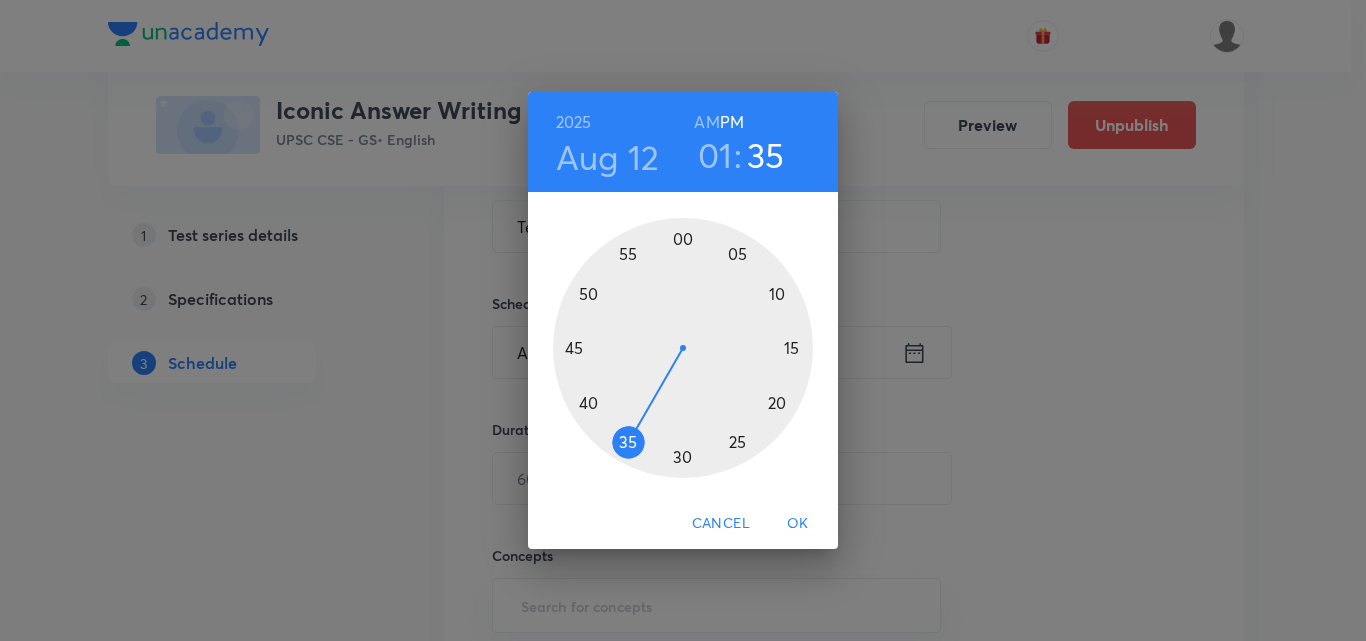 drag, startPoint x: 744, startPoint y: 393, endPoint x: 733, endPoint y: 407, distance: 17.804493 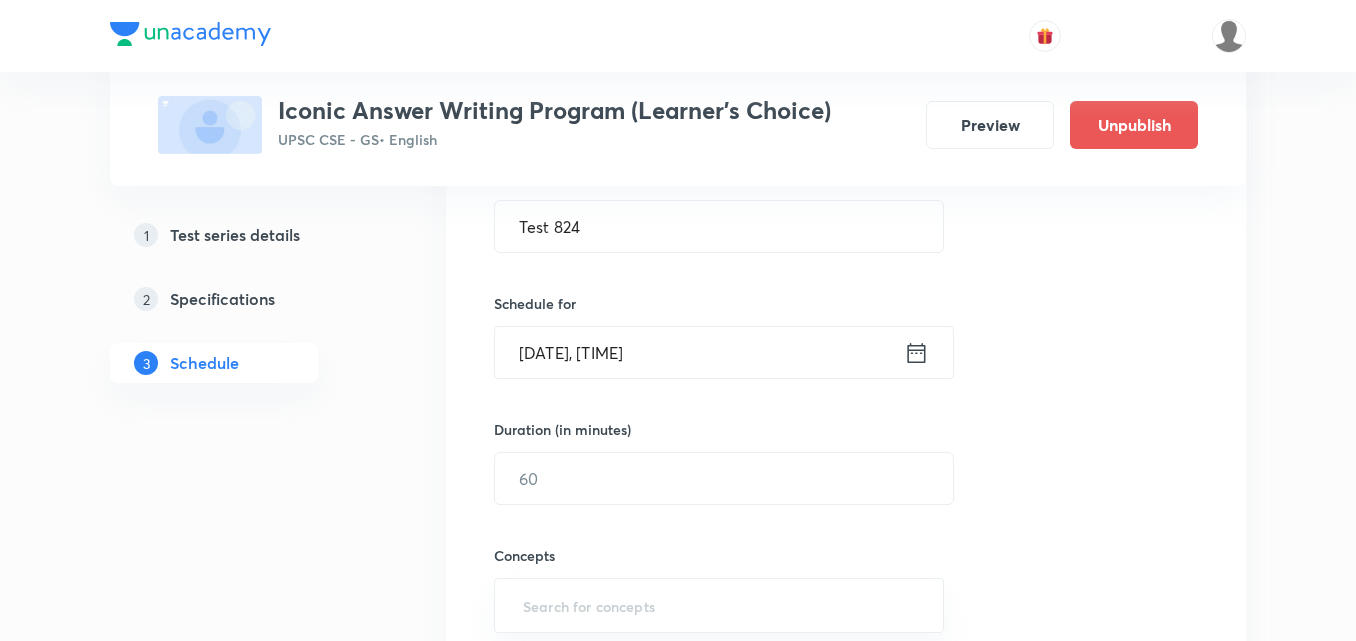 drag, startPoint x: 733, startPoint y: 407, endPoint x: 1171, endPoint y: 416, distance: 438.09247 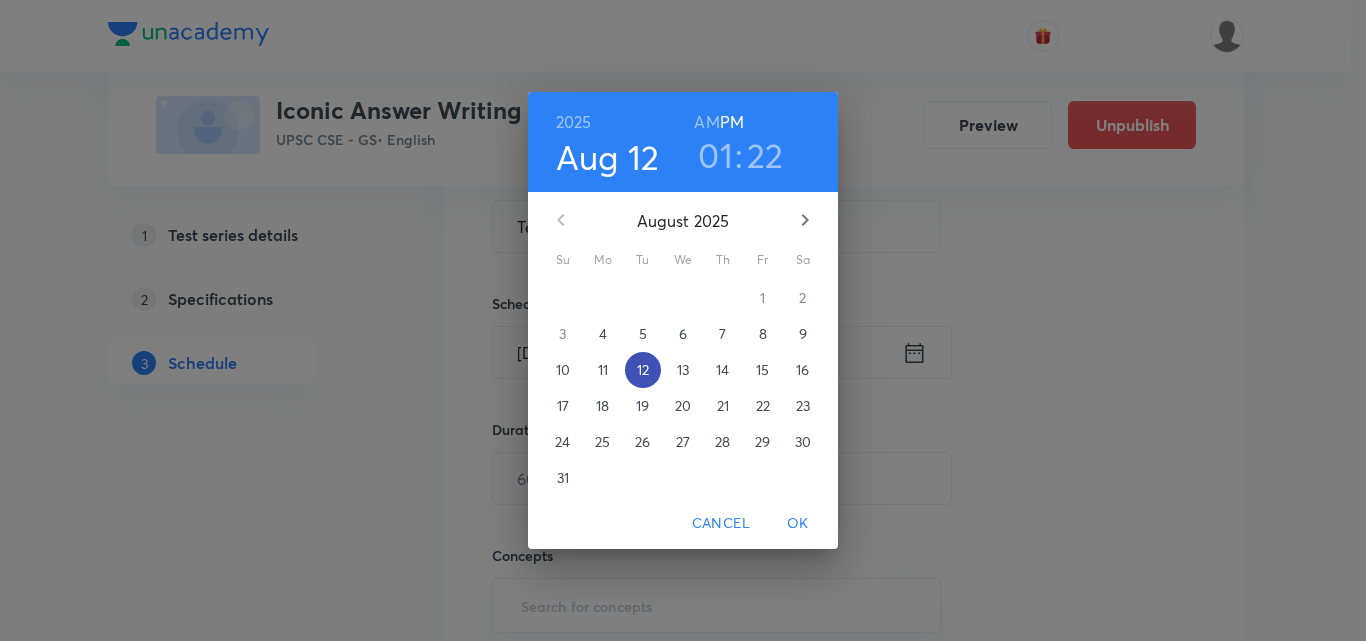 click on "12" at bounding box center [643, 370] 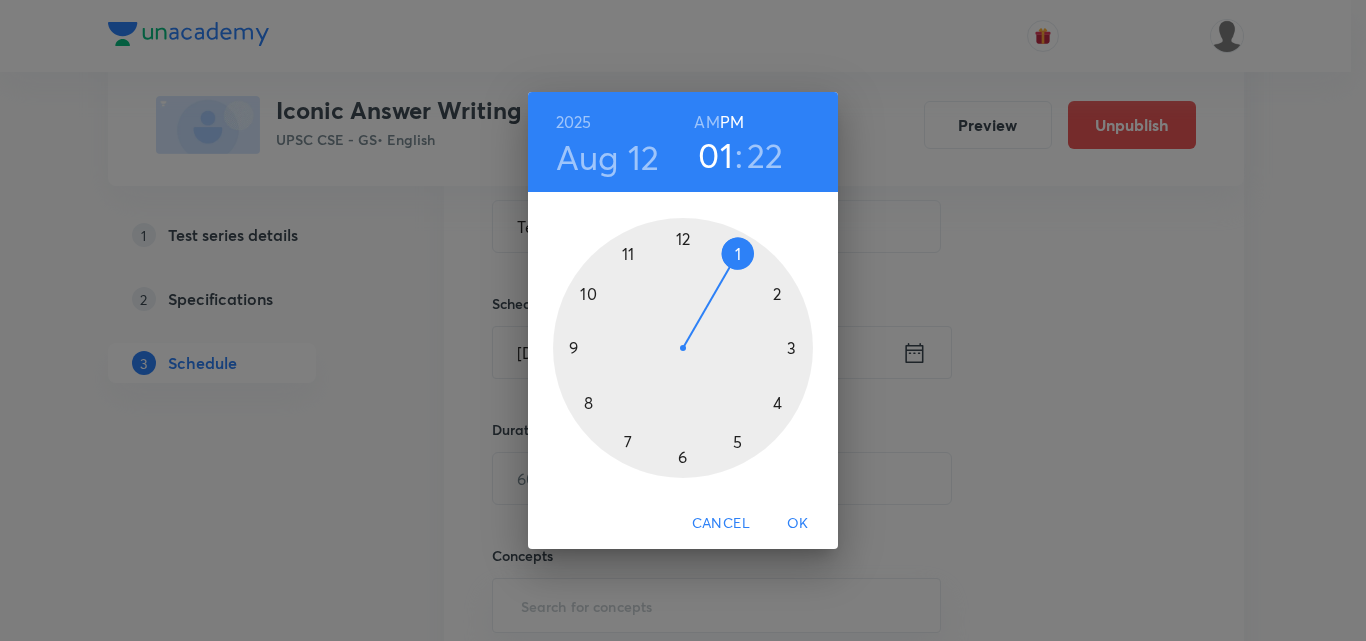 click at bounding box center [683, 348] 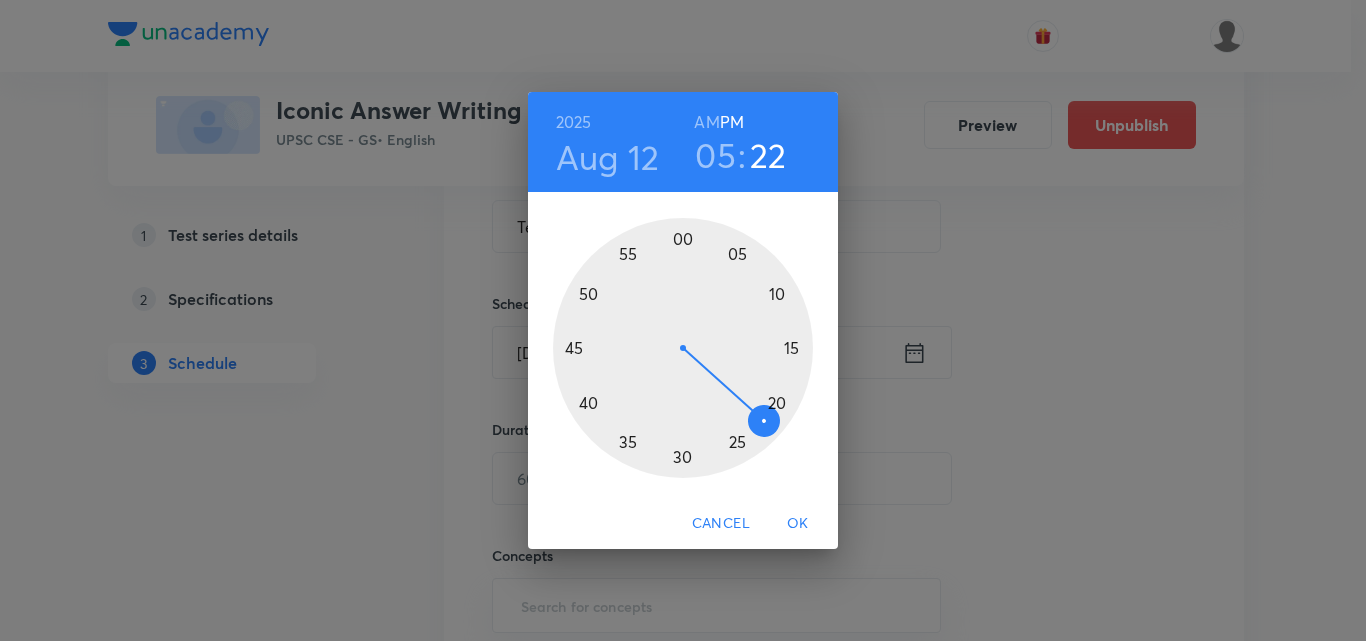 click at bounding box center [683, 348] 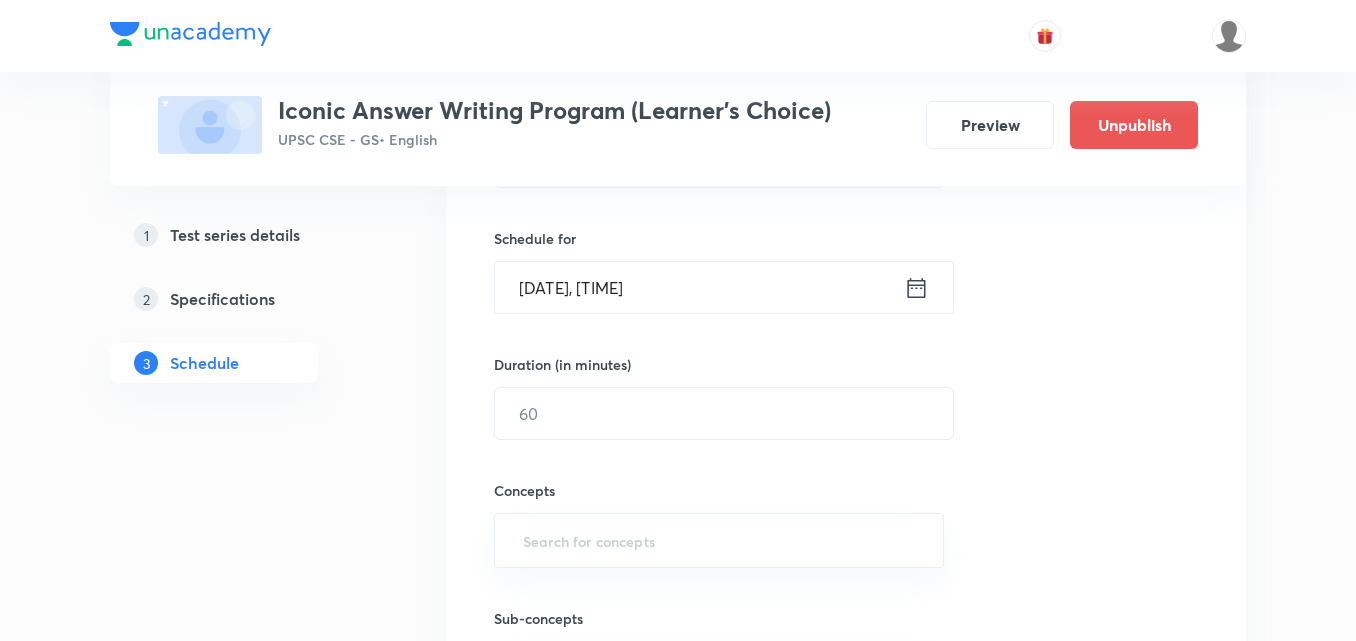 scroll, scrollTop: 500, scrollLeft: 0, axis: vertical 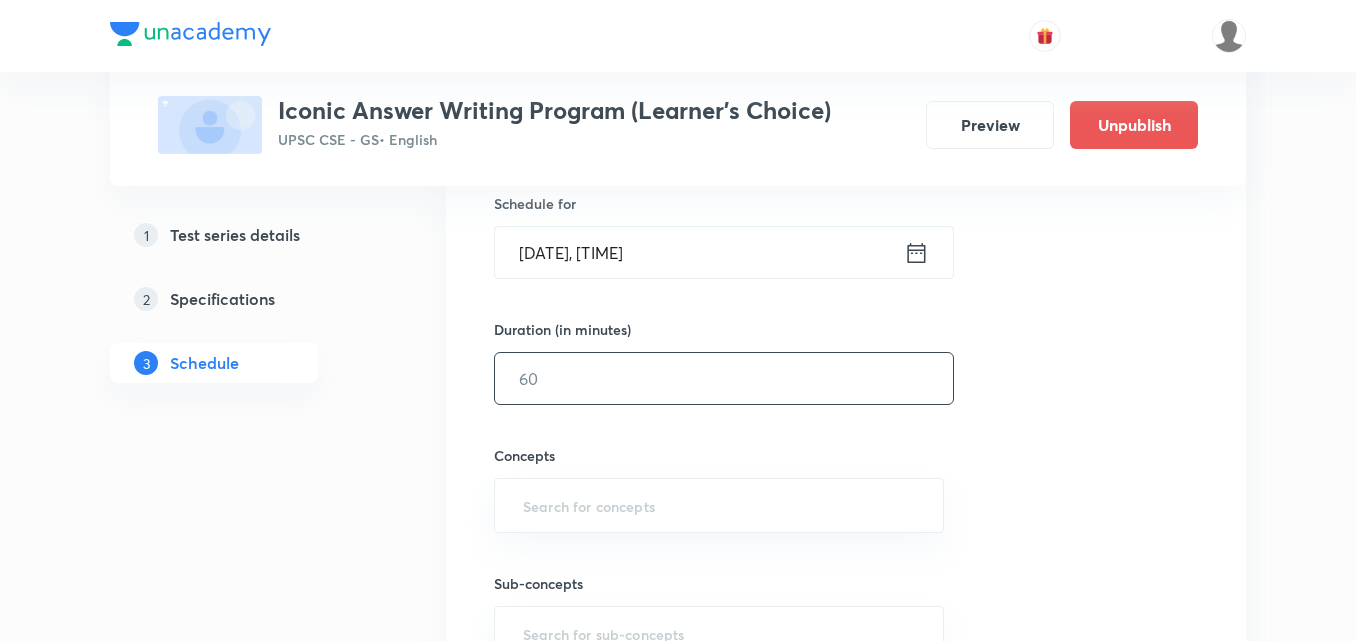 click at bounding box center (724, 378) 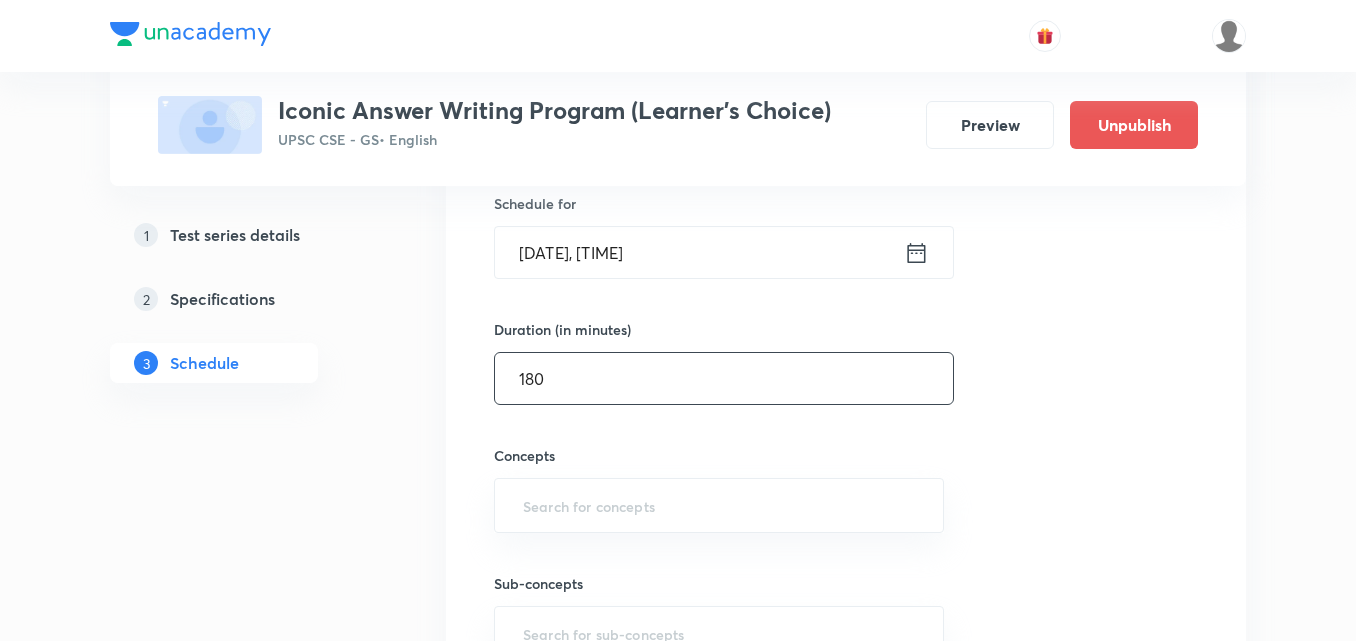 type on "180" 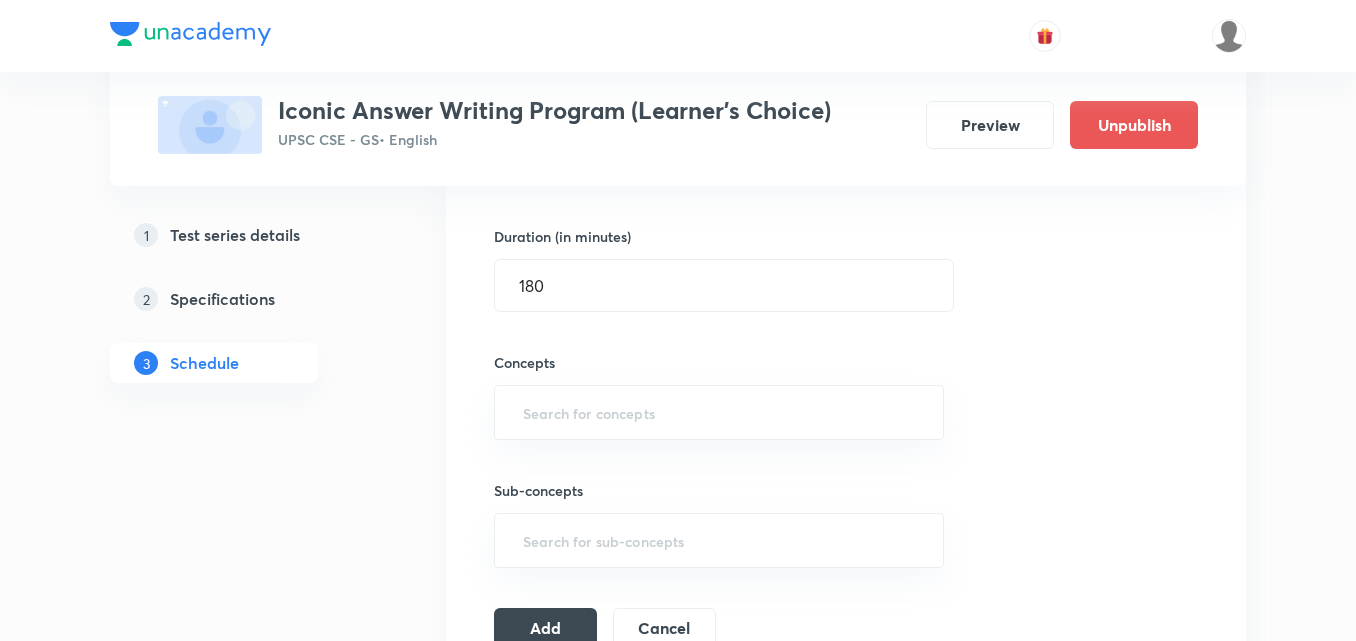 scroll, scrollTop: 700, scrollLeft: 0, axis: vertical 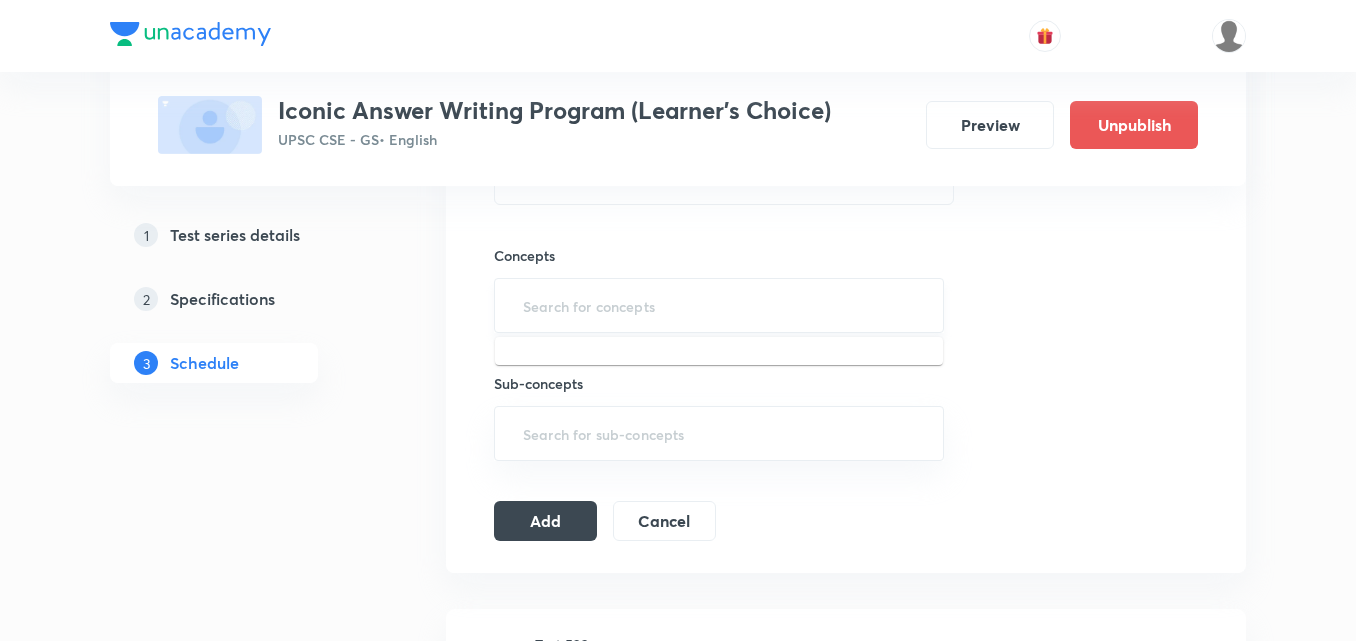 click at bounding box center (719, 305) 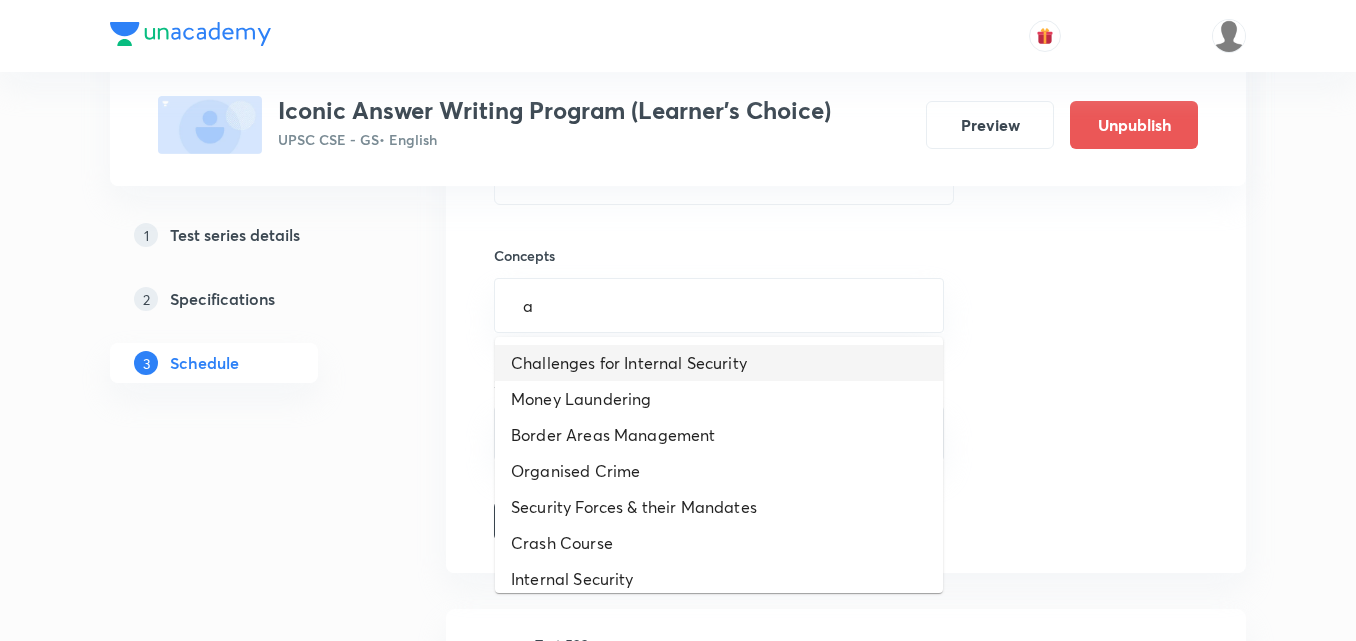 click on "Challenges for Internal Security" at bounding box center (719, 363) 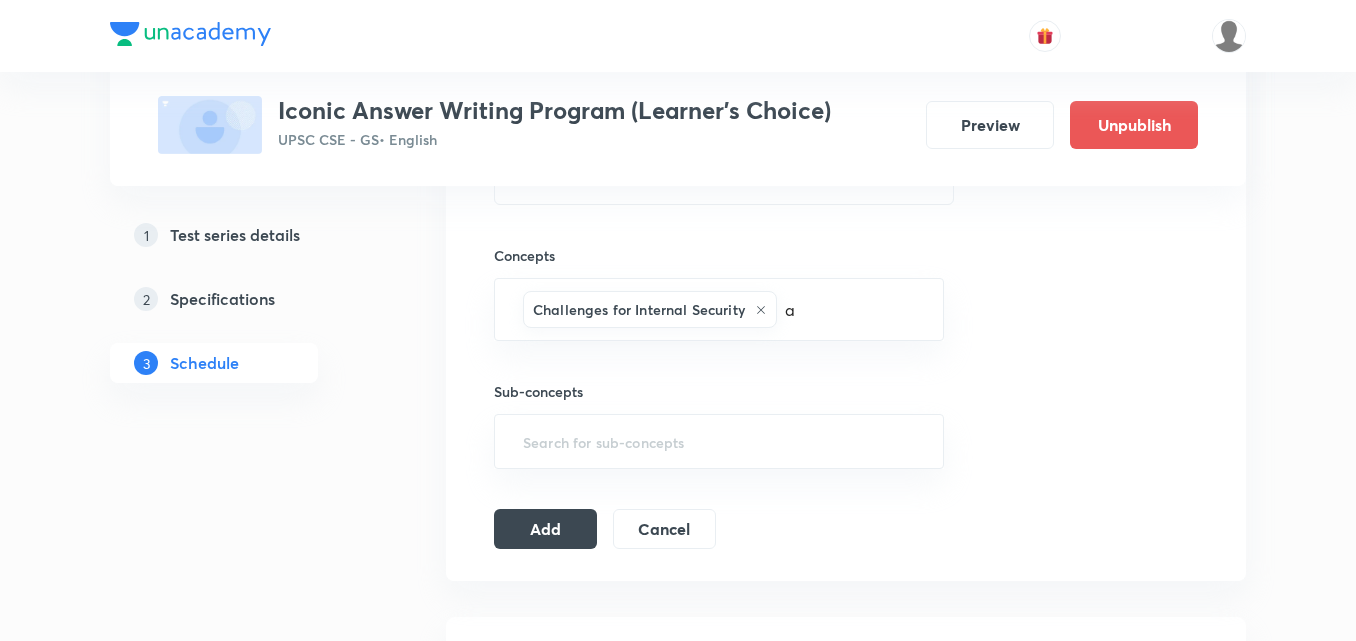 type 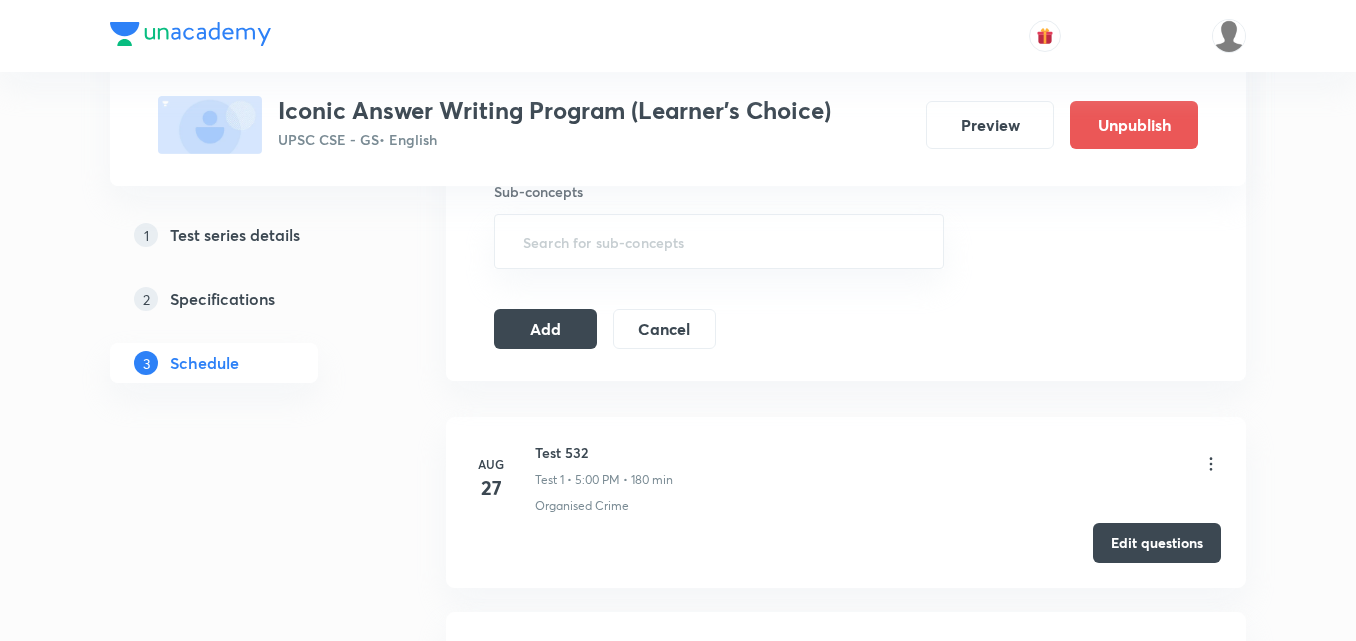 scroll, scrollTop: 1000, scrollLeft: 0, axis: vertical 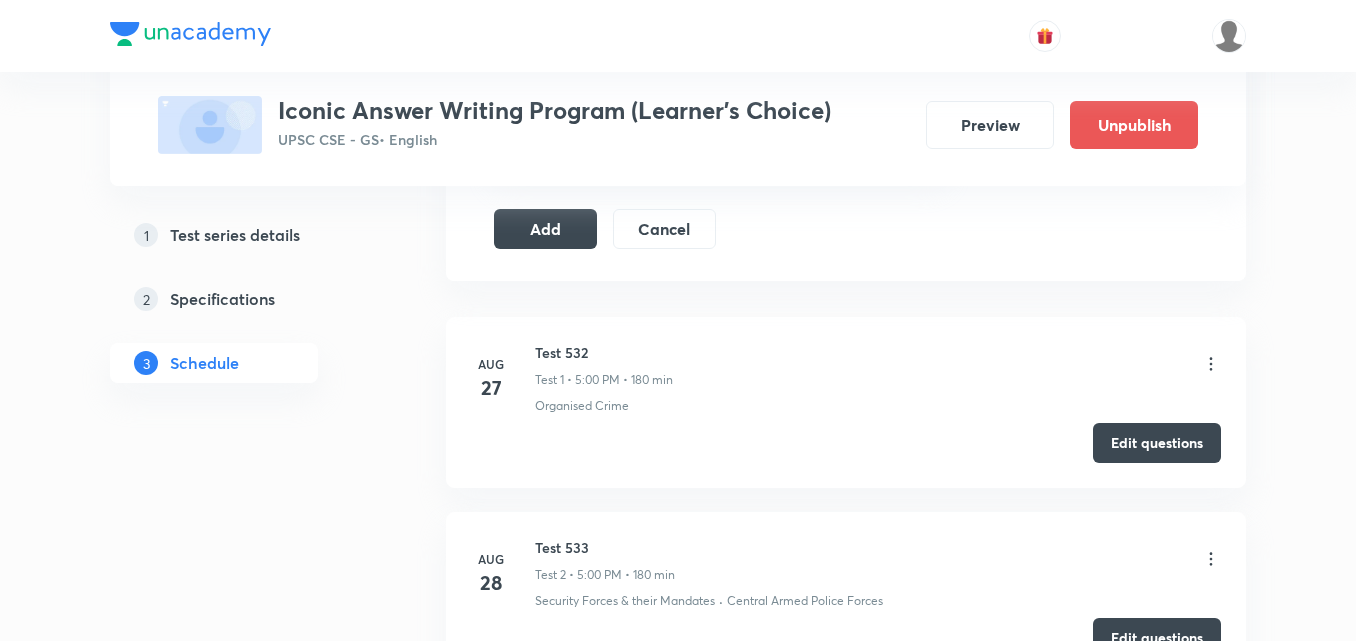 click 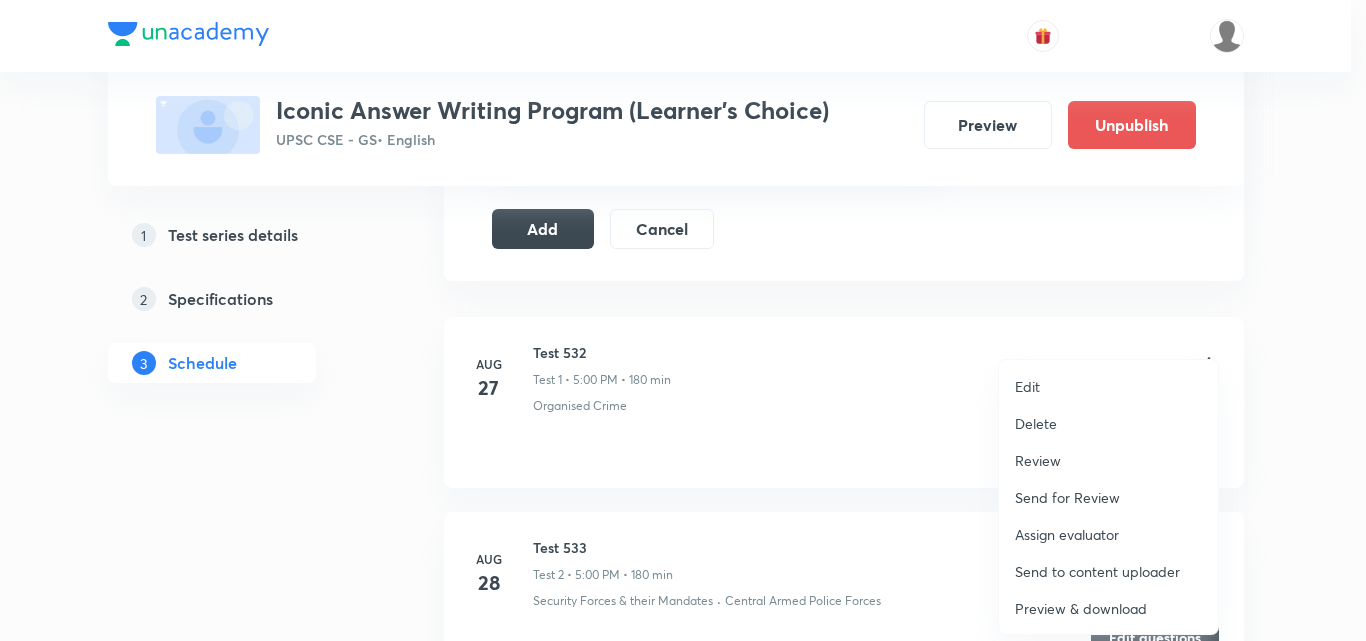 click on "Delete" at bounding box center (1036, 423) 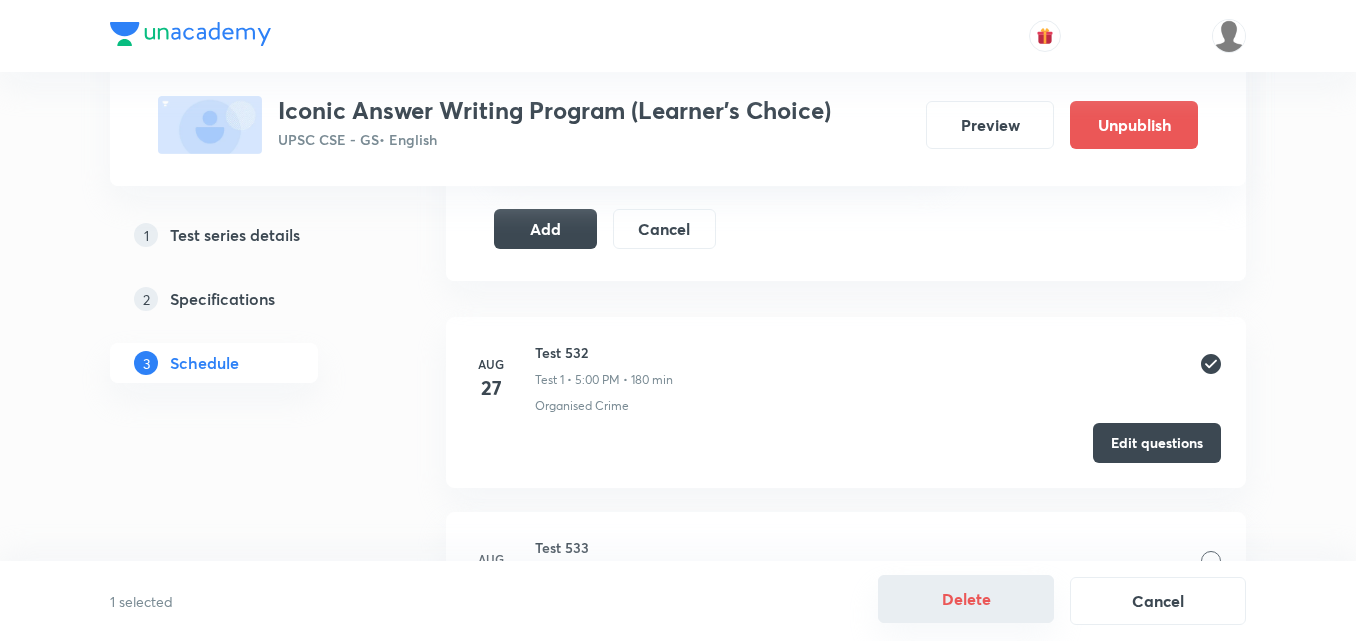 click on "Delete" at bounding box center [966, 599] 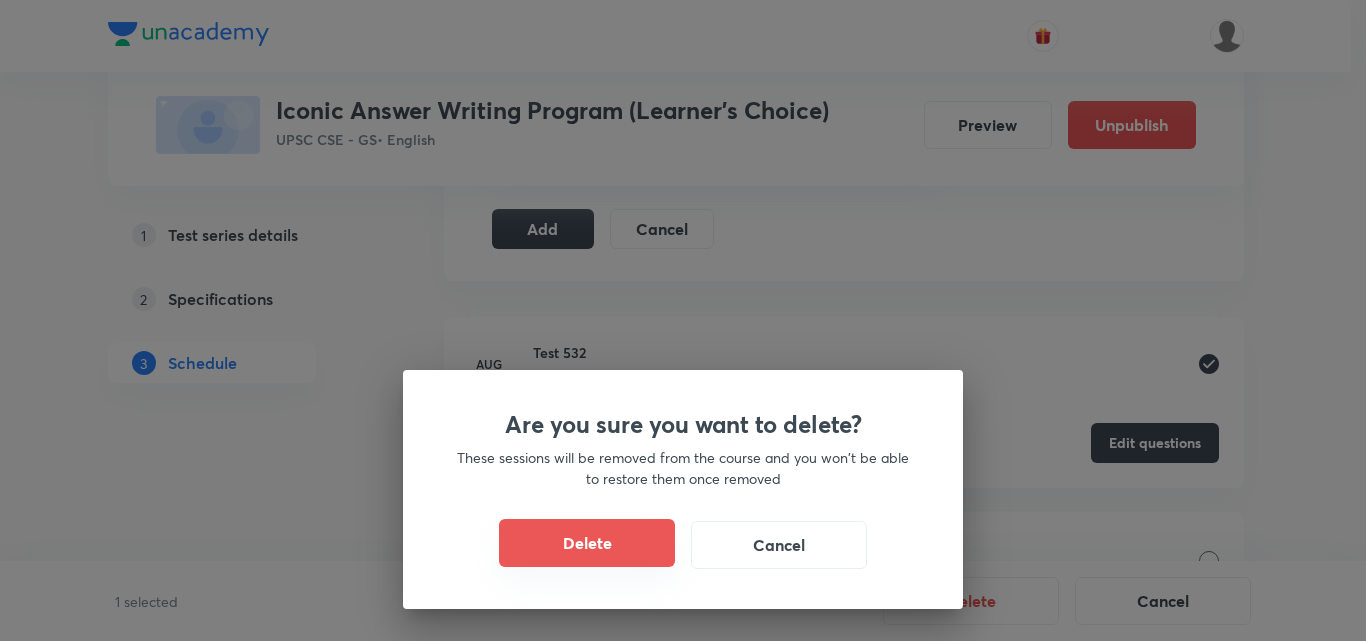 click on "Delete" at bounding box center (587, 543) 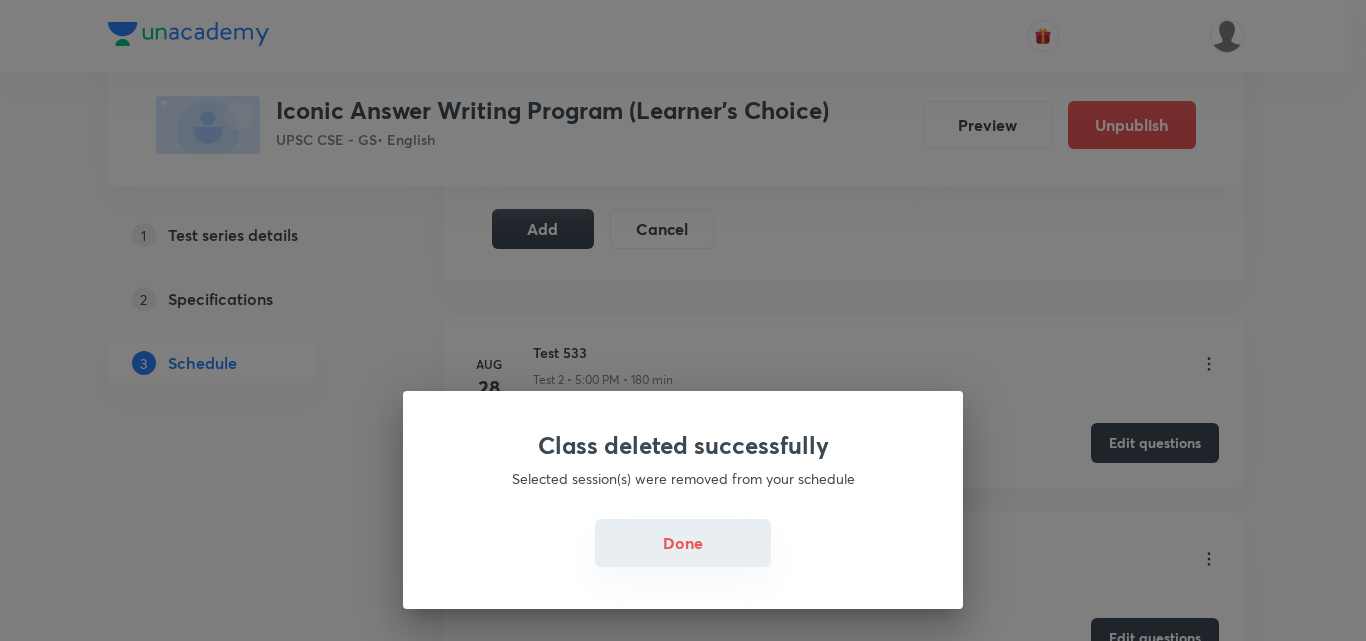 click on "Done" at bounding box center (683, 543) 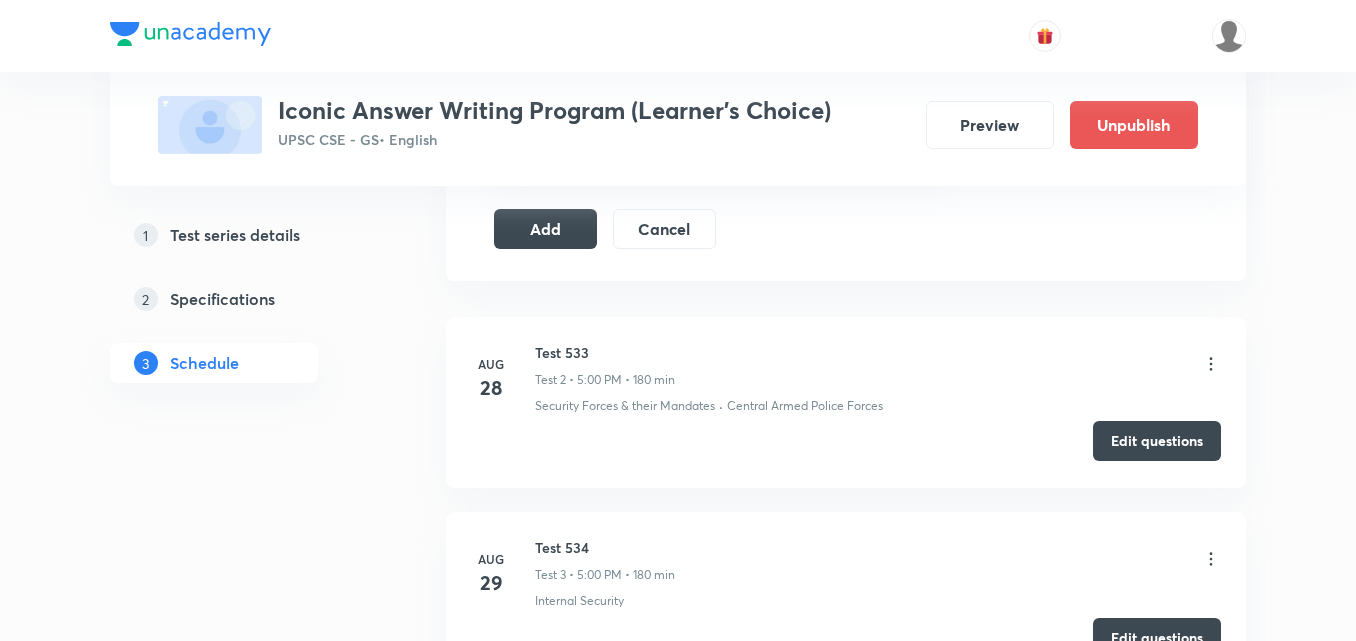 click on "Edit questions" at bounding box center [1157, 441] 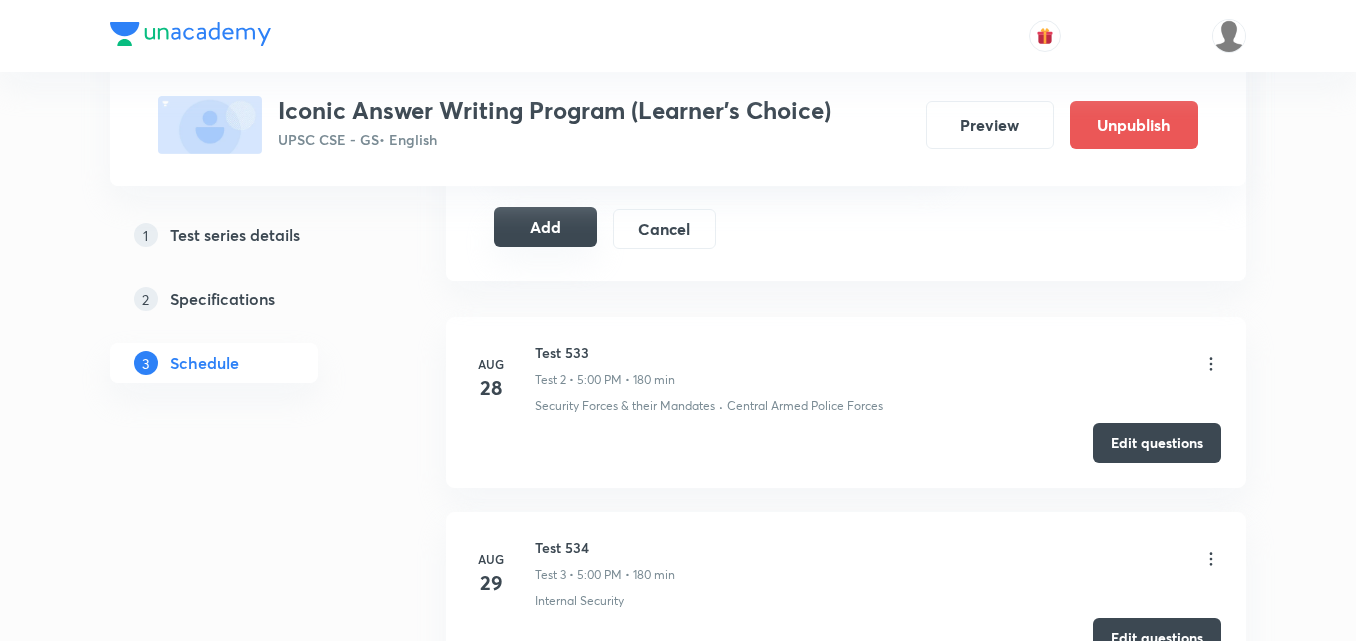 click on "Add" at bounding box center [545, 227] 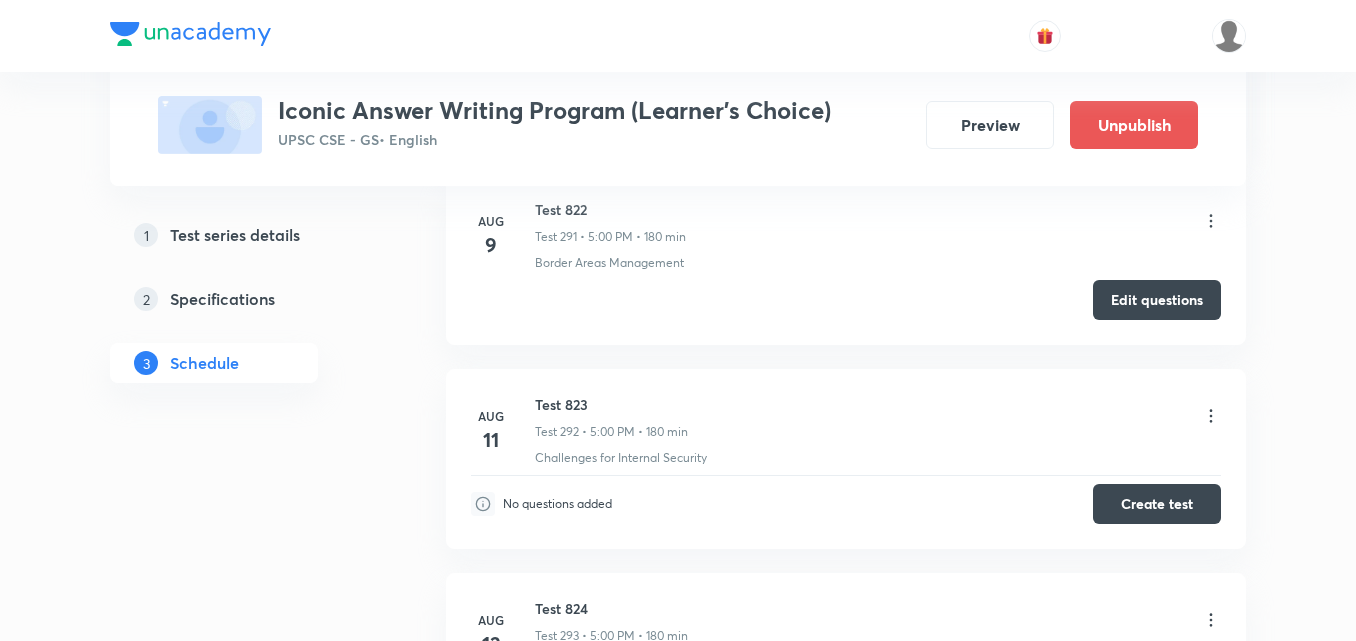 scroll, scrollTop: 57020, scrollLeft: 0, axis: vertical 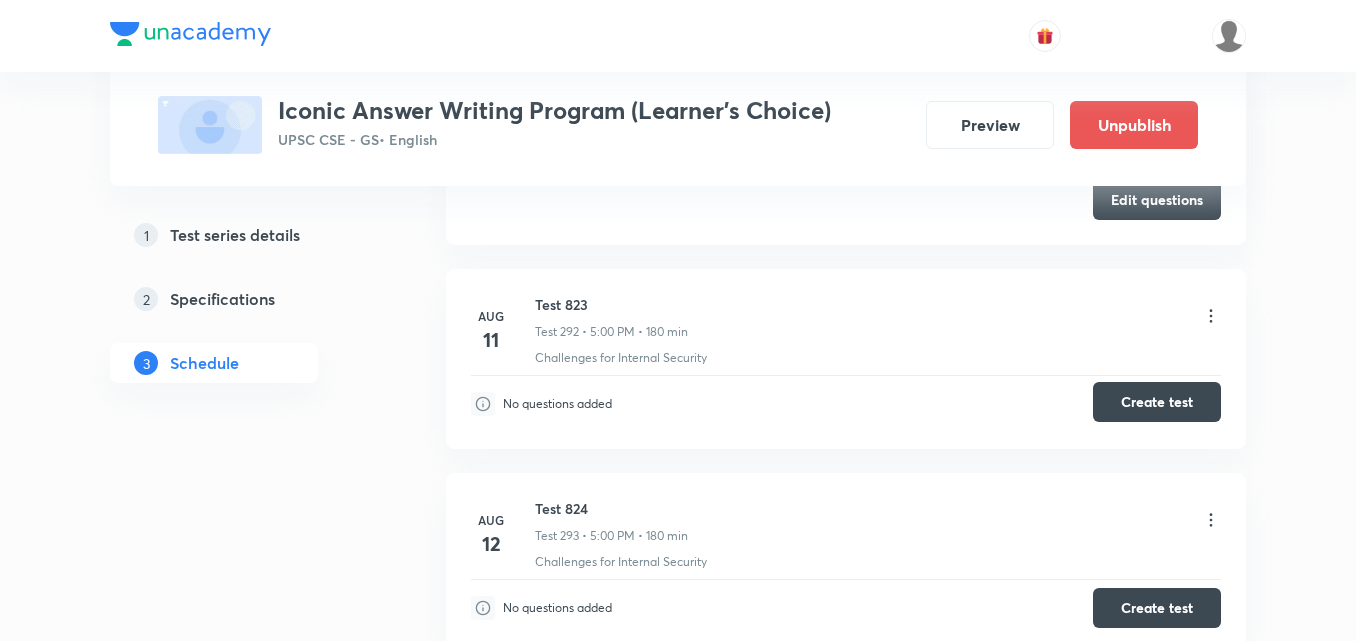 click on "Create test" at bounding box center (1157, 402) 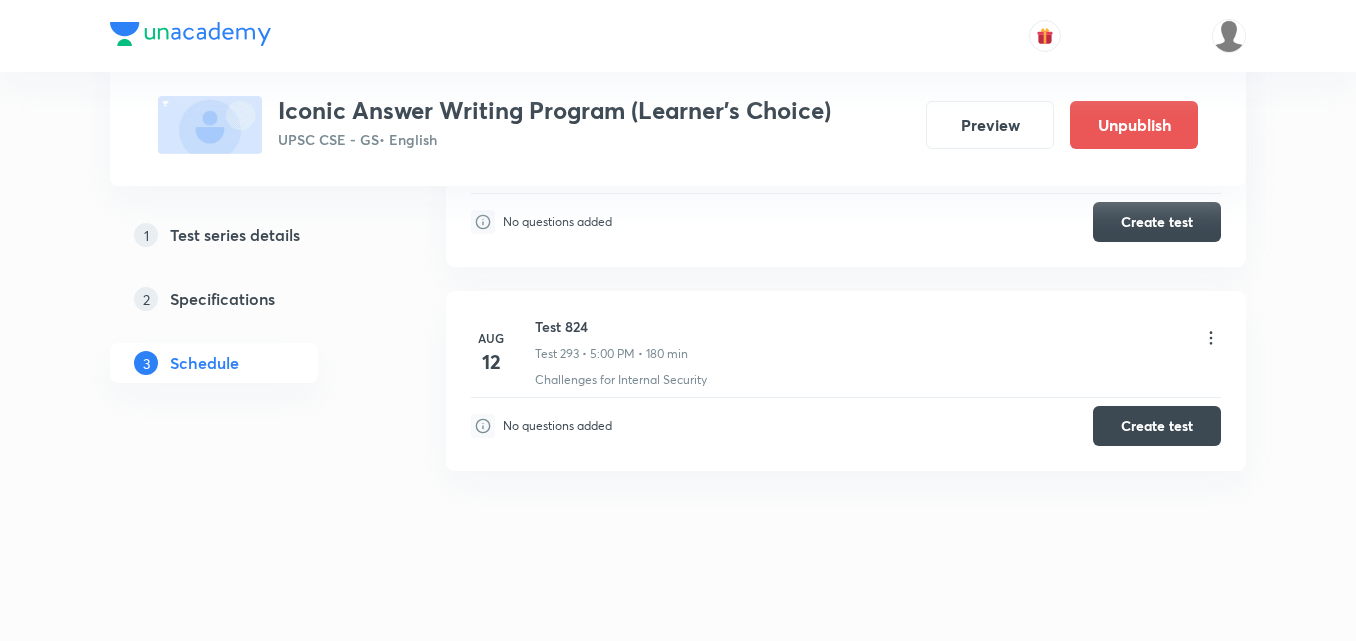 scroll, scrollTop: 57220, scrollLeft: 0, axis: vertical 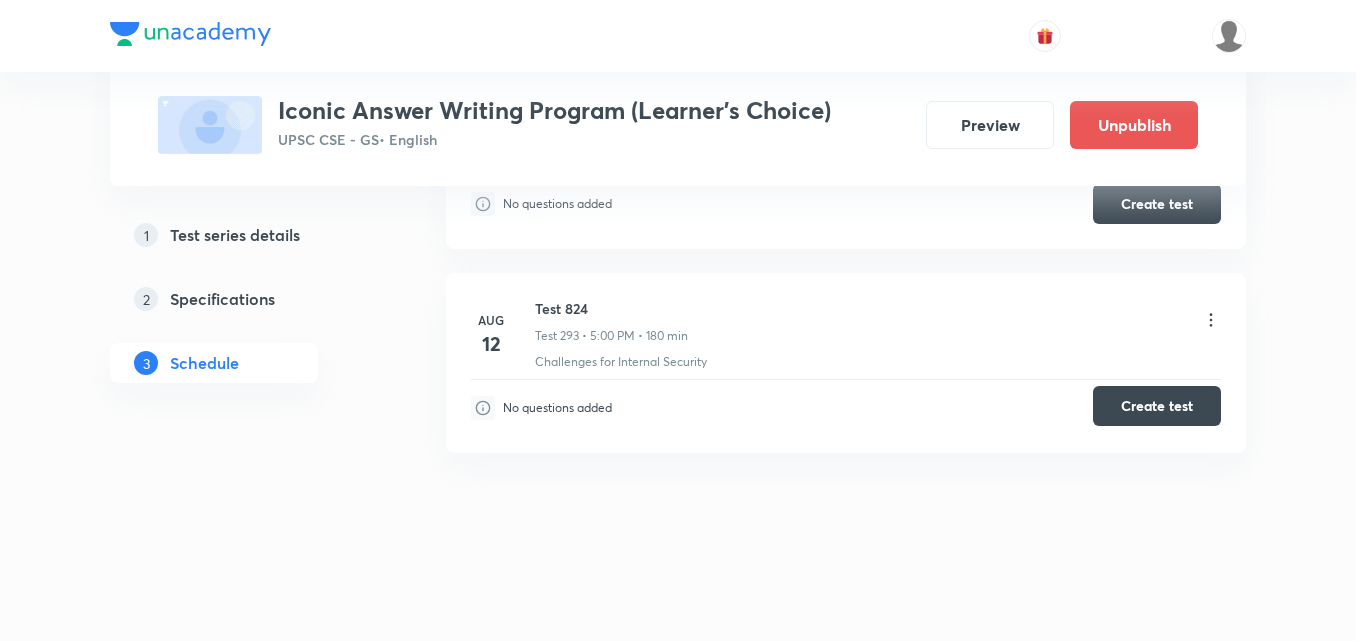 click on "Create test" at bounding box center (1157, 406) 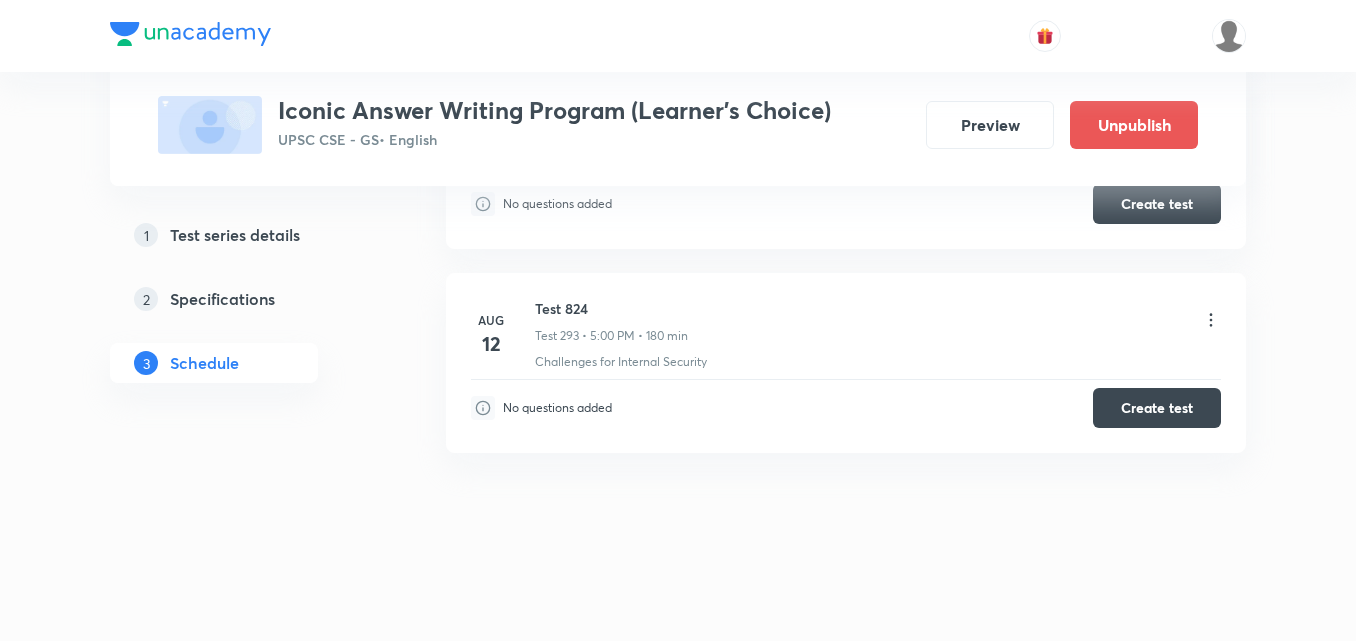 click on "Schedule •  293  tests Add a new session Aug 28 Test 533 Test 1 • 5:00 PM • 180 min Security Forces & their Mandates · Central Armed Police Forces Edit questions Aug 29 Test 534 Test 2 • 5:00 PM • 180 min Internal Security Edit questions Aug 30 Test 535 Test 3 • 5:00 PM • 180 min Science and Technology in India Edit questions Aug 31 Test 536 Test 4 • 5:00 PM • 180 min Challenges for Internal Security · Non-State Actors as Issue of Security Threat Edit questions Sep 2 Test 537 Test 5 • 5:00 PM • 180 min New Technologies Edit questions Sep 3 Test 538 Test 6 • 5:00 PM • 180 min Organised Crime · Future of the Links Between Terrorism & Organised Crime Edit questions Sep 4 Test 539 Test 7 • 5:00 PM • 180 min India’s Relations with the World · Cultural Interaction with Asian Countries Edit questions Sep 5 Test 540 Test 8 • 5:00 PM • 180 min Environmental Pollution Edit questions Sep 6 Test 541 Test 9 • 5:00 PM • 180 min Challenges for Internal Security Edit questions Sep" at bounding box center [846, -28139] 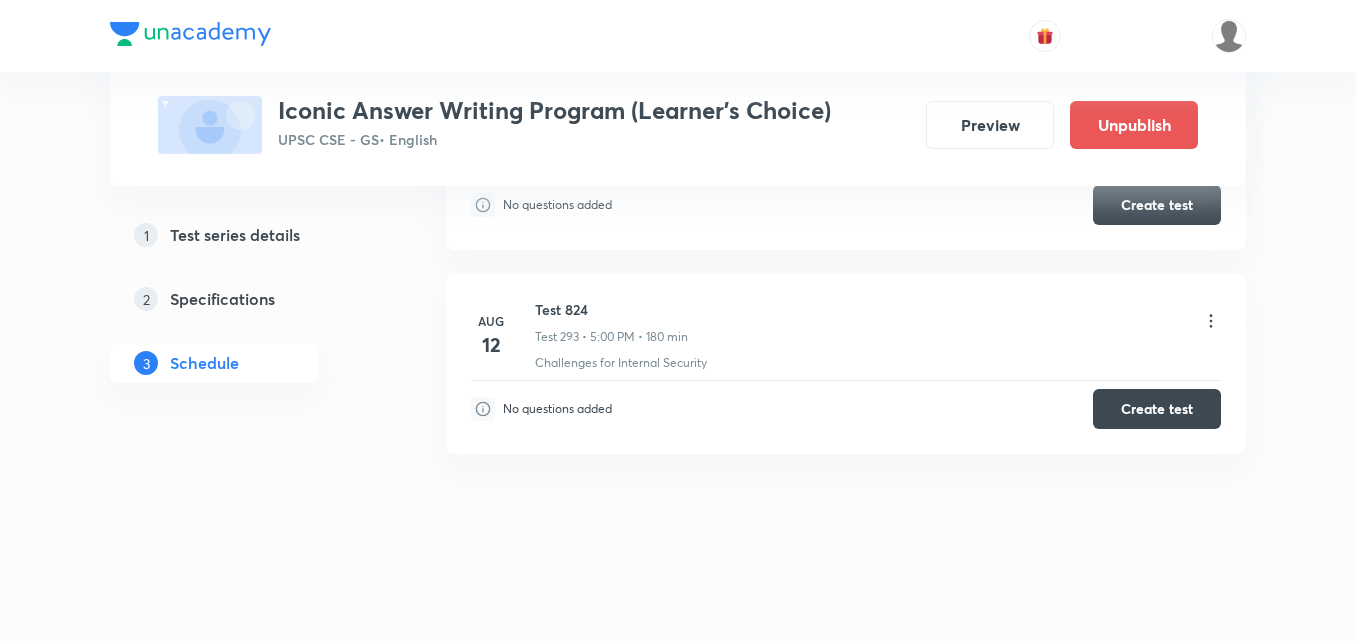 scroll, scrollTop: 57220, scrollLeft: 0, axis: vertical 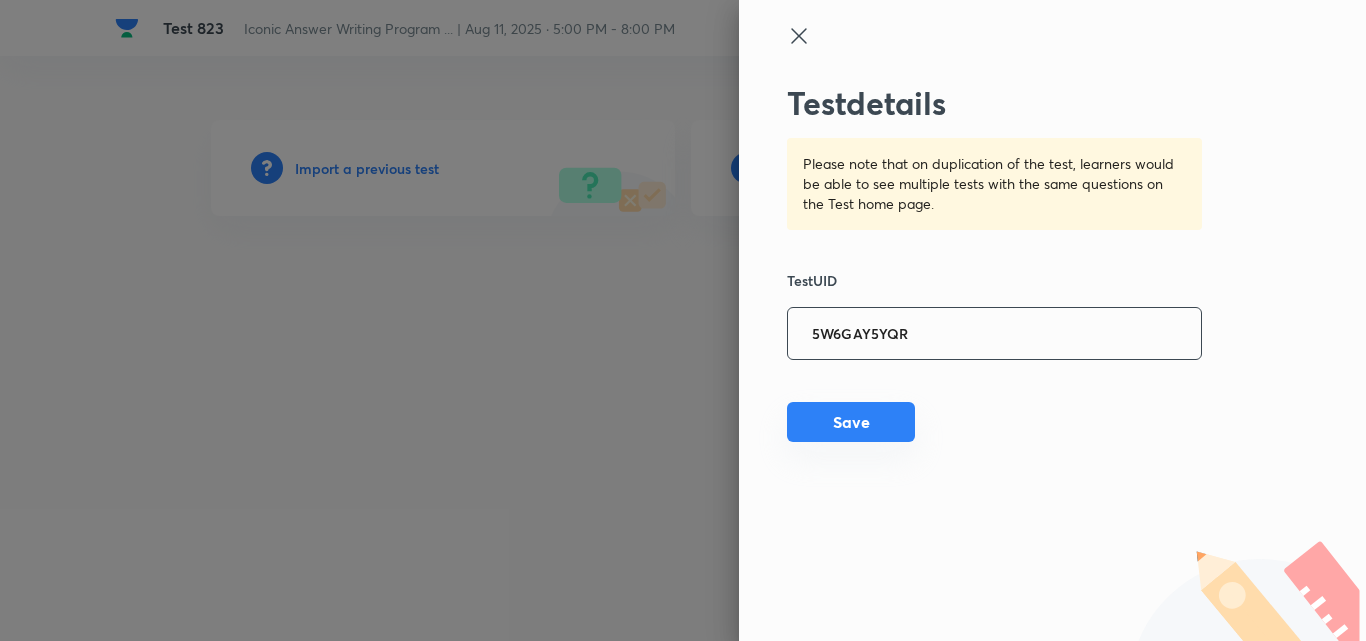 type on "5W6GAY5YQR" 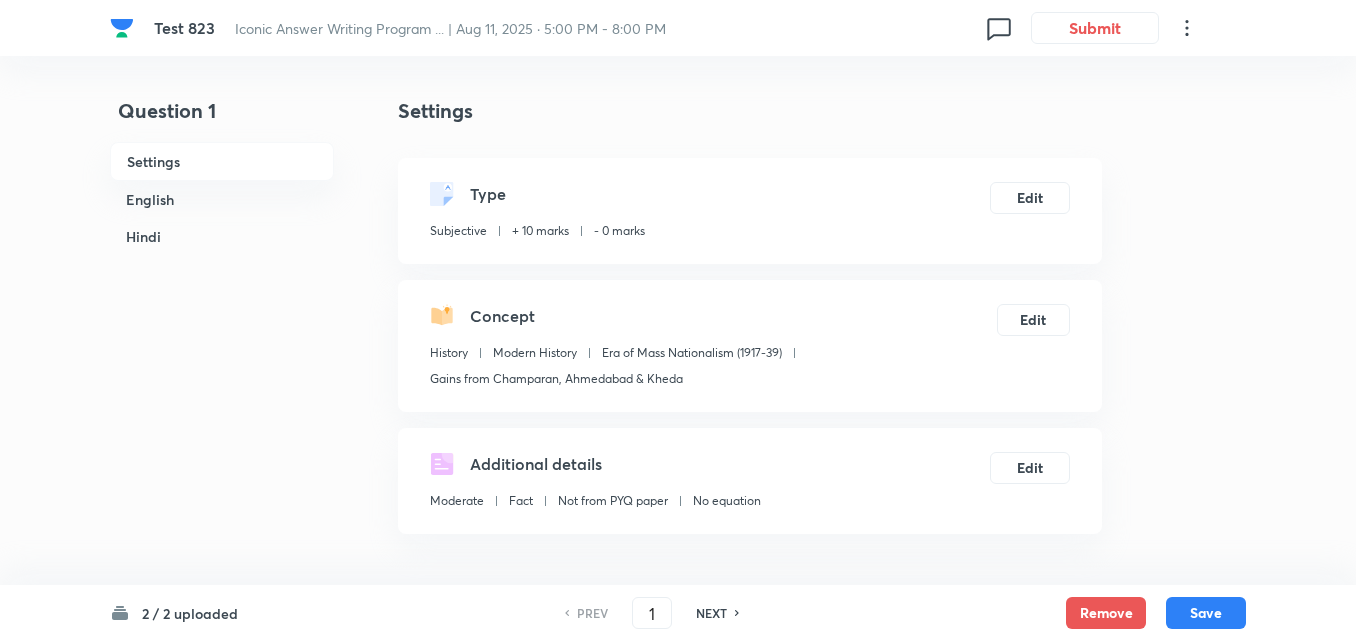 click on "English" at bounding box center (222, 199) 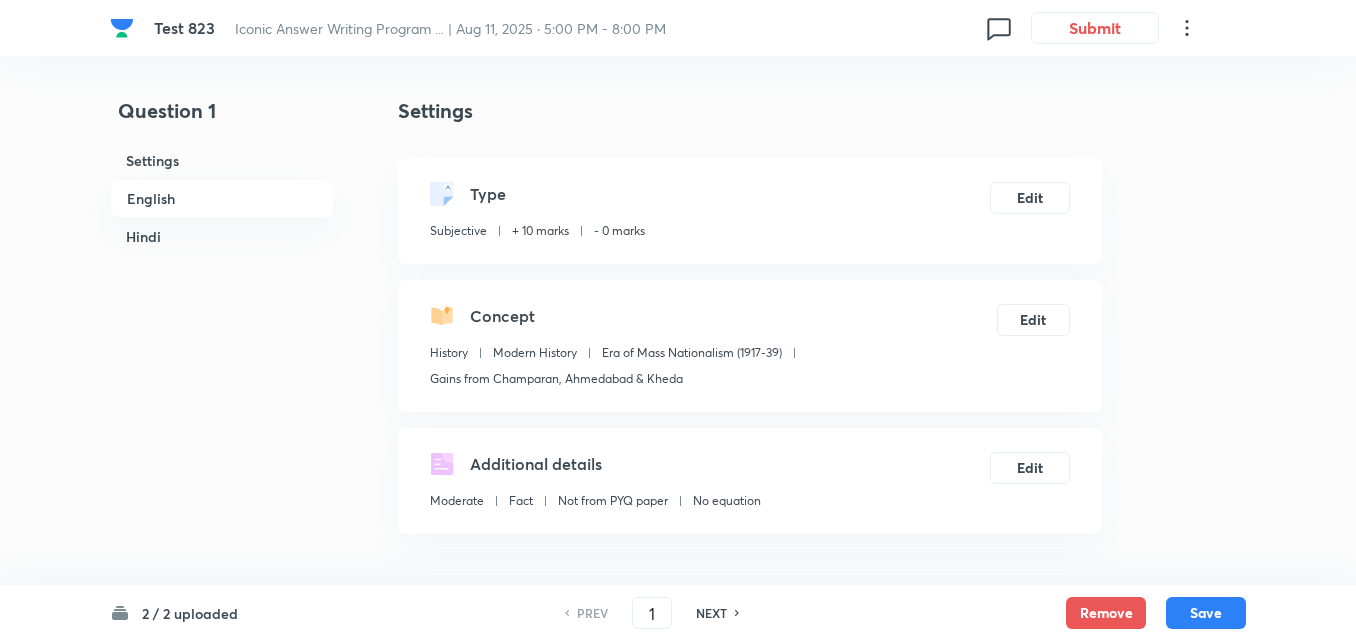 scroll, scrollTop: 542, scrollLeft: 0, axis: vertical 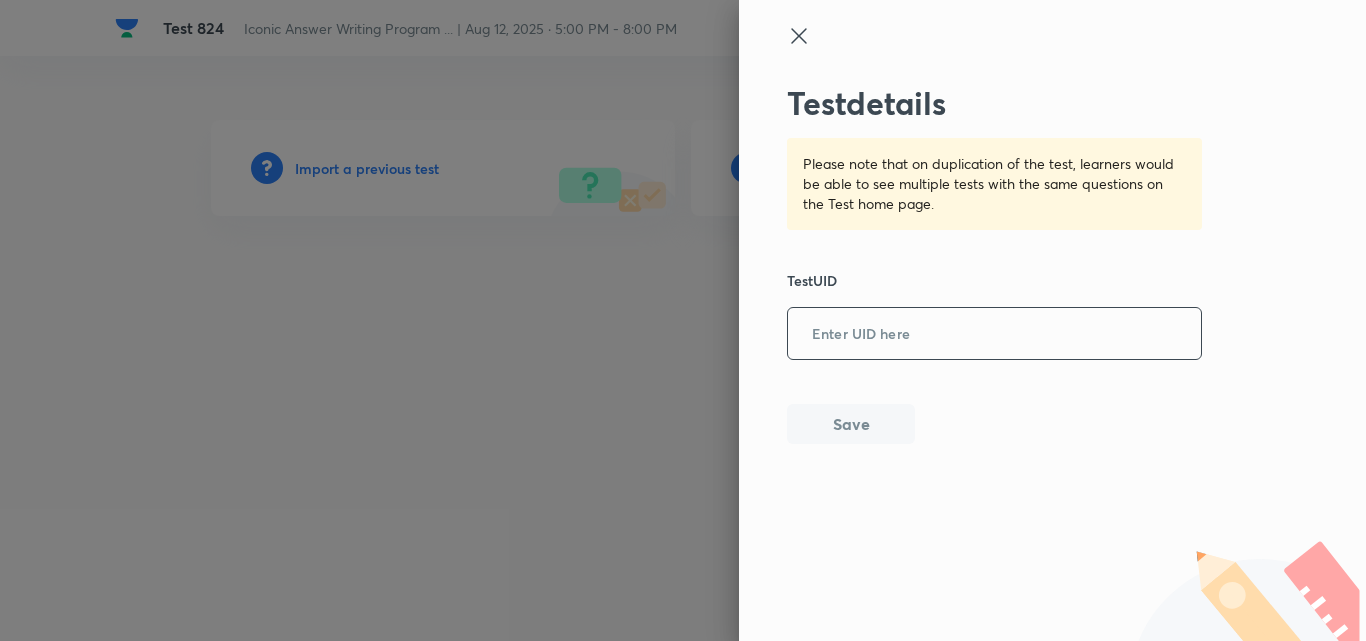 click at bounding box center (994, 334) 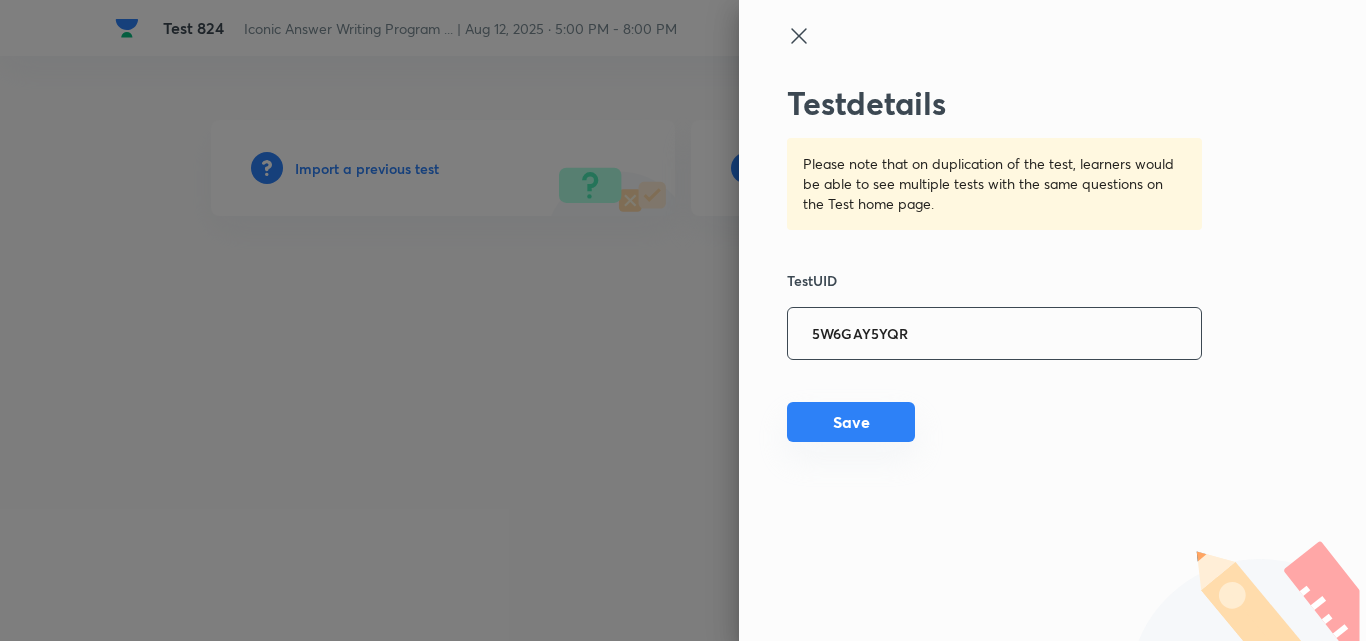 type on "5W6GAY5YQR" 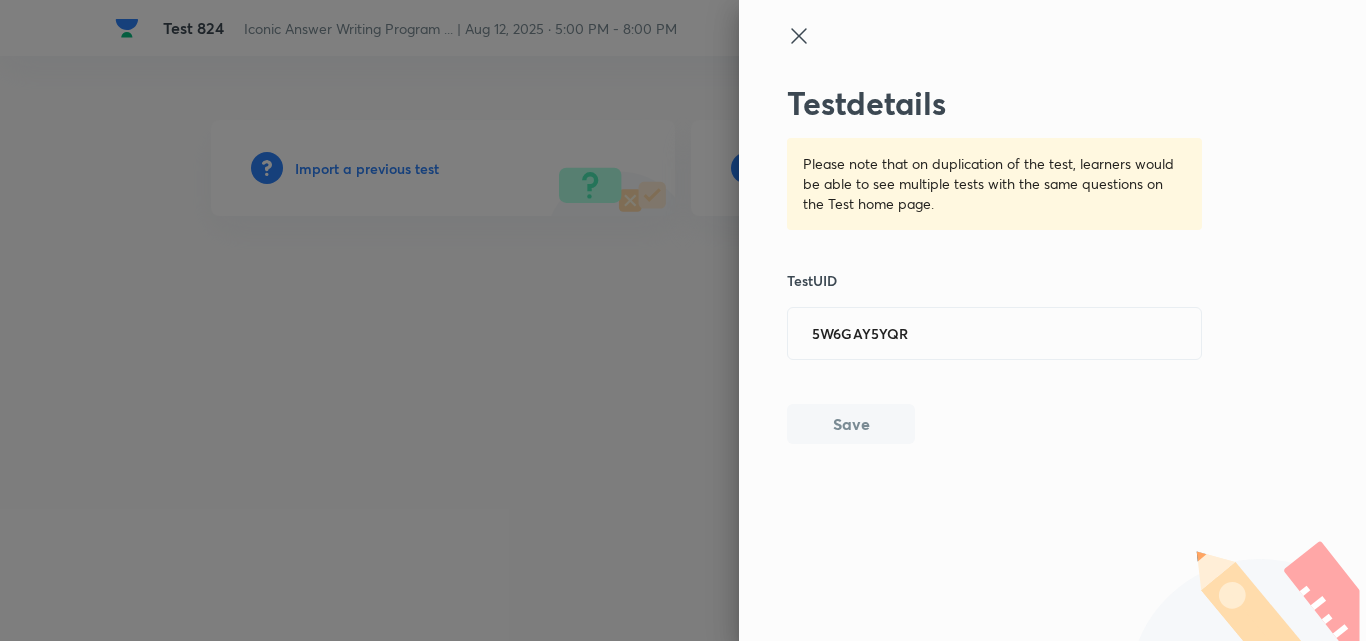type 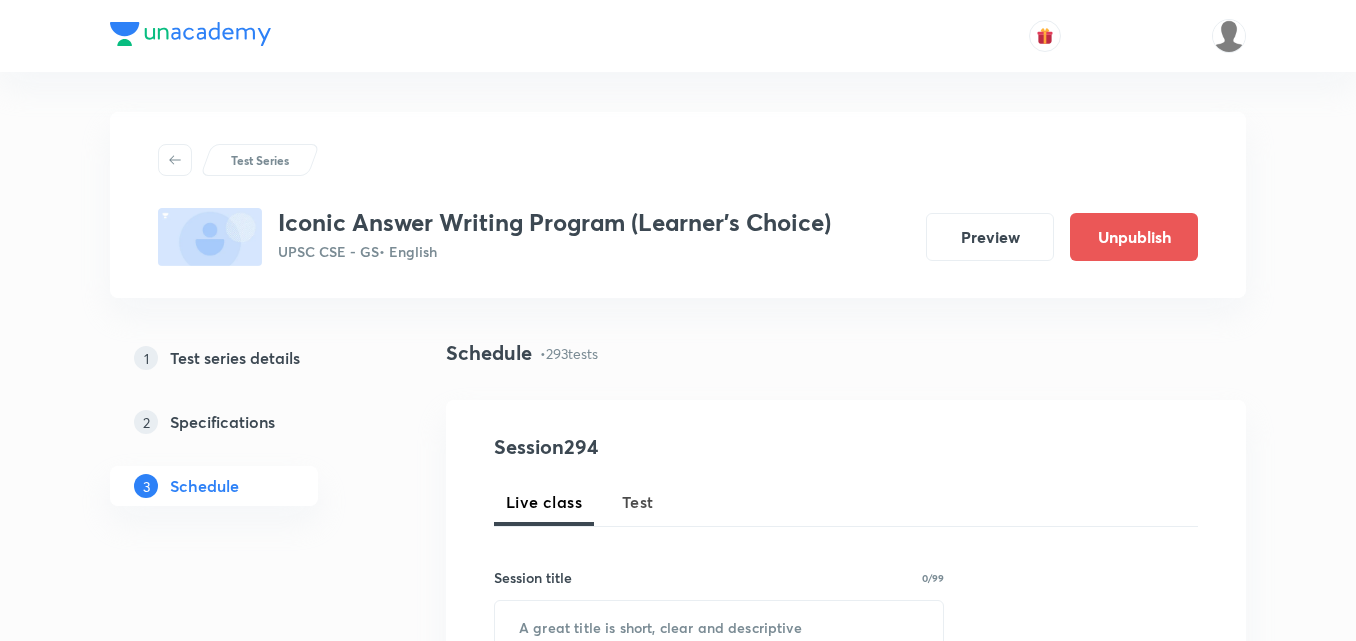 scroll, scrollTop: 57664, scrollLeft: 0, axis: vertical 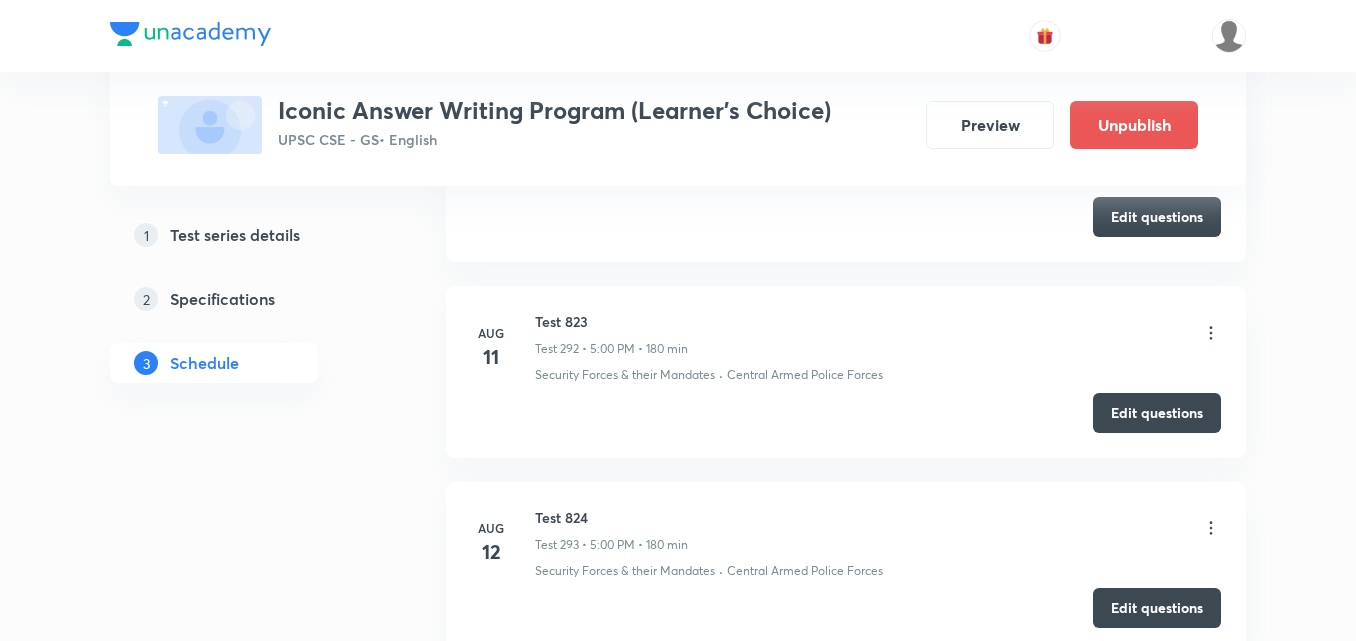 click on "Test 824" at bounding box center [611, 517] 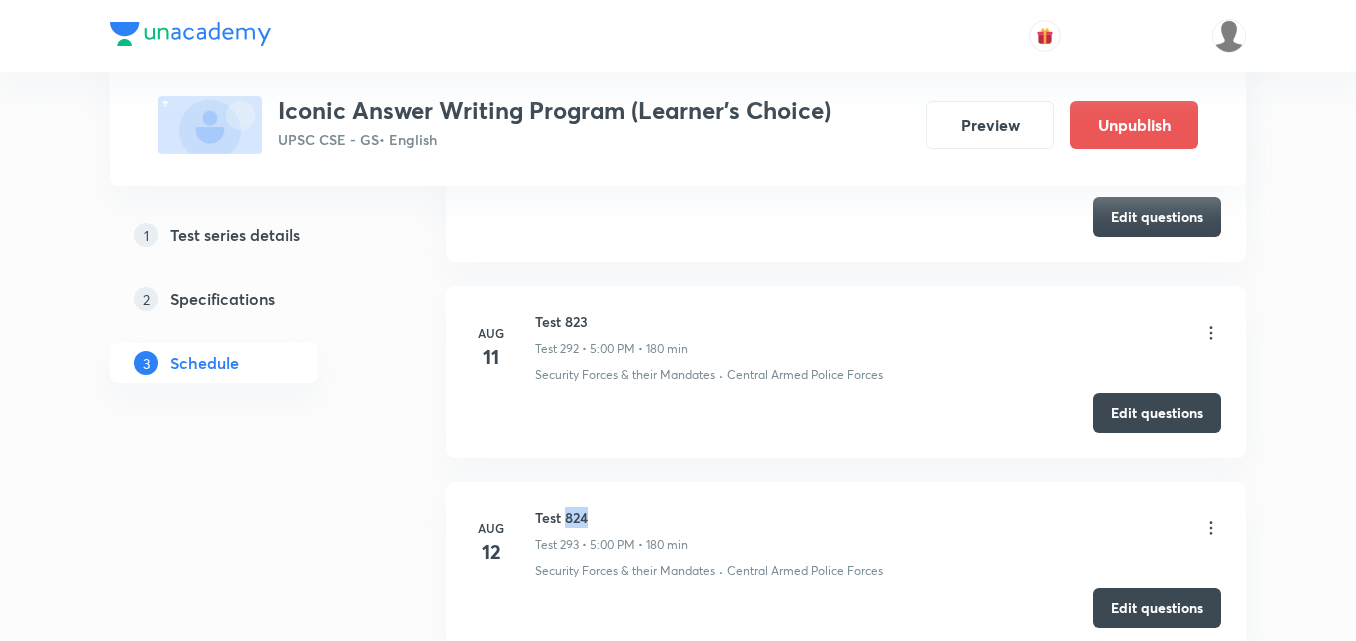 click on "Test 824" at bounding box center (611, 517) 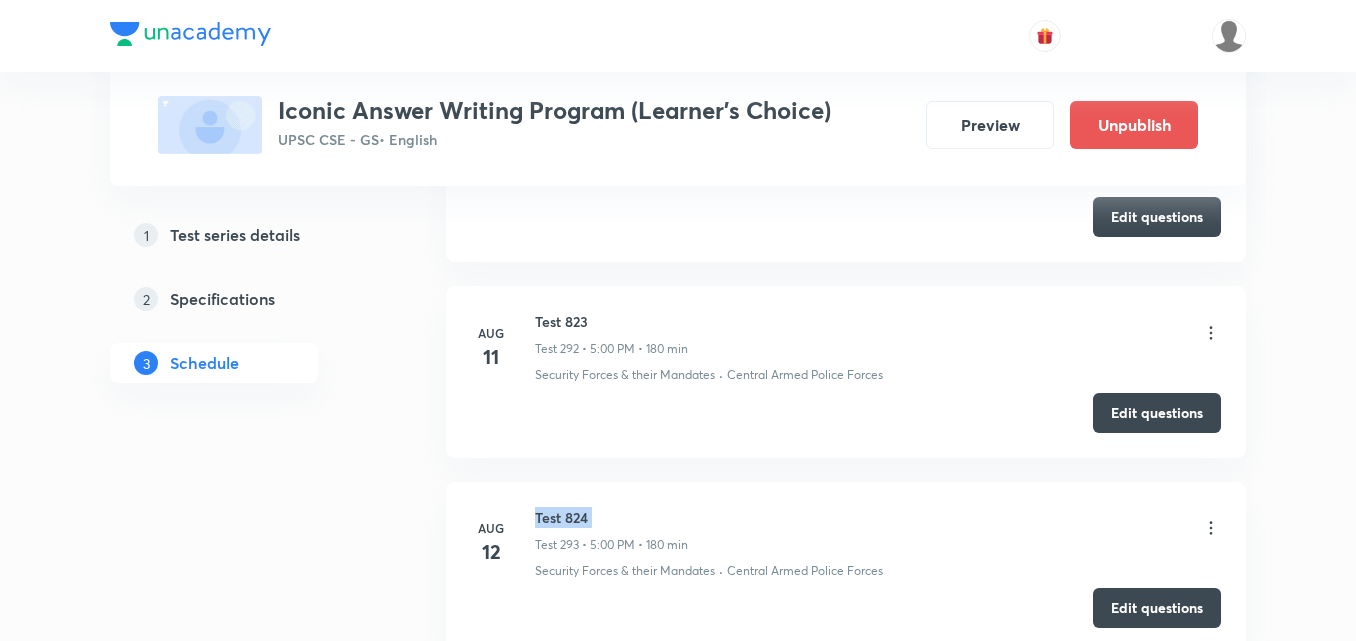 click on "Test 824" at bounding box center [611, 517] 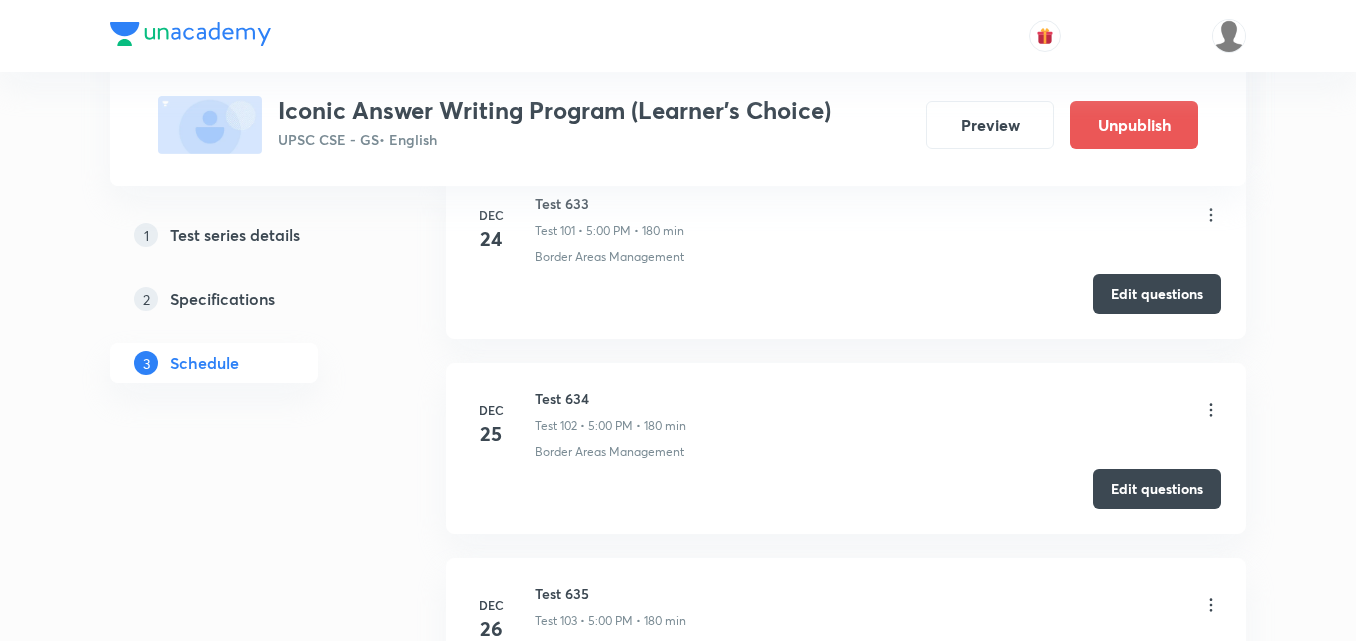 scroll, scrollTop: 0, scrollLeft: 0, axis: both 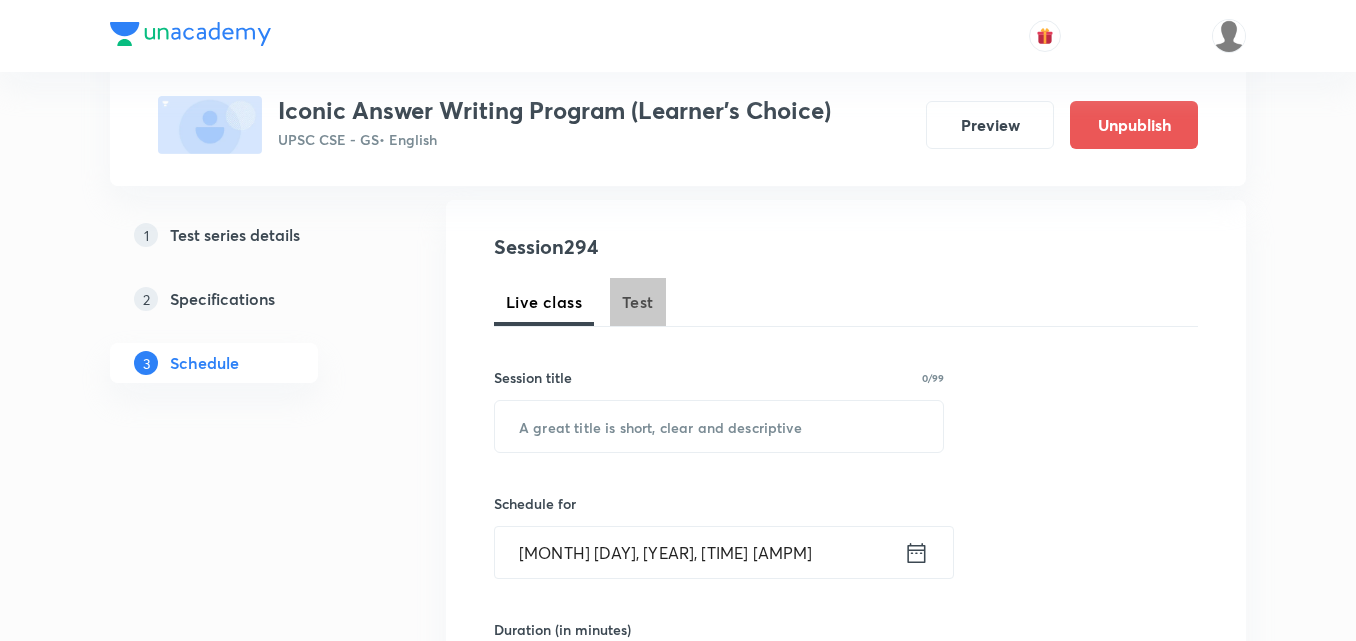 click on "Test" at bounding box center (638, 302) 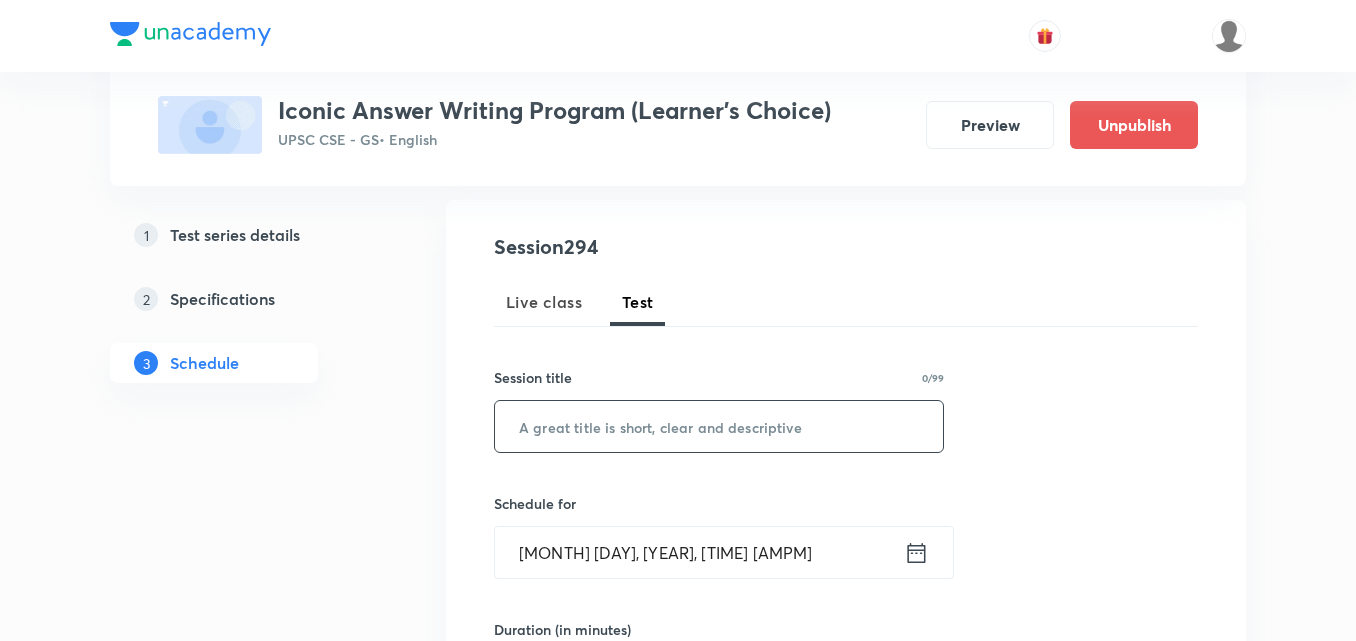 click at bounding box center (719, 426) 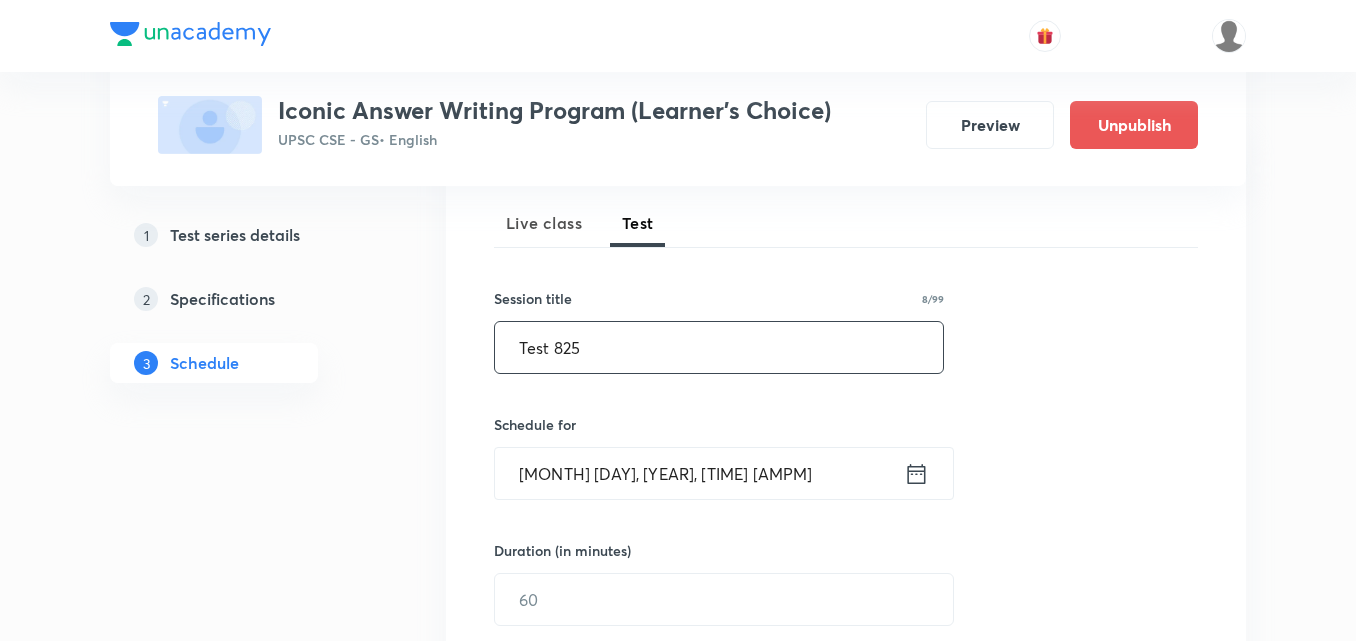 scroll, scrollTop: 400, scrollLeft: 0, axis: vertical 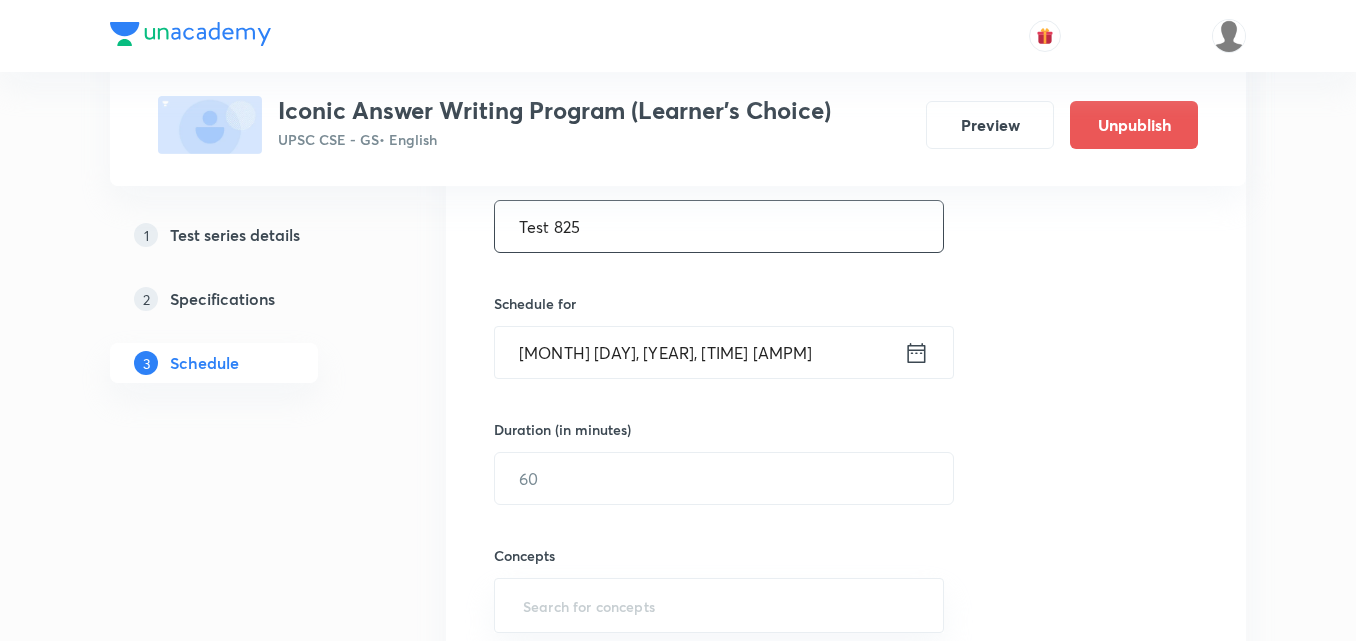 type on "Test 825" 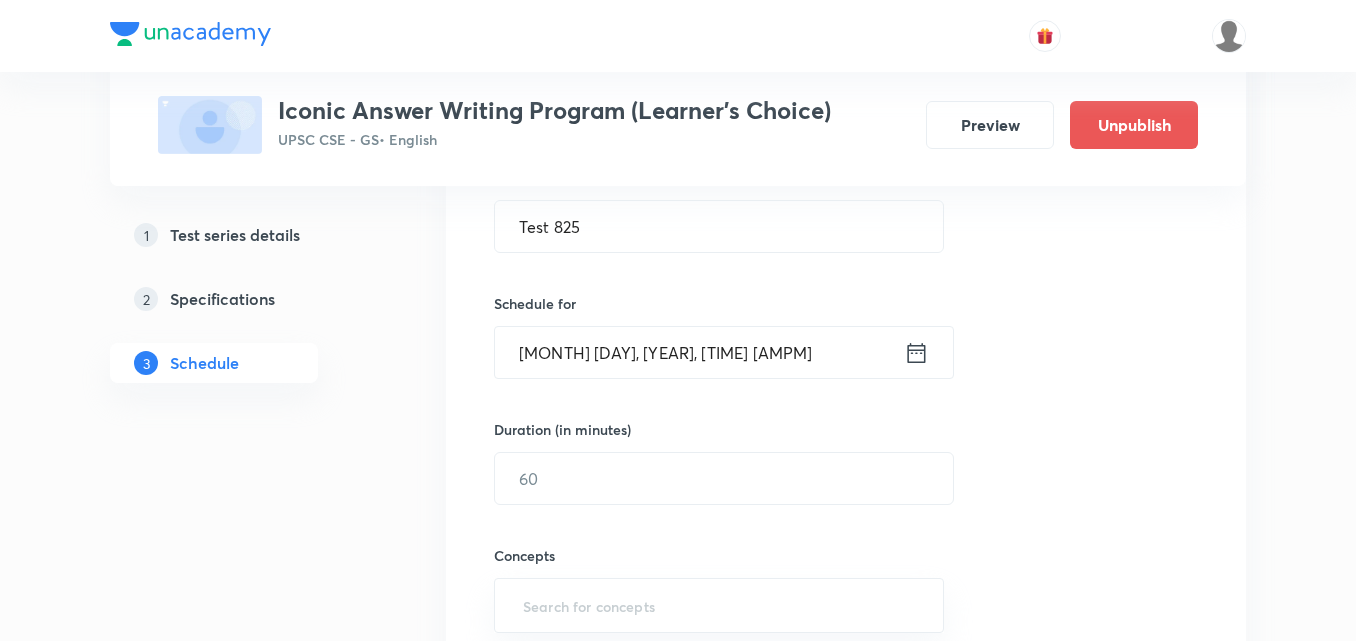 click on "[MONTH] [DAY], [YEAR], [TIME] [AMPM]" at bounding box center (699, 352) 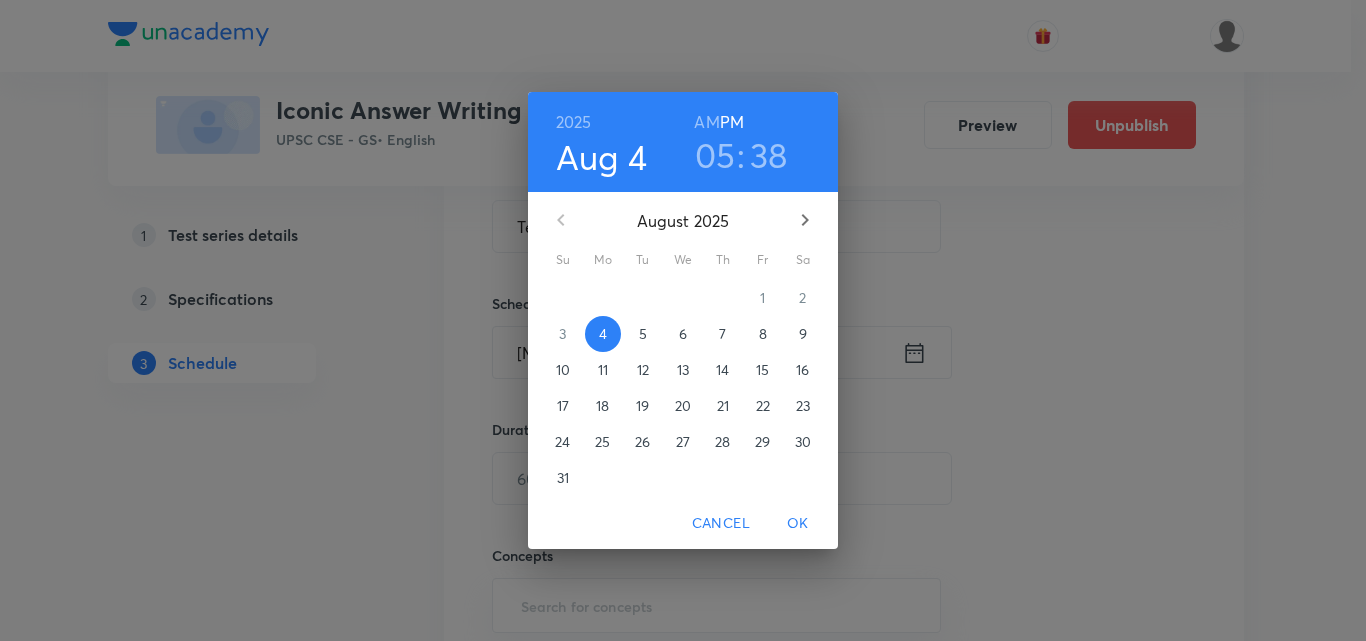 click on "13" at bounding box center [683, 370] 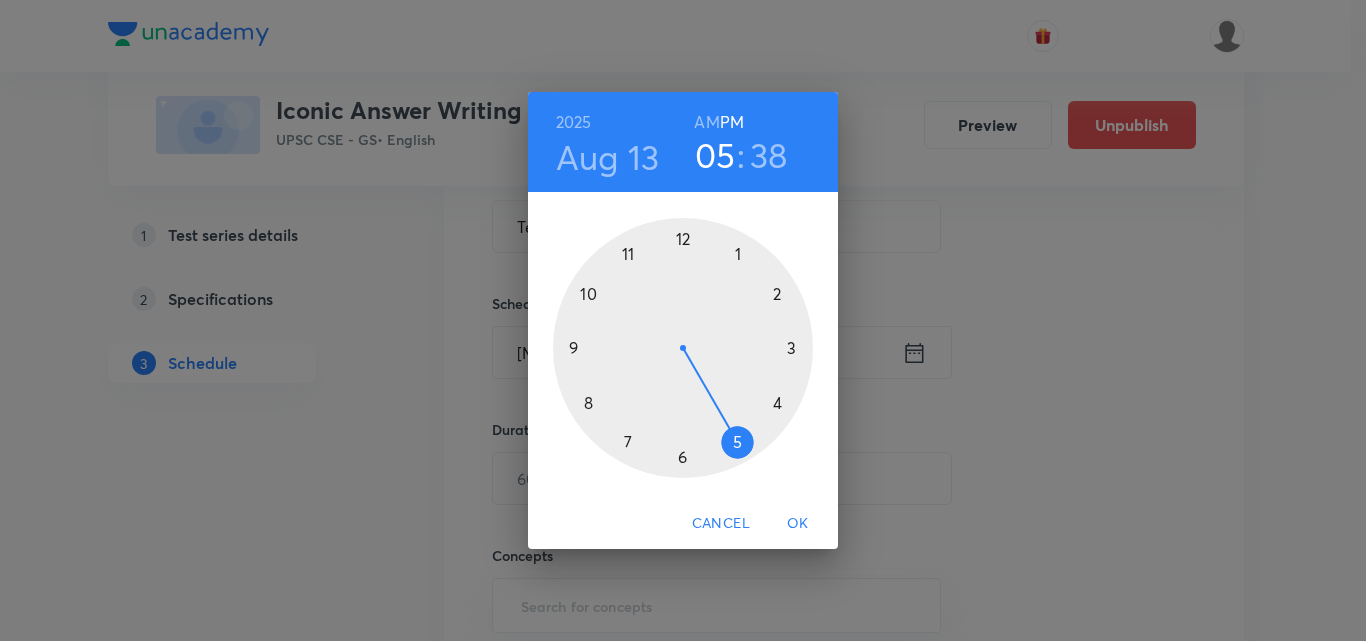 click at bounding box center [683, 348] 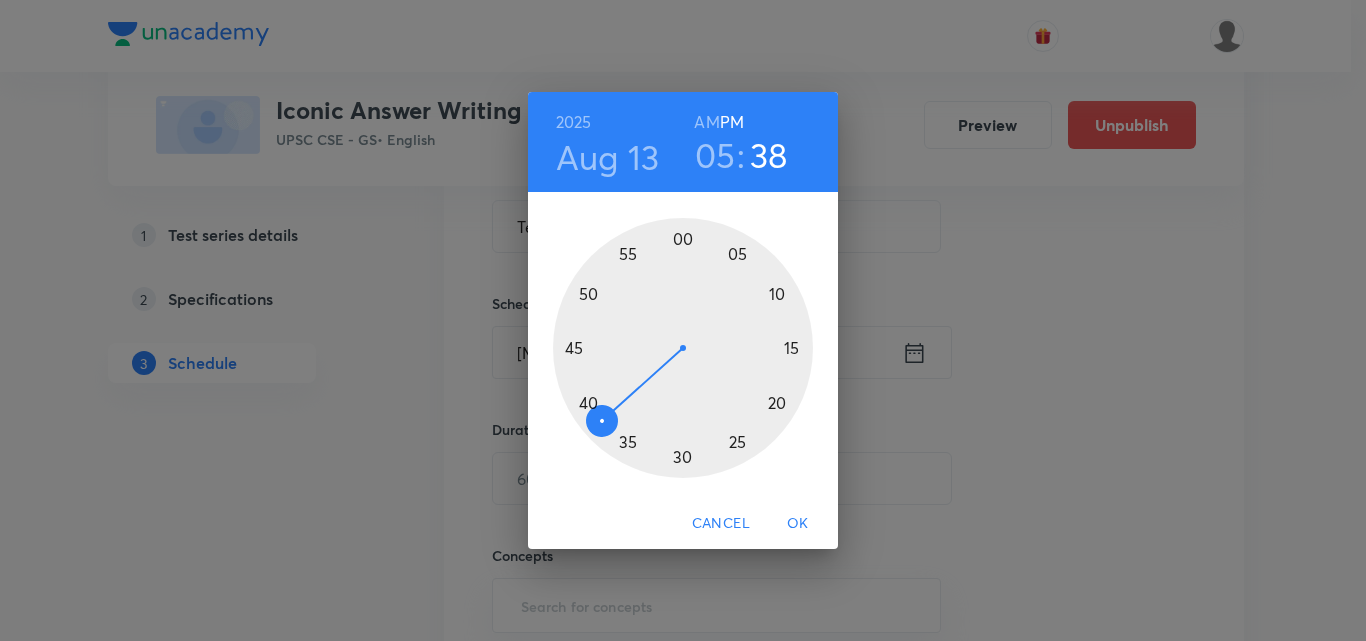 click at bounding box center (683, 348) 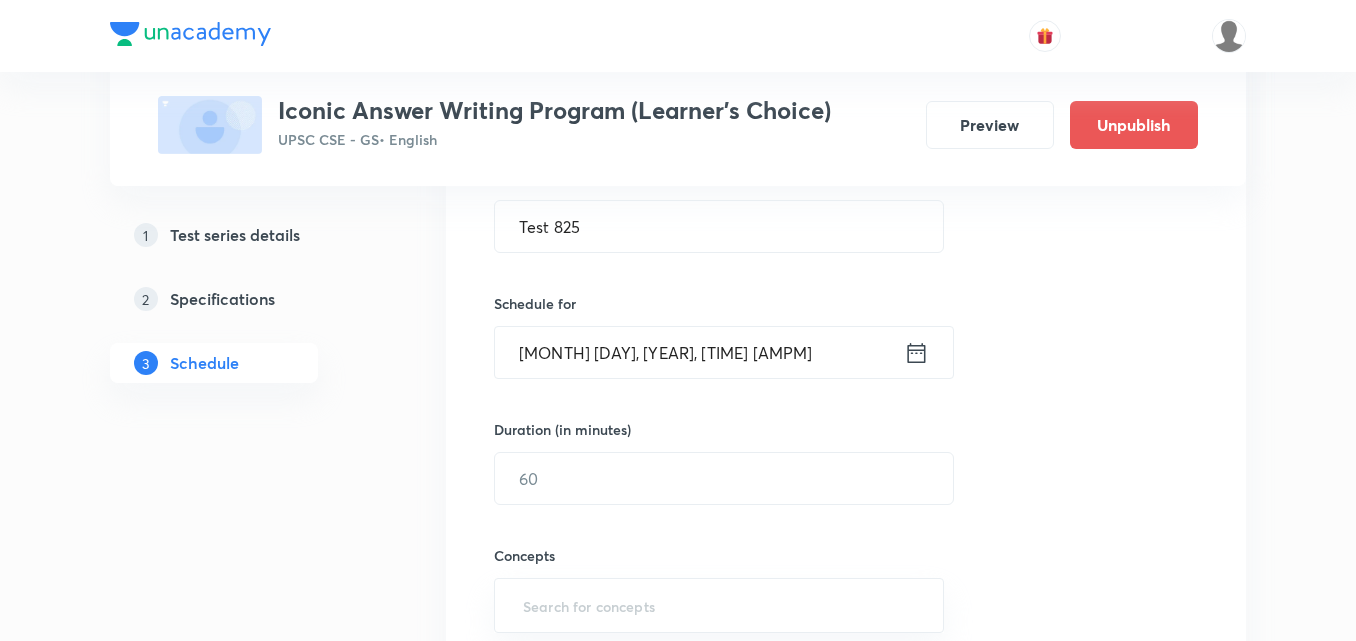 scroll, scrollTop: 500, scrollLeft: 0, axis: vertical 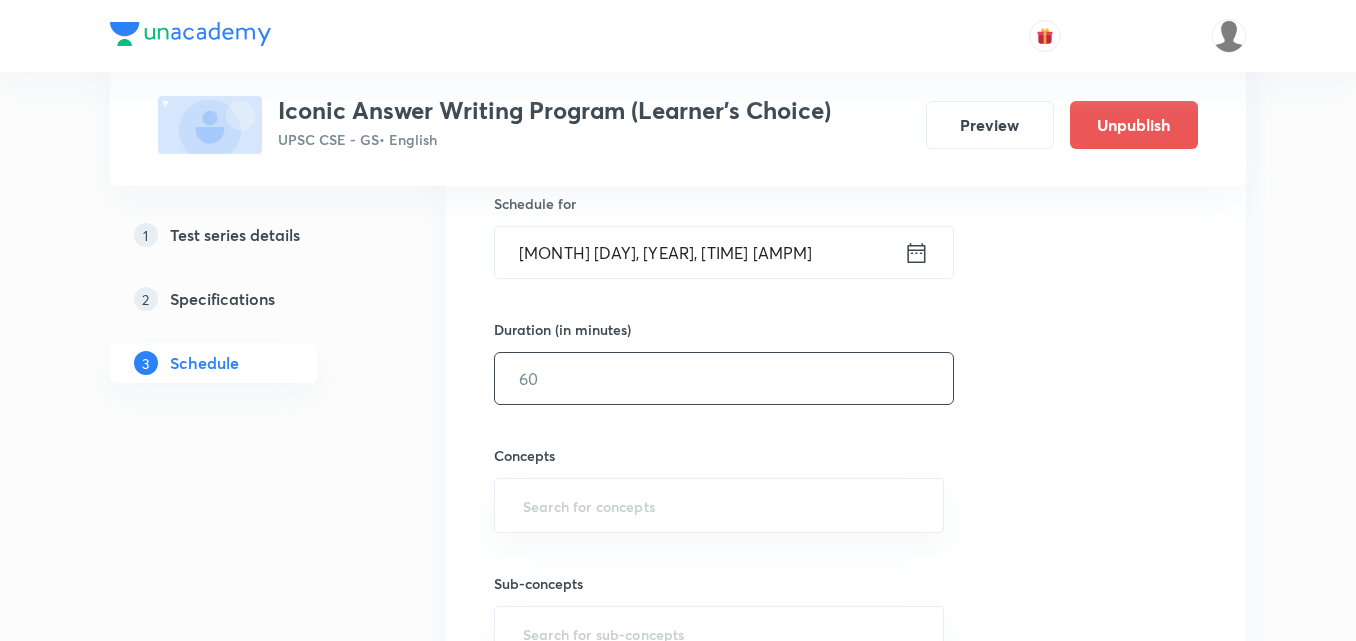 click at bounding box center [724, 378] 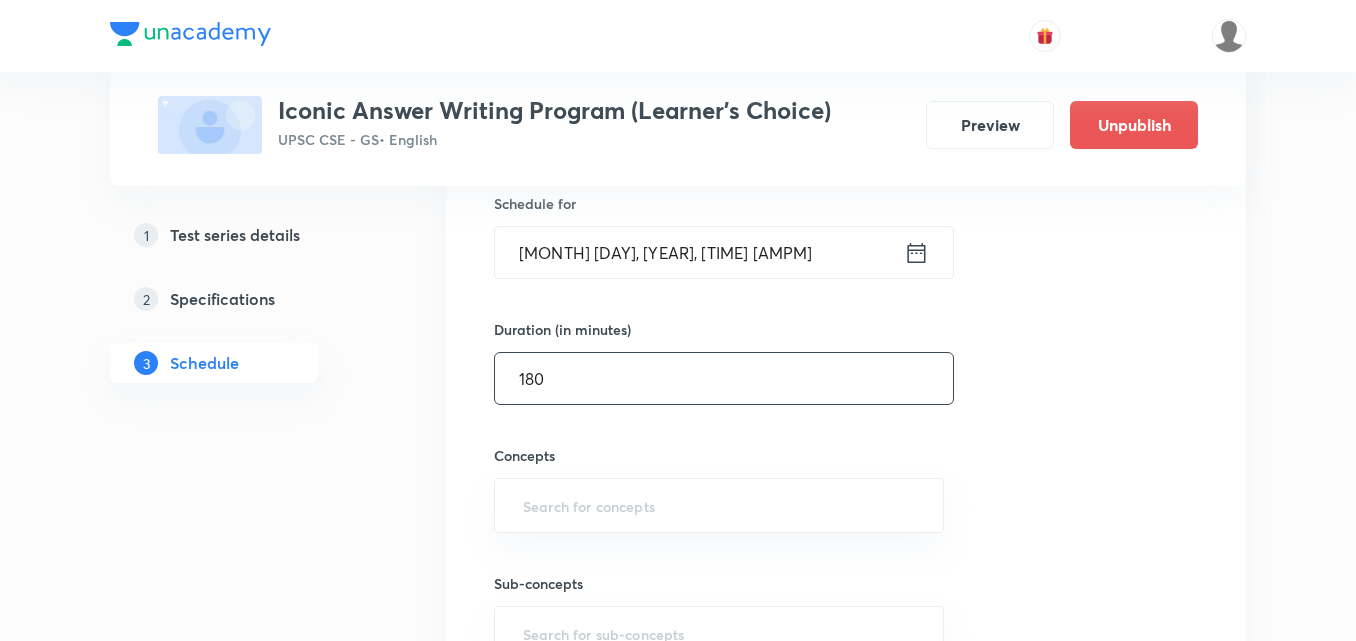 type on "180" 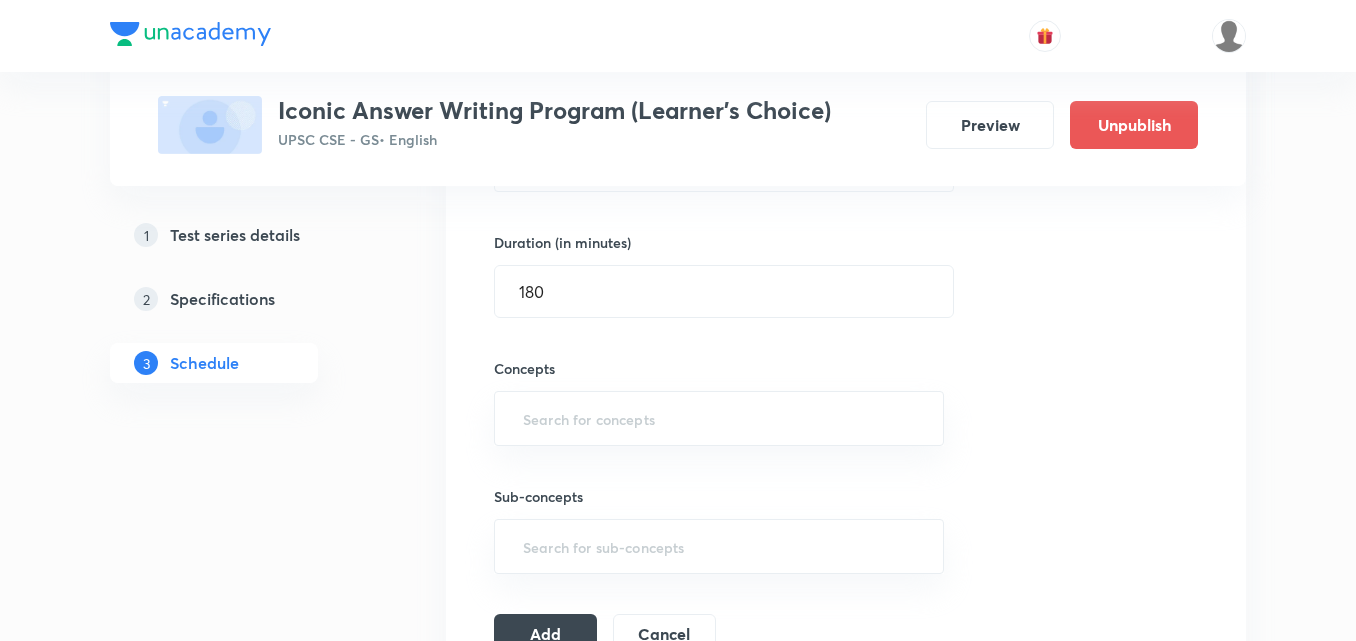 scroll, scrollTop: 700, scrollLeft: 0, axis: vertical 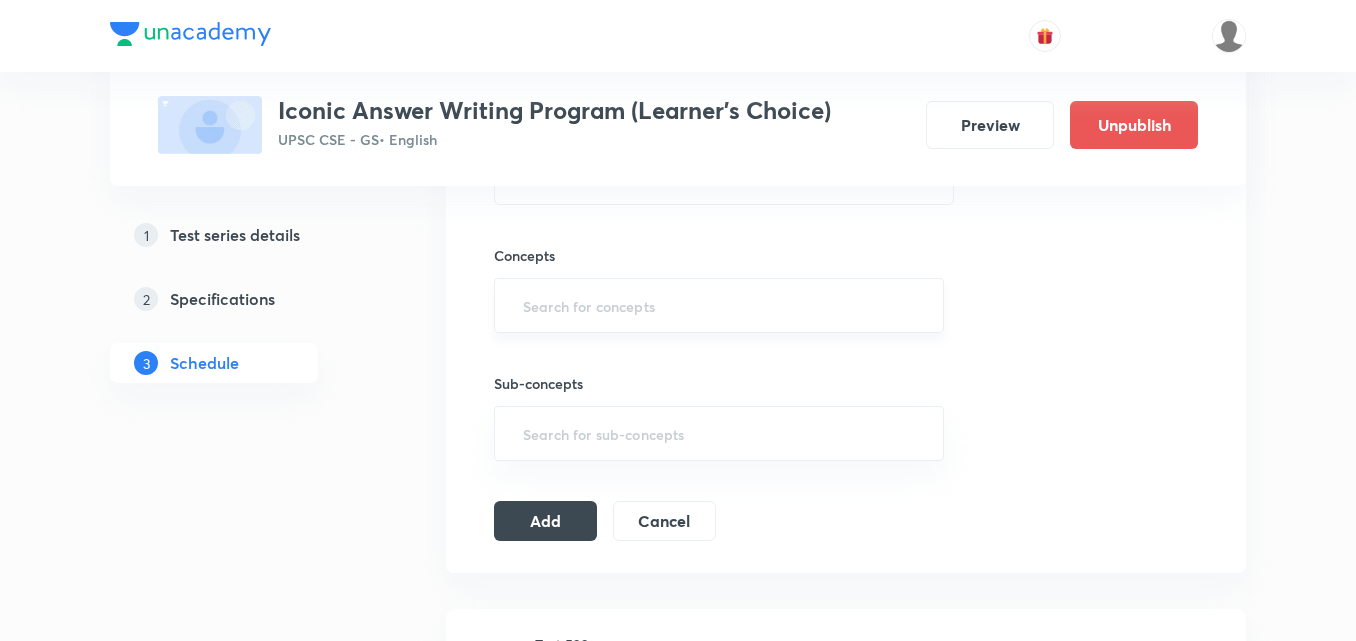 click at bounding box center (719, 305) 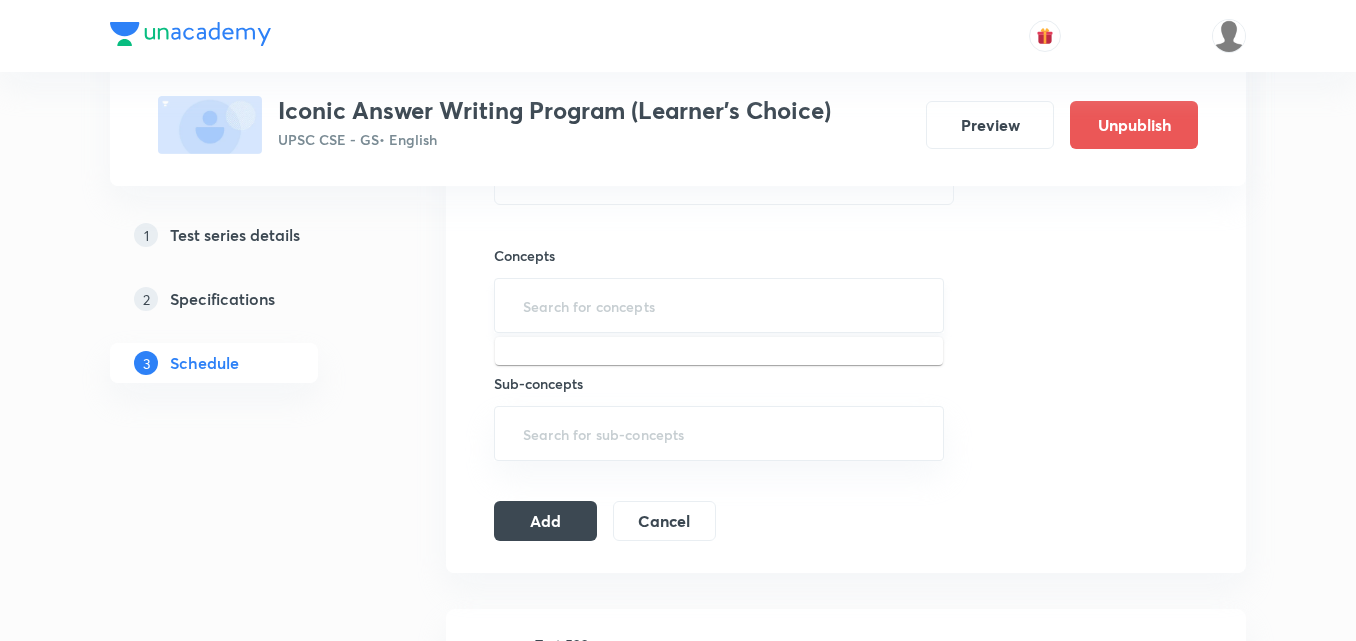 type on "a" 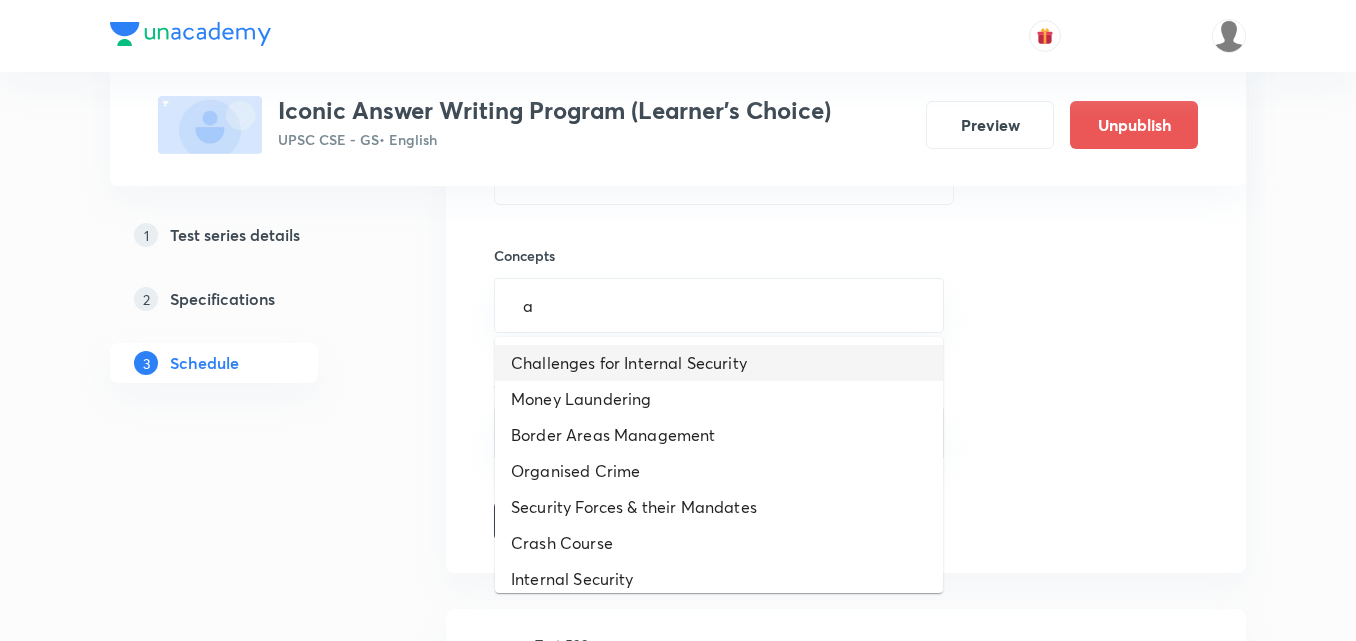 click on "Challenges for Internal Security" at bounding box center [719, 363] 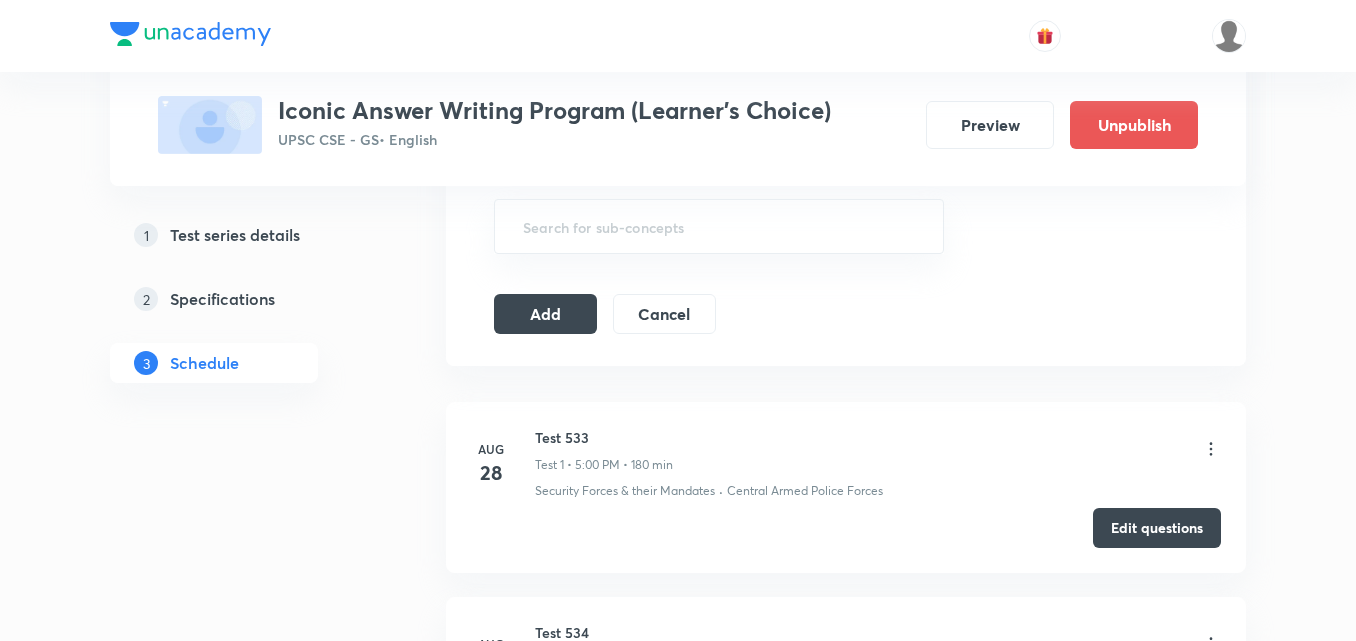 scroll, scrollTop: 1000, scrollLeft: 0, axis: vertical 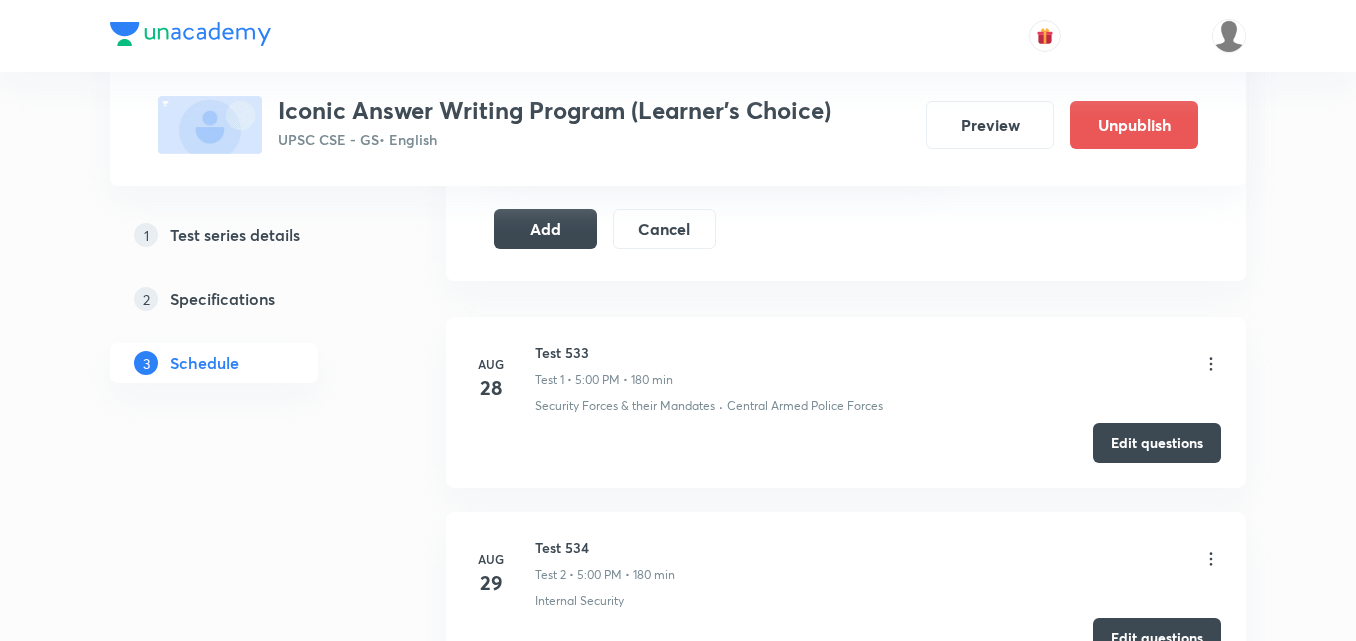 click 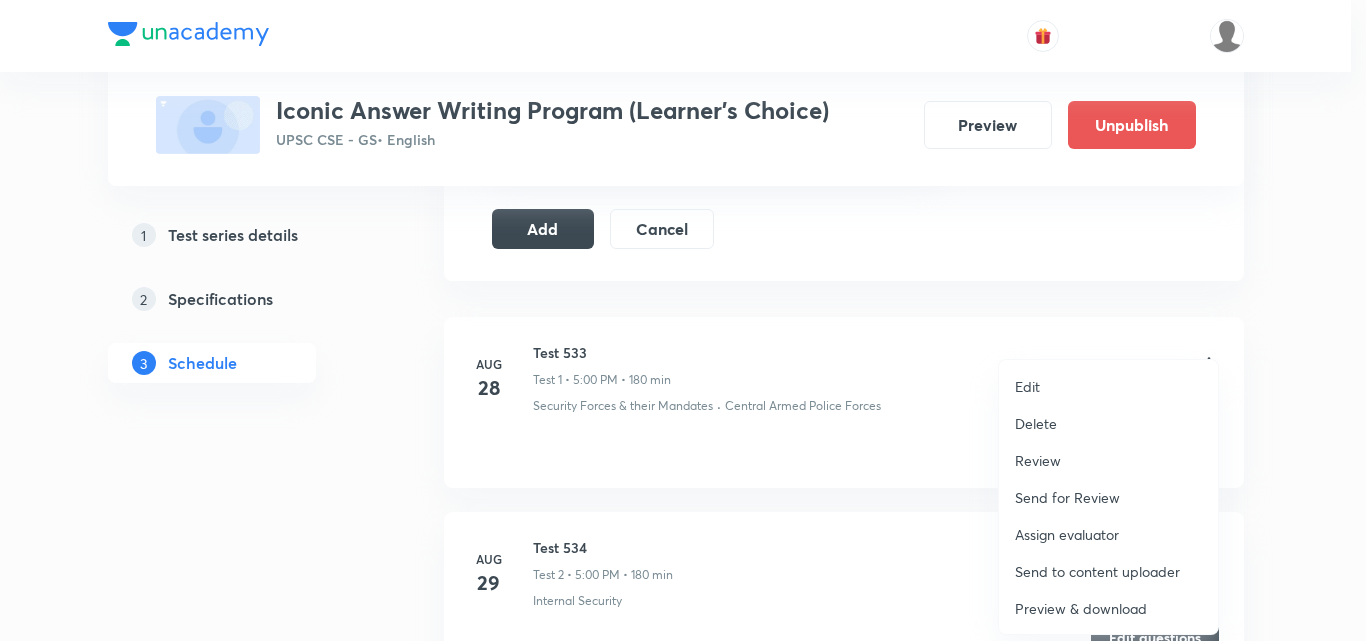 click on "Delete" at bounding box center [1036, 423] 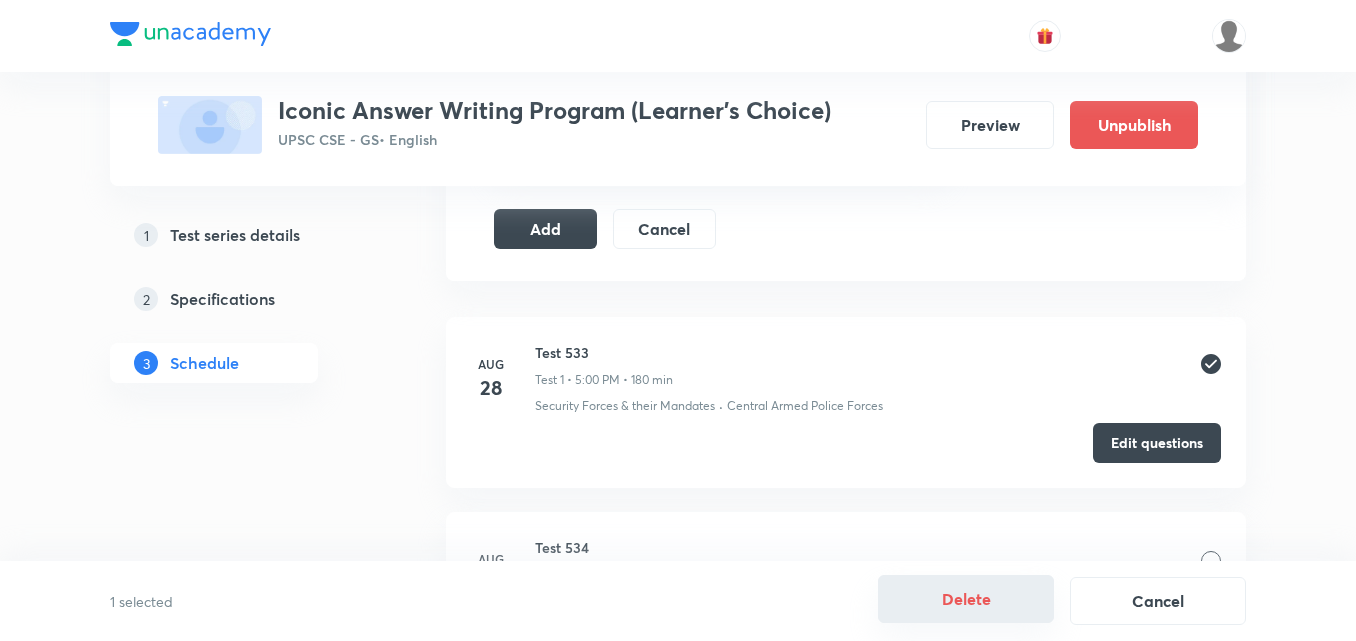 click on "Delete" at bounding box center (966, 599) 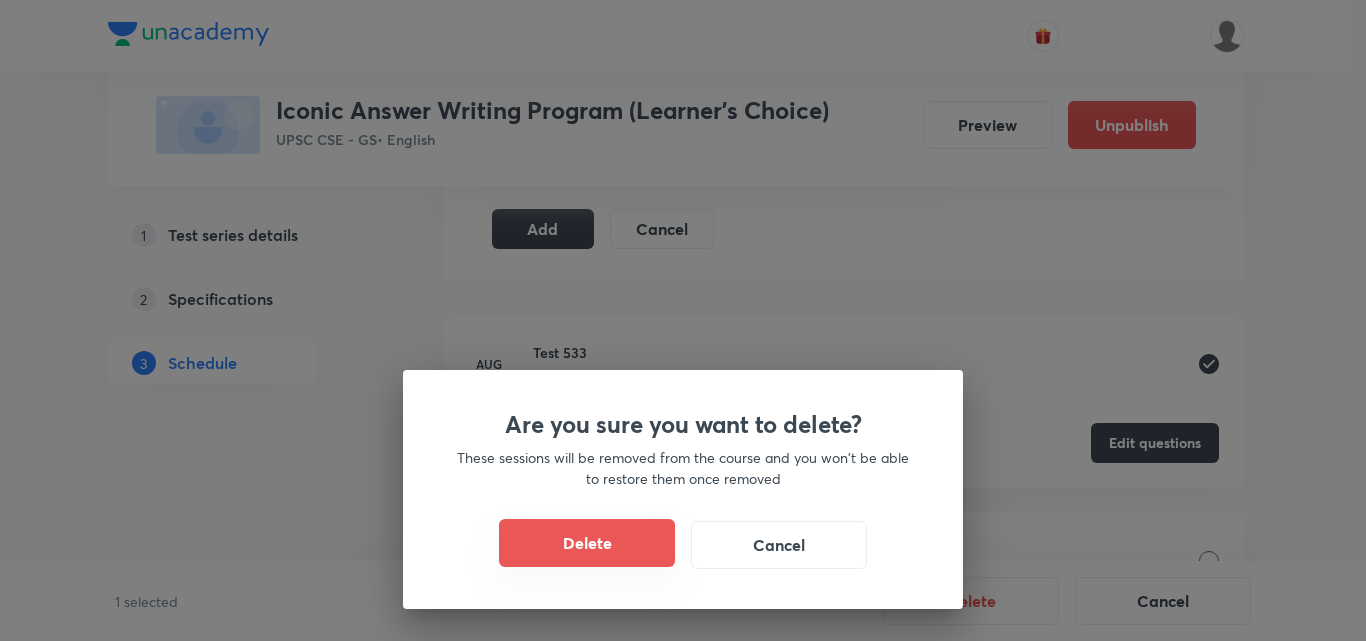click on "Delete" at bounding box center (587, 543) 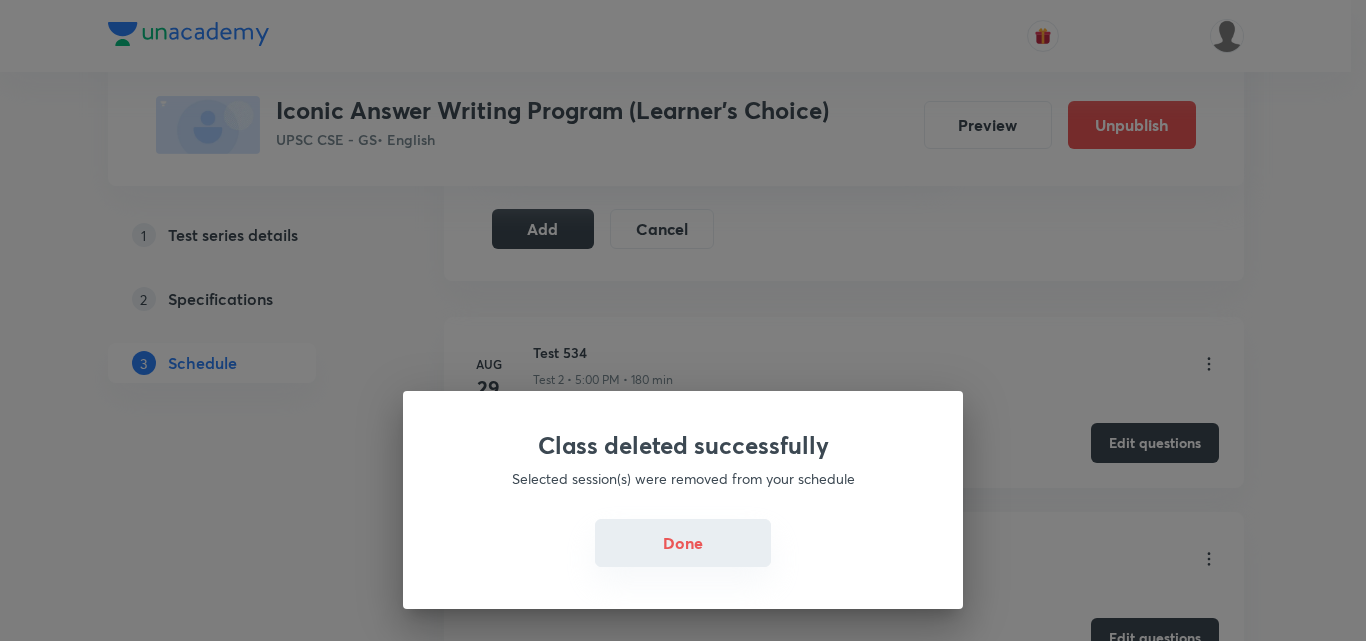 click on "Done" at bounding box center [683, 543] 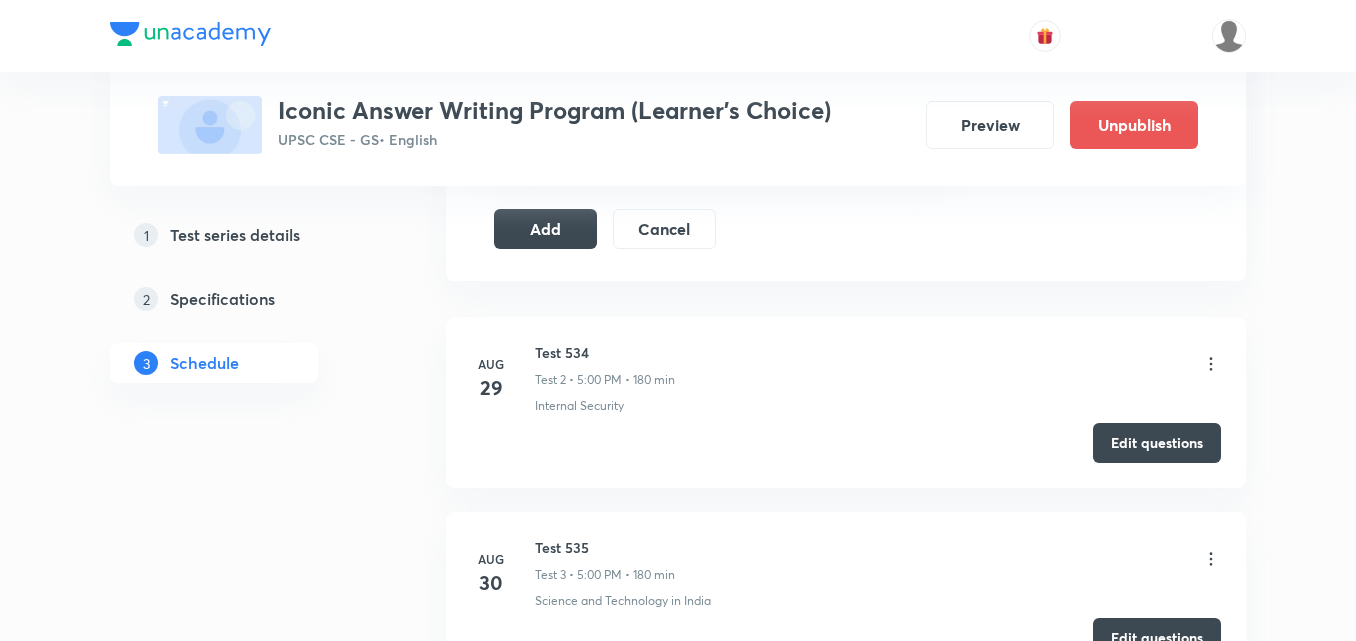 click on "Edit questions" at bounding box center (1157, 443) 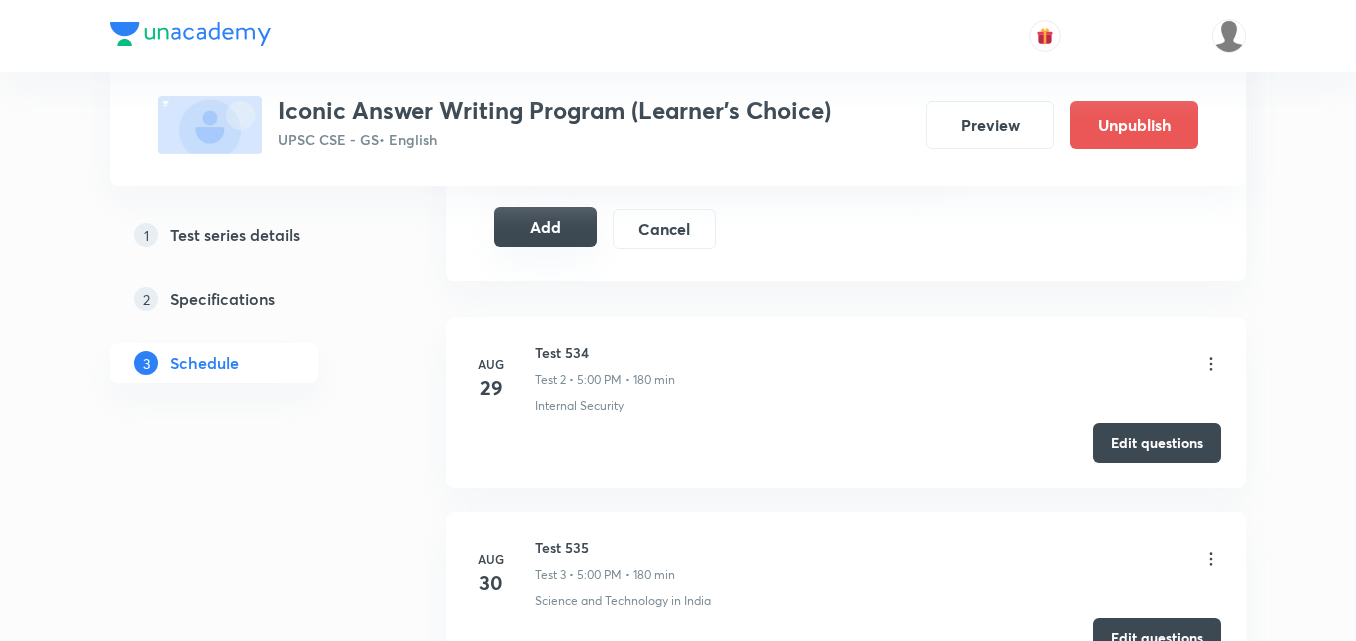 click on "Add" at bounding box center (545, 227) 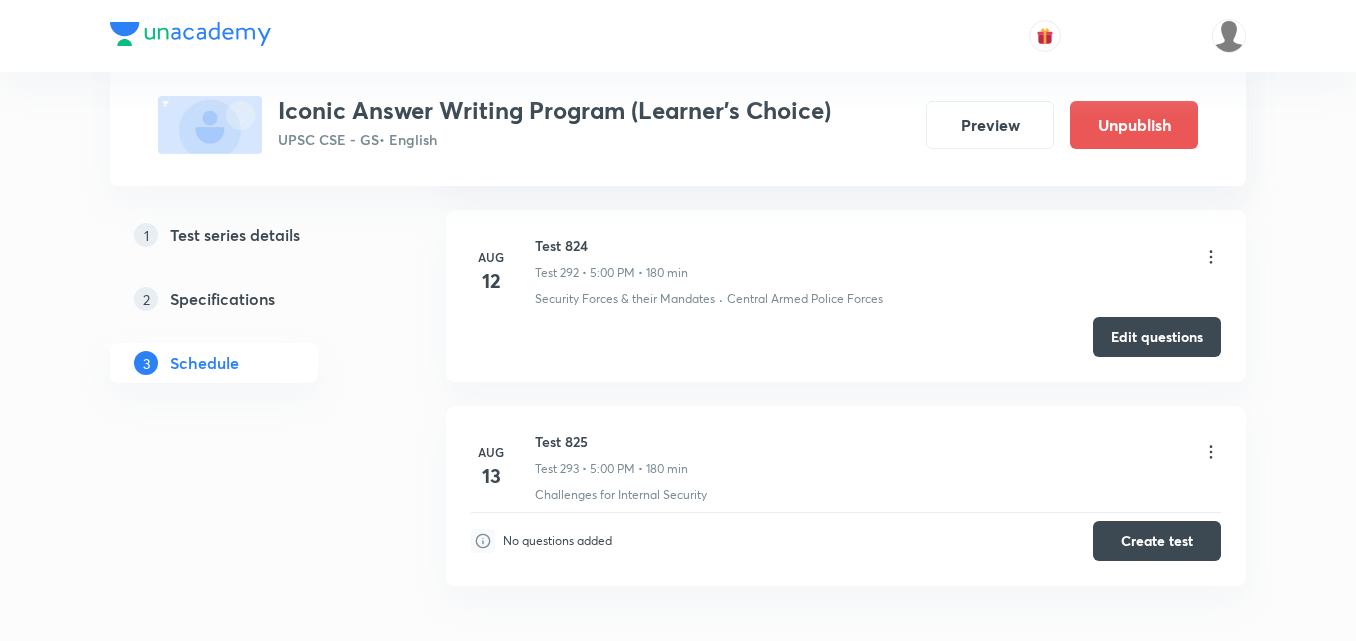 scroll, scrollTop: 57112, scrollLeft: 0, axis: vertical 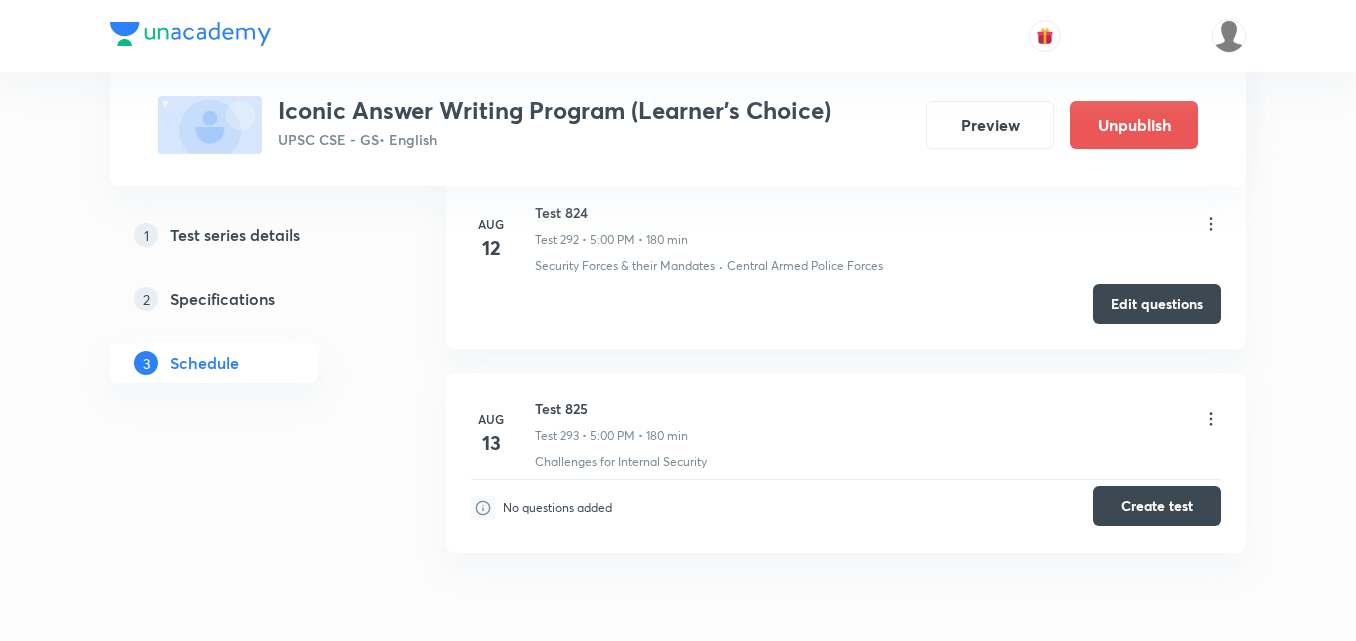 click on "Create test" at bounding box center [1157, 506] 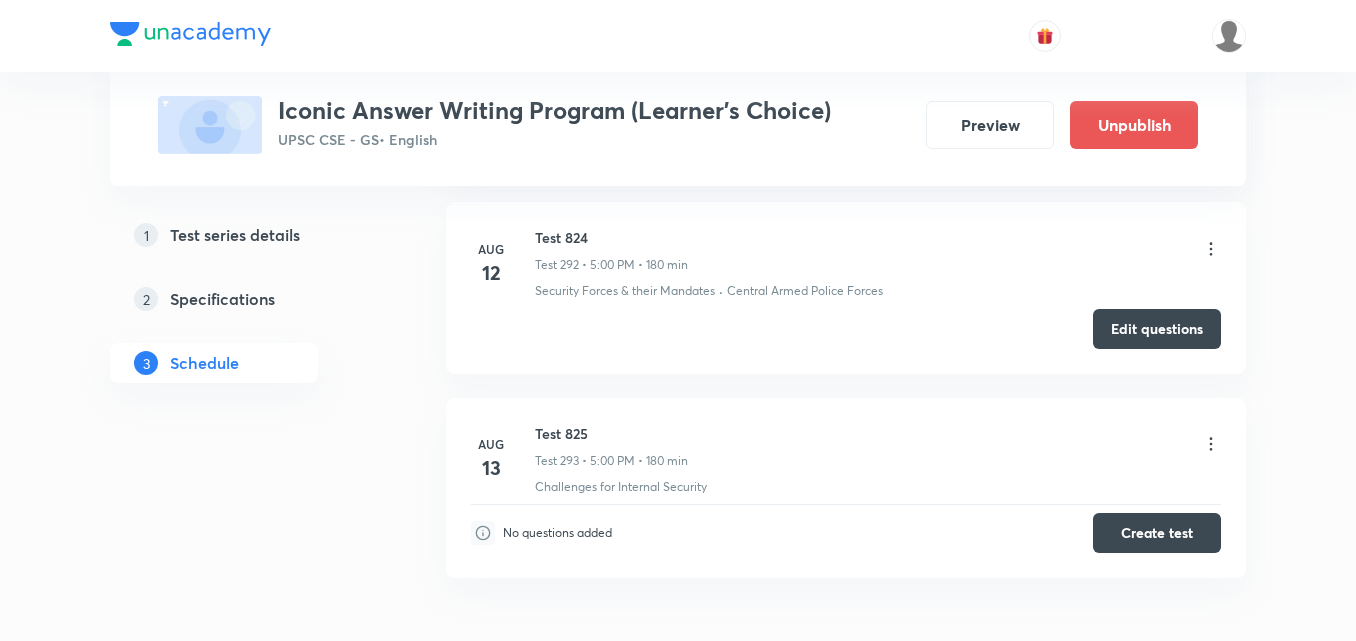 scroll, scrollTop: 57112, scrollLeft: 0, axis: vertical 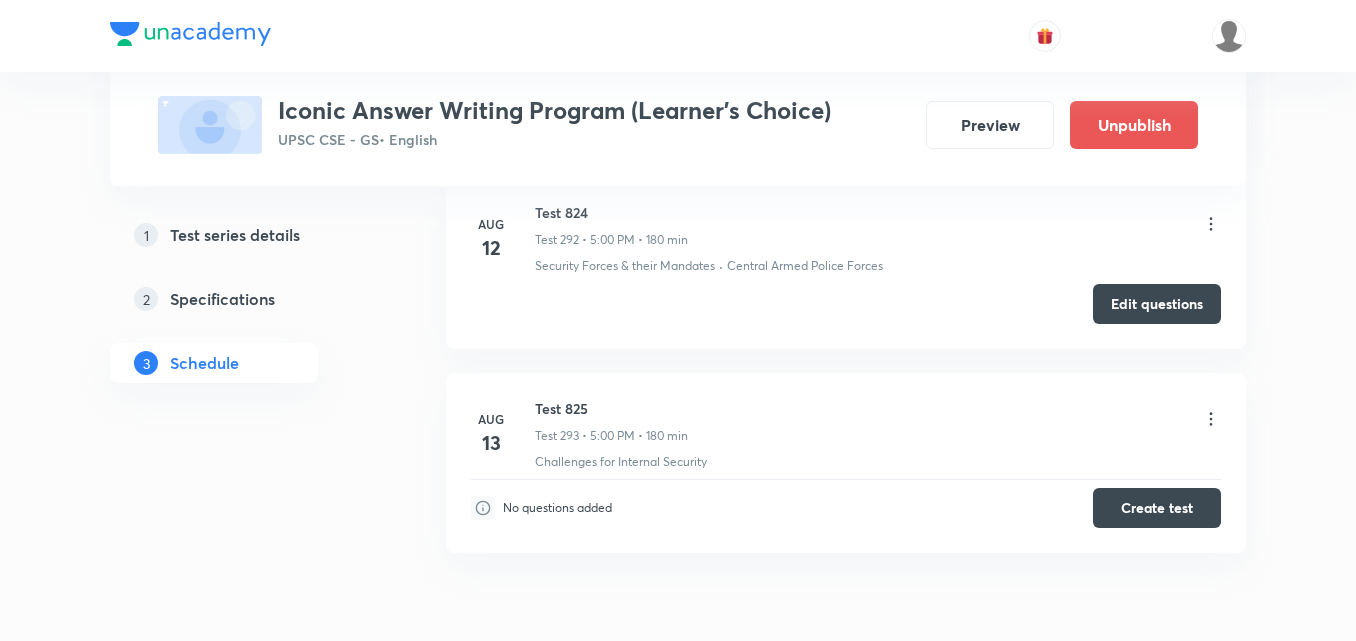 click on "Test 825" at bounding box center [611, 408] 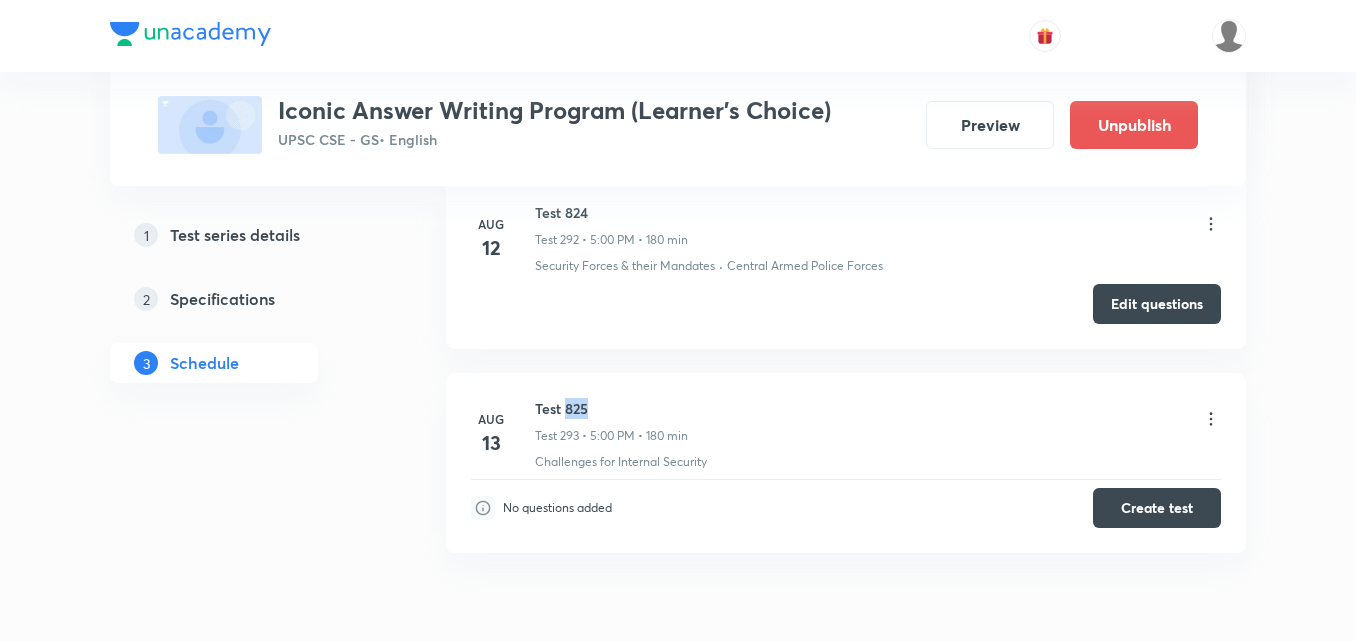 click on "Test 825" at bounding box center [611, 408] 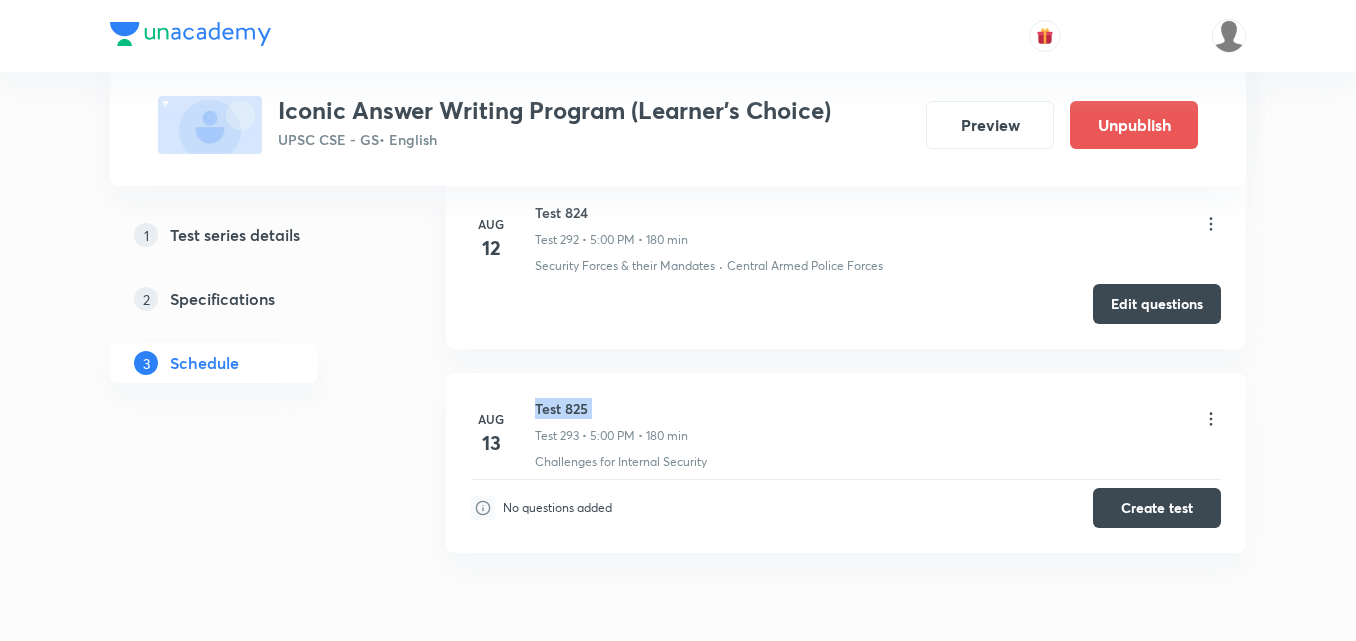 click on "Test 825" at bounding box center (611, 408) 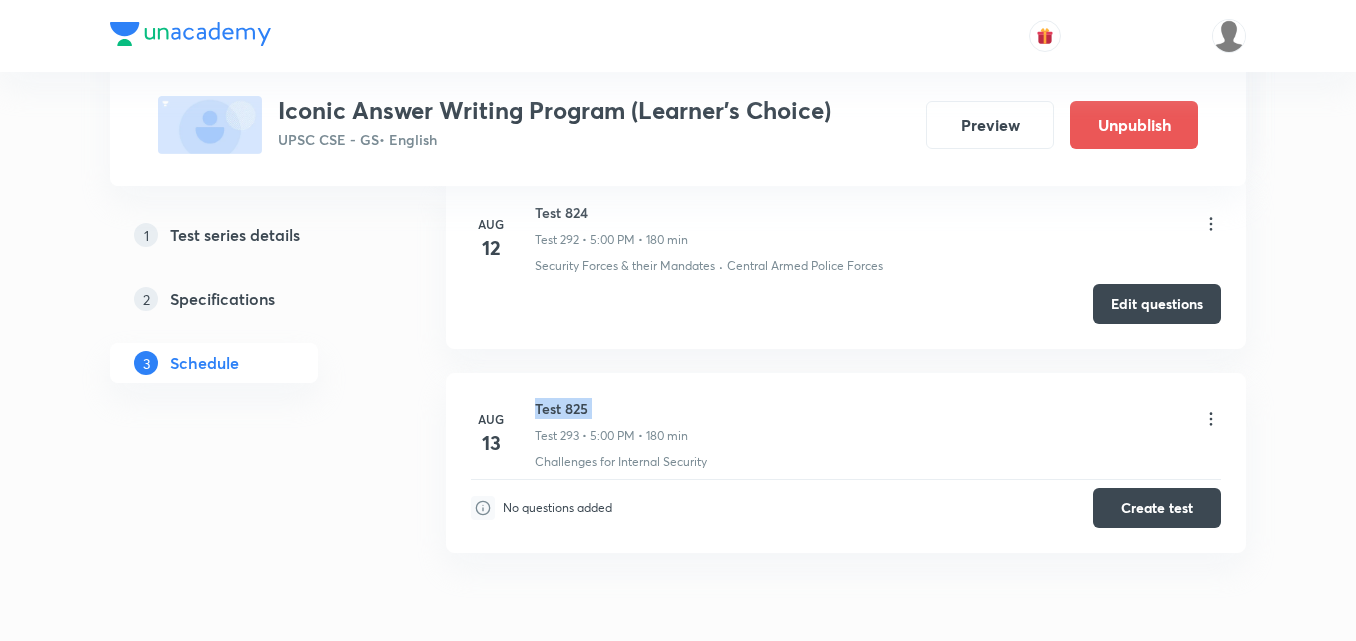 scroll, scrollTop: 0, scrollLeft: 0, axis: both 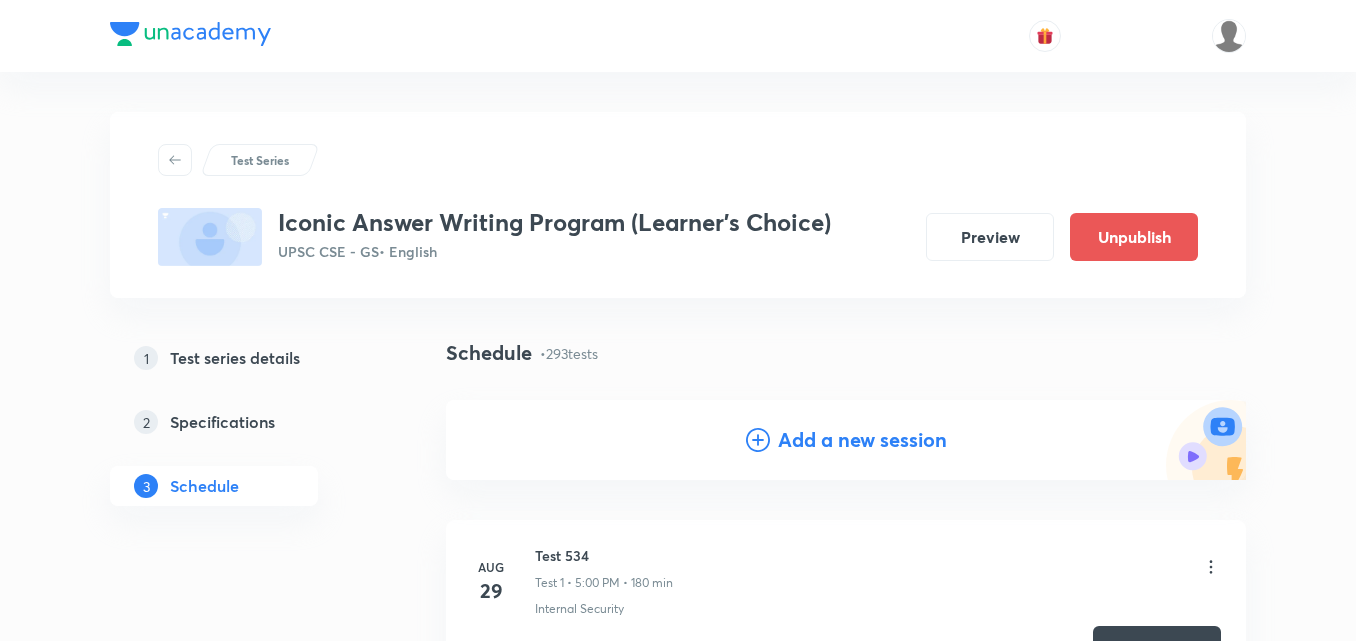 click on "Add a new session" at bounding box center (846, 440) 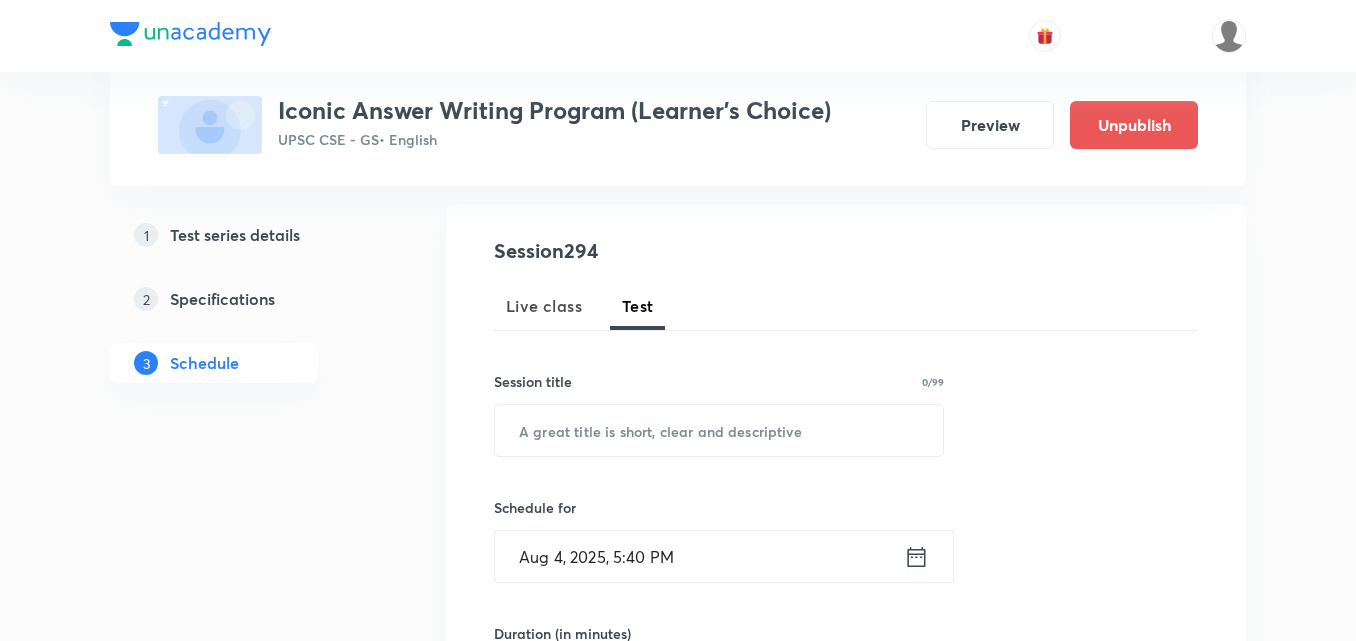 scroll, scrollTop: 200, scrollLeft: 0, axis: vertical 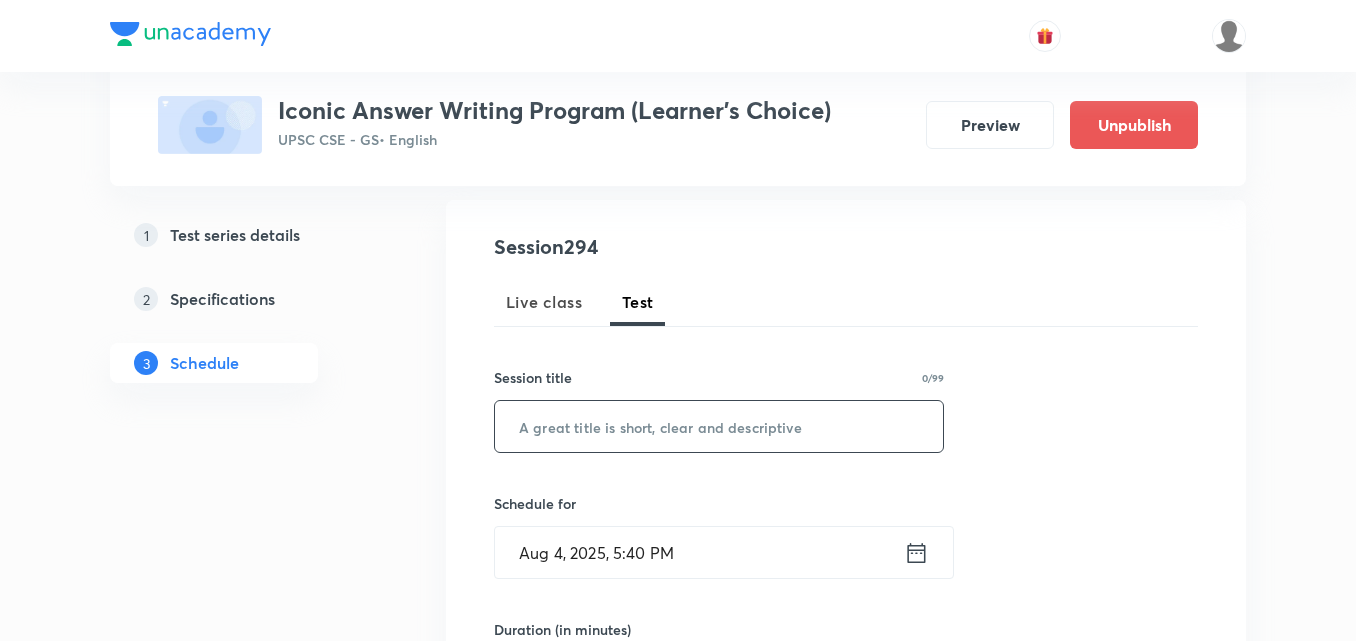 click at bounding box center [719, 426] 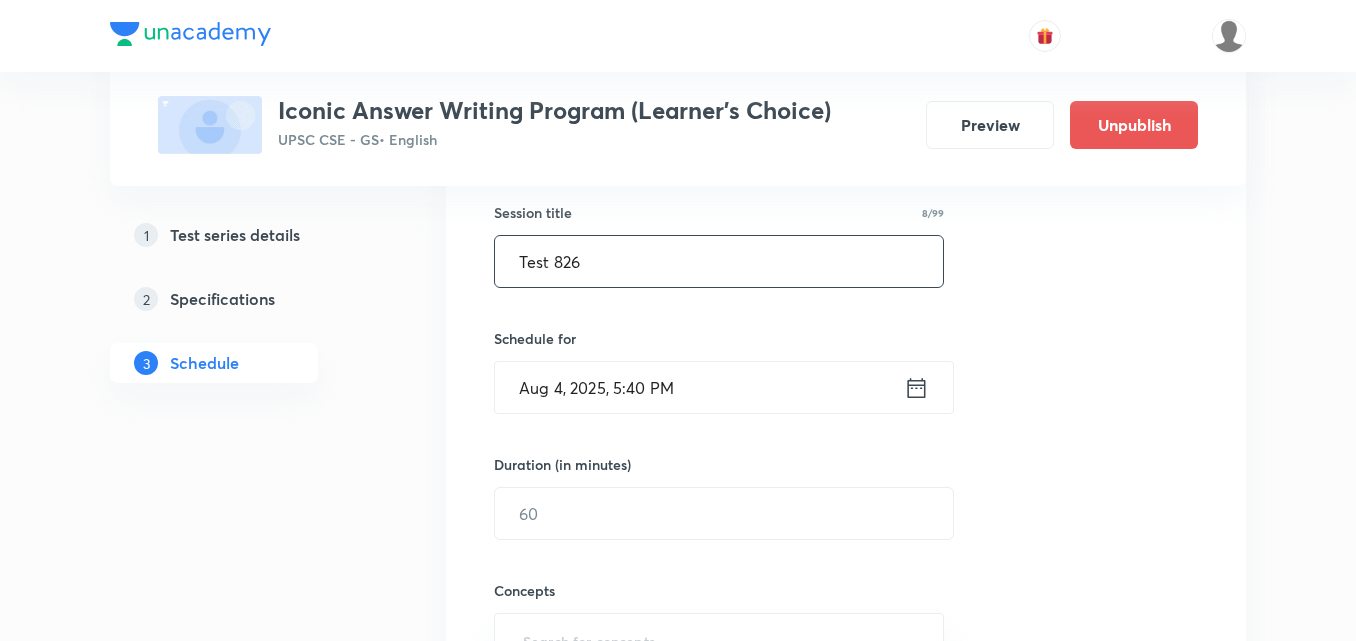scroll, scrollTop: 400, scrollLeft: 0, axis: vertical 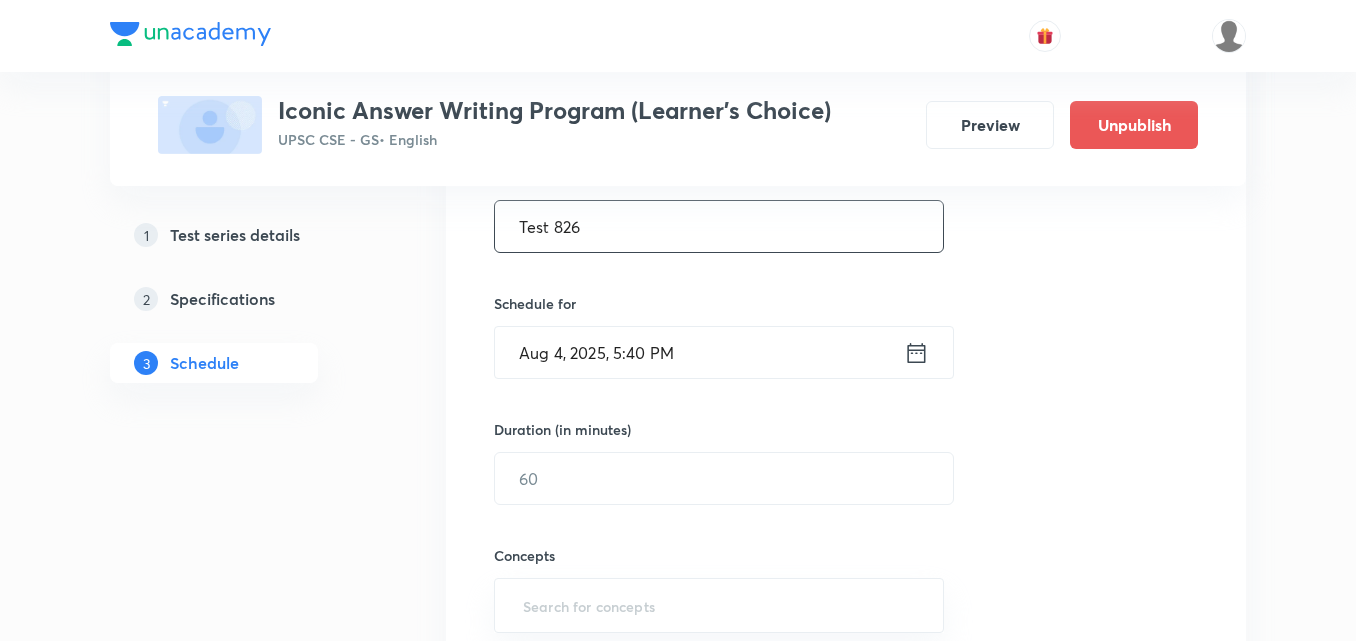 type on "Test 826" 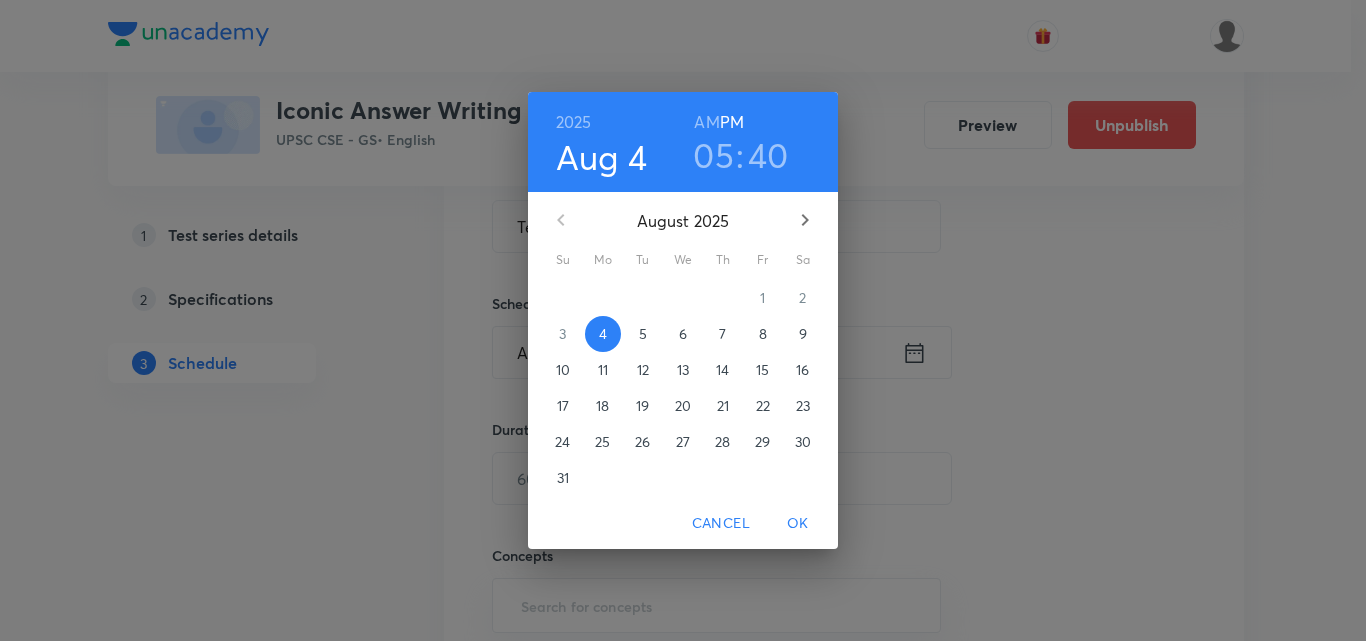 click on "14" at bounding box center [722, 370] 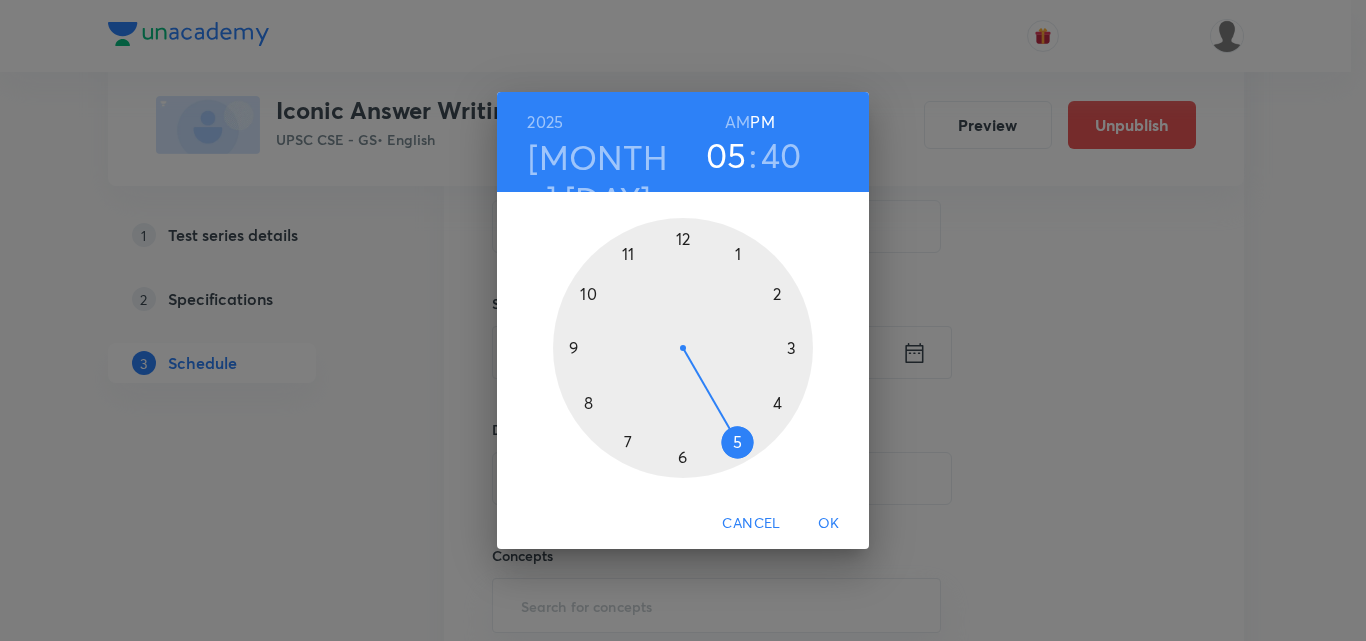 click at bounding box center [683, 348] 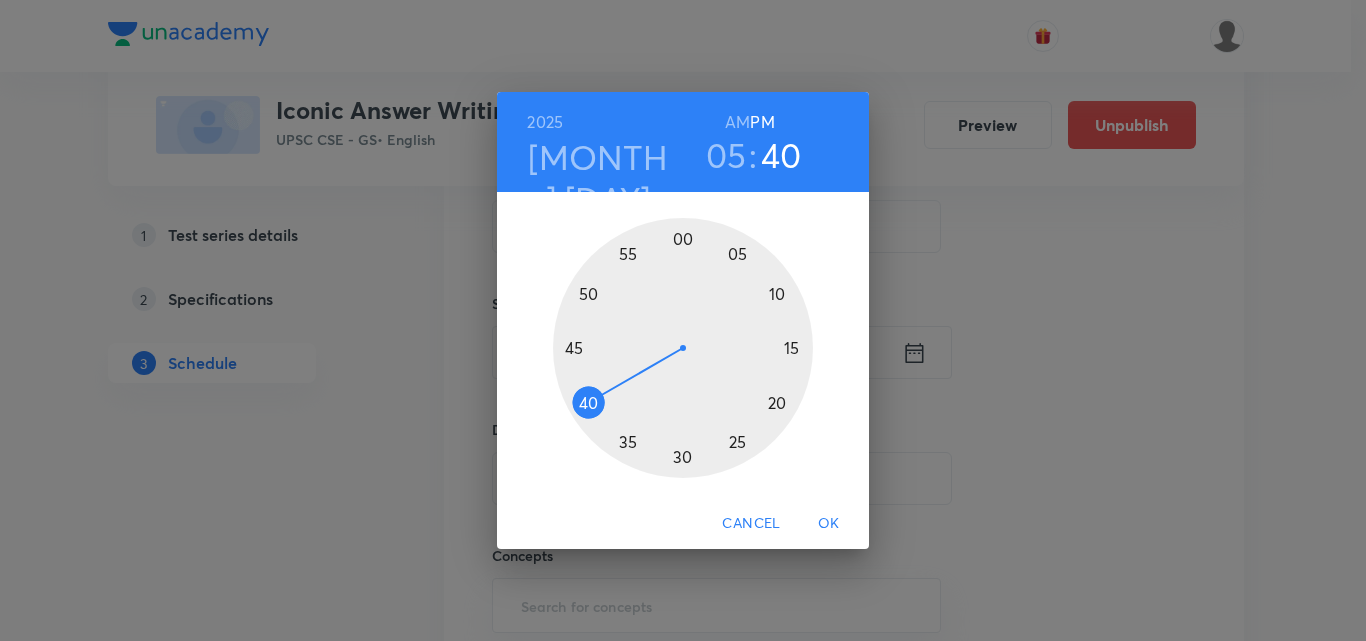 click at bounding box center (683, 348) 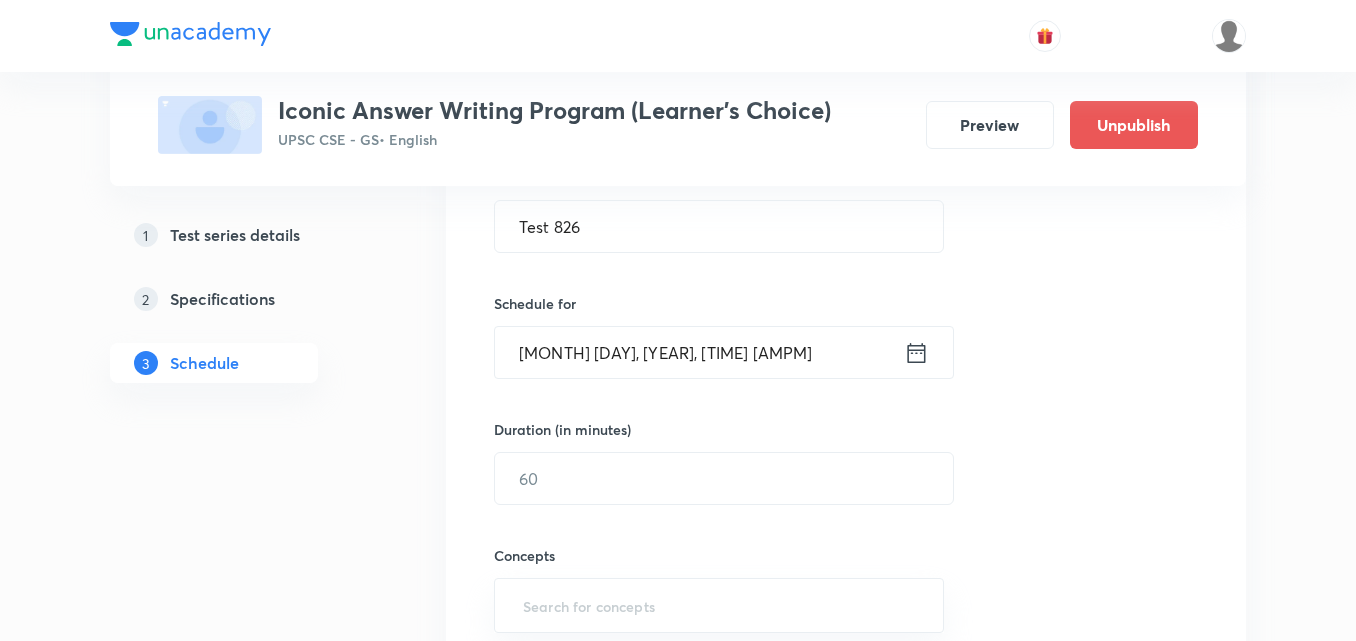 scroll, scrollTop: 500, scrollLeft: 0, axis: vertical 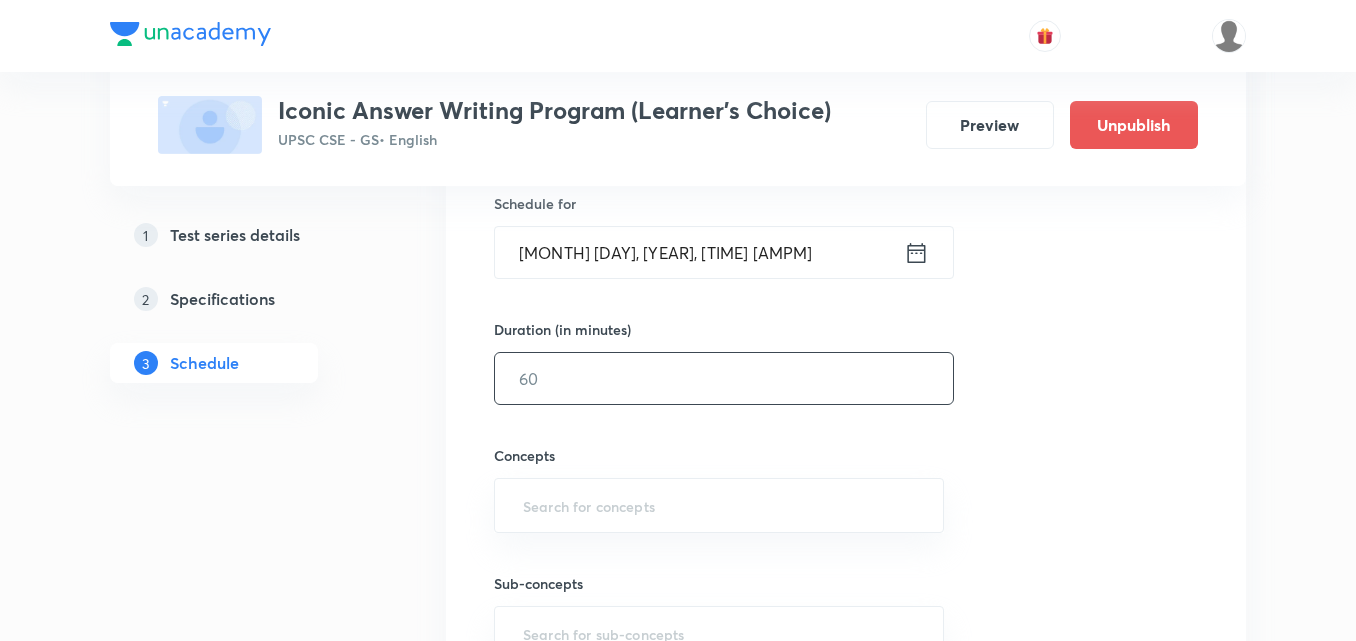 click at bounding box center (724, 378) 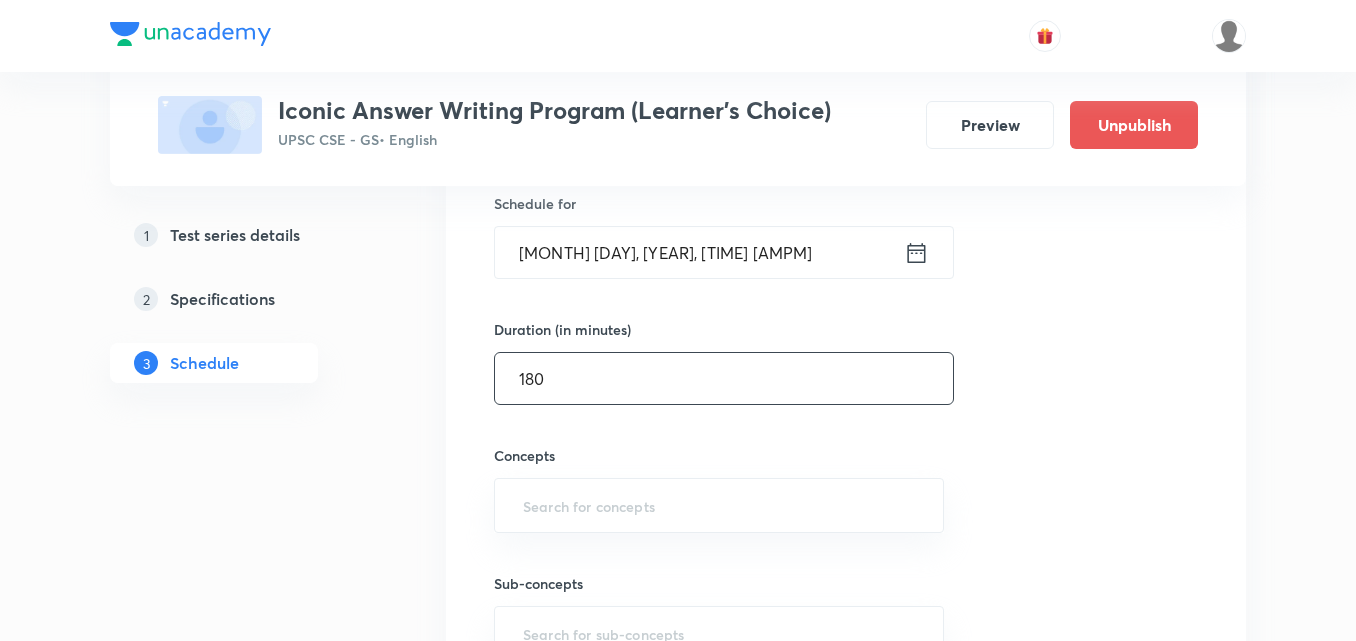 type on "180" 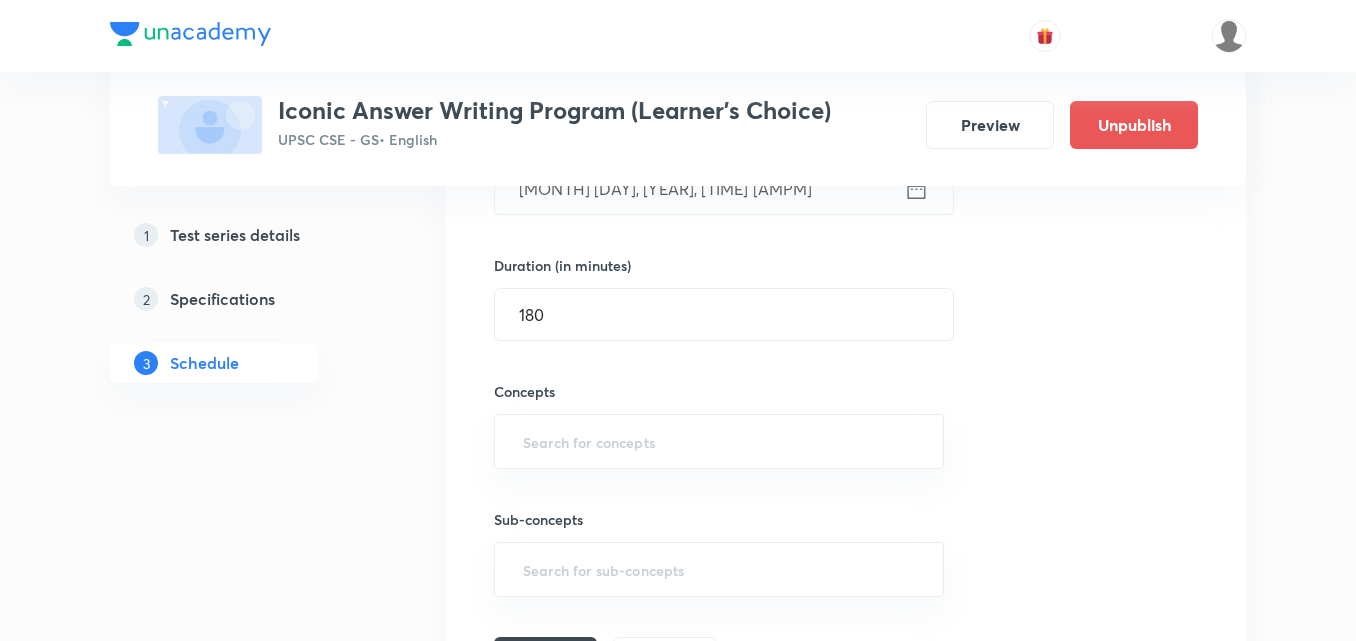 scroll, scrollTop: 600, scrollLeft: 0, axis: vertical 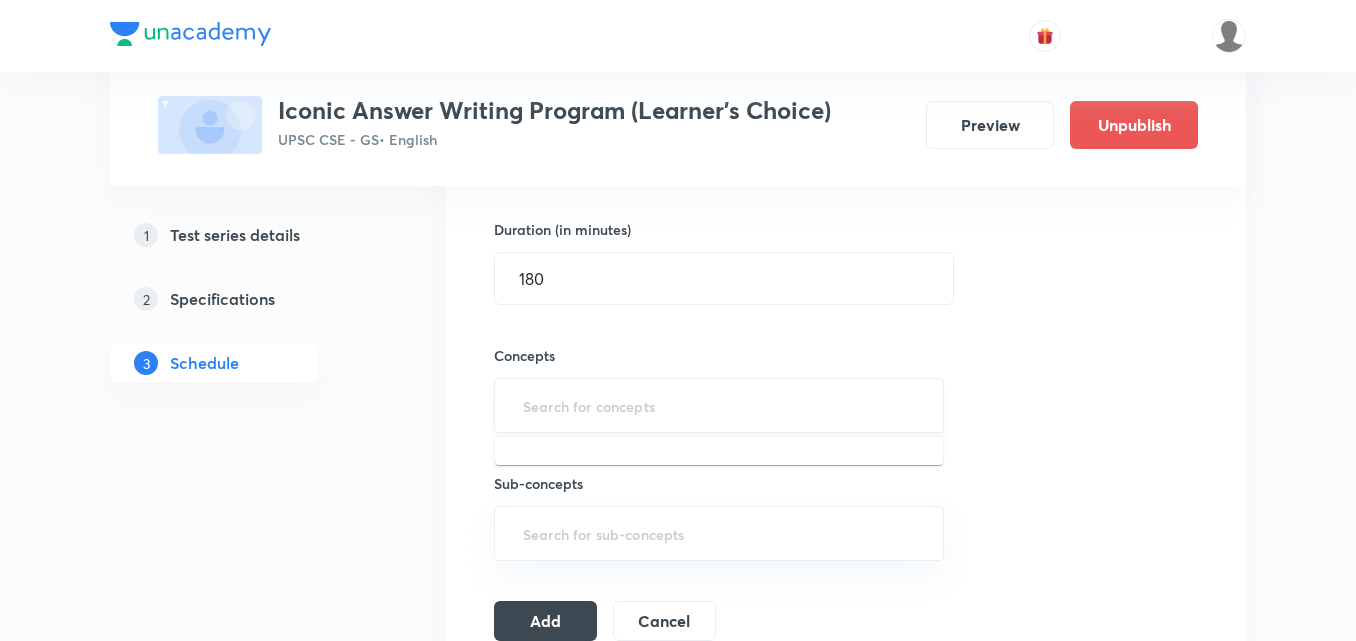 click at bounding box center [719, 405] 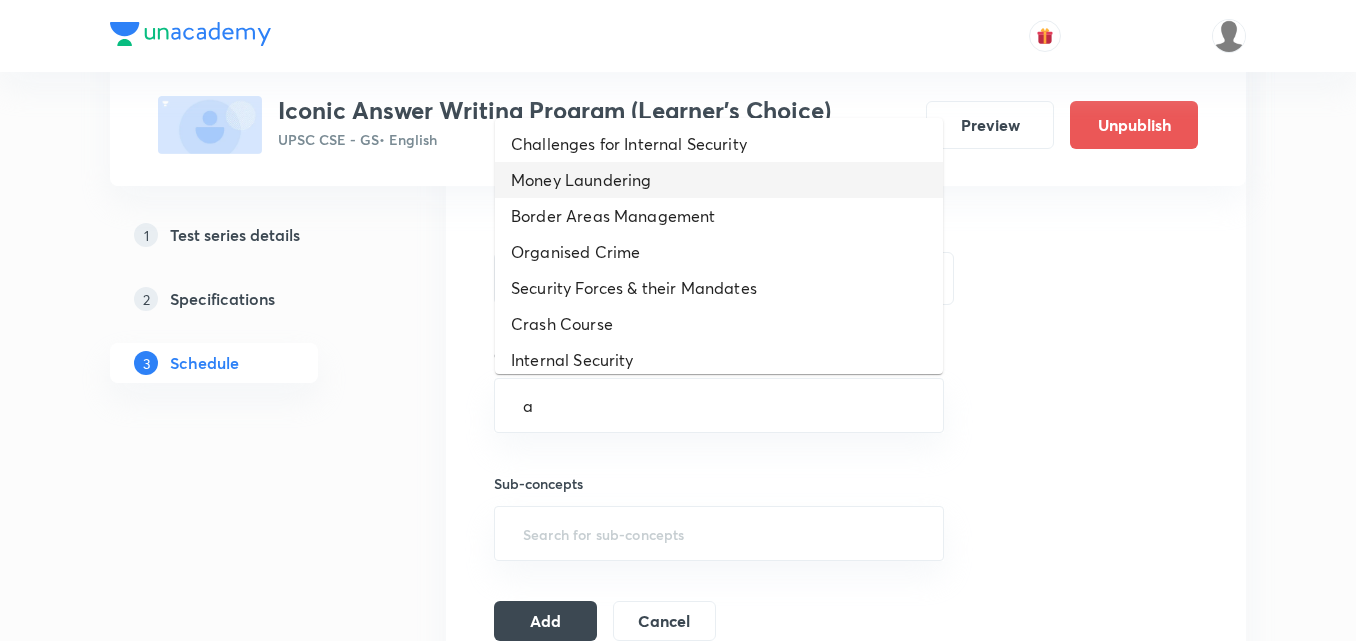 click on "Money Laundering" at bounding box center (719, 180) 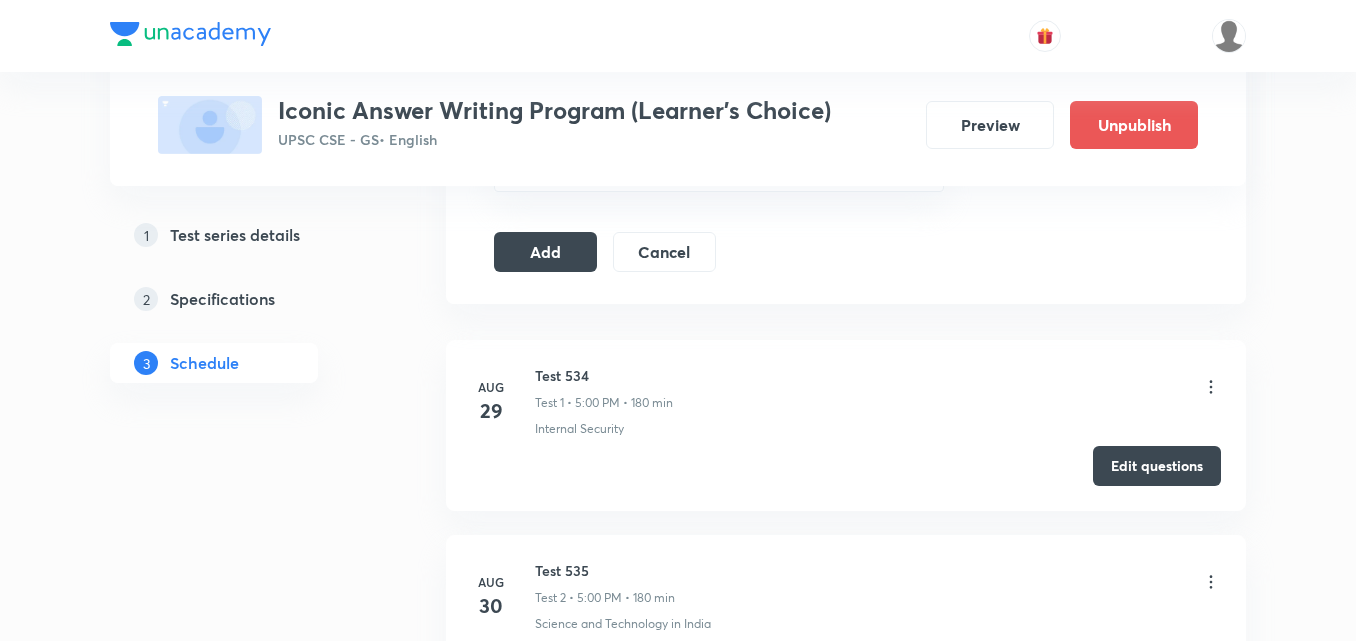 scroll, scrollTop: 1000, scrollLeft: 0, axis: vertical 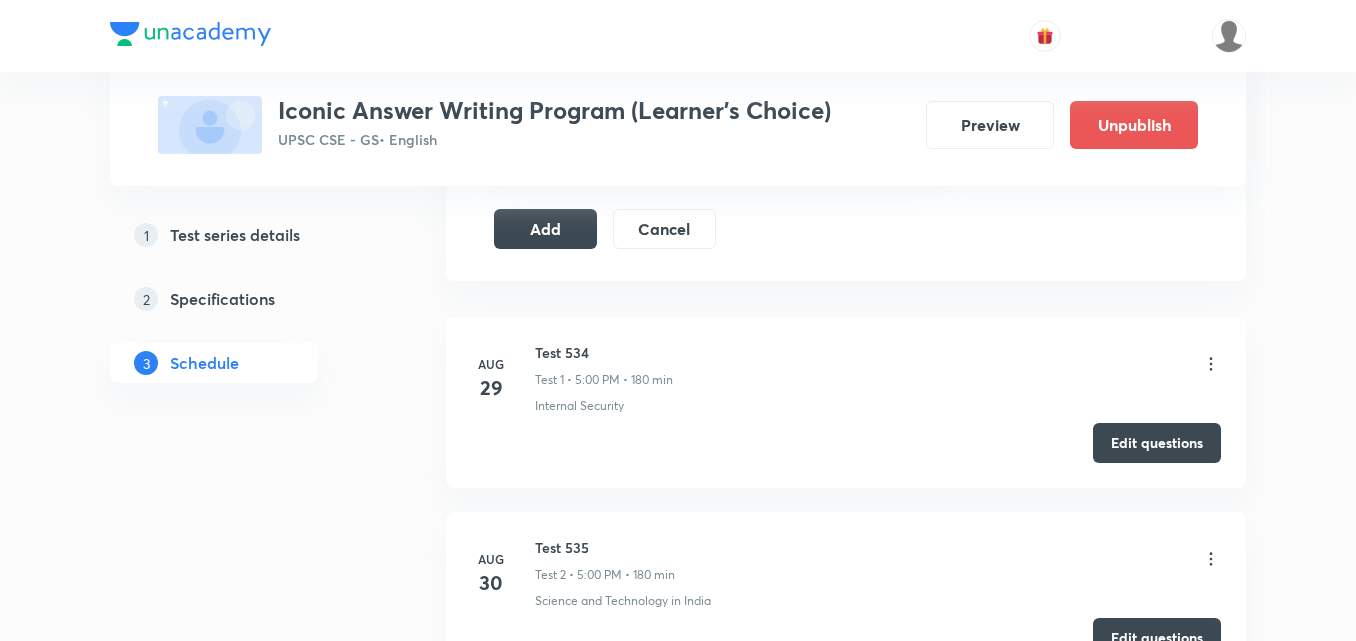 click 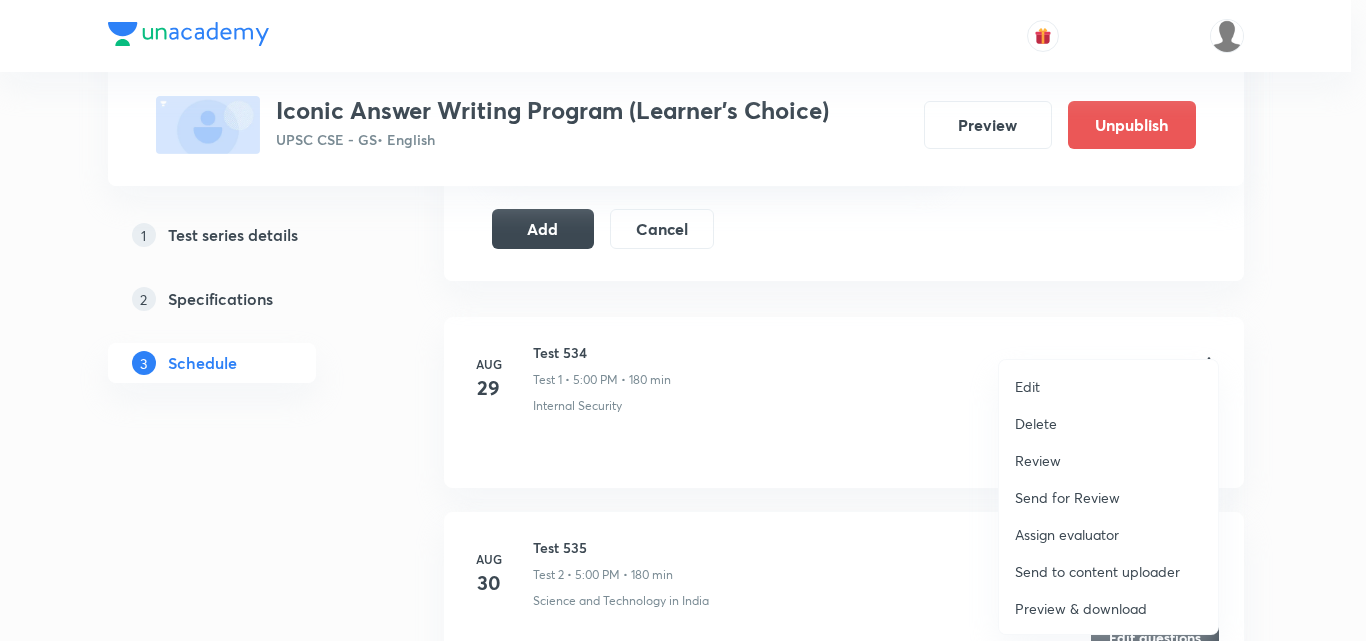 click on "Delete" at bounding box center [1108, 423] 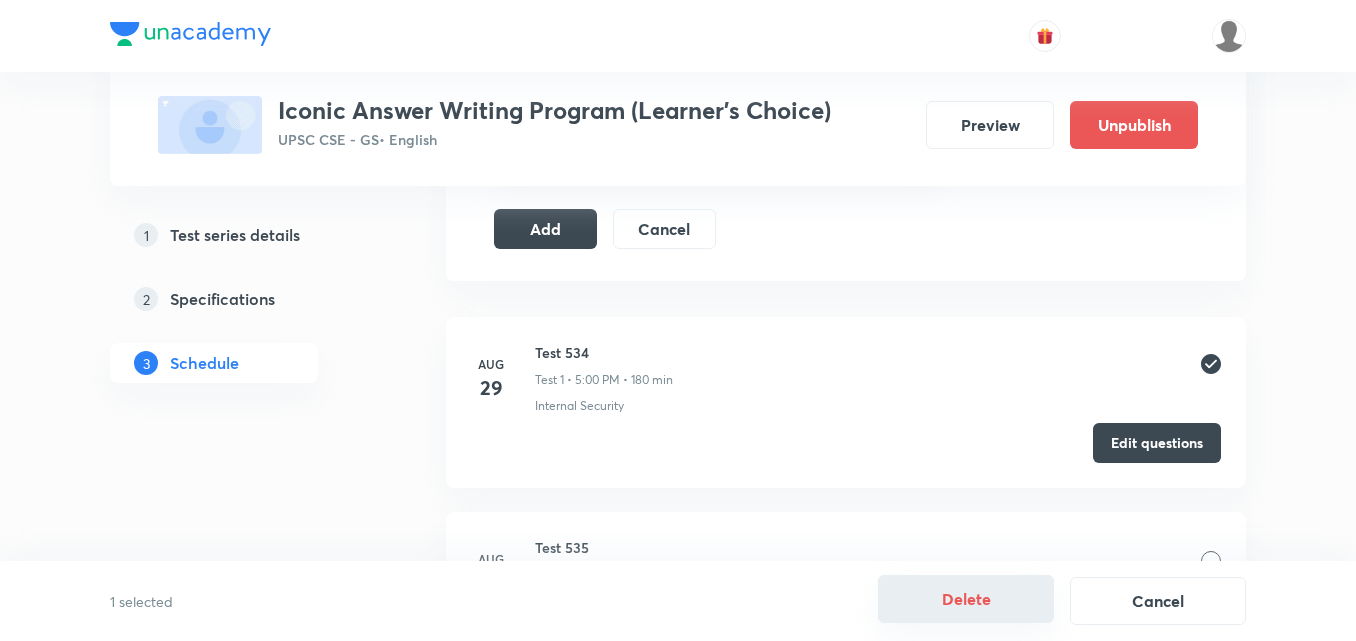 click on "Delete" at bounding box center [966, 599] 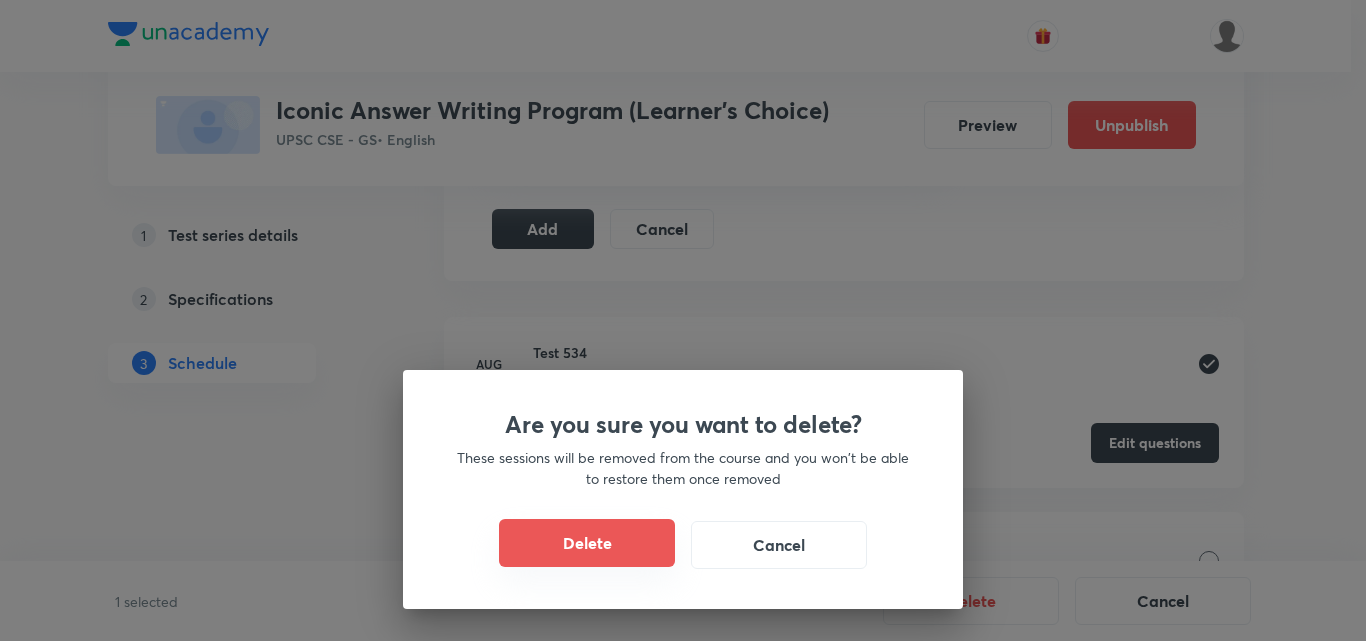 click on "Delete" at bounding box center (587, 543) 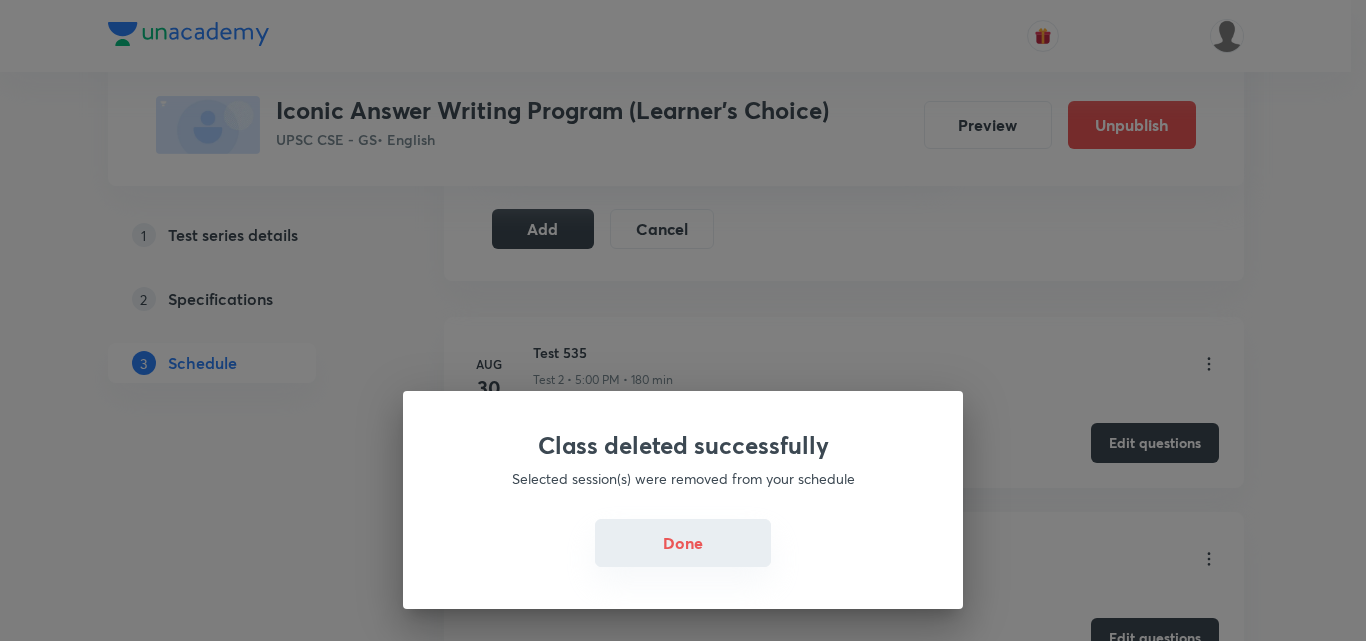 click on "Done" at bounding box center (683, 543) 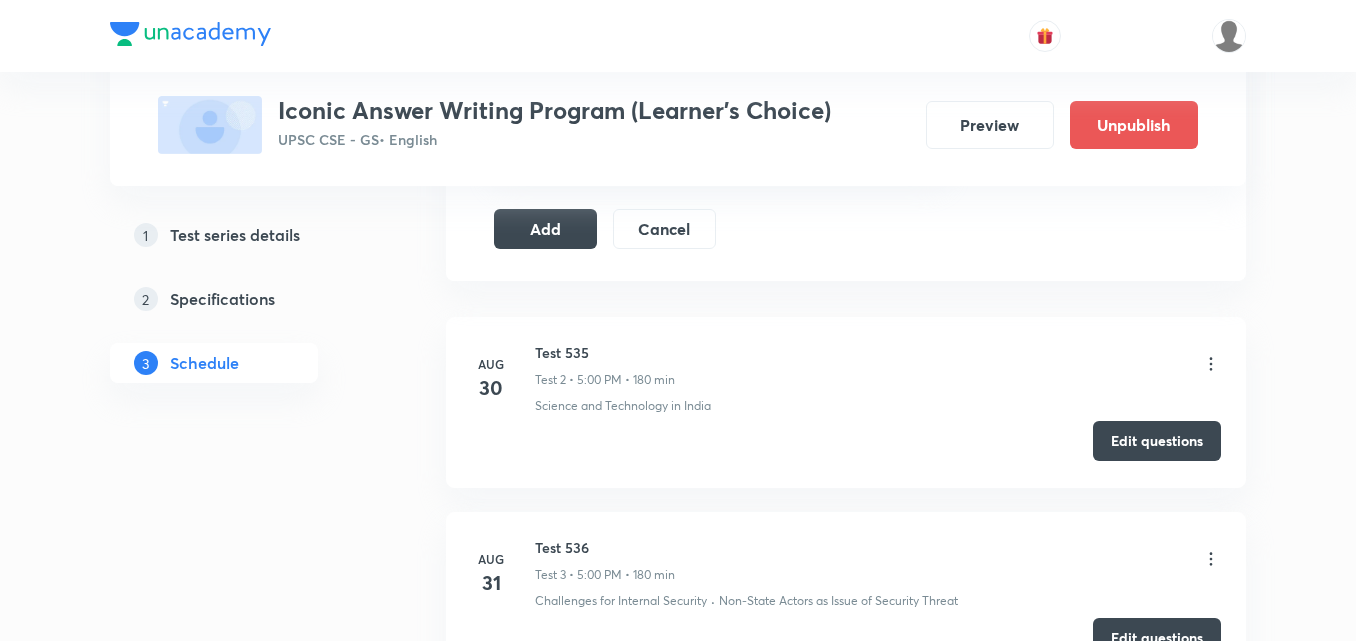 click on "Edit questions" at bounding box center (1157, 441) 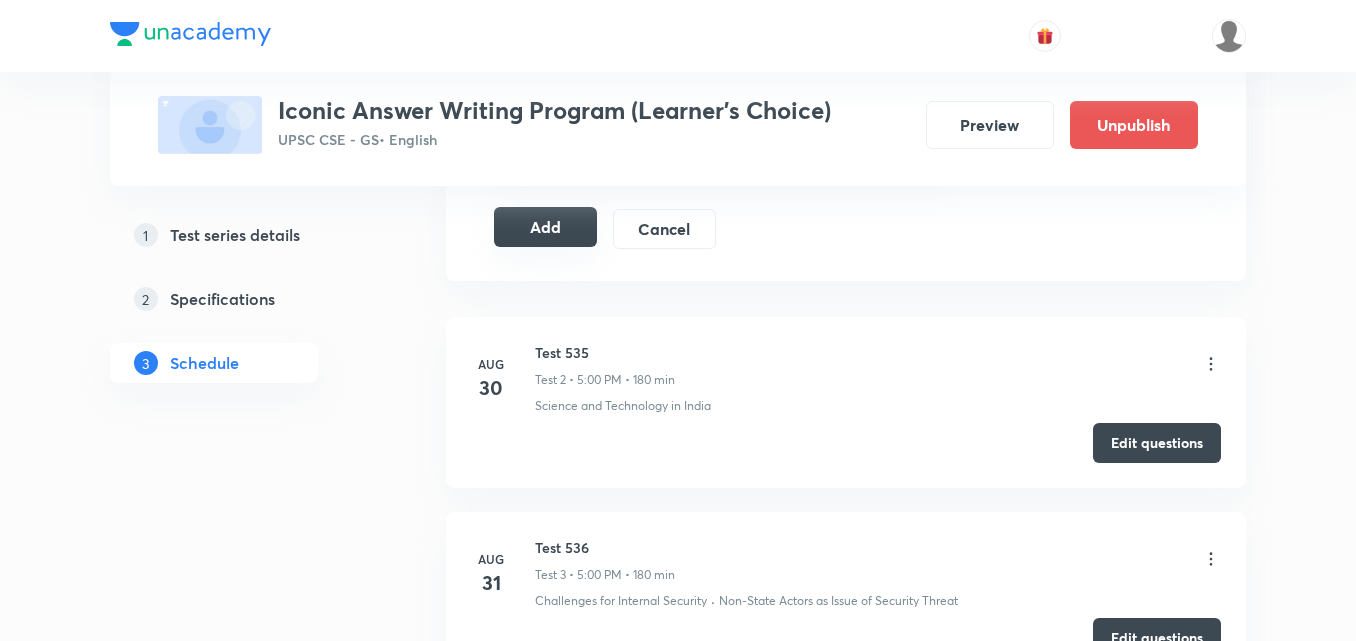 click on "Add" at bounding box center (545, 227) 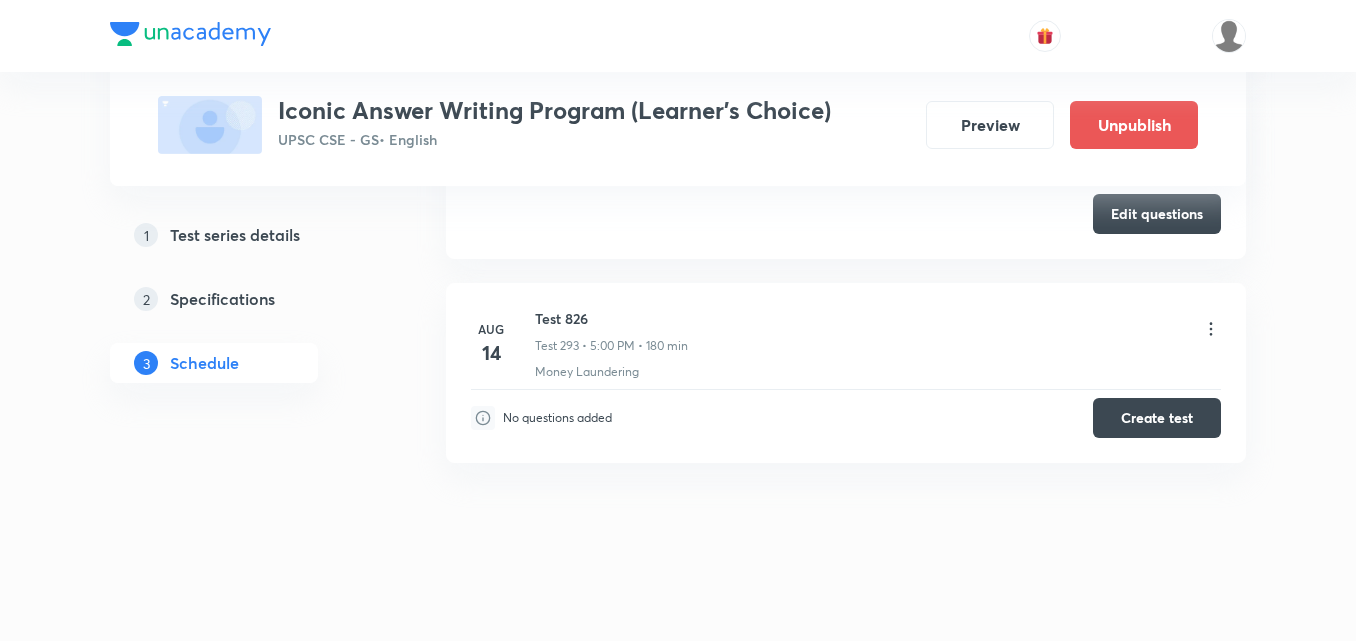 scroll, scrollTop: 57208, scrollLeft: 0, axis: vertical 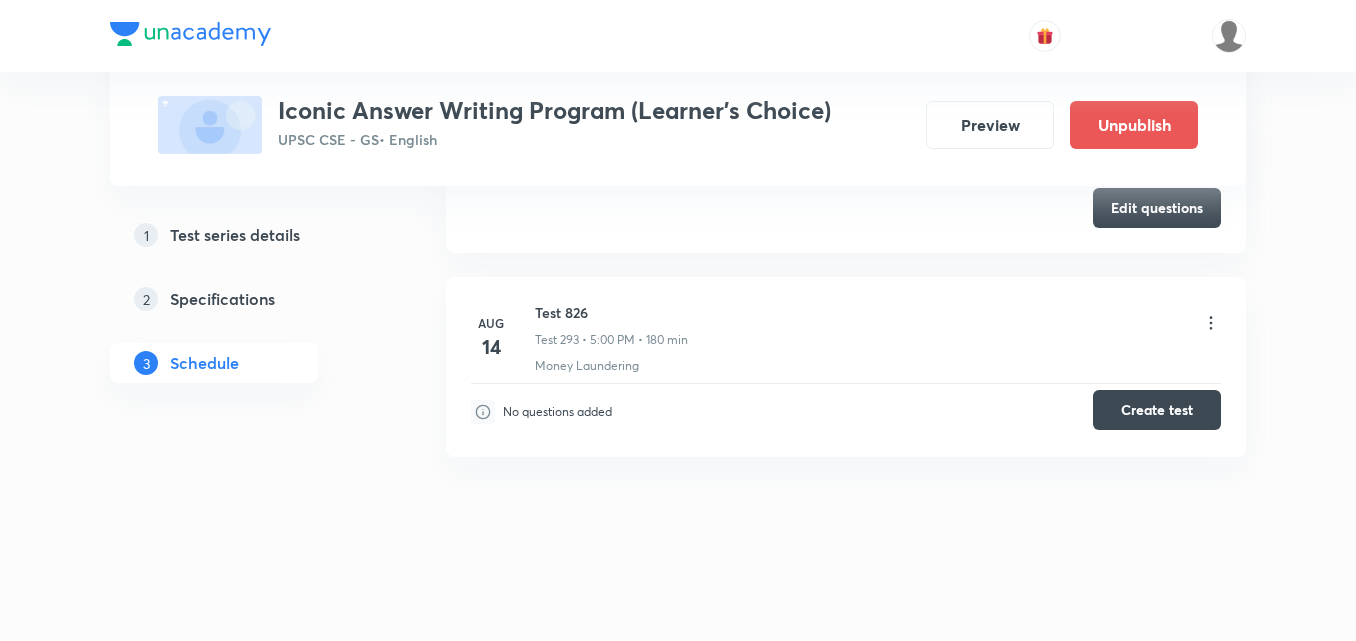 click on "Create test" at bounding box center [1157, 410] 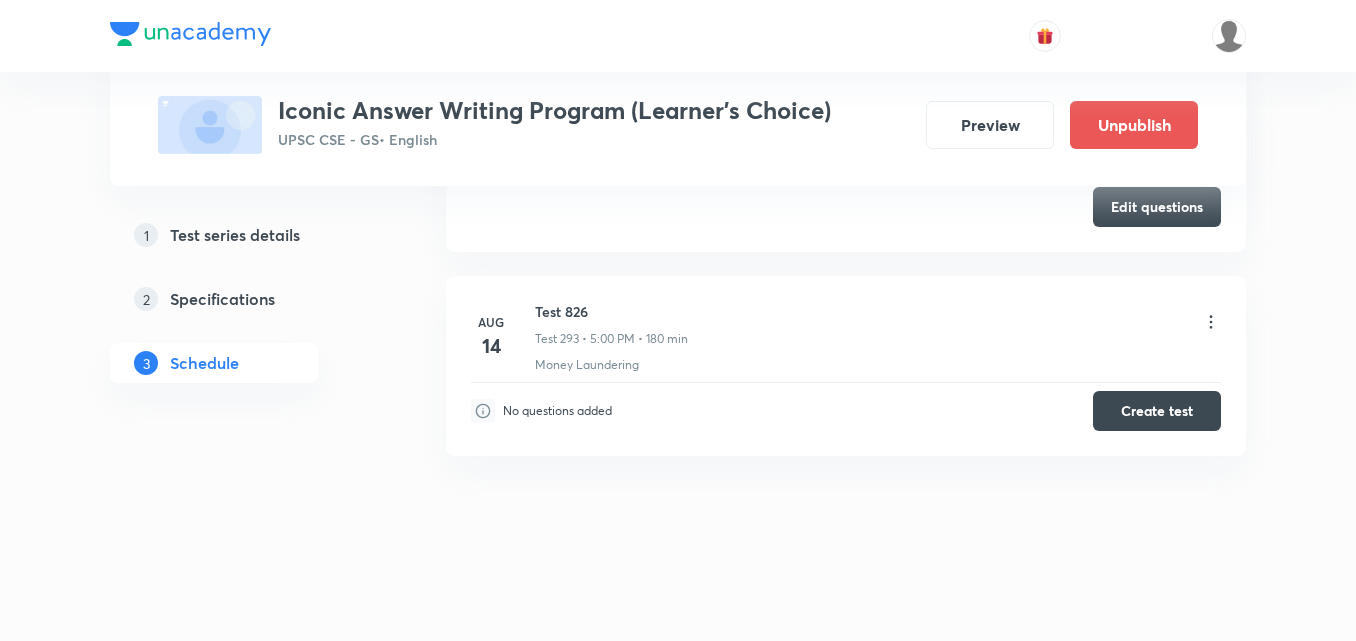scroll, scrollTop: 57212, scrollLeft: 0, axis: vertical 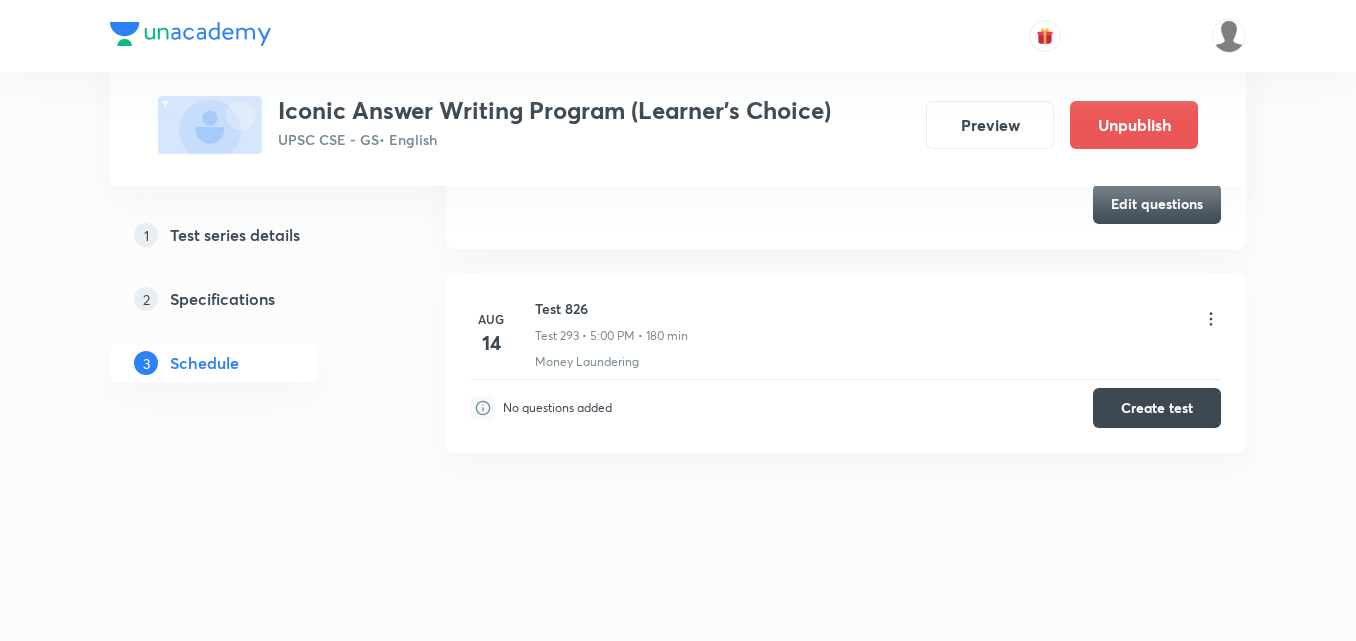 click on "Test 826" at bounding box center [611, 308] 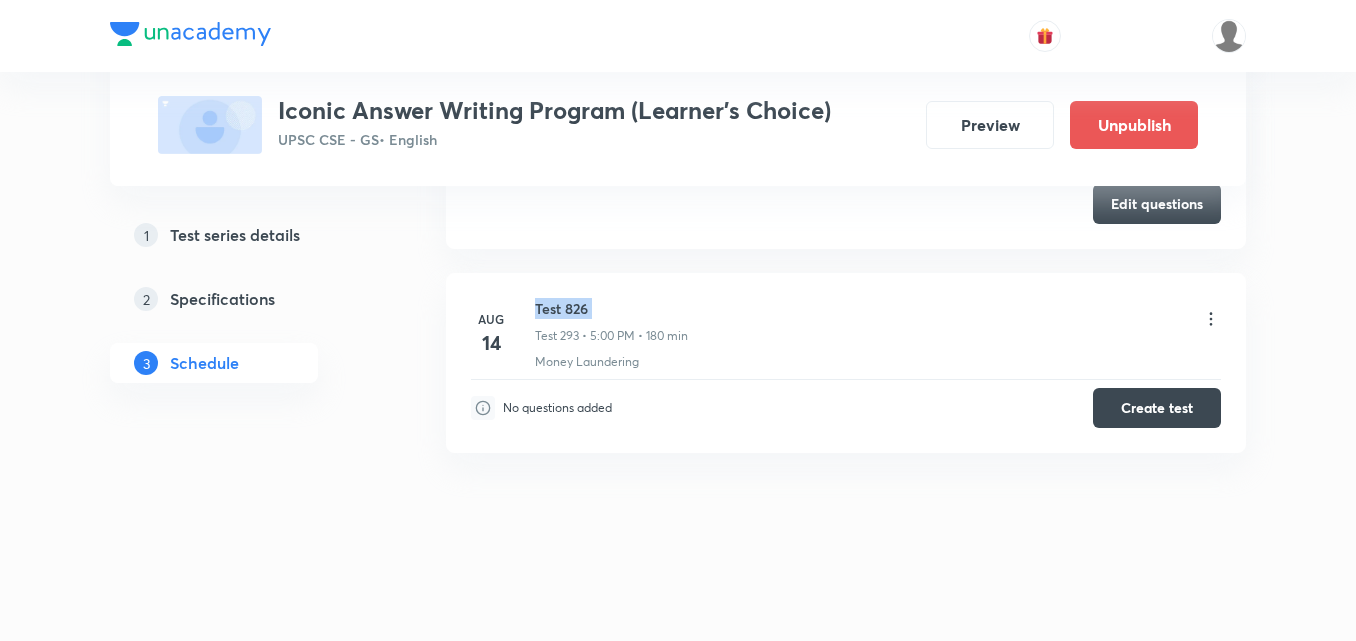 click on "Test 826" at bounding box center [611, 308] 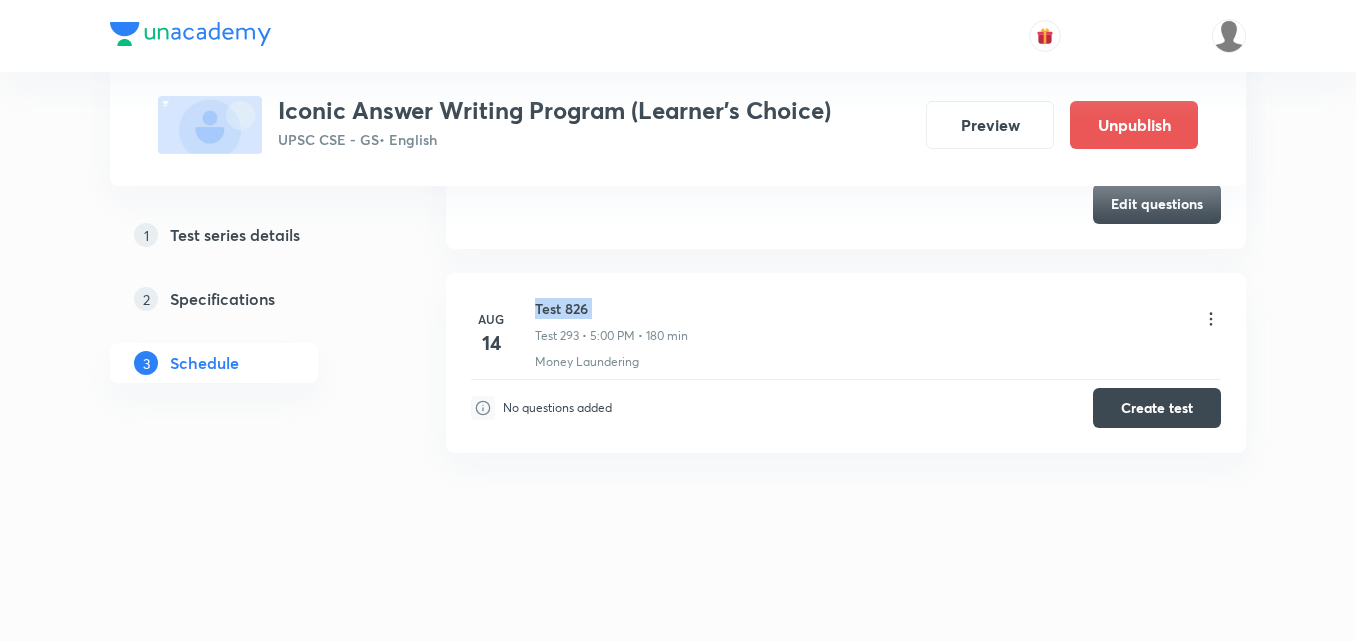 scroll, scrollTop: 0, scrollLeft: 0, axis: both 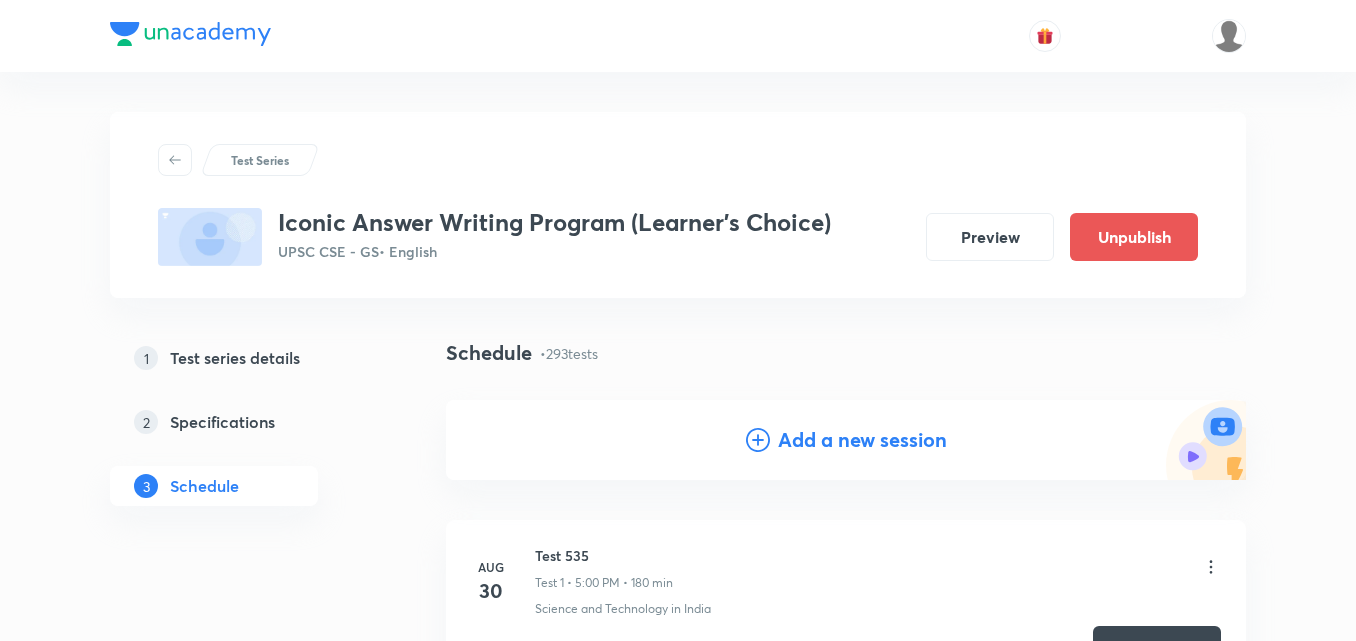click on "Add a new session" at bounding box center [862, 440] 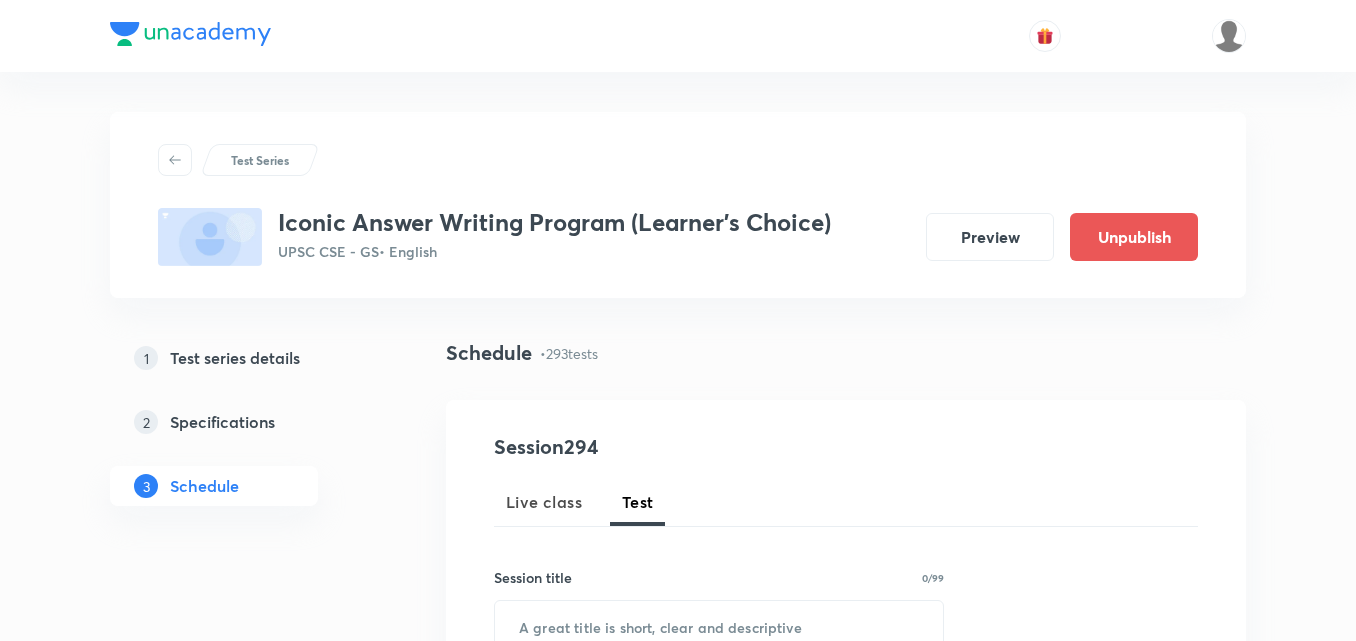 scroll, scrollTop: 300, scrollLeft: 0, axis: vertical 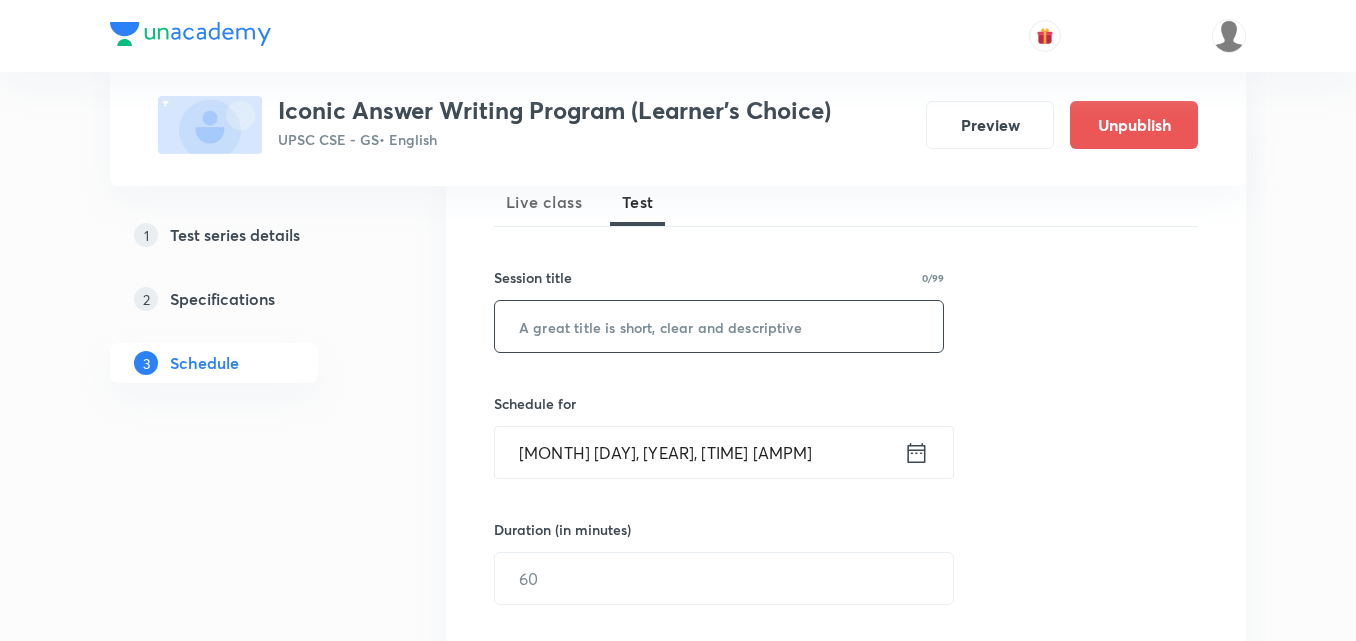 click at bounding box center (719, 326) 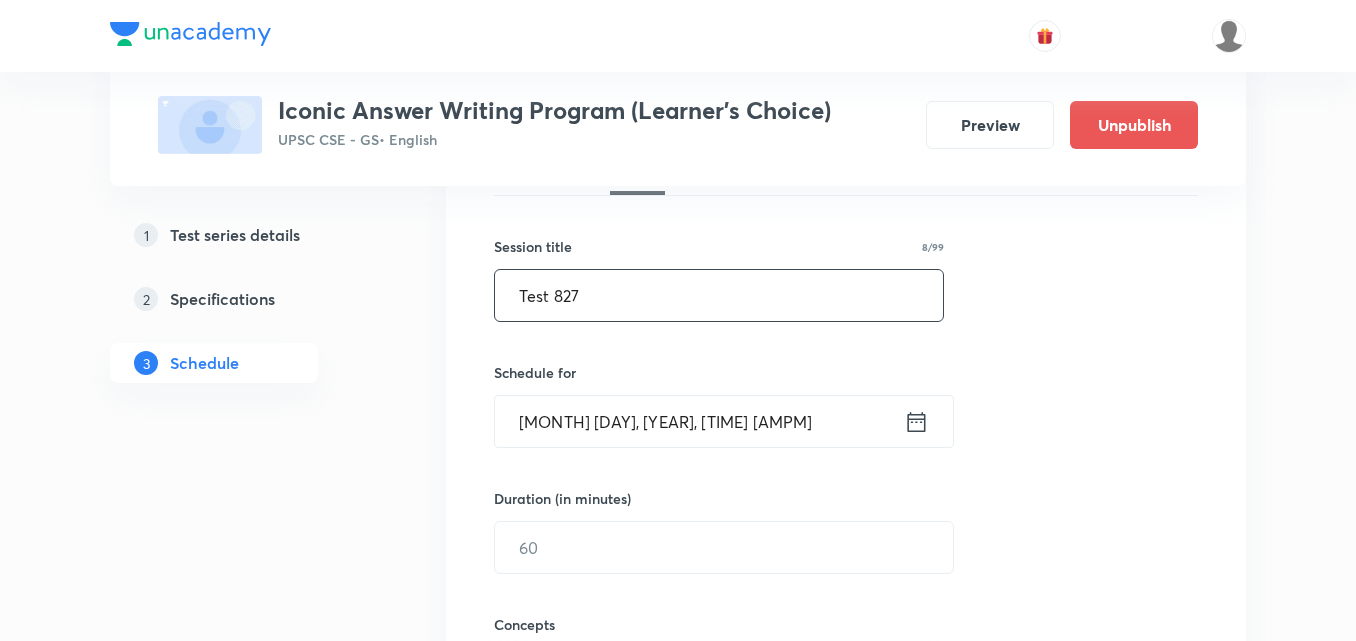scroll, scrollTop: 500, scrollLeft: 0, axis: vertical 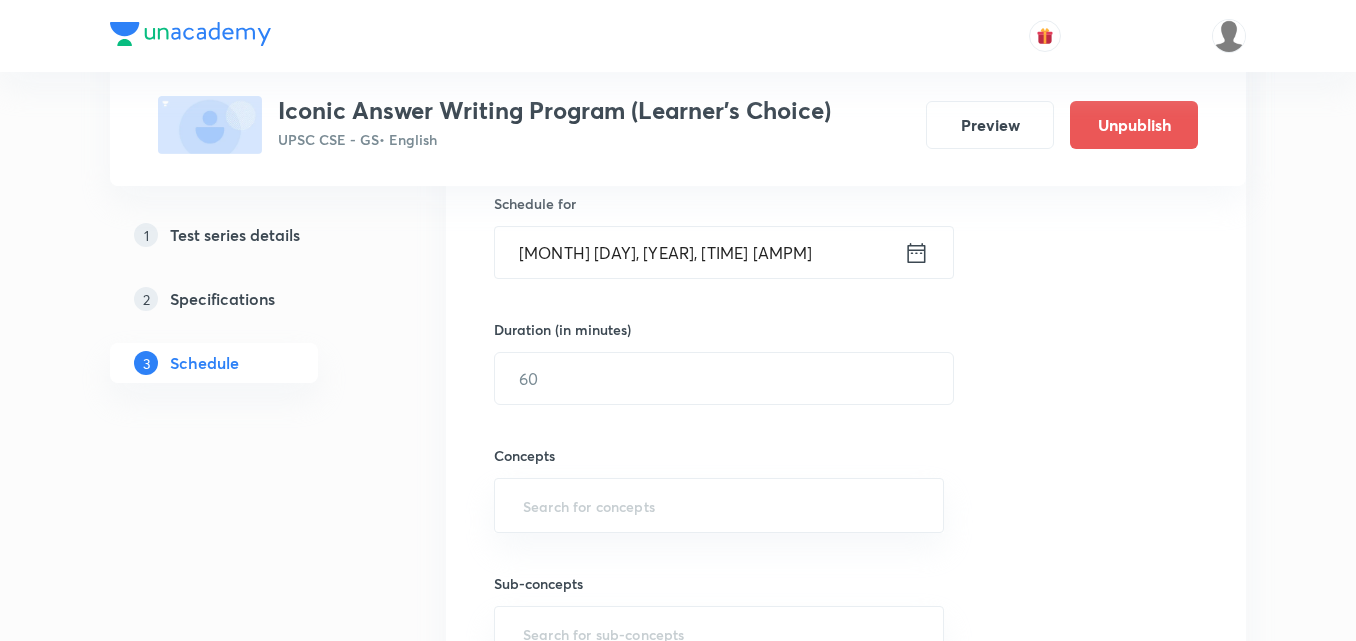 type on "Test 827" 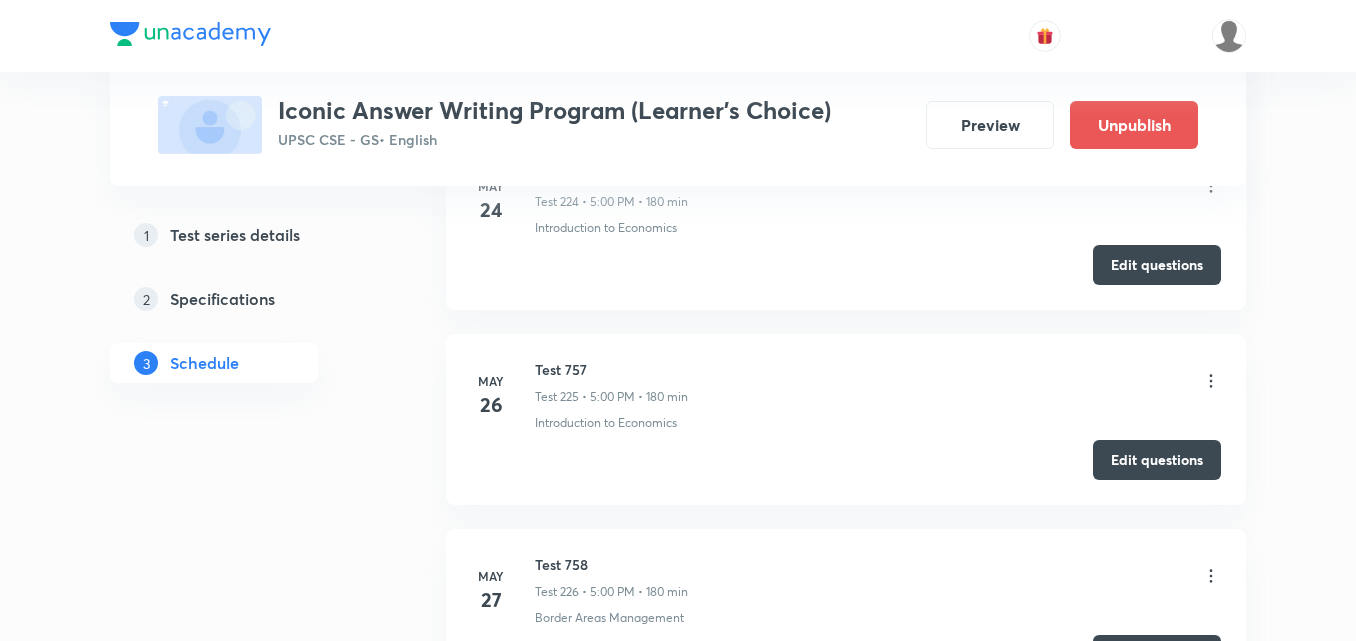 scroll, scrollTop: 58001, scrollLeft: 0, axis: vertical 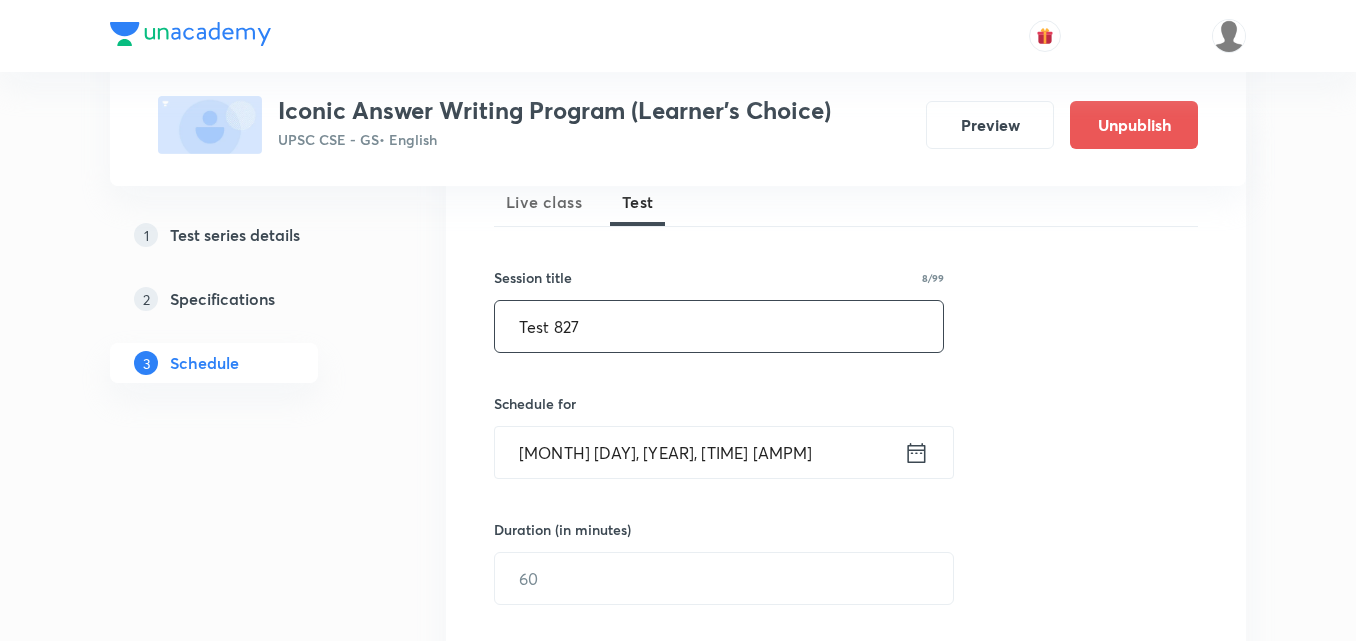 click on "[MONTH] [DAY], [YEAR], [TIME] [AMPM]" at bounding box center [699, 452] 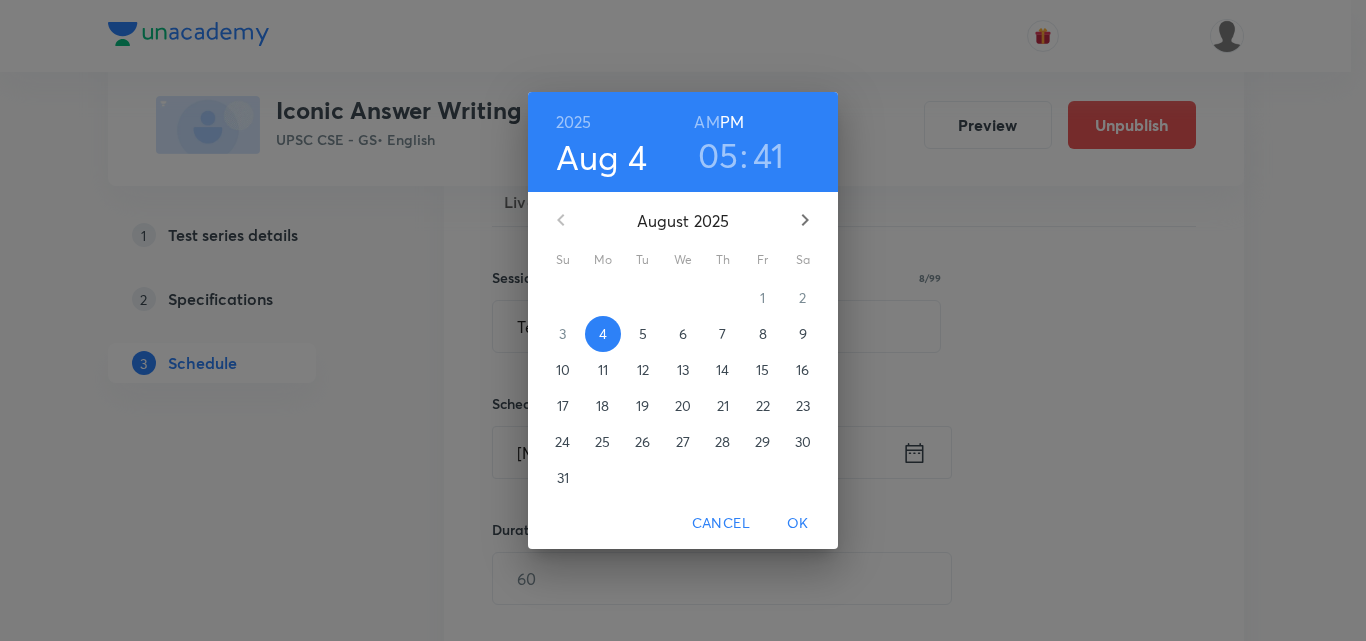 click on "16" at bounding box center (802, 370) 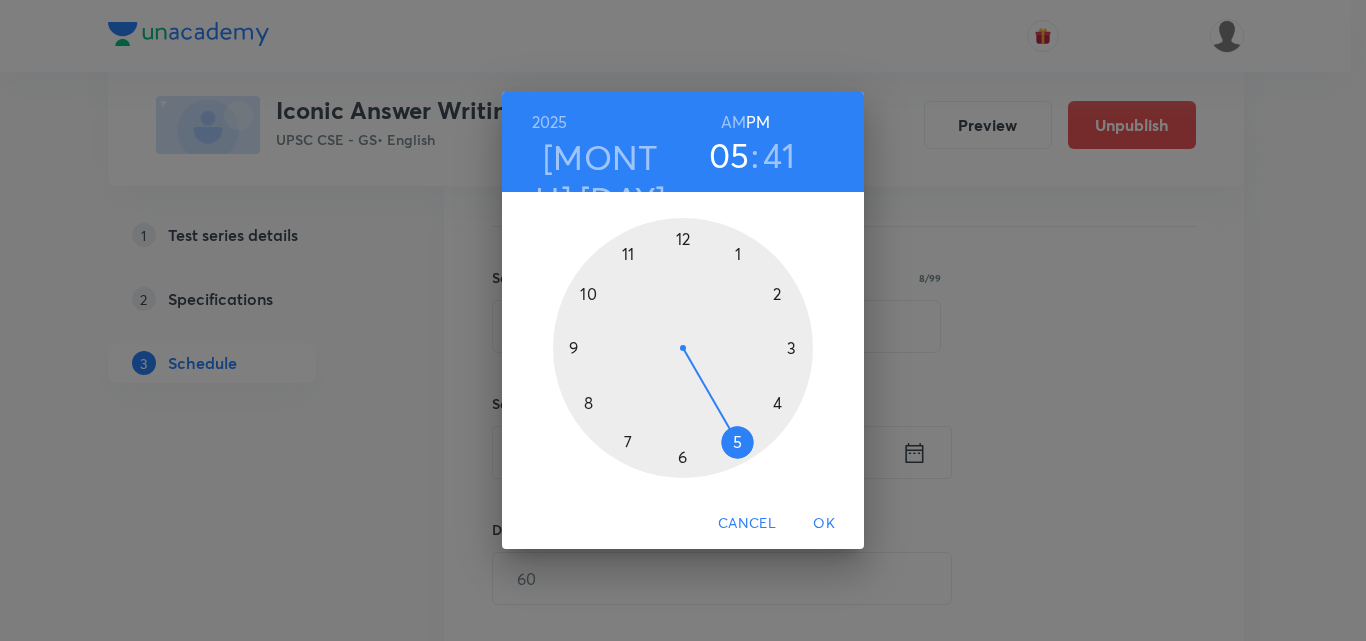 click at bounding box center (683, 348) 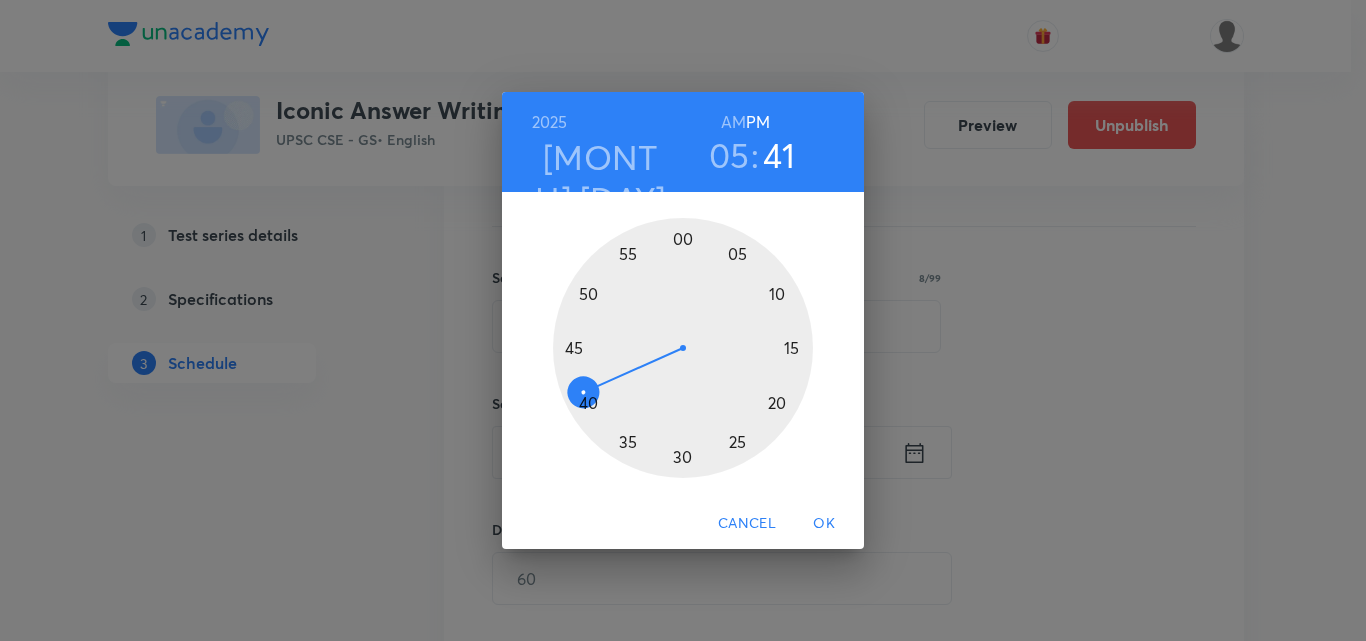 click at bounding box center [683, 348] 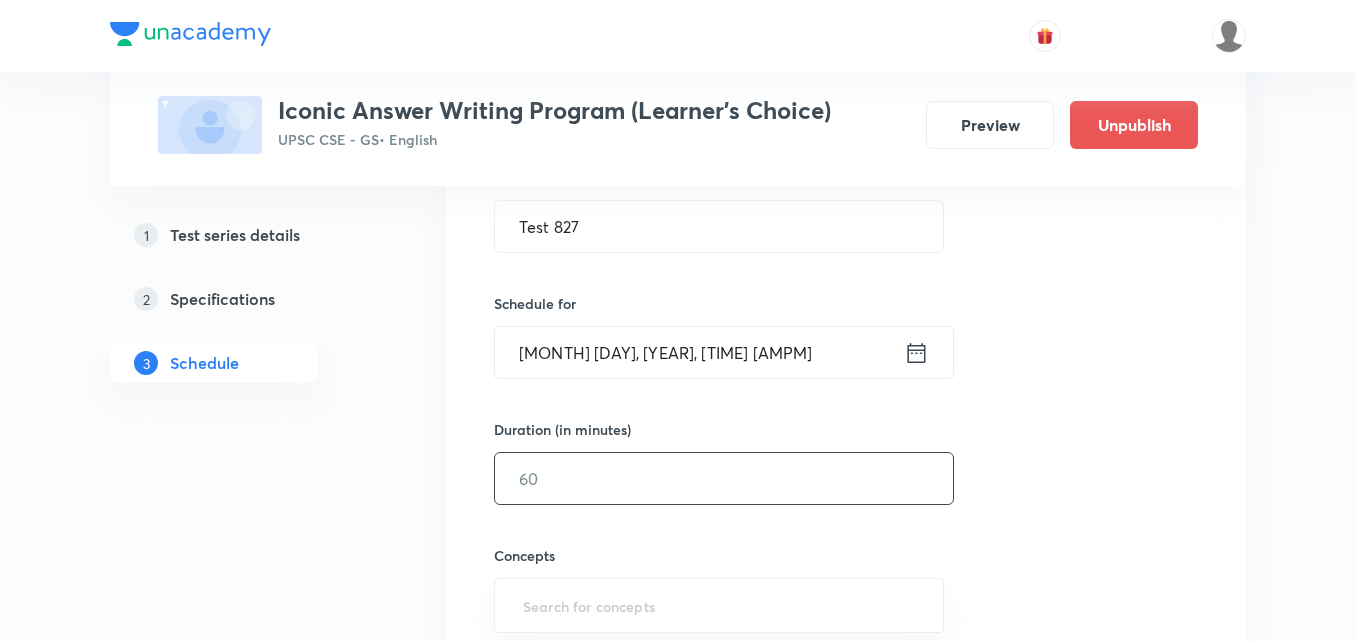 scroll, scrollTop: 500, scrollLeft: 0, axis: vertical 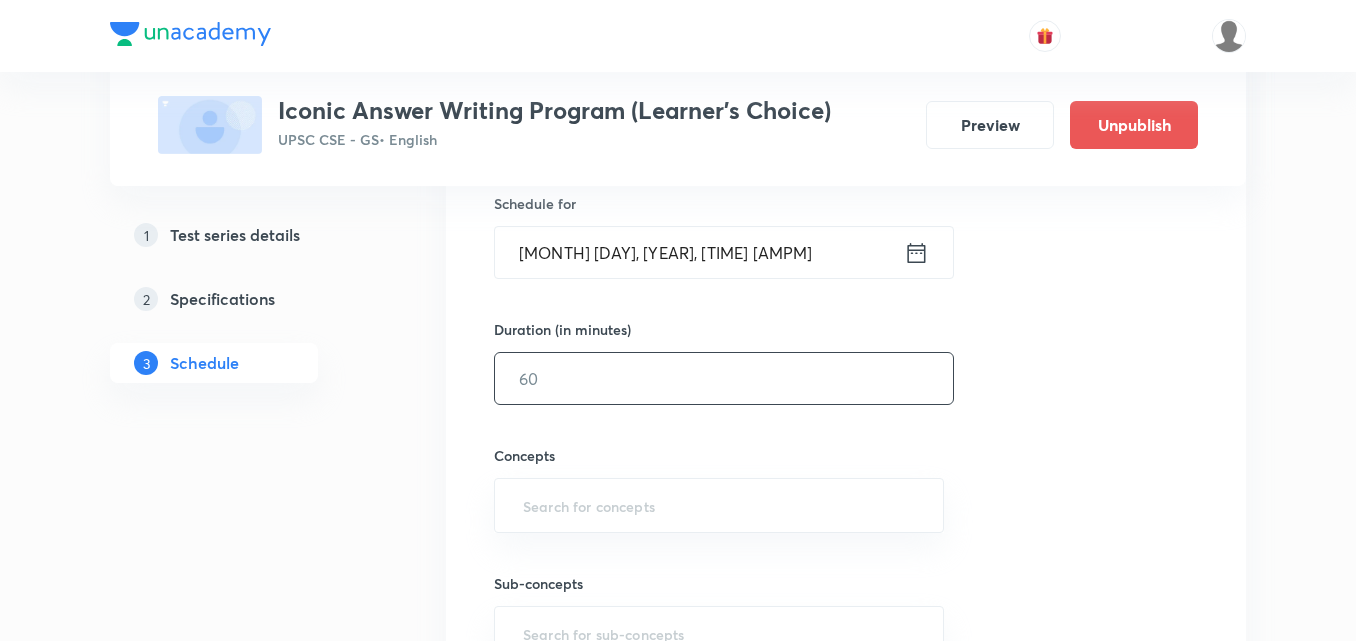 click at bounding box center (724, 378) 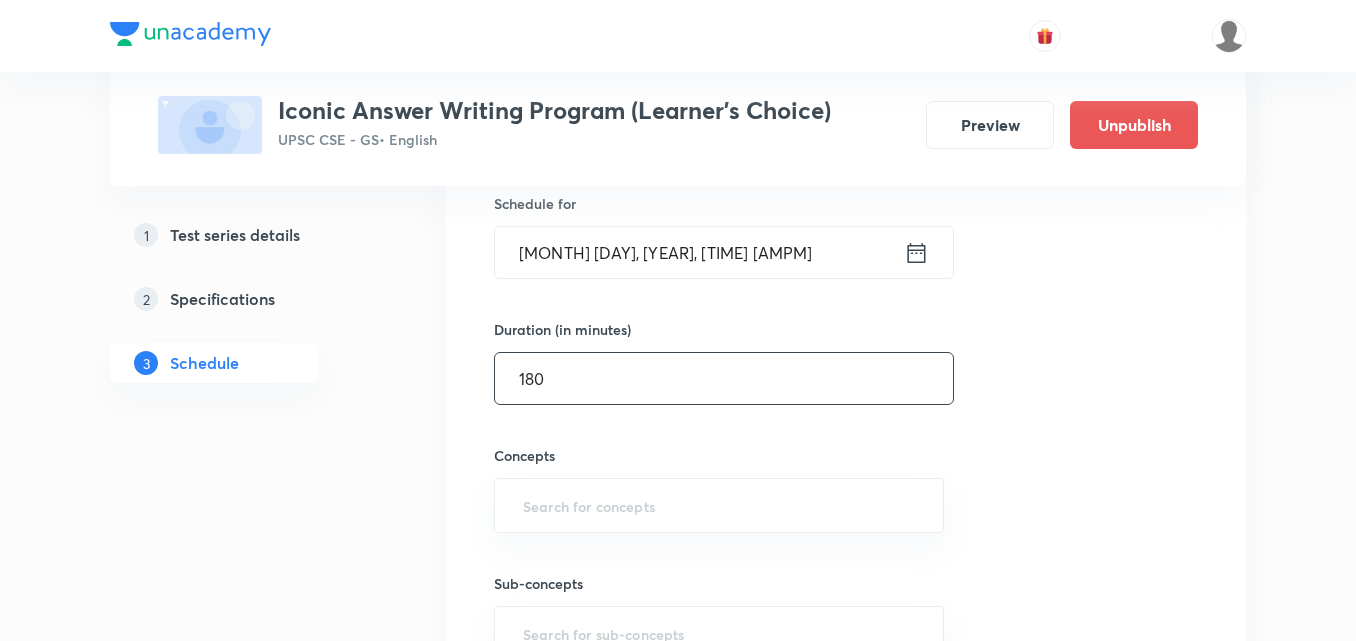 type on "180" 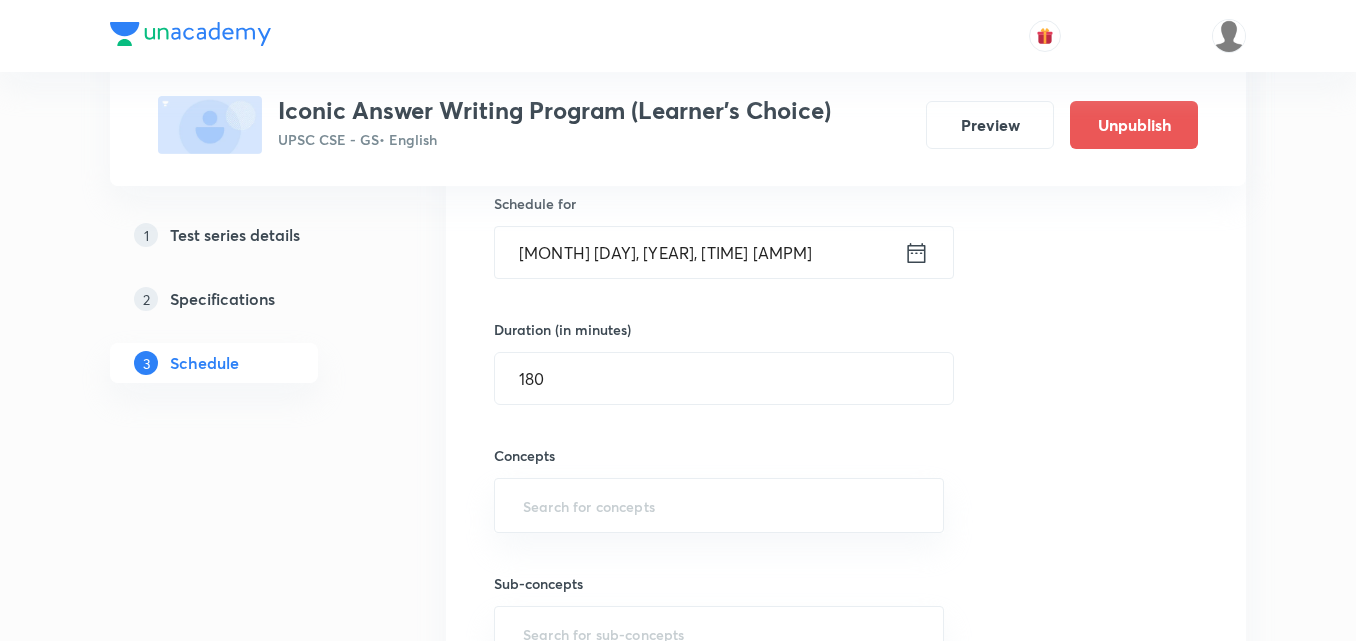 click on "Session  294 Live class Test Session title 8/99 Test 827 ​ Schedule for [MONTH] [DAY], [YEAR], [TIME] [AMPM] ​ Duration (in minutes) 180 ​ Concepts ​ Sub-concepts ​ Add Cancel" at bounding box center [846, 336] 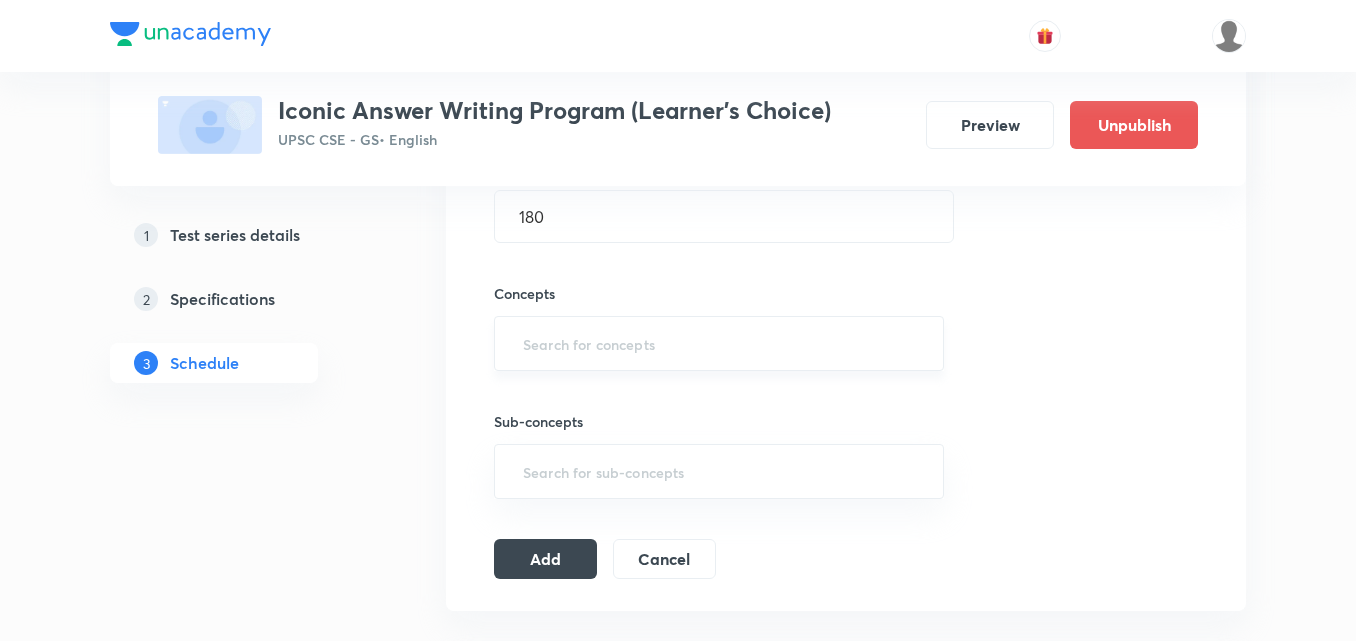 scroll, scrollTop: 700, scrollLeft: 0, axis: vertical 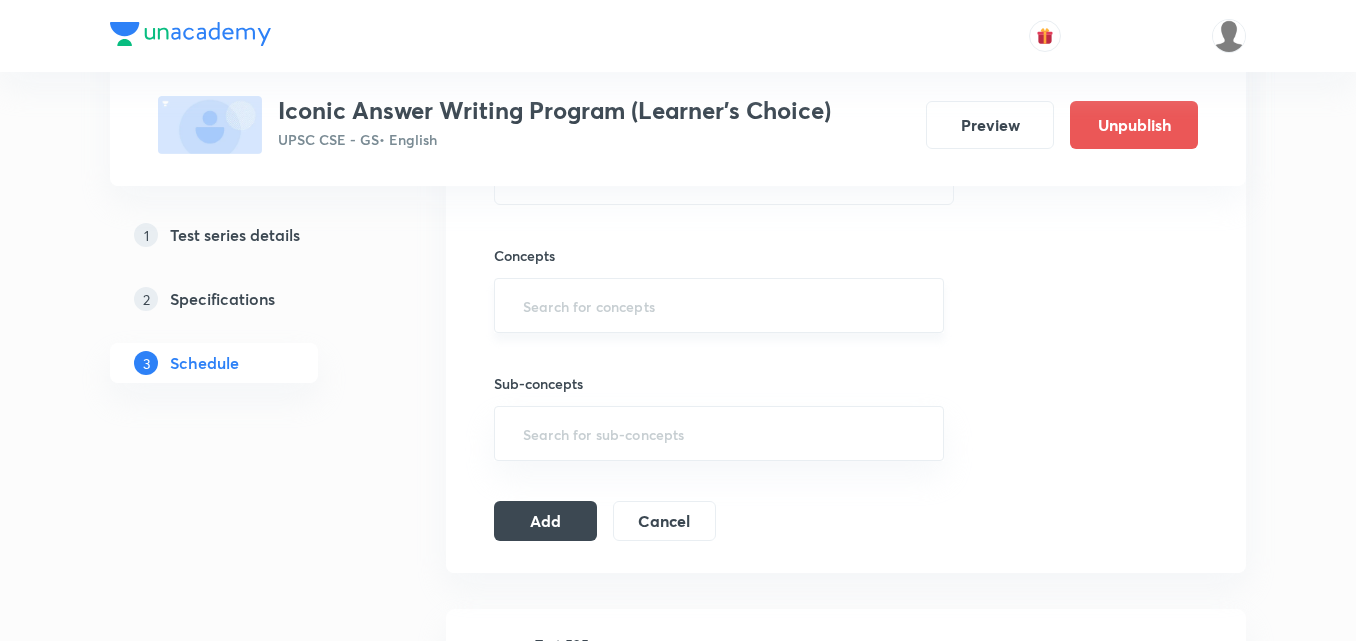 click at bounding box center [719, 305] 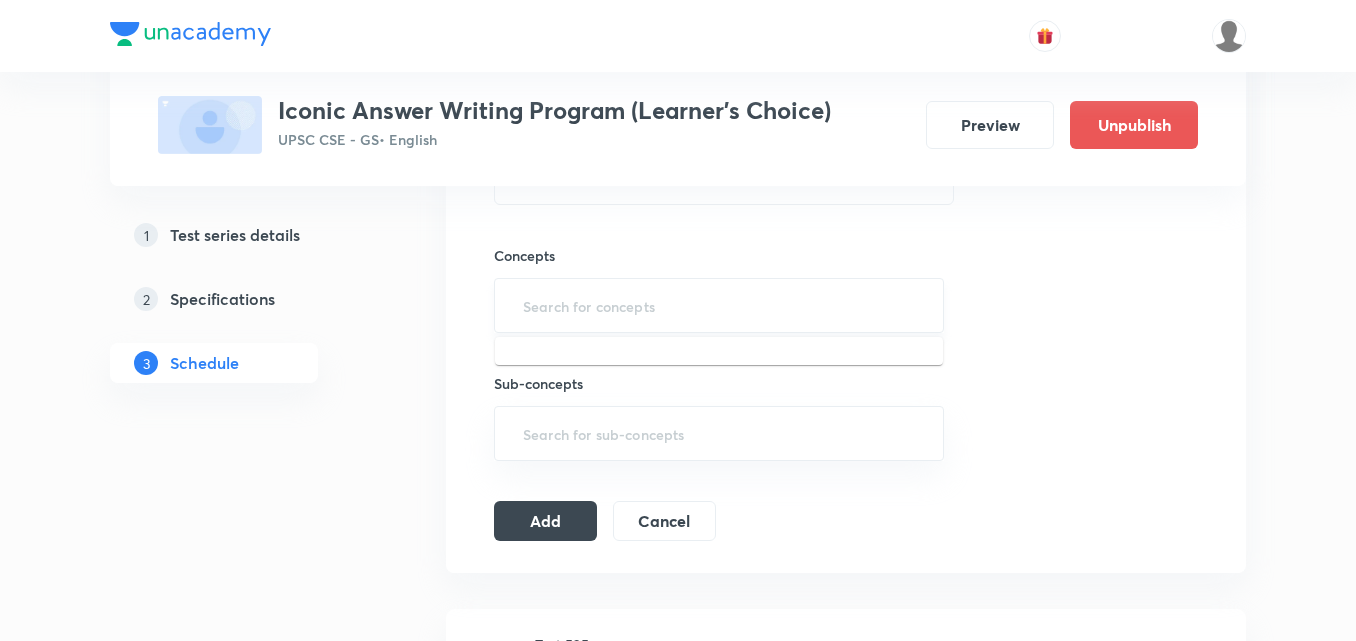 type on "a" 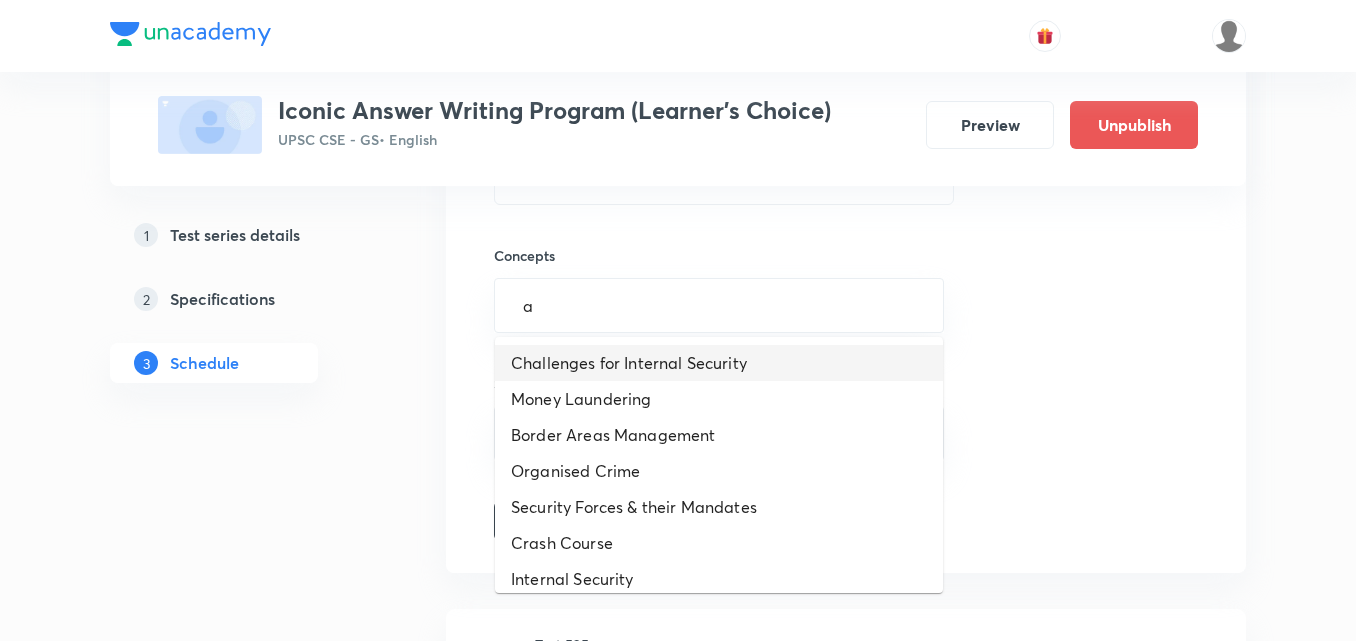 click on "Challenges for Internal Security" at bounding box center [719, 363] 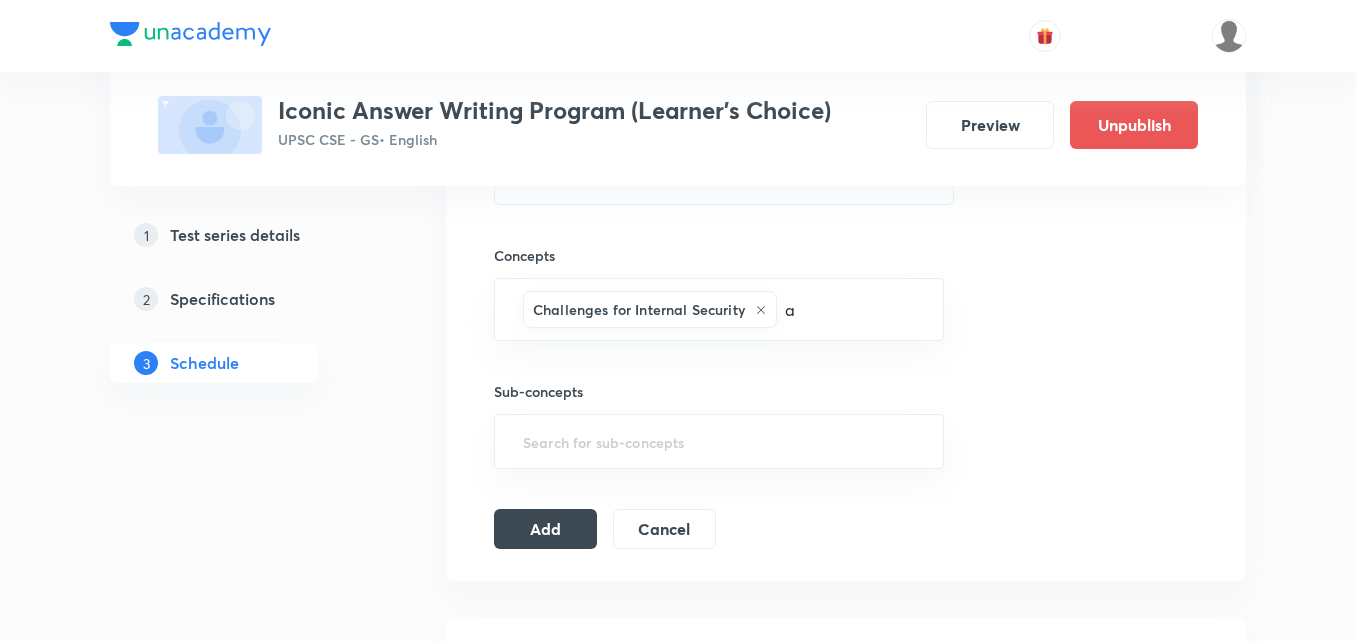 type 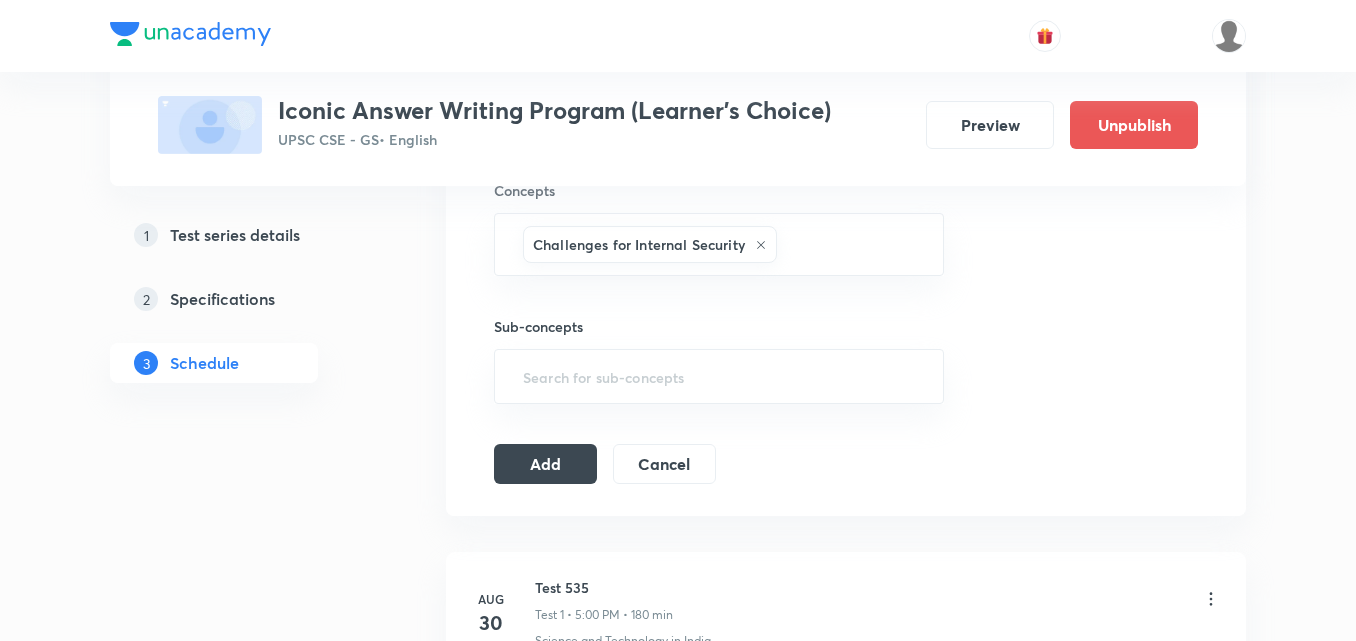 scroll, scrollTop: 800, scrollLeft: 0, axis: vertical 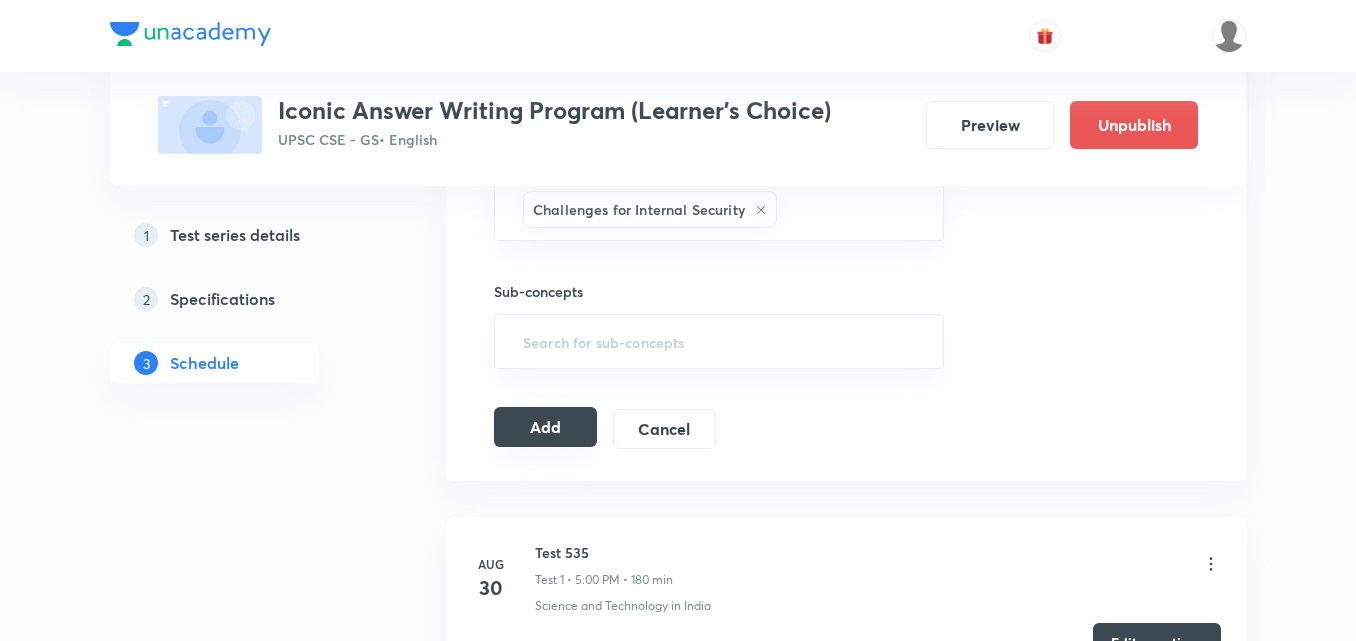 click on "Add" at bounding box center [545, 427] 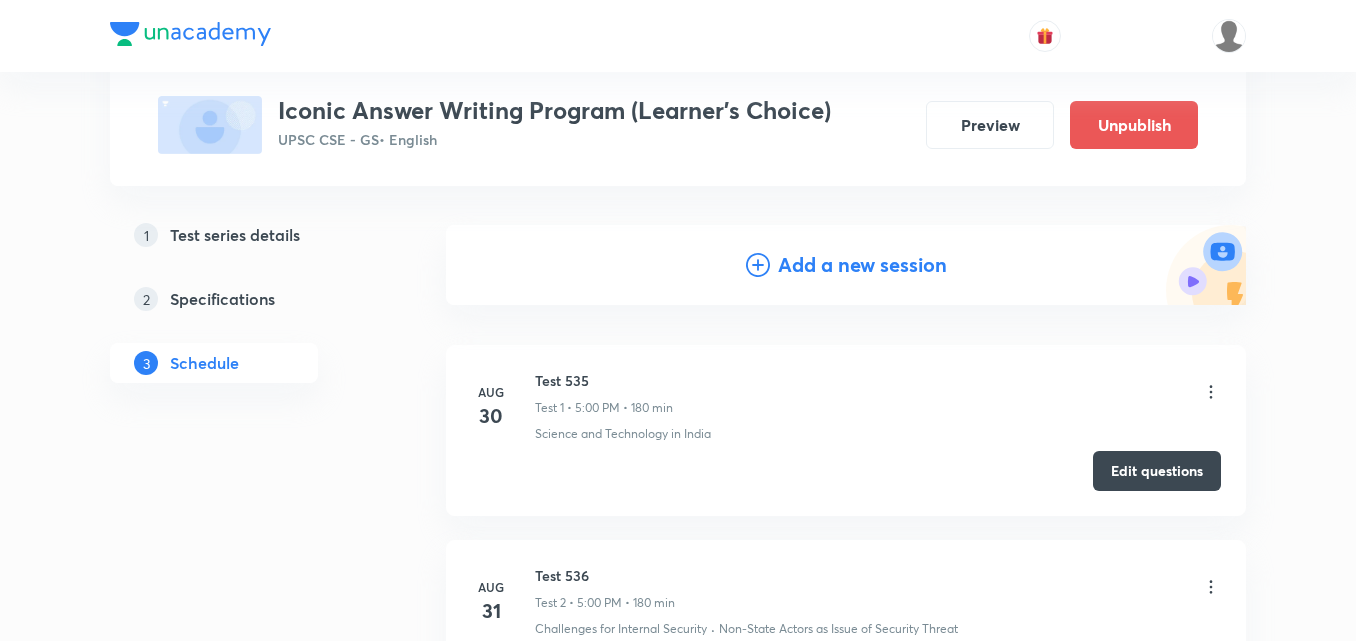 scroll, scrollTop: 300, scrollLeft: 0, axis: vertical 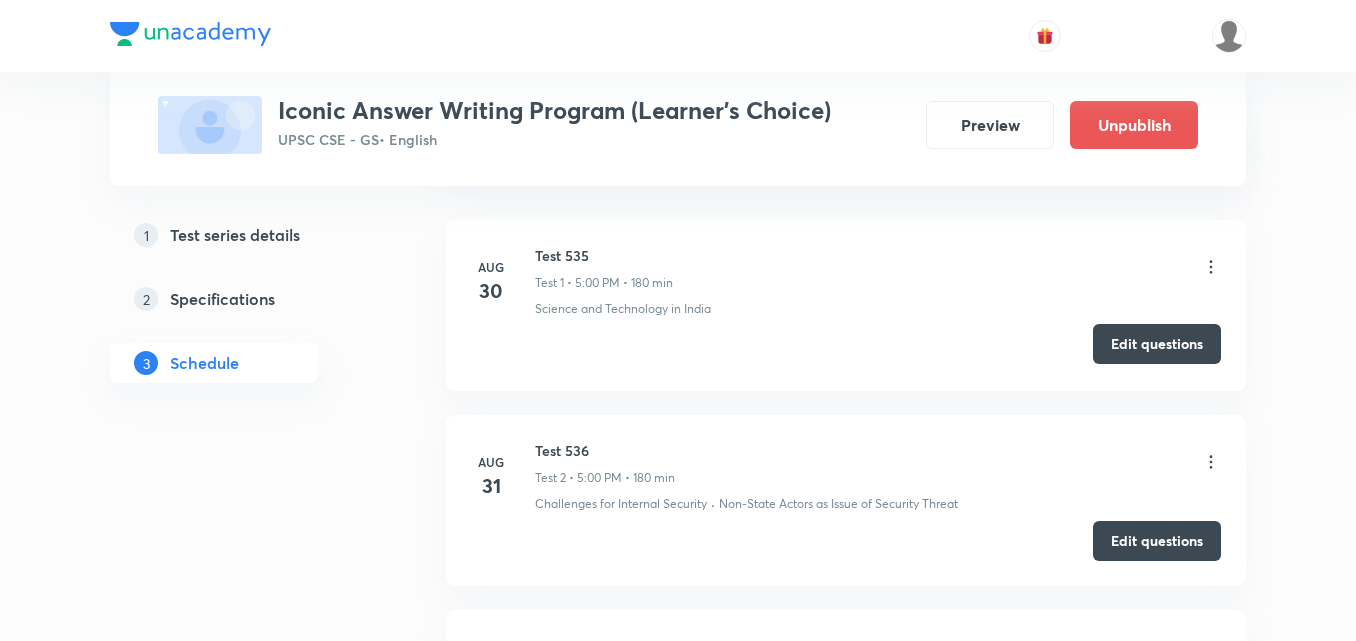 click on "Edit questions" at bounding box center [1157, 344] 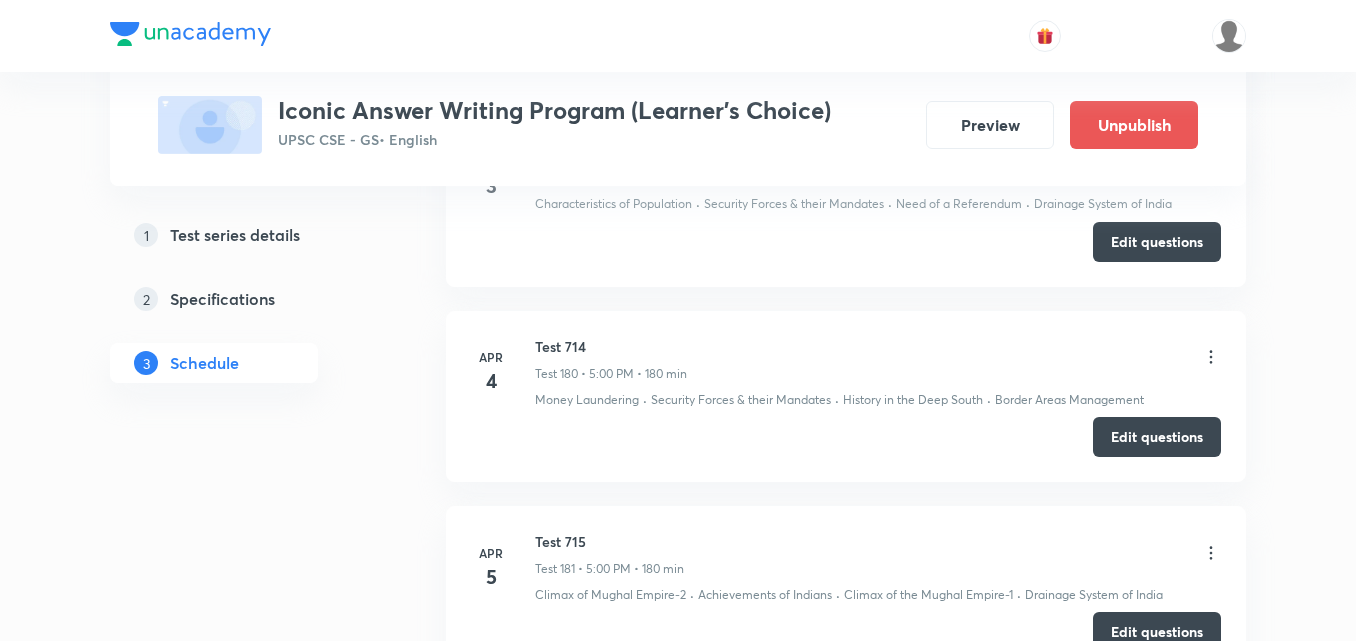 scroll, scrollTop: 57407, scrollLeft: 0, axis: vertical 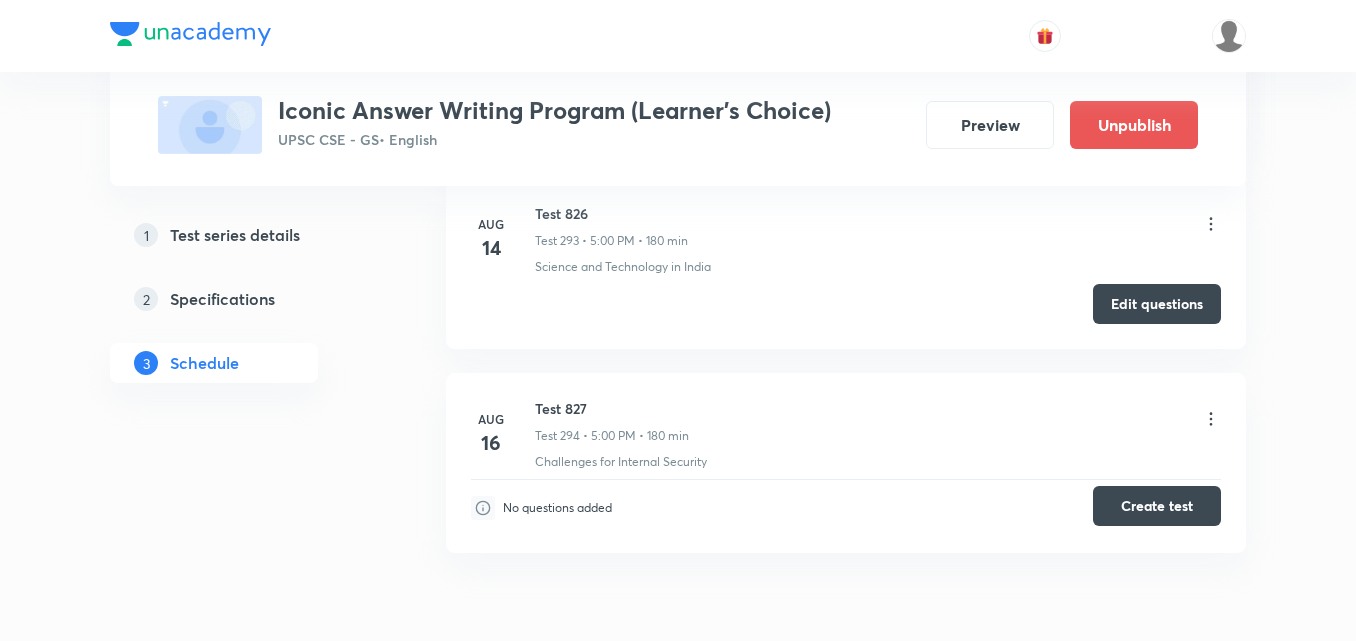 click on "Create test" at bounding box center [1157, 506] 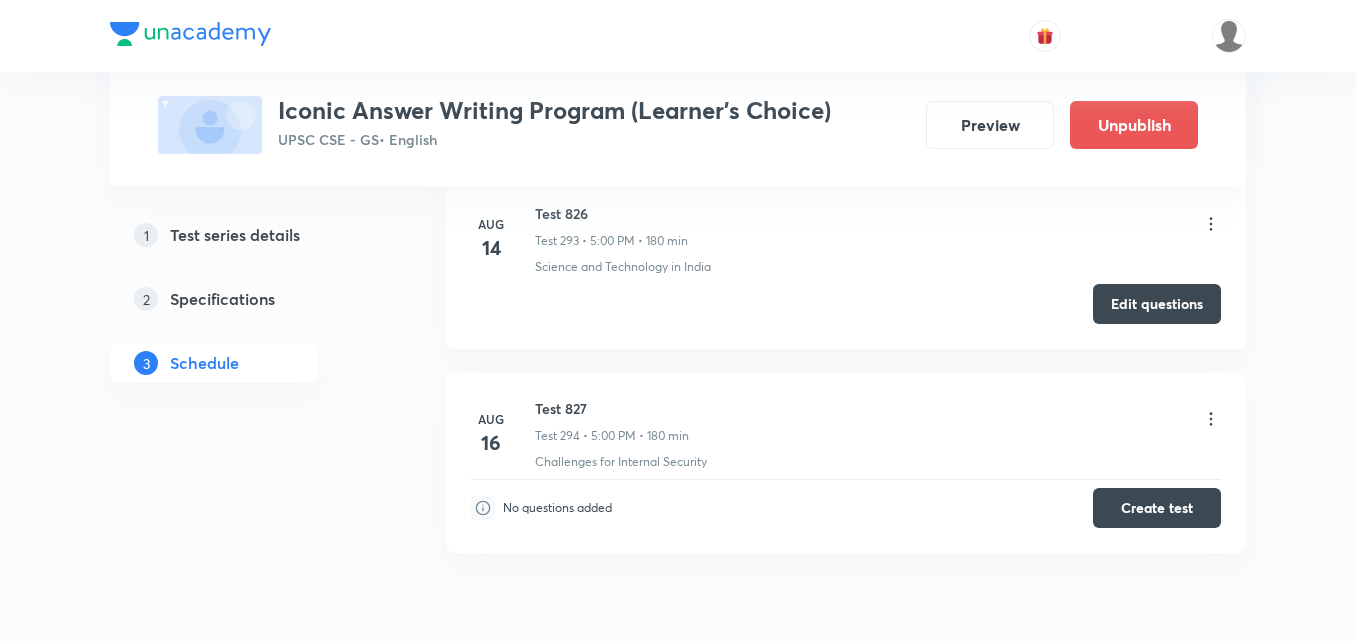 scroll, scrollTop: 3485, scrollLeft: 0, axis: vertical 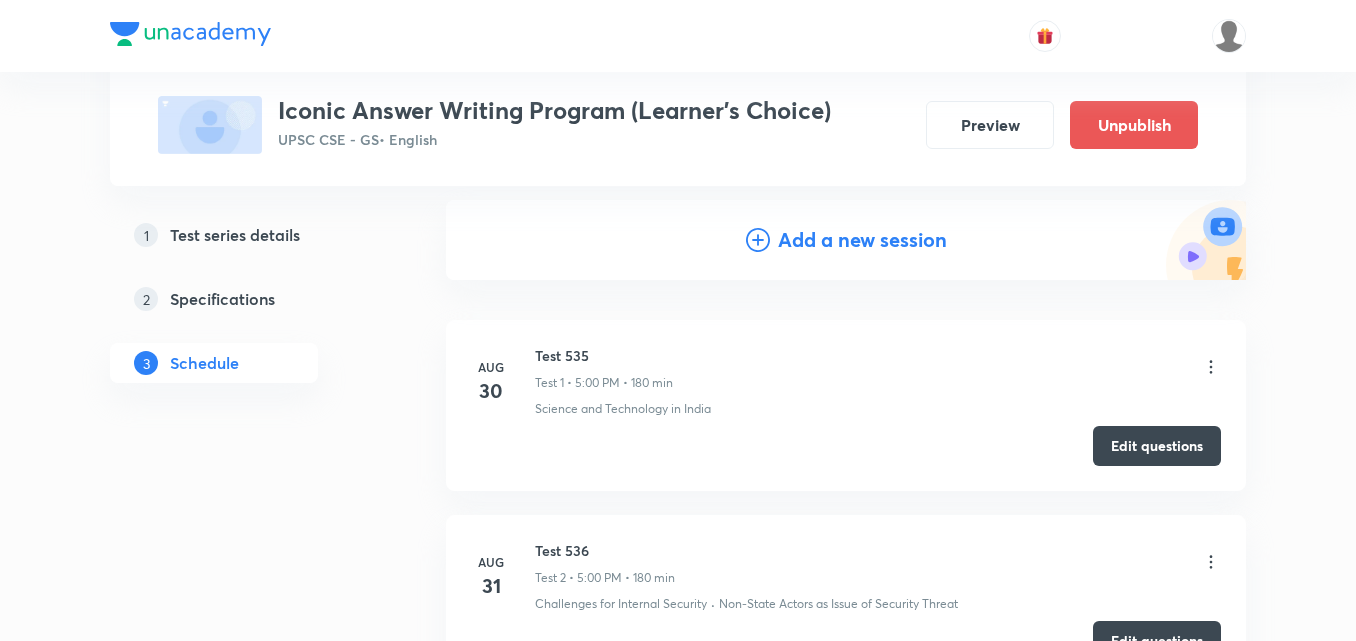 click 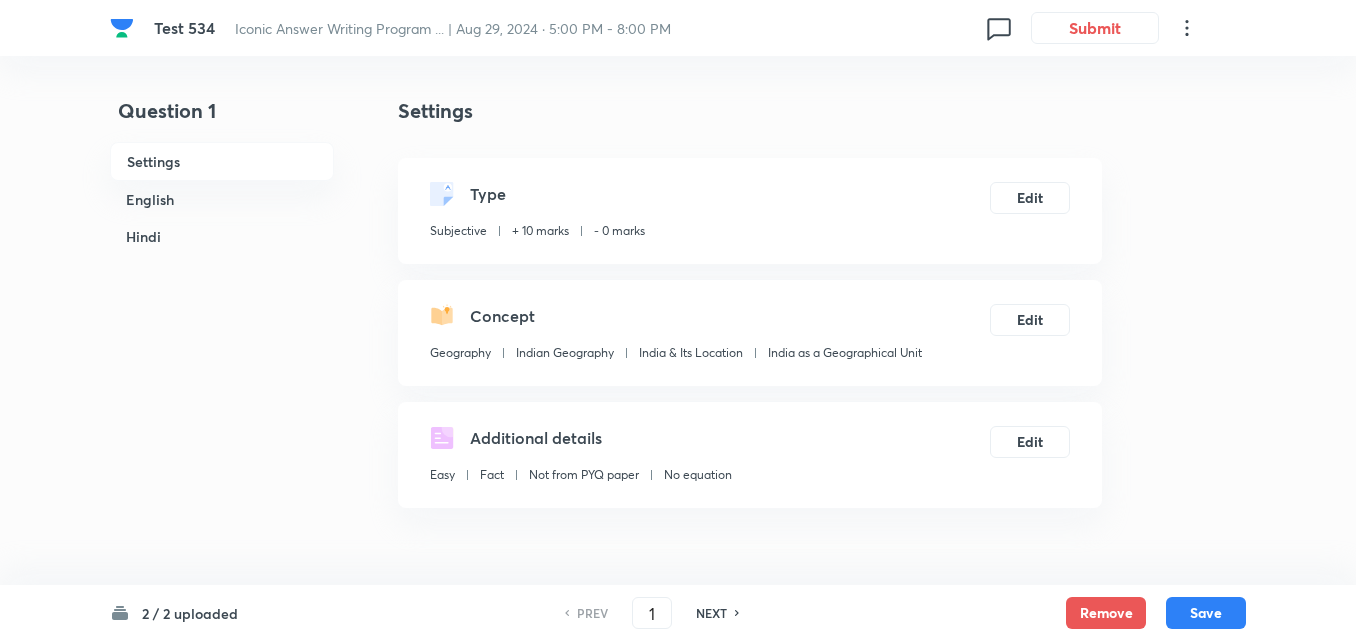 scroll, scrollTop: 0, scrollLeft: 0, axis: both 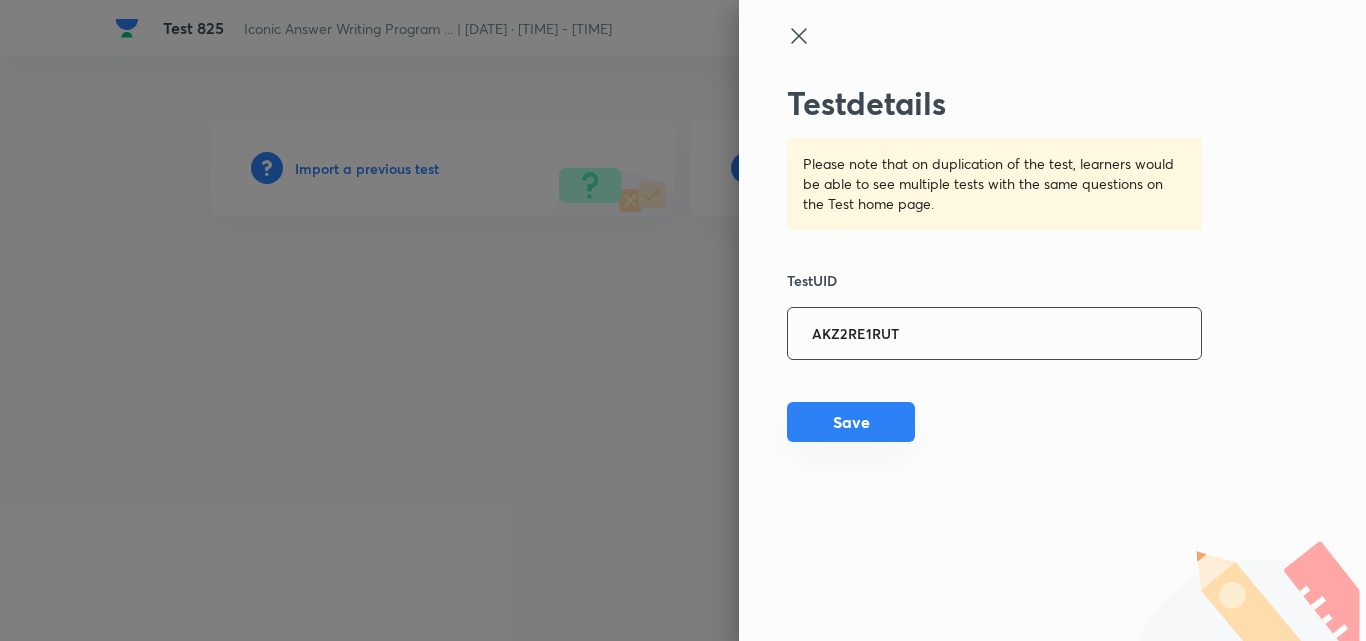 type on "AKZ2RE1RUT" 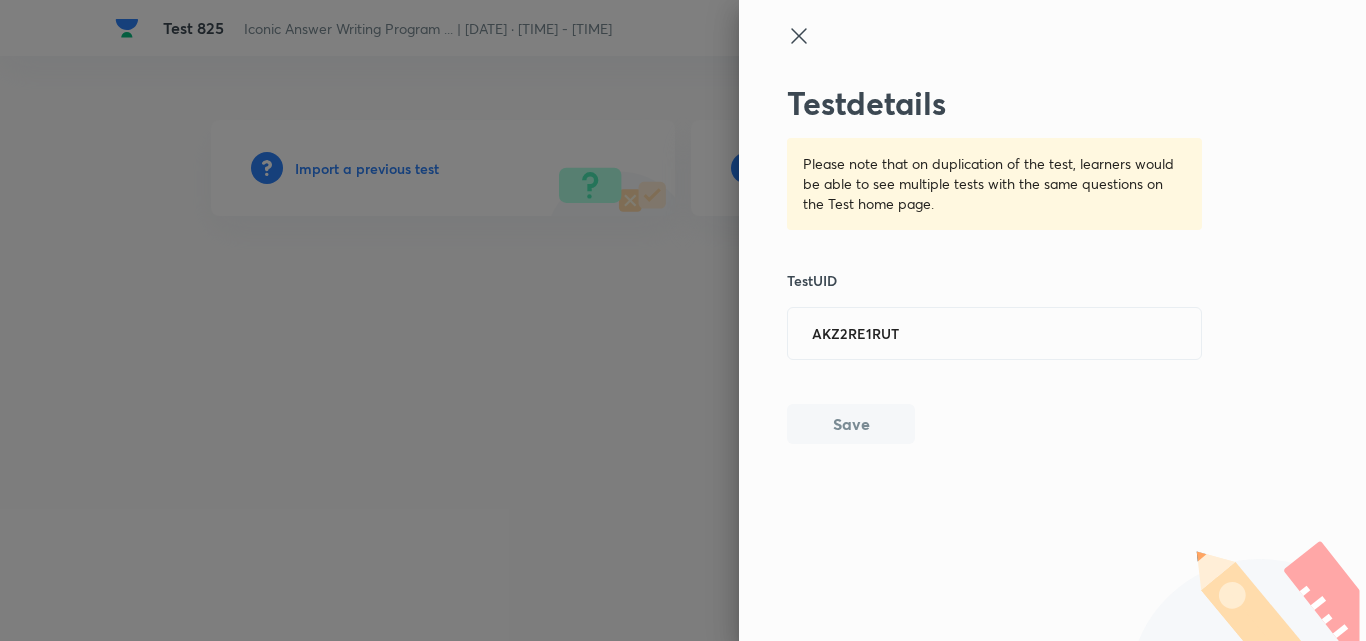 type 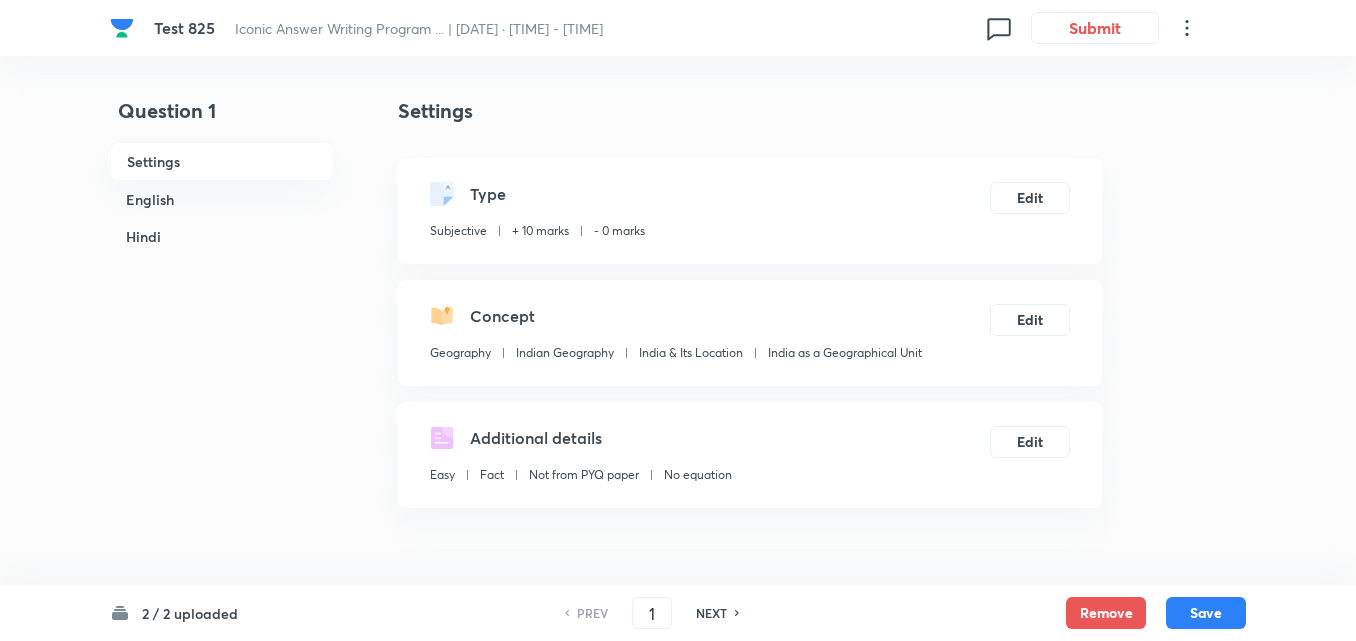 click on "Test 825 Iconic Answer Writing Program ... | [DATE] · [TIME] - [TIME] 0 Submit Question 1 Settings English Hindi Settings Type Subjective + 10 marks - 0 marks Edit Concept Geography Indian Geography India & Its Location India as a Geographical Unit Edit Additional details Easy Fact Not from PYQ paper No equation Edit In English Question Write both questions and answers along with marks and word limits in your answer sheet. Solution Please upload your answer sheet for evaluation. In Hindi Question अपनी उत्तर पुस्तिका में अंक और शब्द सीमा के साथ प्रश्न और उत्तर दोनों लिखें। Solution कृपया मूल्यांकन के लिए अपनी उत्तर पुस्तिका अपलोड करें।
2 / 2 uploaded
PREV 1 ​ NEXT Remove Save No internet connection" at bounding box center (678, 1093) 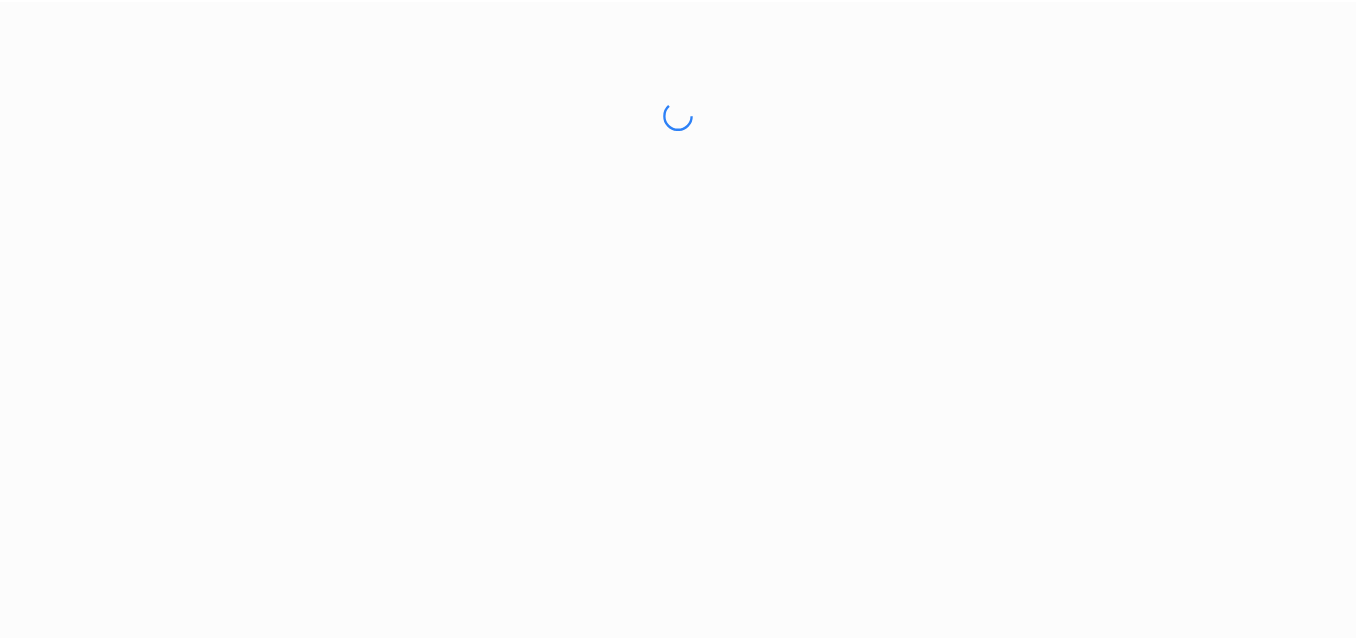 scroll, scrollTop: 0, scrollLeft: 0, axis: both 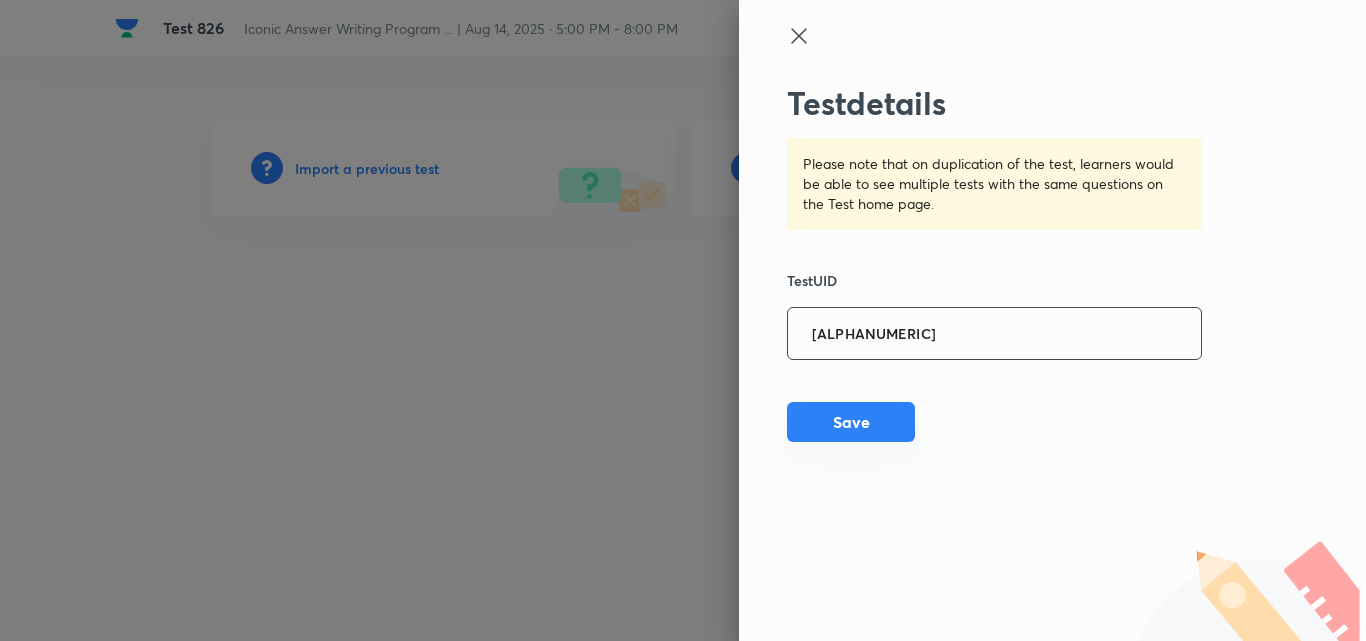 type on "[ALPHANUMERIC]" 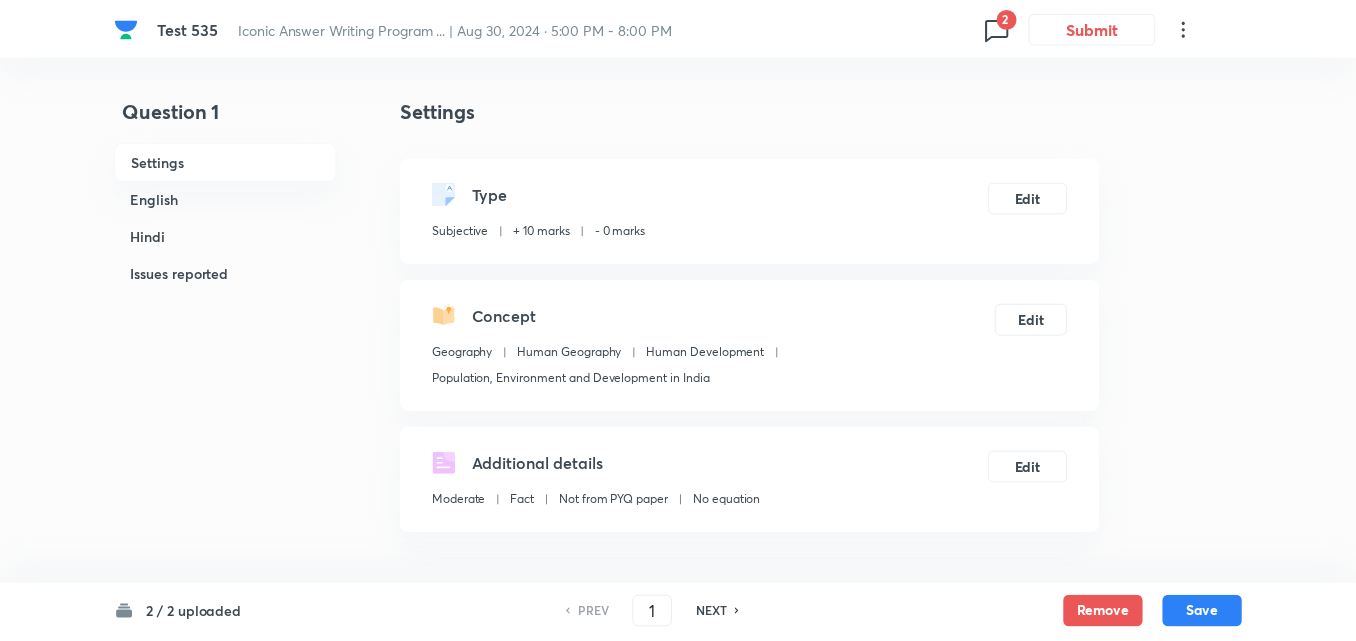 scroll, scrollTop: 0, scrollLeft: 0, axis: both 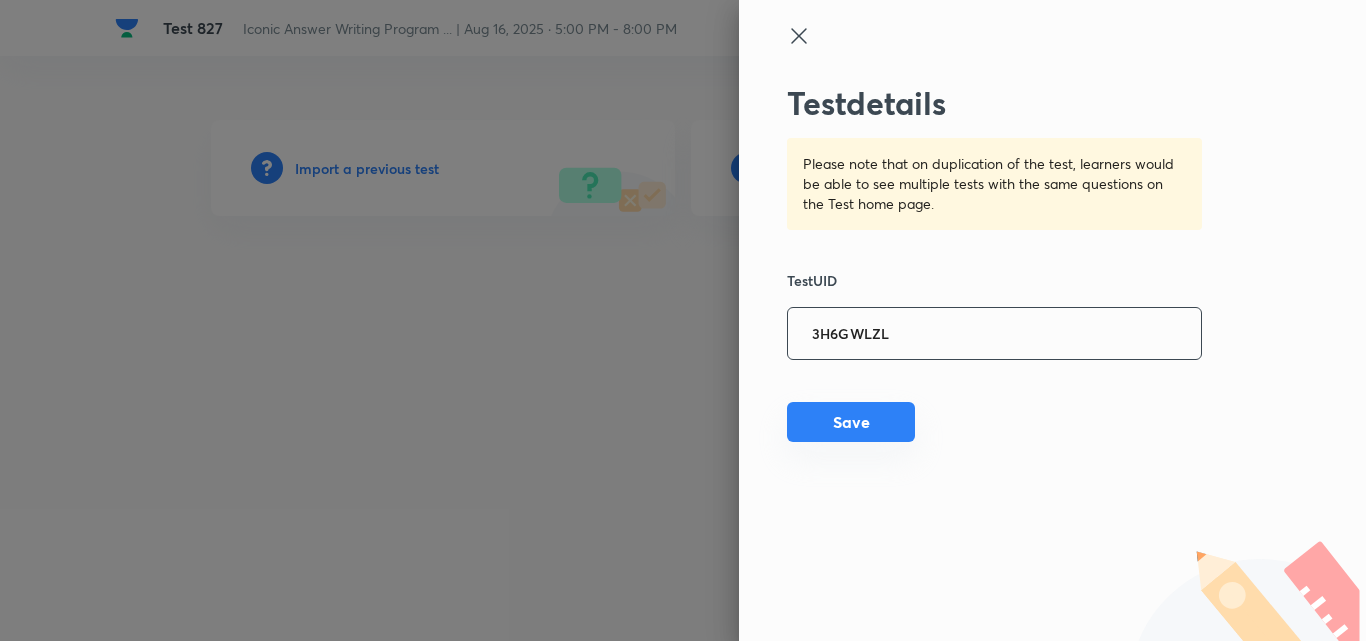 type on "3H6GWLZL" 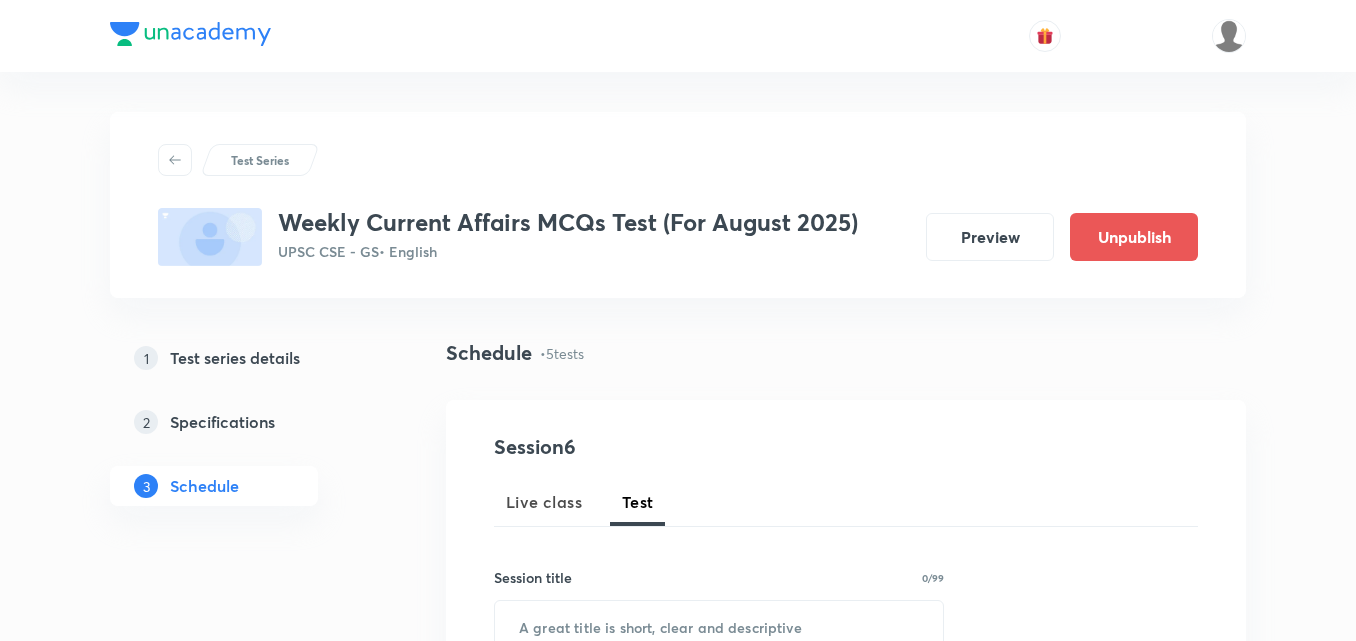scroll, scrollTop: 0, scrollLeft: 0, axis: both 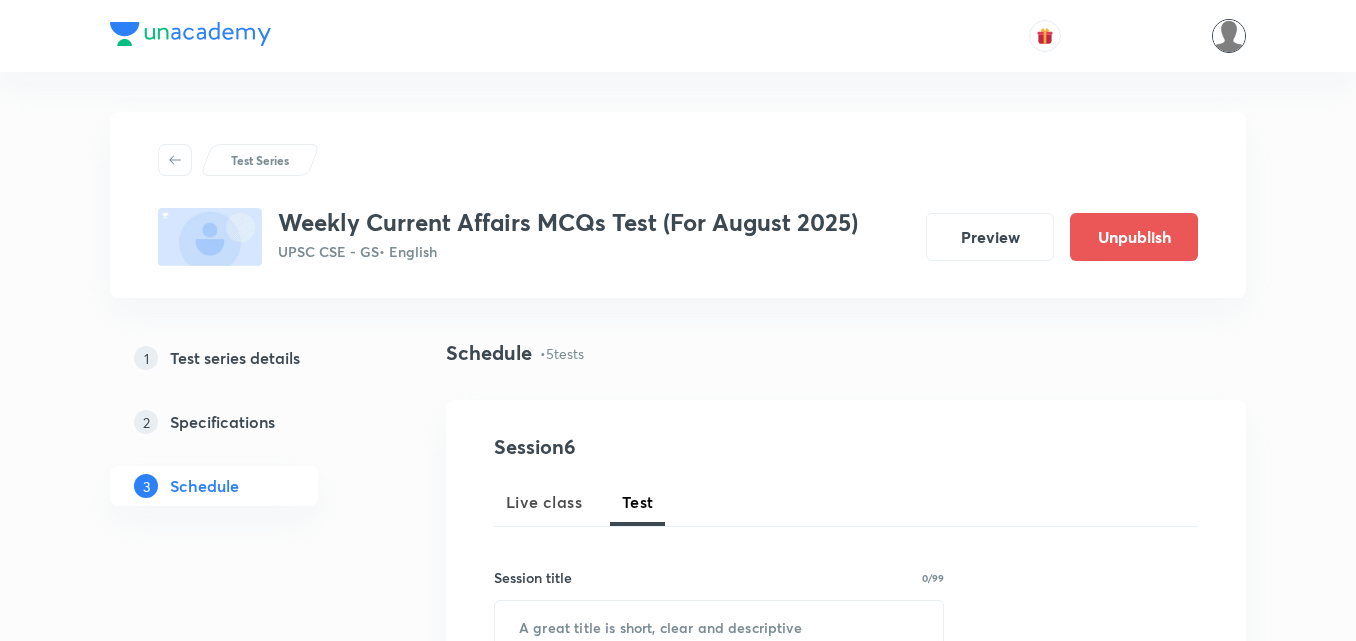 click at bounding box center (1229, 36) 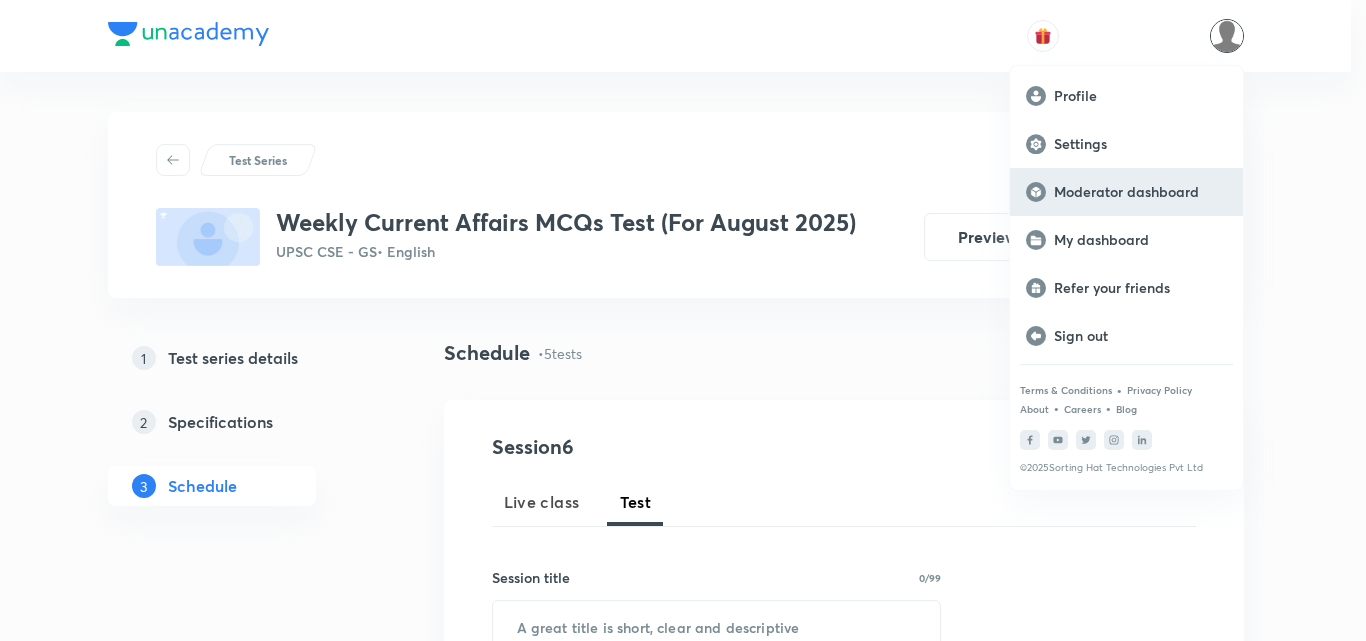 click on "Moderator dashboard" at bounding box center (1140, 192) 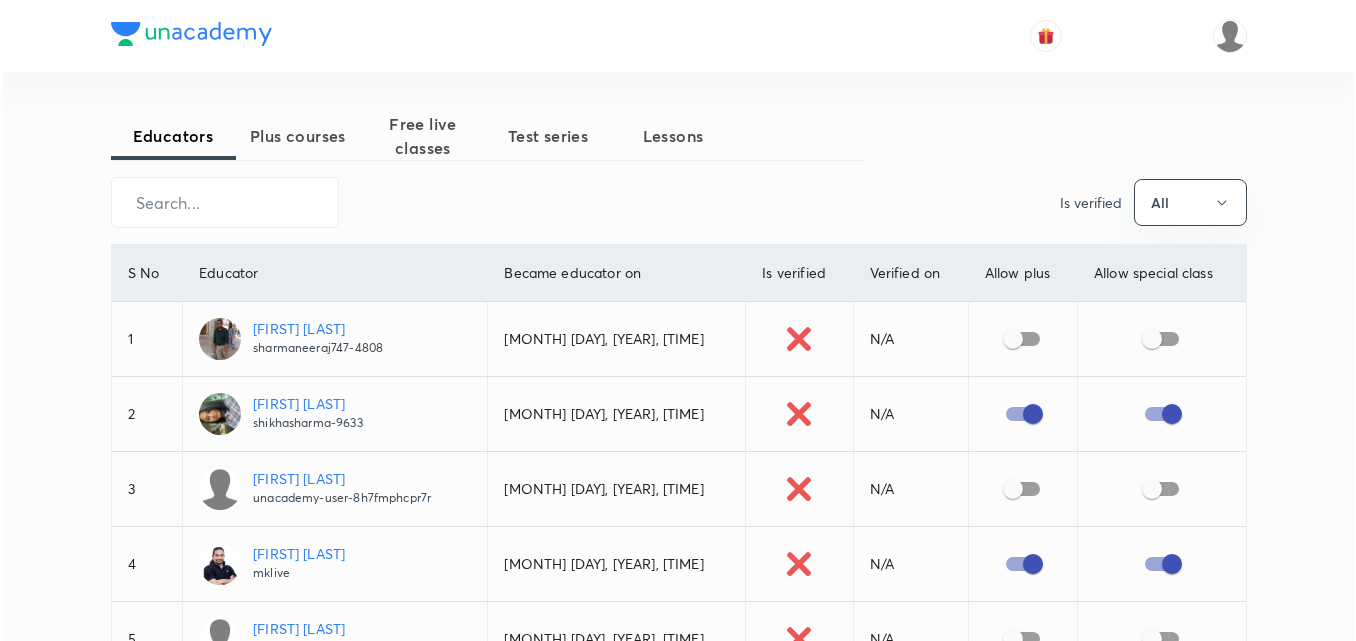 scroll, scrollTop: 0, scrollLeft: 0, axis: both 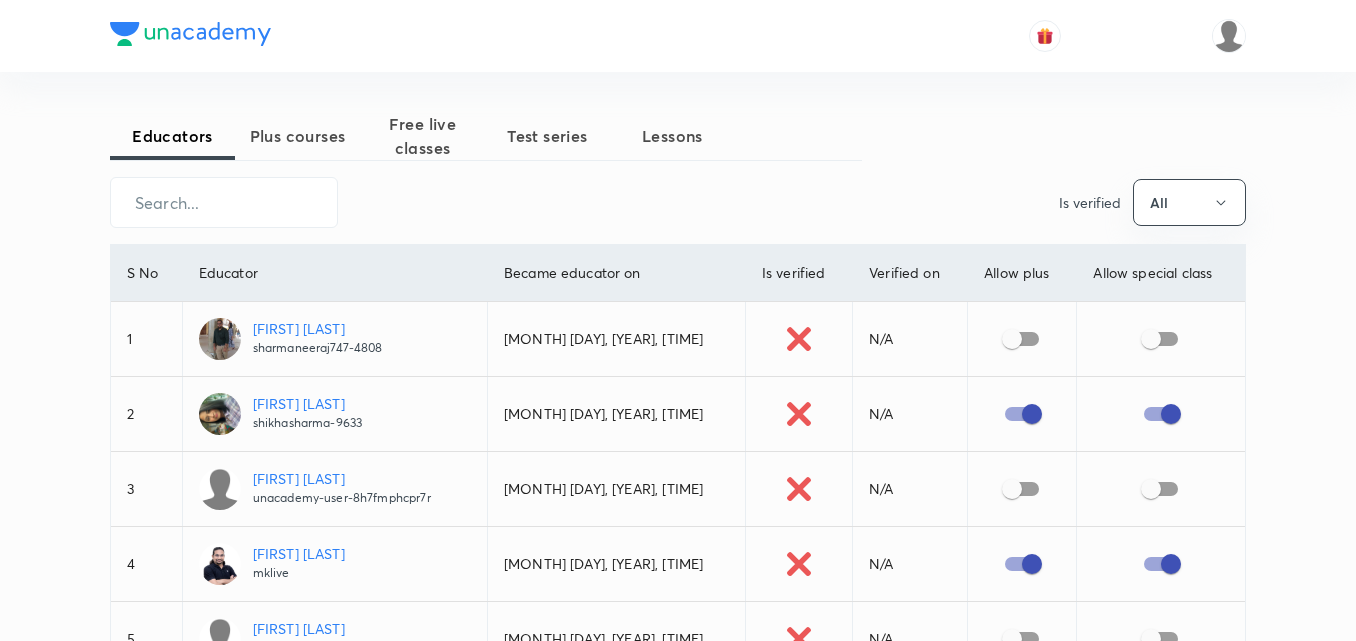 click on "Plus courses" at bounding box center (297, 136) 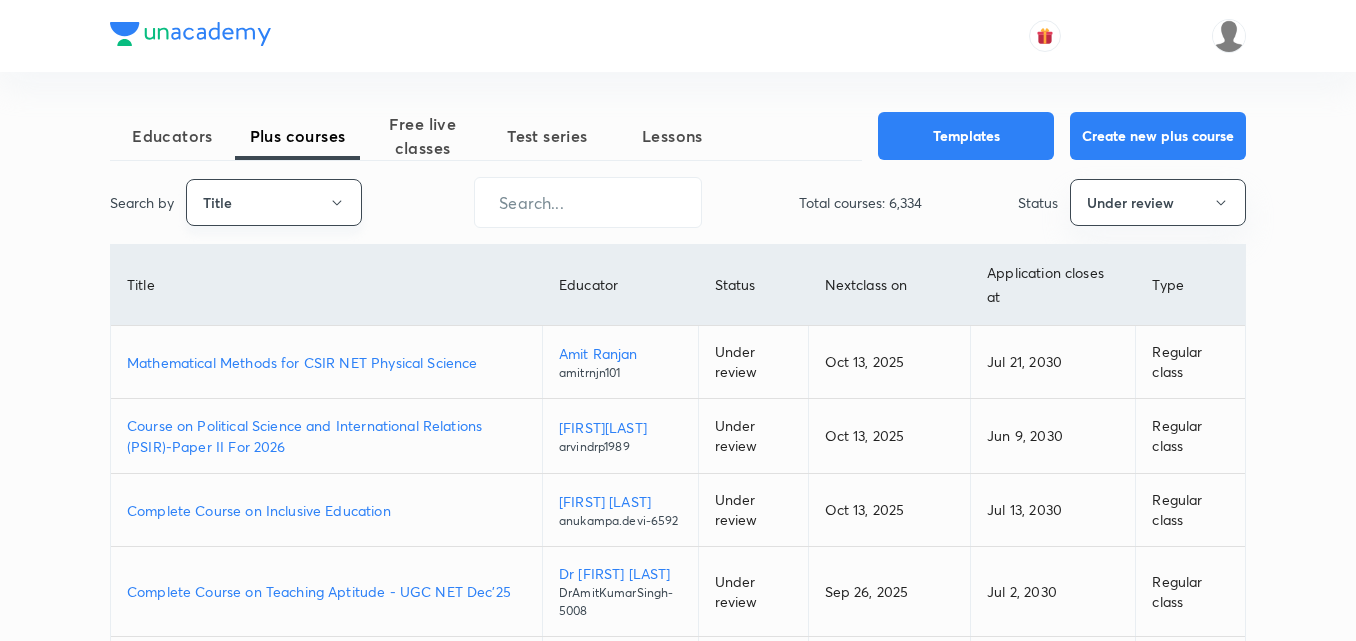 click on "Title" at bounding box center (274, 202) 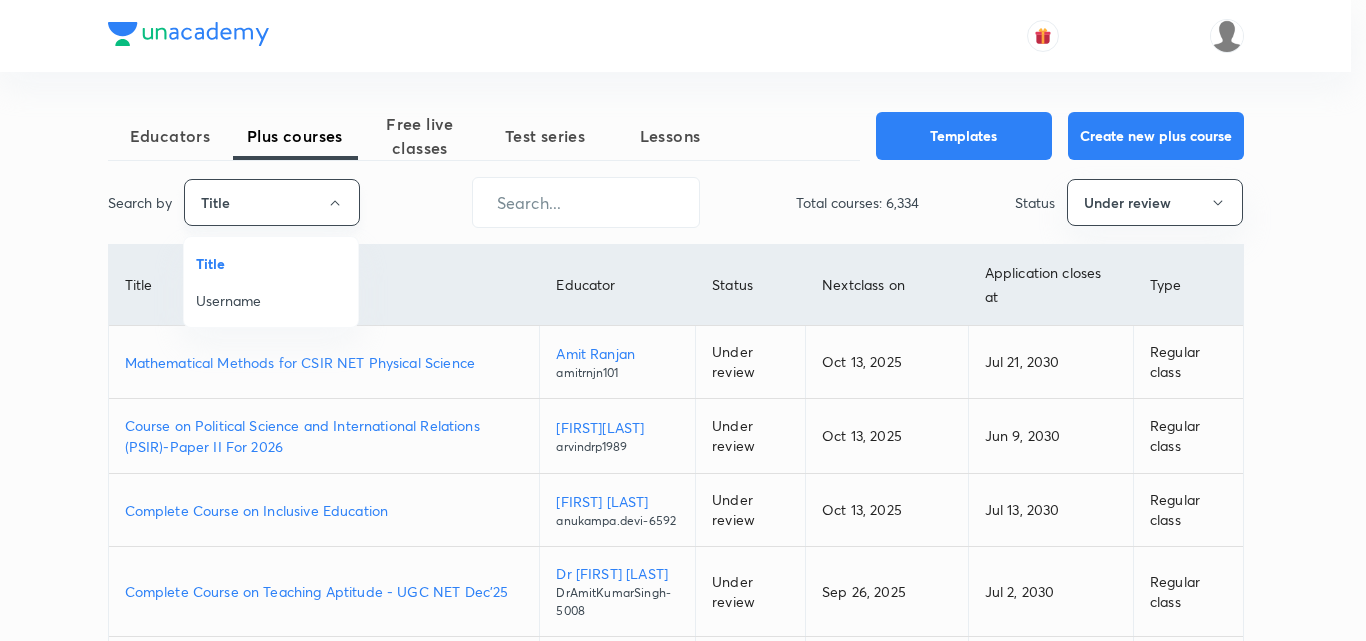 click at bounding box center [683, 320] 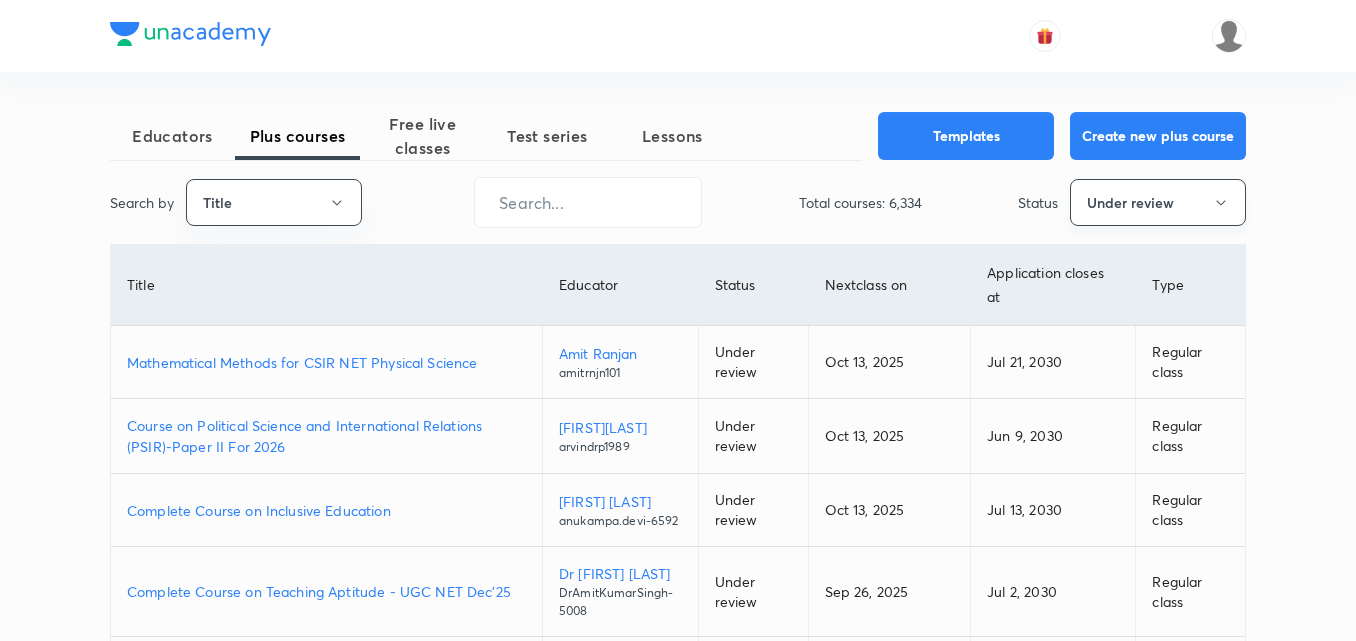 click on "Under review" at bounding box center [1158, 202] 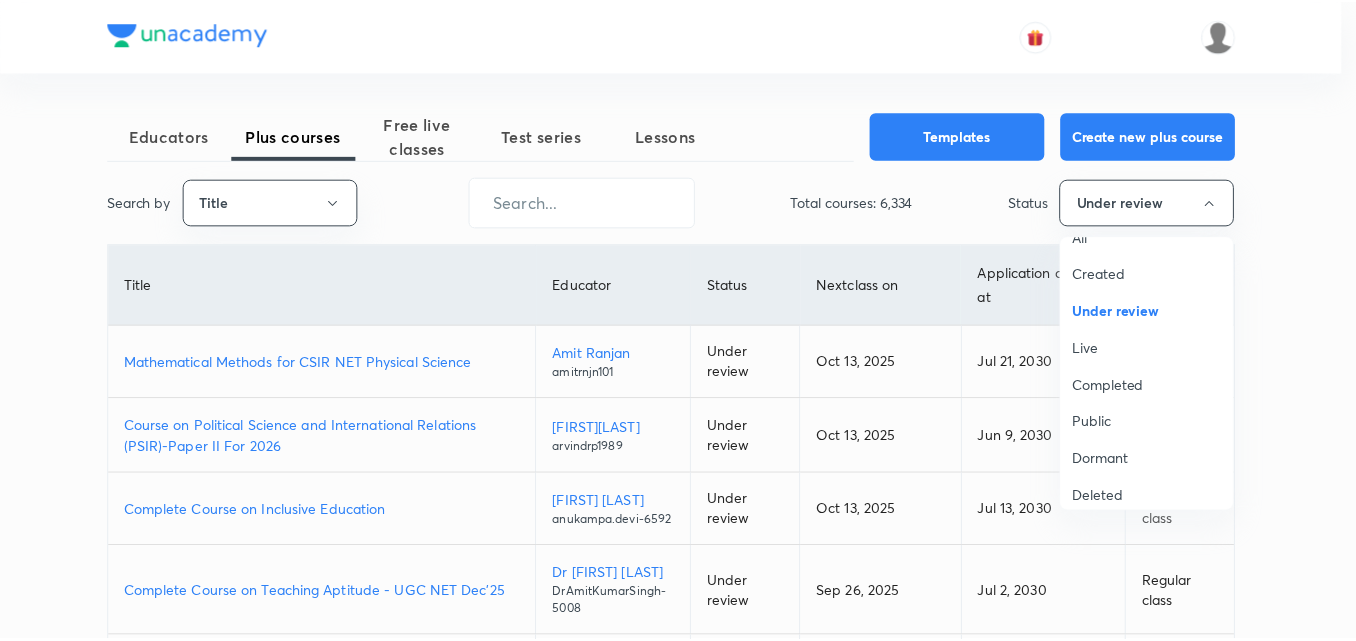 scroll, scrollTop: 38, scrollLeft: 0, axis: vertical 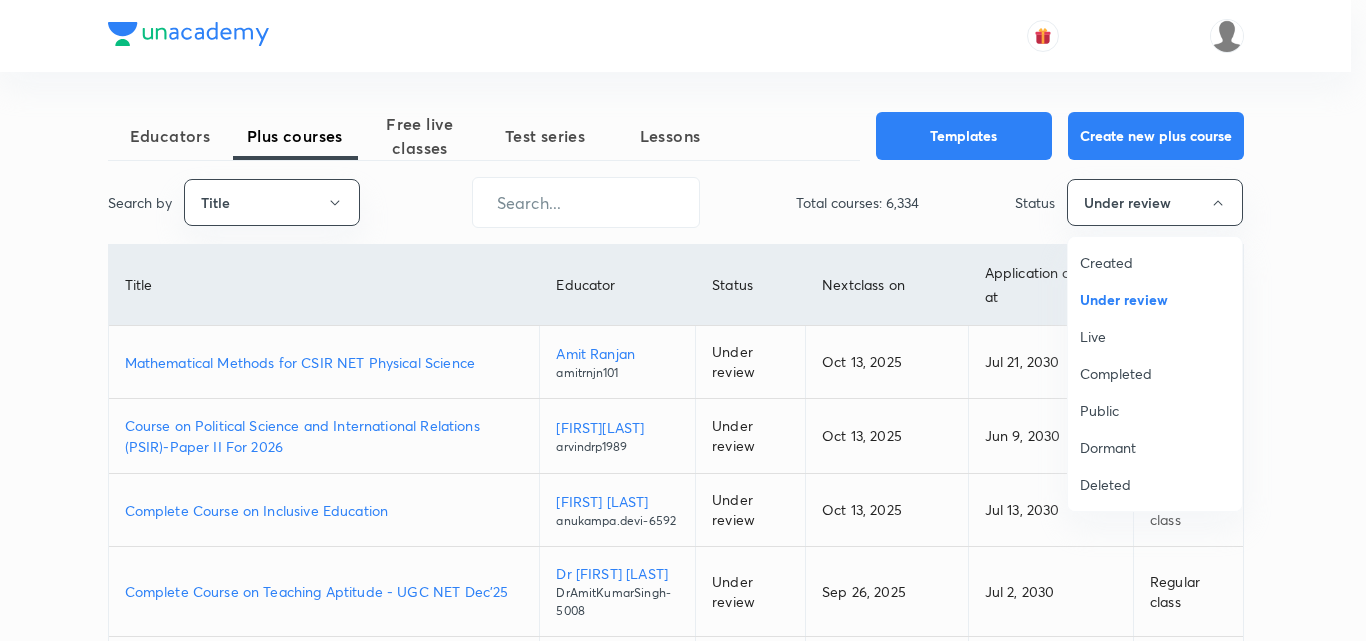 click on "Live" at bounding box center [1155, 336] 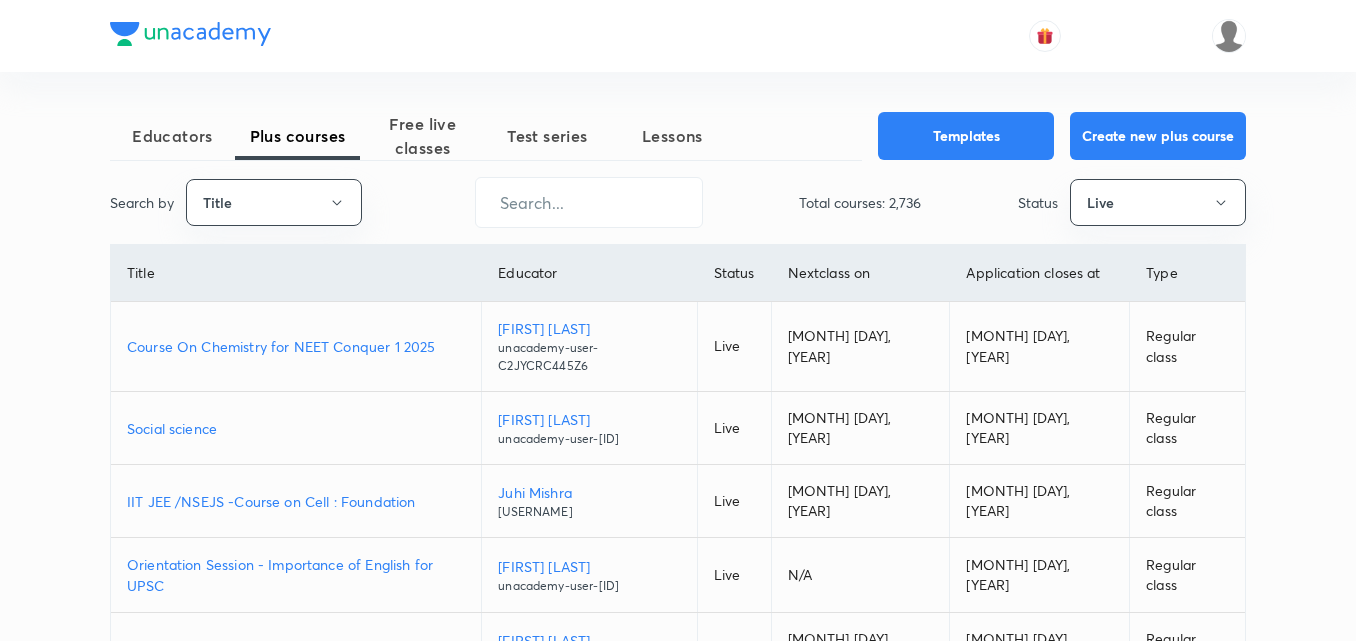 click at bounding box center [678, 36] 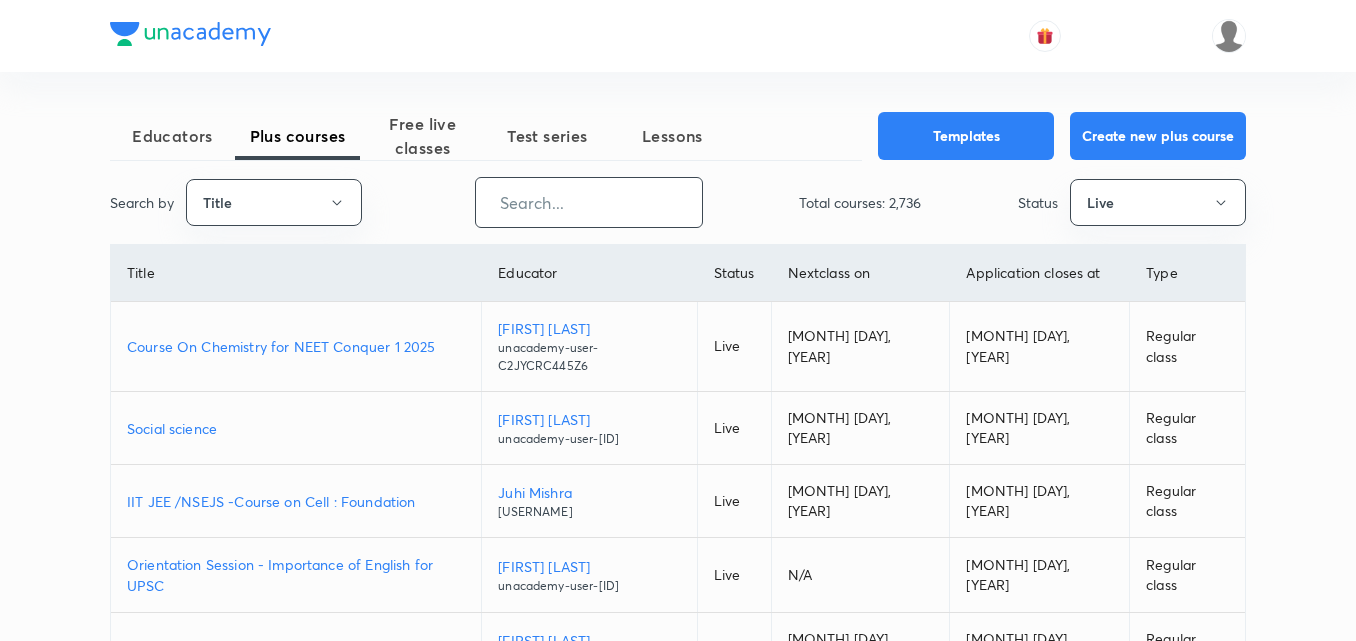 click at bounding box center [589, 202] 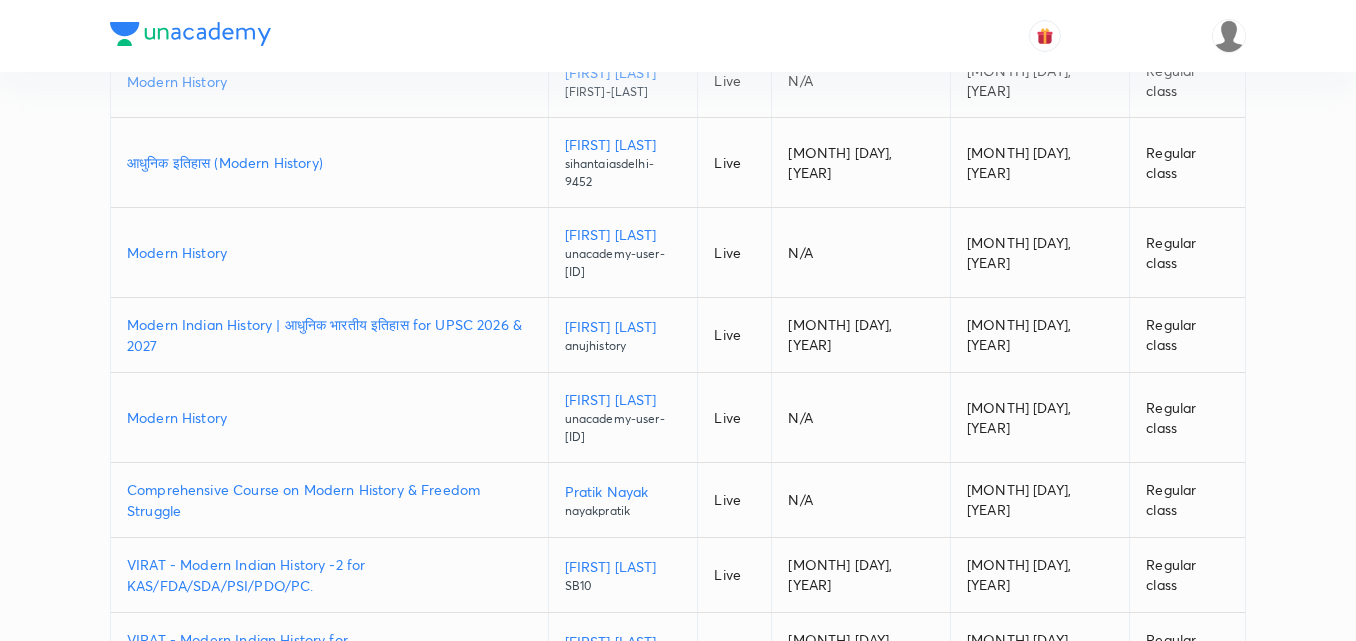 scroll, scrollTop: 354, scrollLeft: 0, axis: vertical 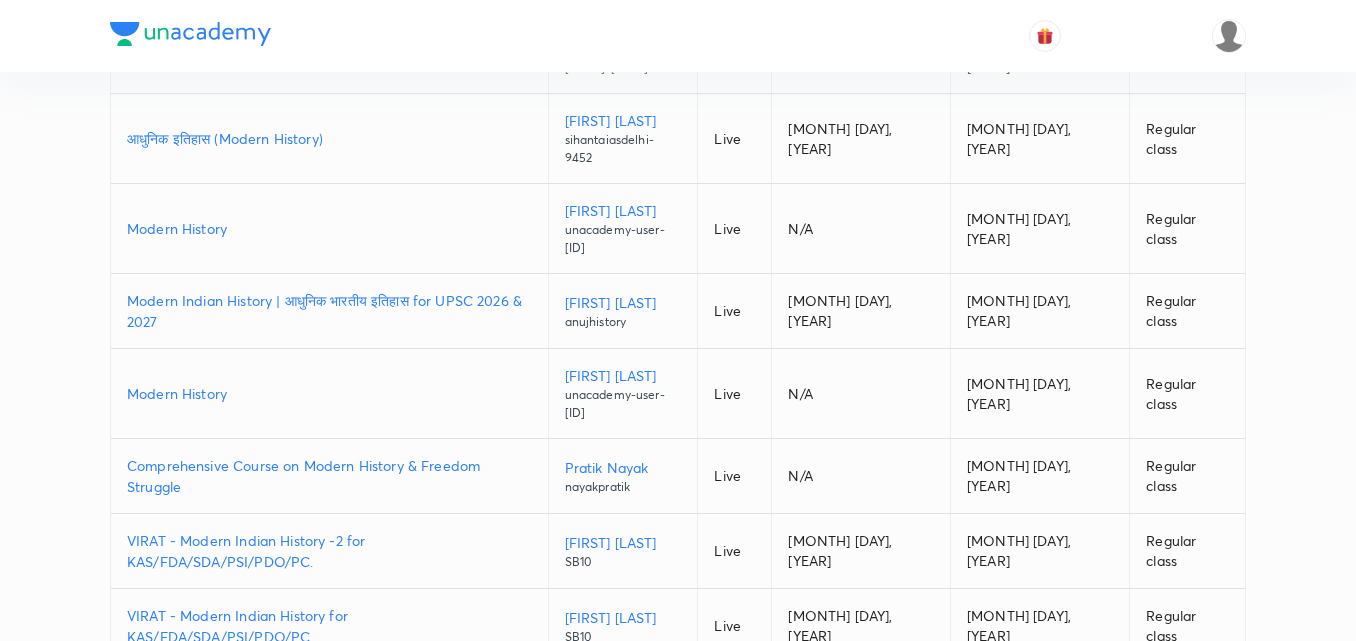 type on "modern" 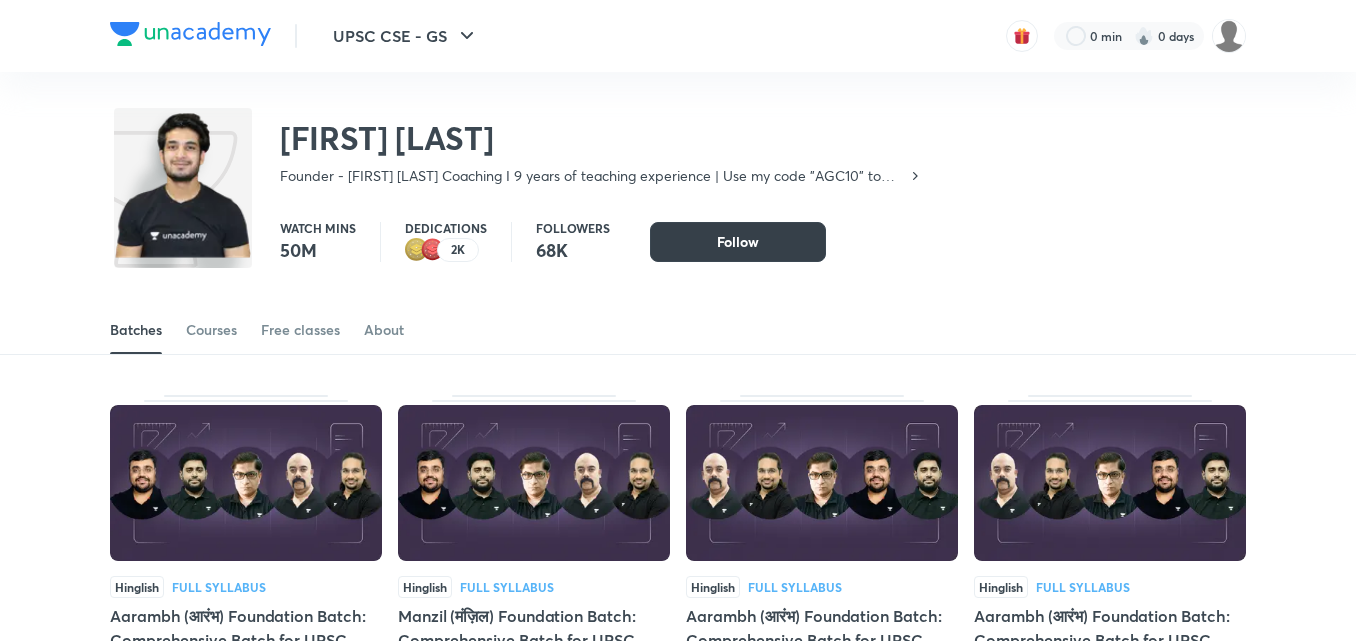 scroll, scrollTop: 0, scrollLeft: 0, axis: both 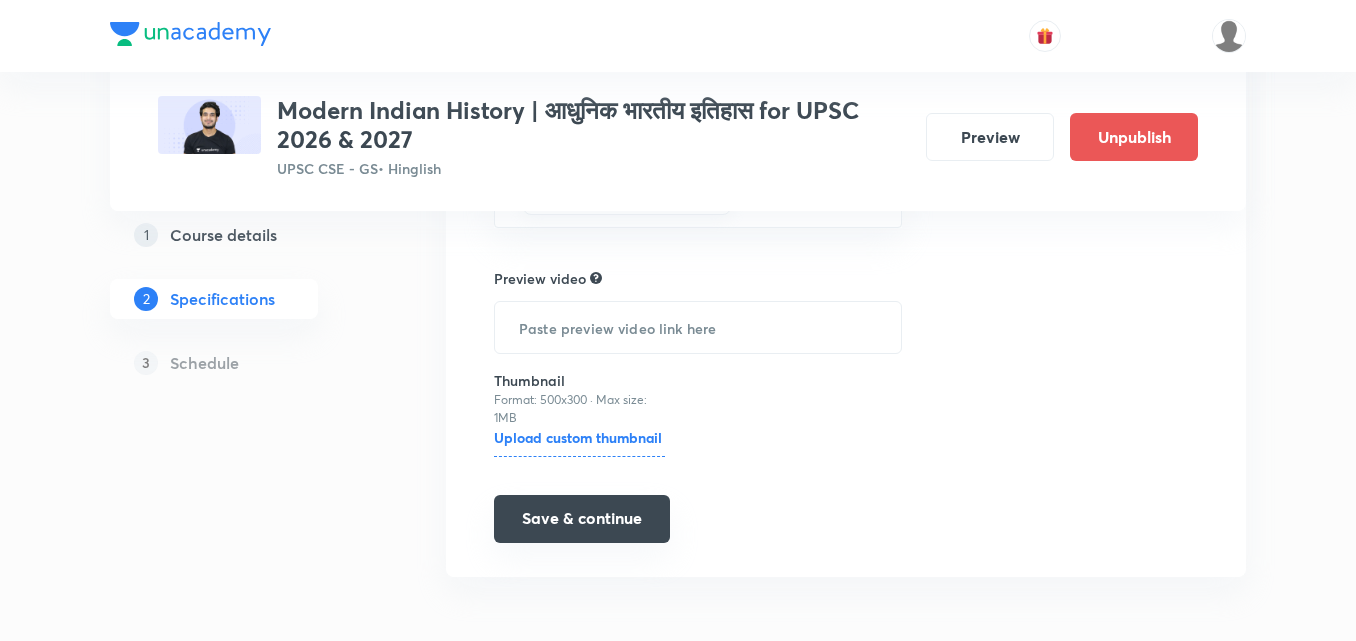 click on "Save & continue" at bounding box center (582, 519) 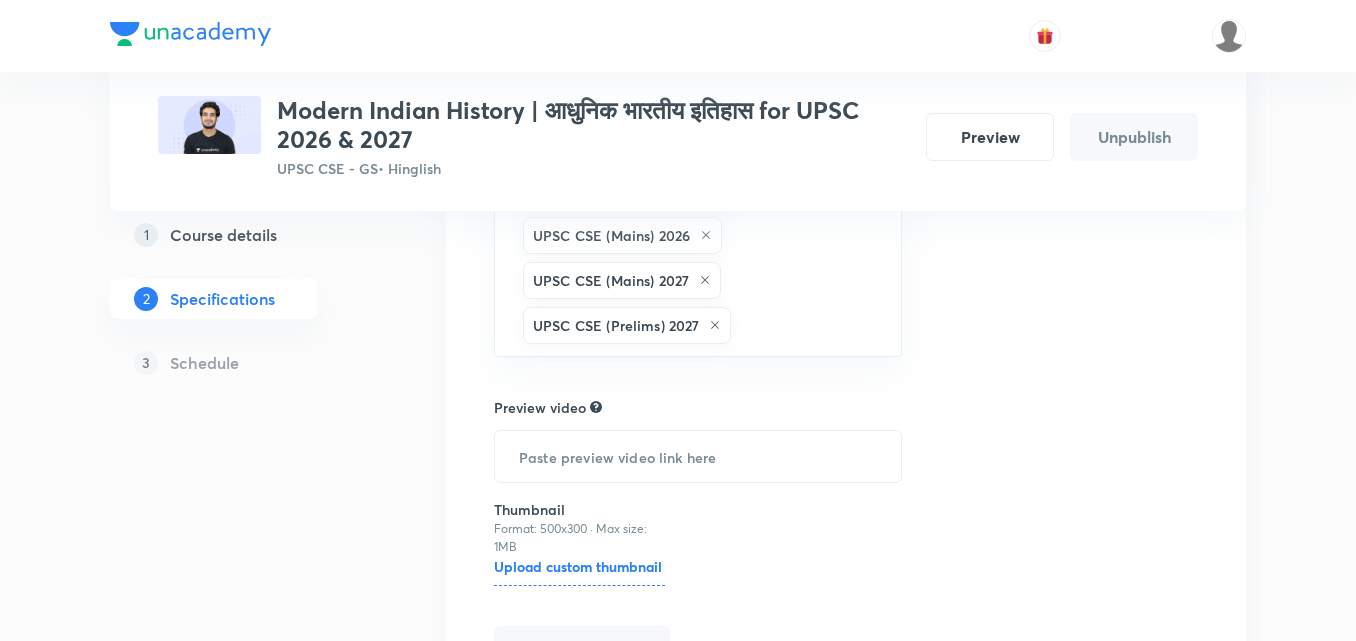 scroll, scrollTop: 674, scrollLeft: 0, axis: vertical 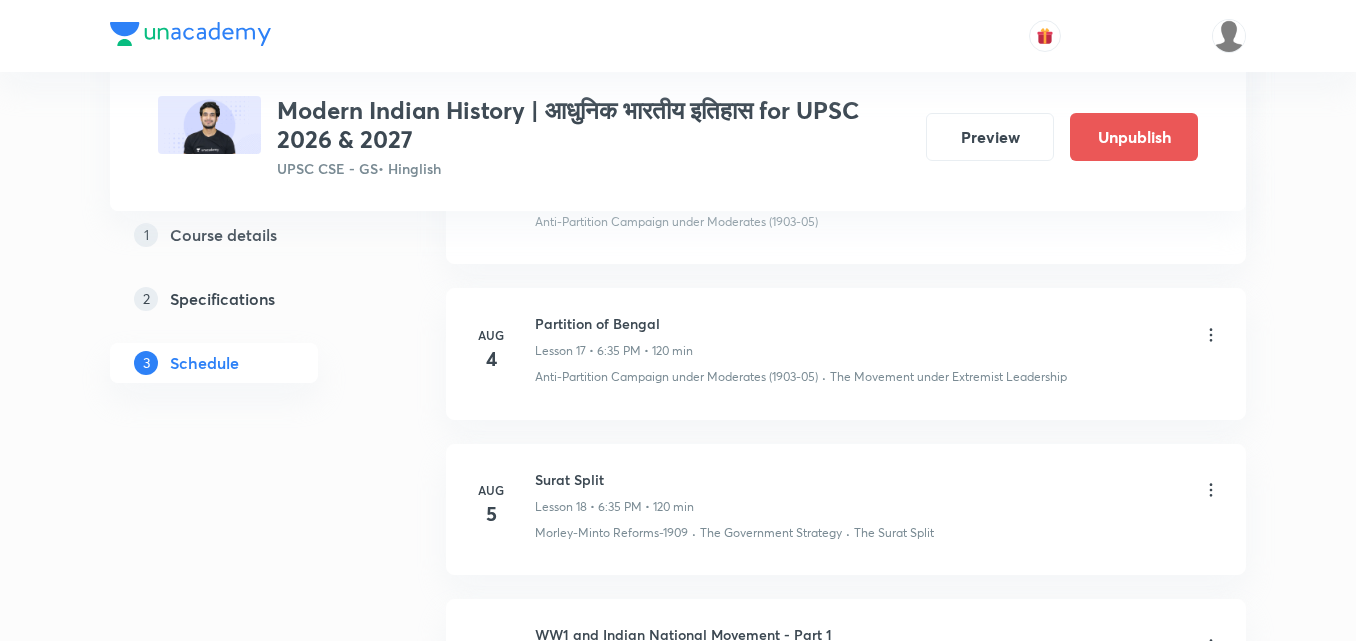 click on "Partition of Bengal" at bounding box center (614, 323) 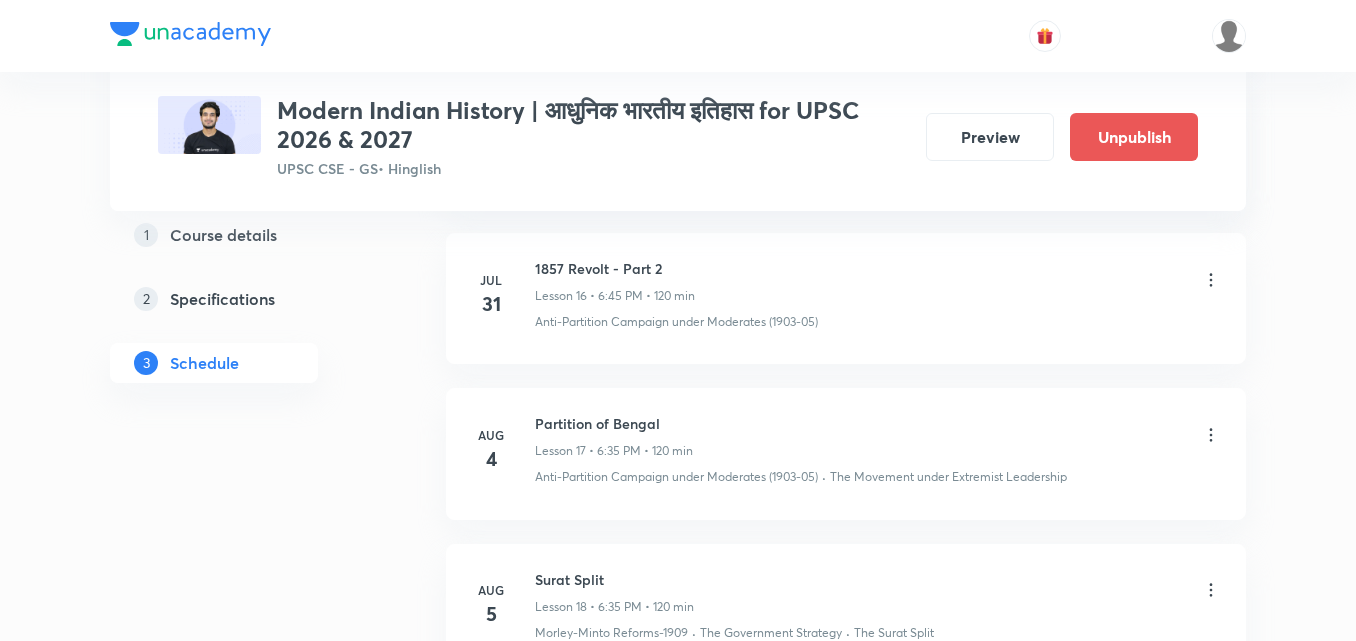 scroll, scrollTop: 3600, scrollLeft: 0, axis: vertical 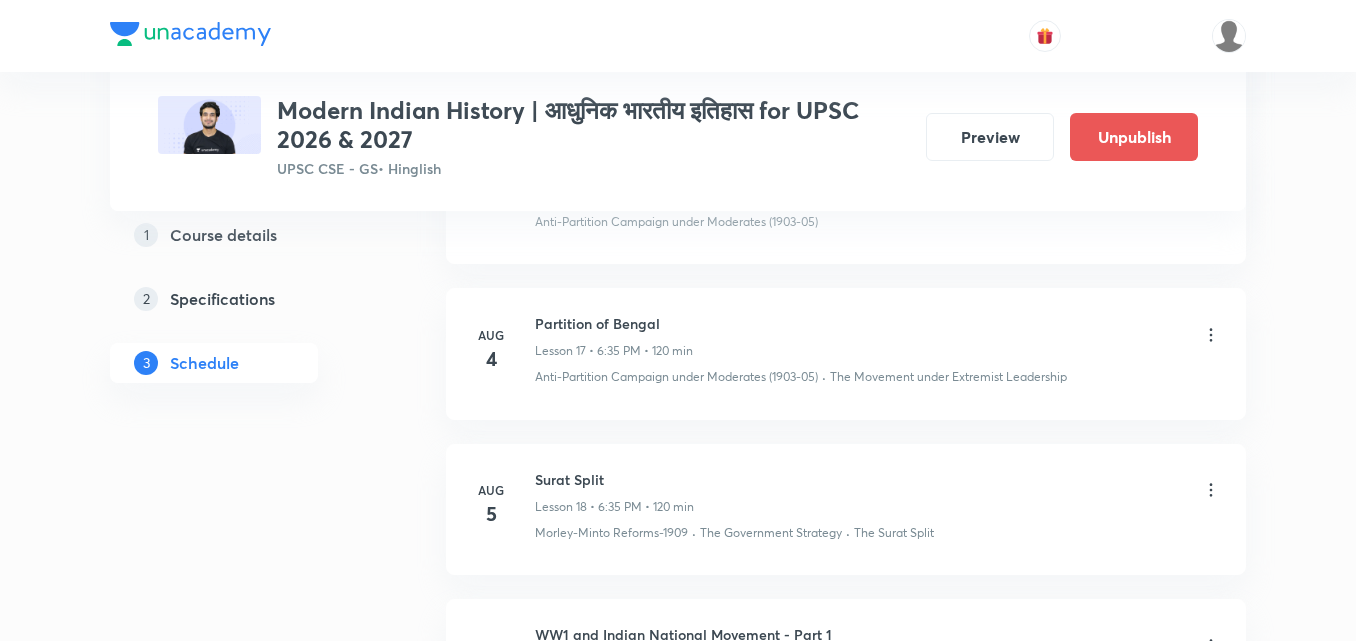 click 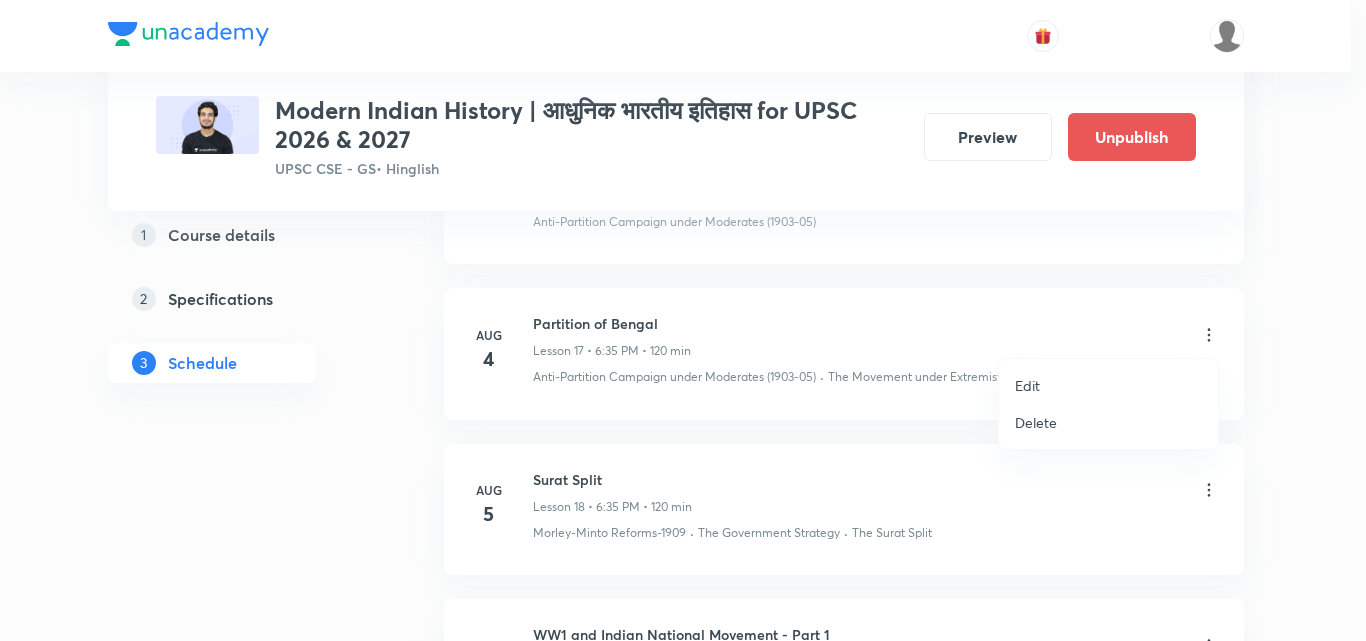 click on "Delete" at bounding box center (1036, 422) 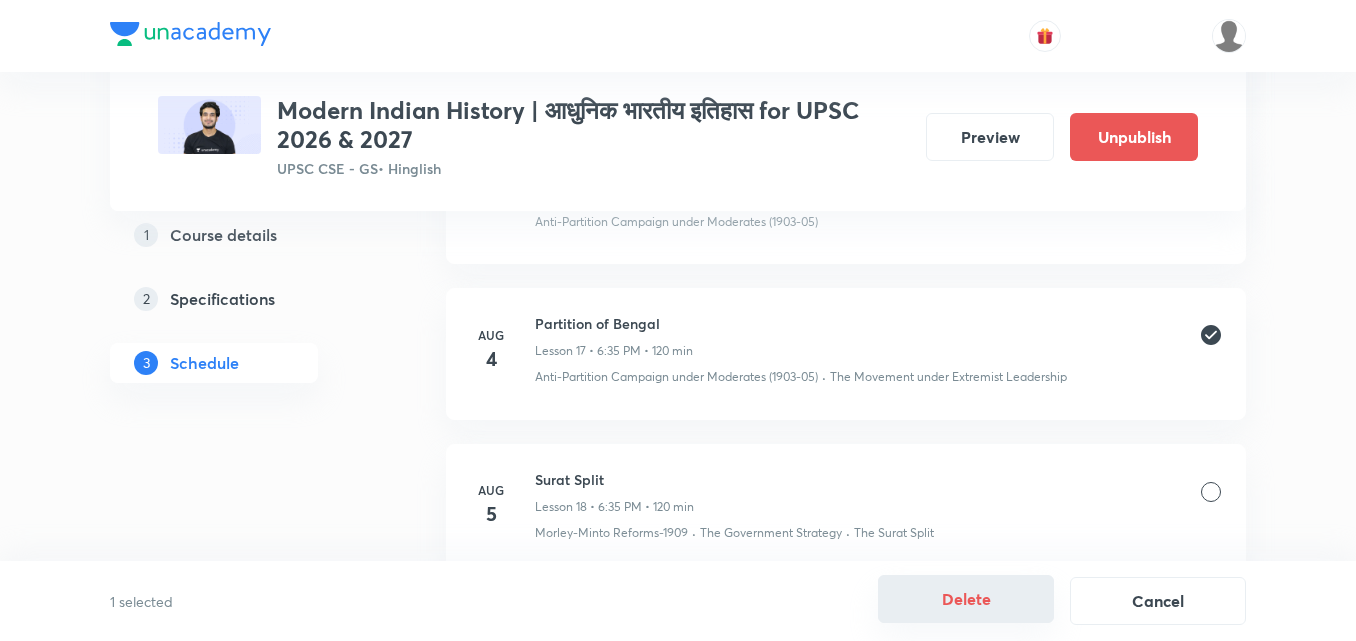 click on "Delete" at bounding box center (966, 599) 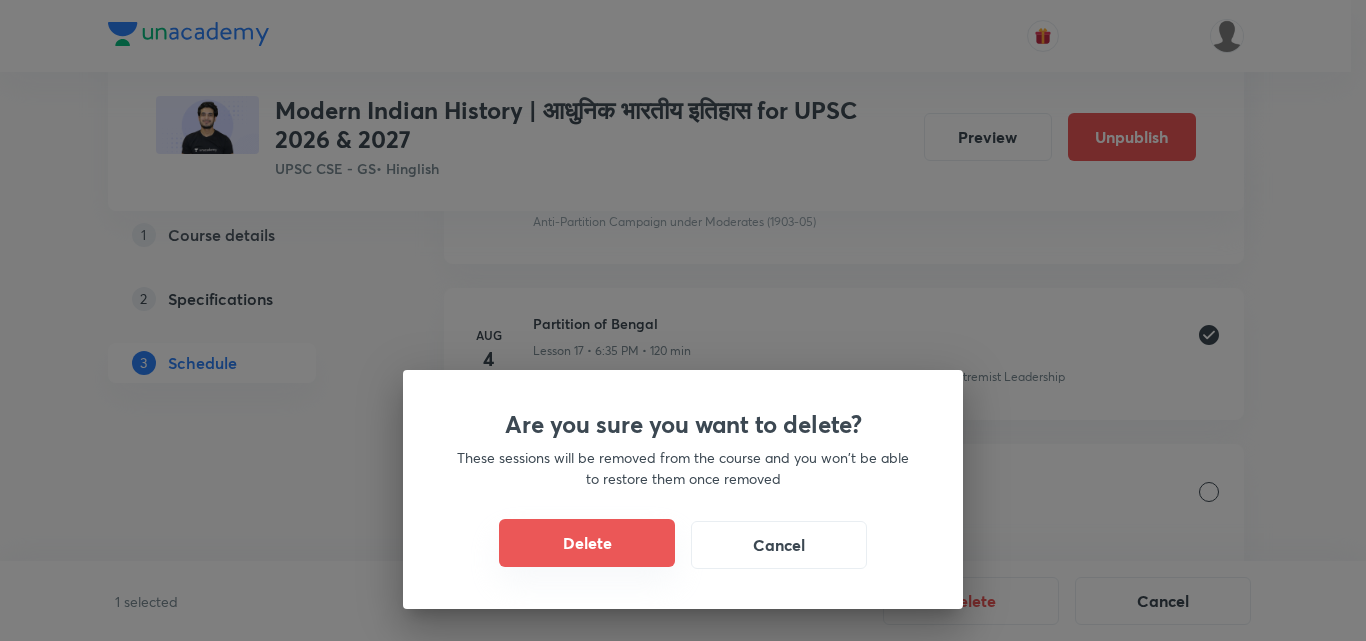 click on "Delete" at bounding box center (587, 543) 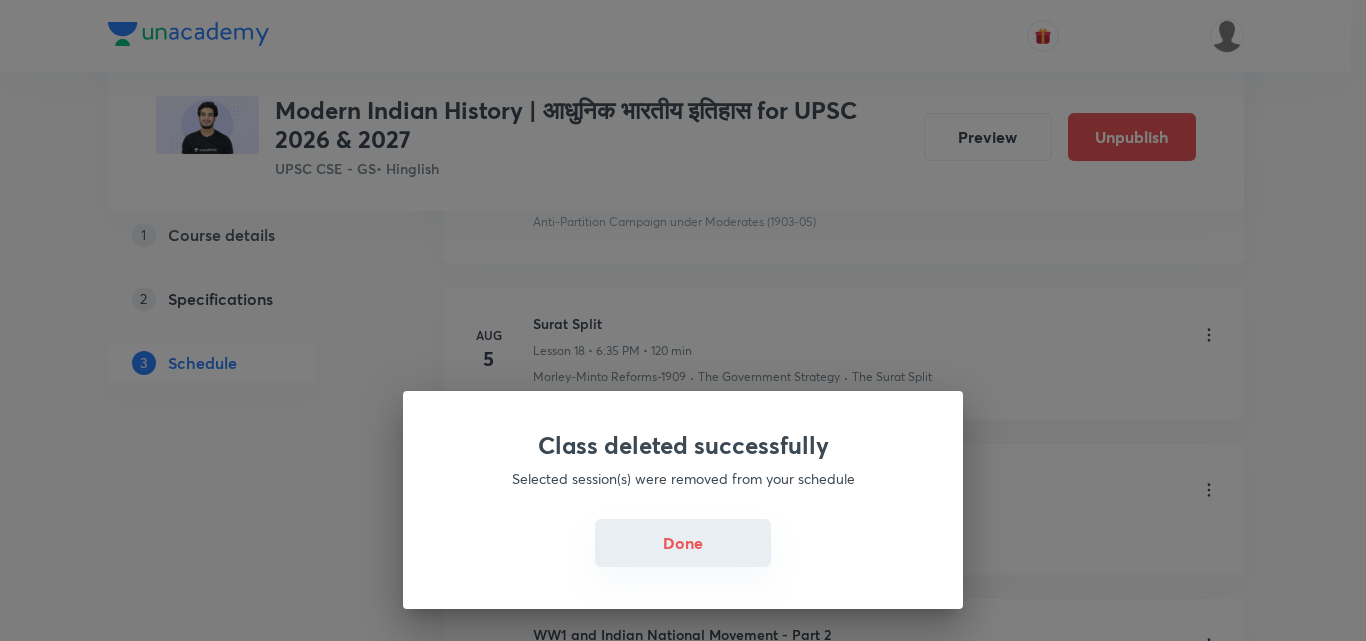 click on "Done" at bounding box center [683, 543] 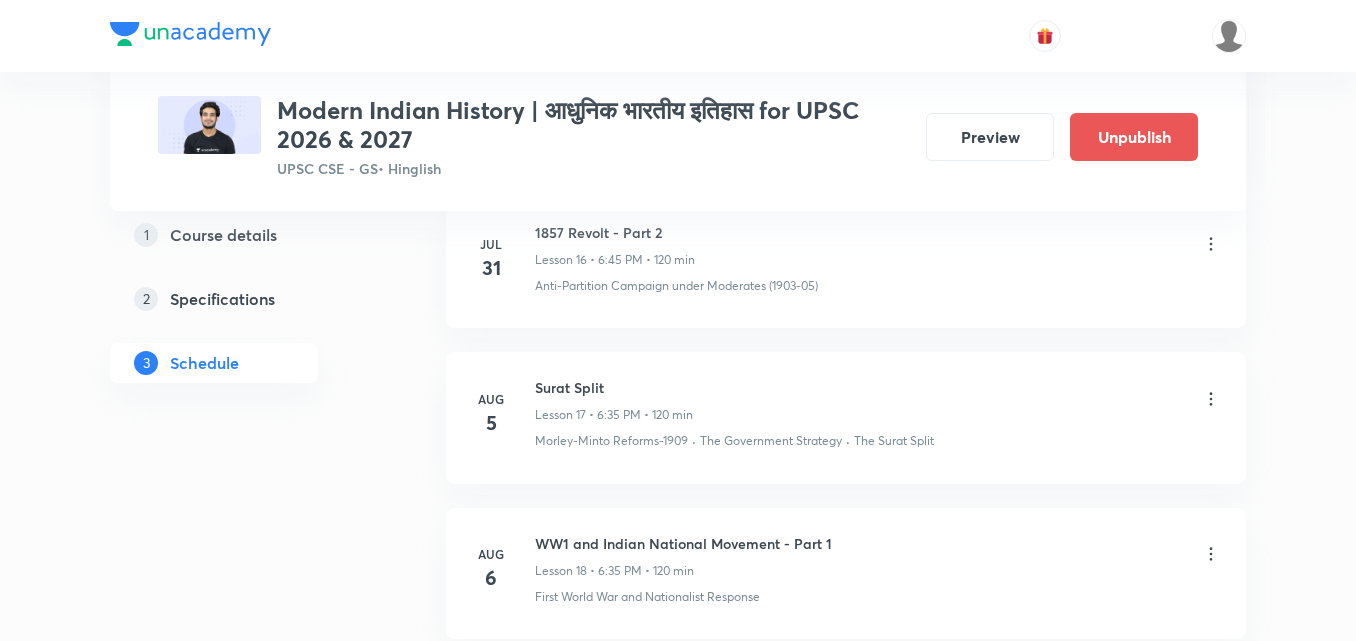 scroll, scrollTop: 3500, scrollLeft: 0, axis: vertical 